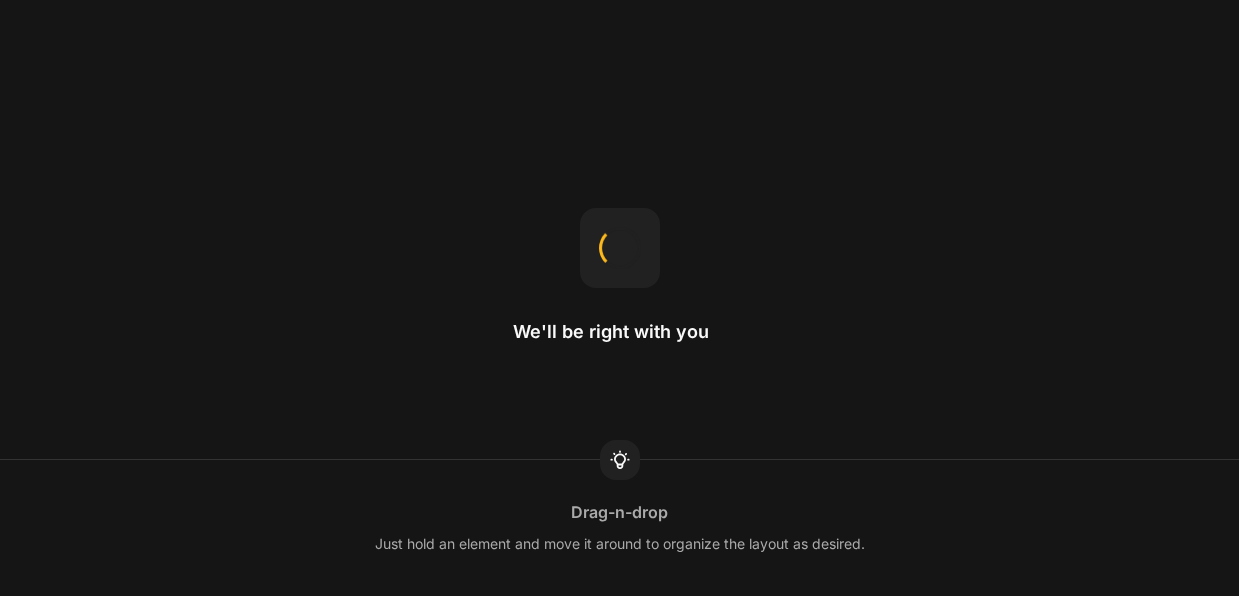 scroll, scrollTop: 0, scrollLeft: 0, axis: both 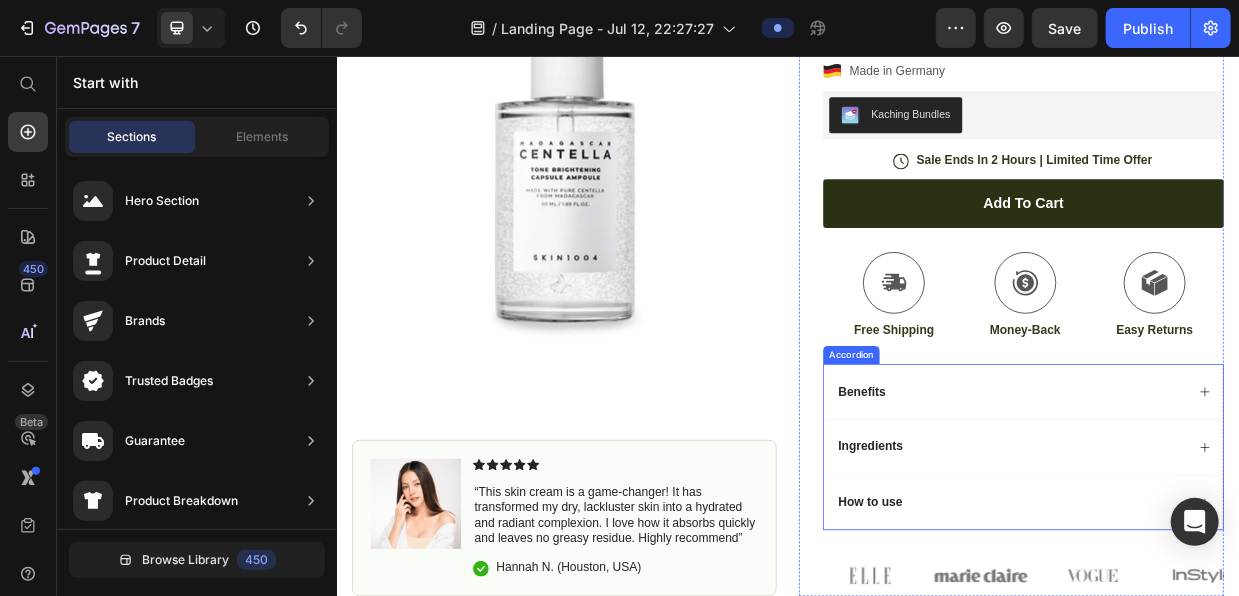 click on "Benefits" at bounding box center [1233, 503] 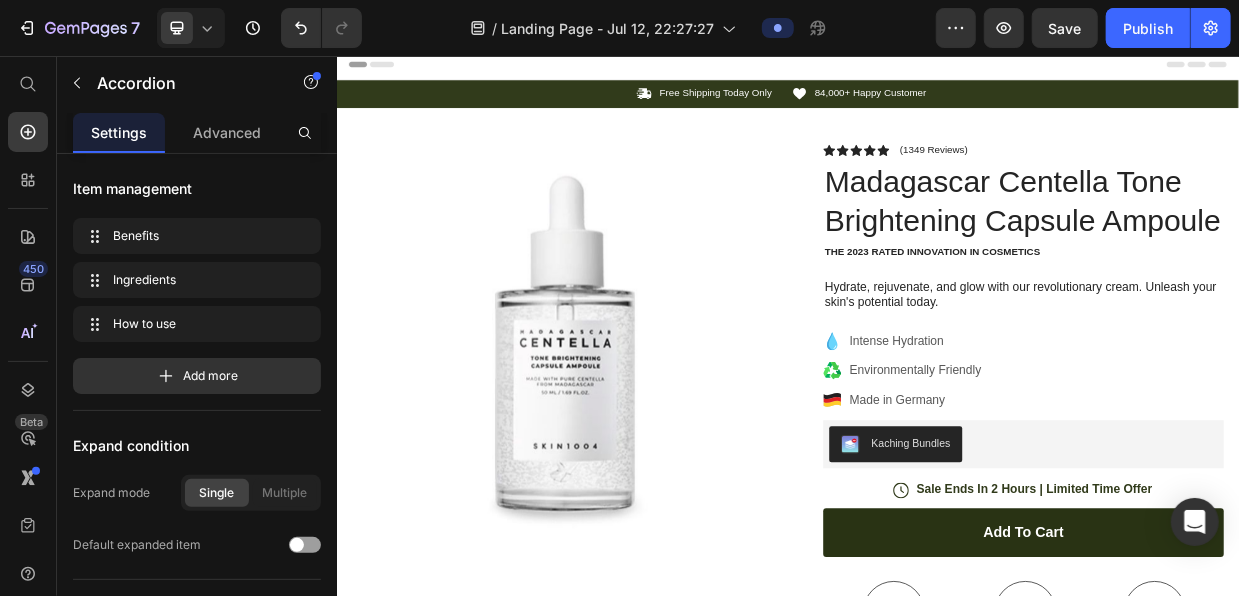 scroll, scrollTop: 0, scrollLeft: 0, axis: both 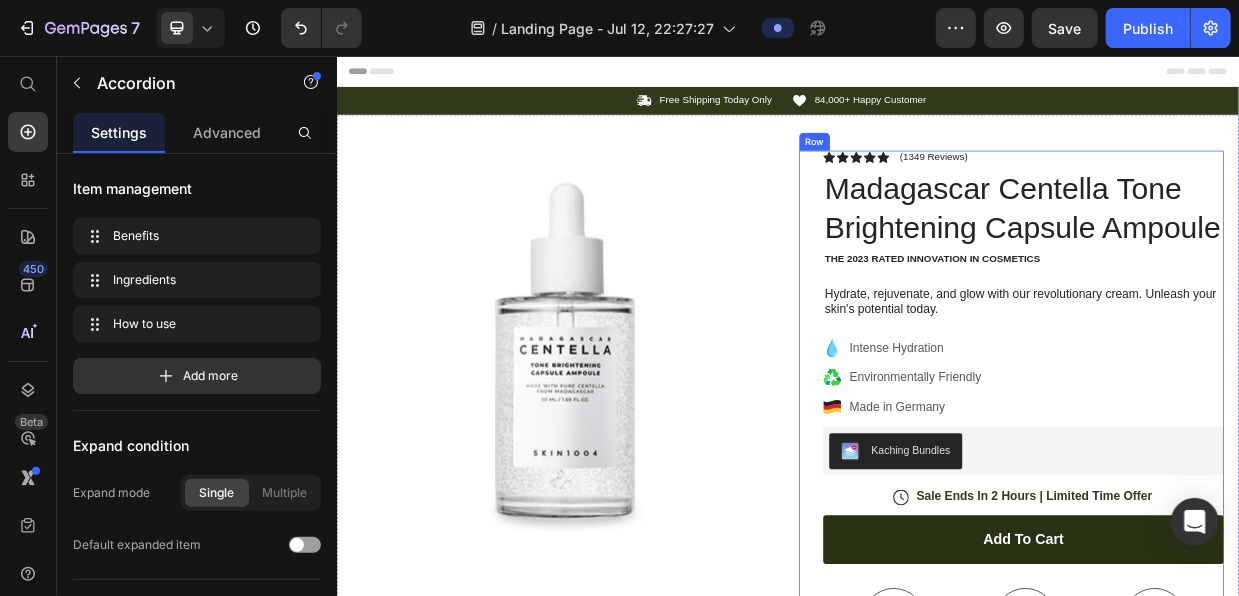 click on "Icon Icon Icon Icon Icon Icon List (1349 Reviews) Text Block Row Madagascar Centella Tone Brightening Capsule Ampoule Product Title The 2023 Rated Innovation in Cosmetics Text Block Hydrate, rejuvenate, and glow with our revolutionary cream. Unleash your skin's potential today. Text Block
Intense Hydration
Environmentally Friendly
Made in Germany Item List Kaching Bundles Kaching Bundles
Icon Sale Ends In 2 Hours | Limited Time Offer Text Block Row add to cart Add to Cart
Icon Free Shipping Text Block
Icon Money-Back Text Block
Icon Icon Icon Icon Icon Icon List “This skin cream is a game-changer! It has transformed my dry, lackluster skin into a hydrated and radiant complexion. I love how it absorbs quickly and leaves no greasy residue. Highly recommend” Text Block
Icon [FIRST] [LAST]. ([CITY]) Text Block Row Row" at bounding box center [1249, 899] 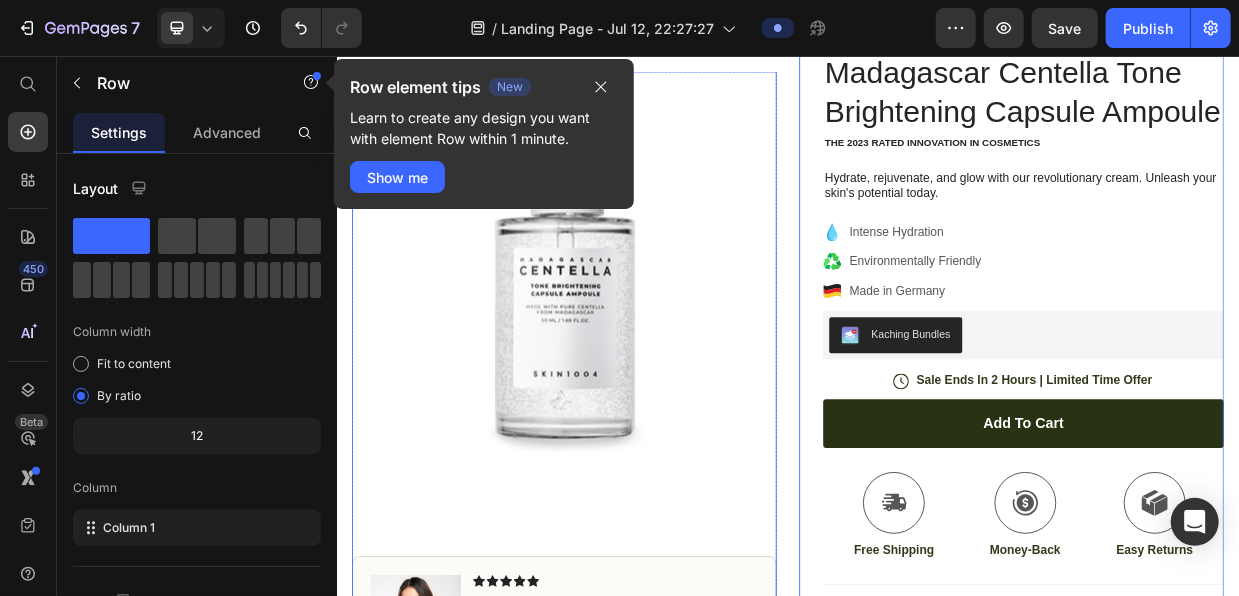 scroll, scrollTop: 0, scrollLeft: 0, axis: both 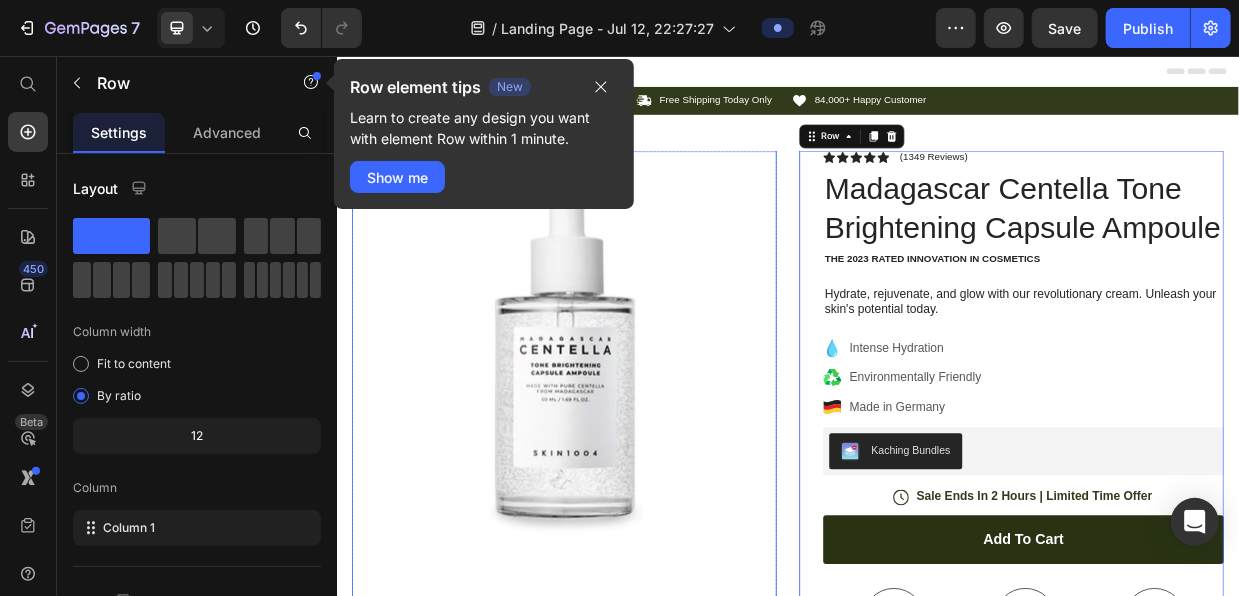 click at bounding box center [638, 464] 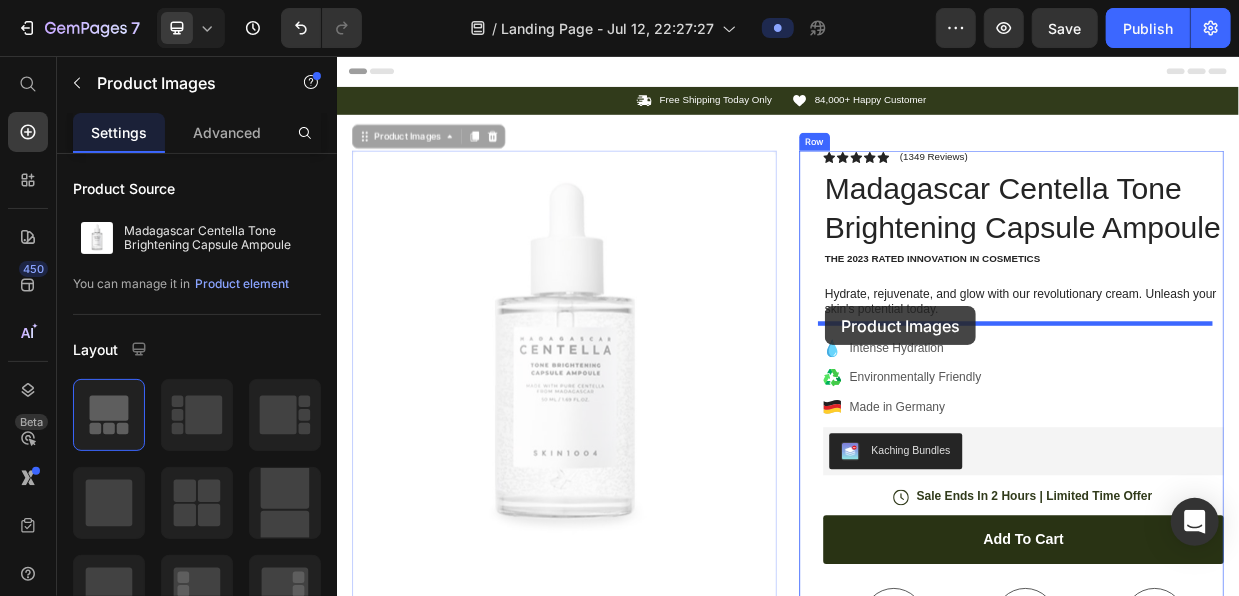 drag, startPoint x: 788, startPoint y: 353, endPoint x: 966, endPoint y: 223, distance: 220.41779 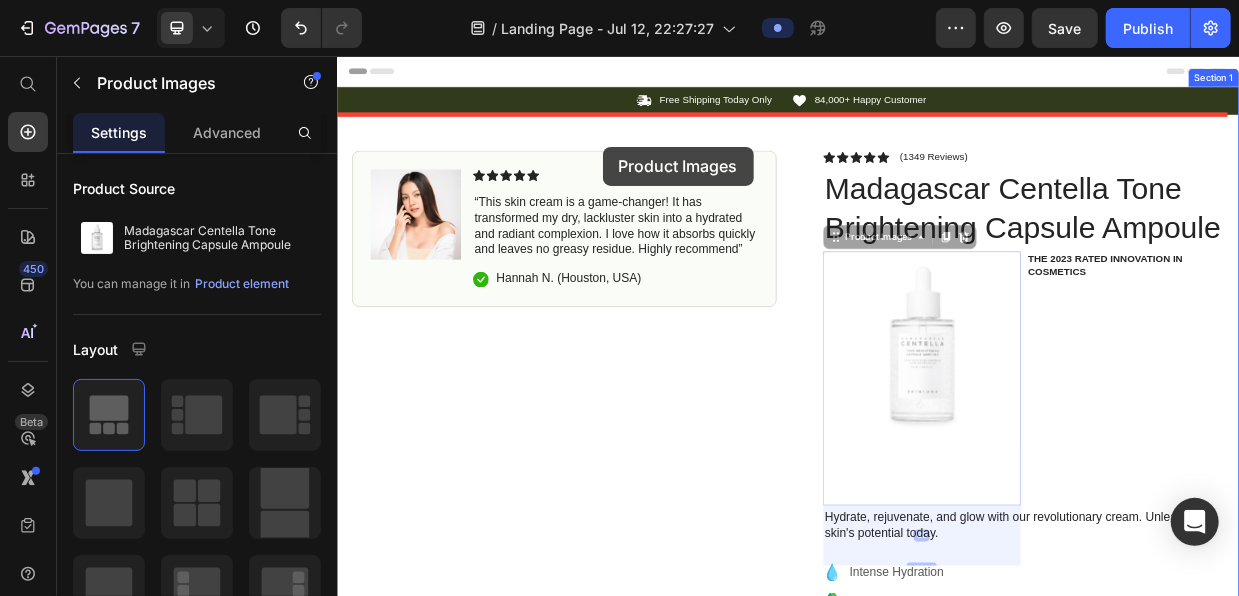 drag, startPoint x: 1099, startPoint y: 503, endPoint x: 689, endPoint y: 177, distance: 523.80914 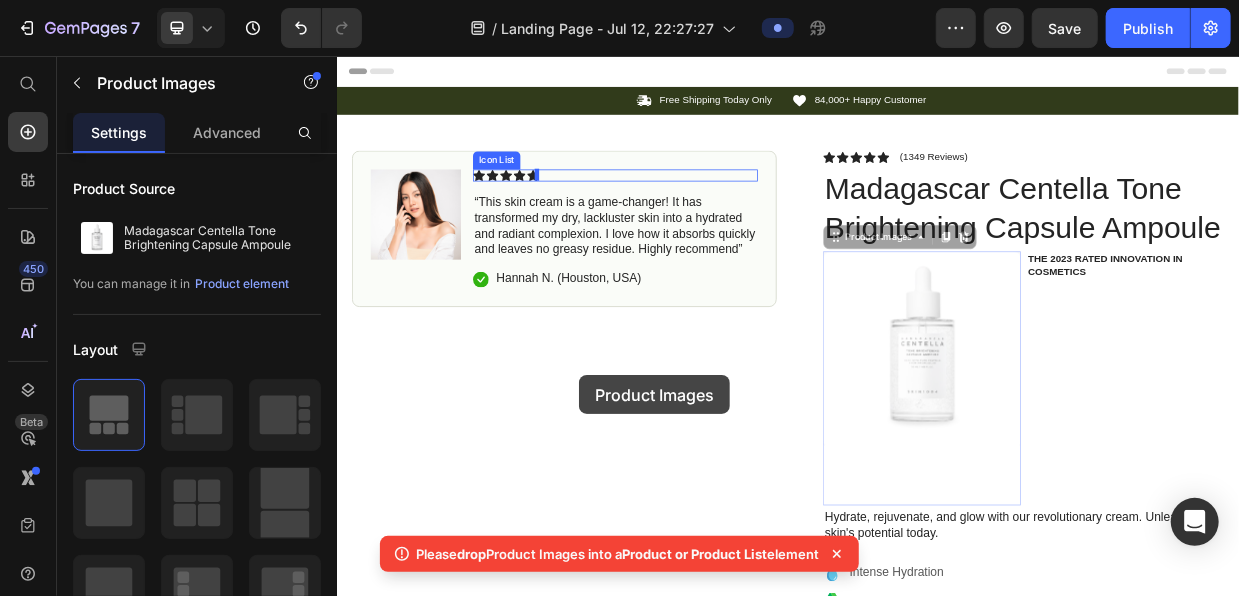 drag, startPoint x: 755, startPoint y: 488, endPoint x: 658, endPoint y: 481, distance: 97.25225 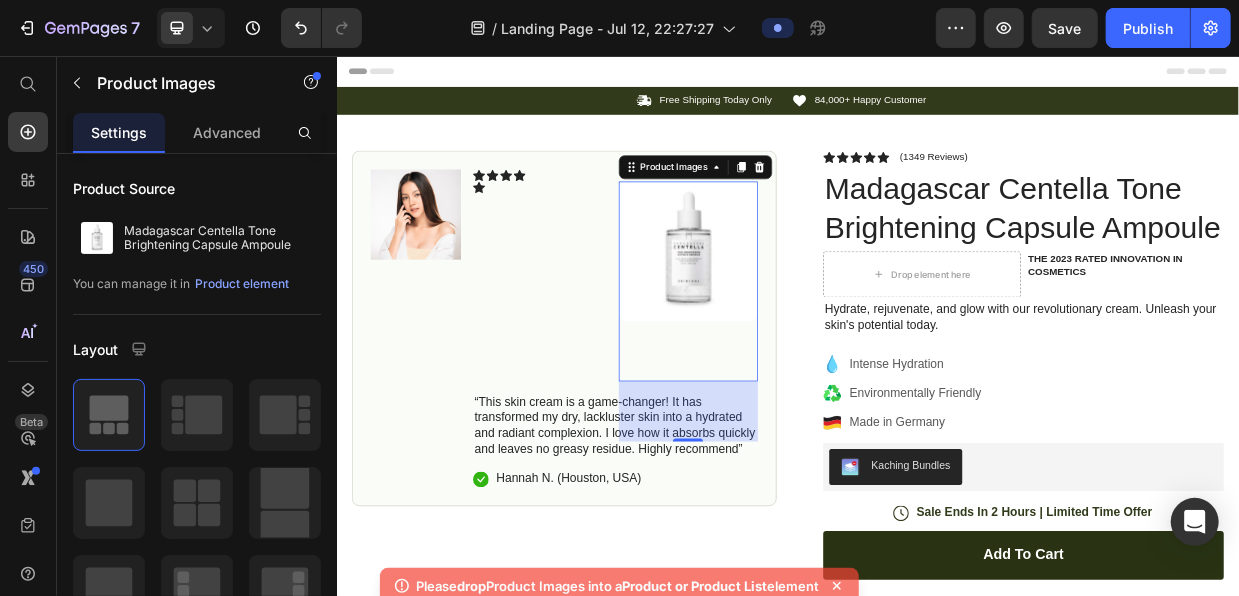 drag, startPoint x: 801, startPoint y: 346, endPoint x: 616, endPoint y: 201, distance: 235.05319 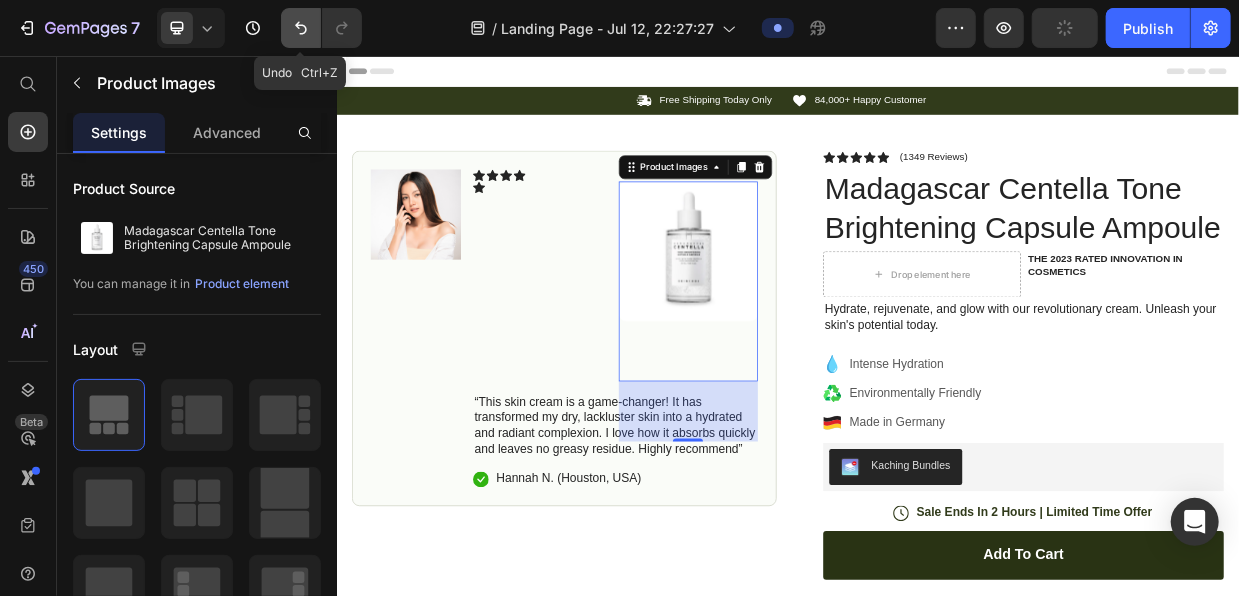 click 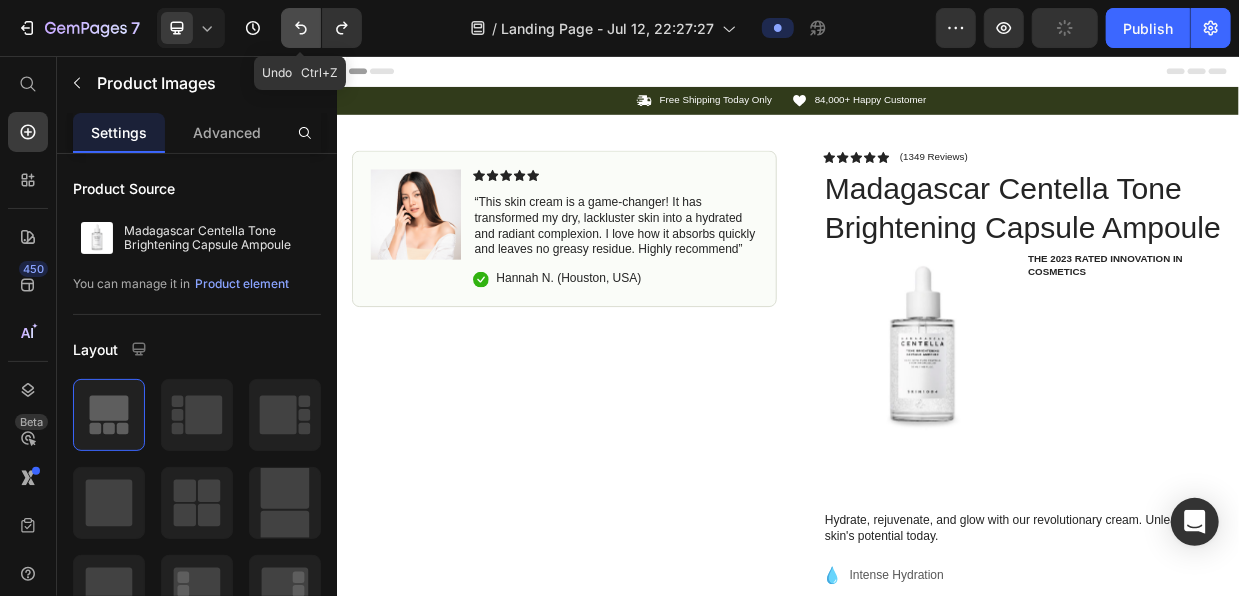 click 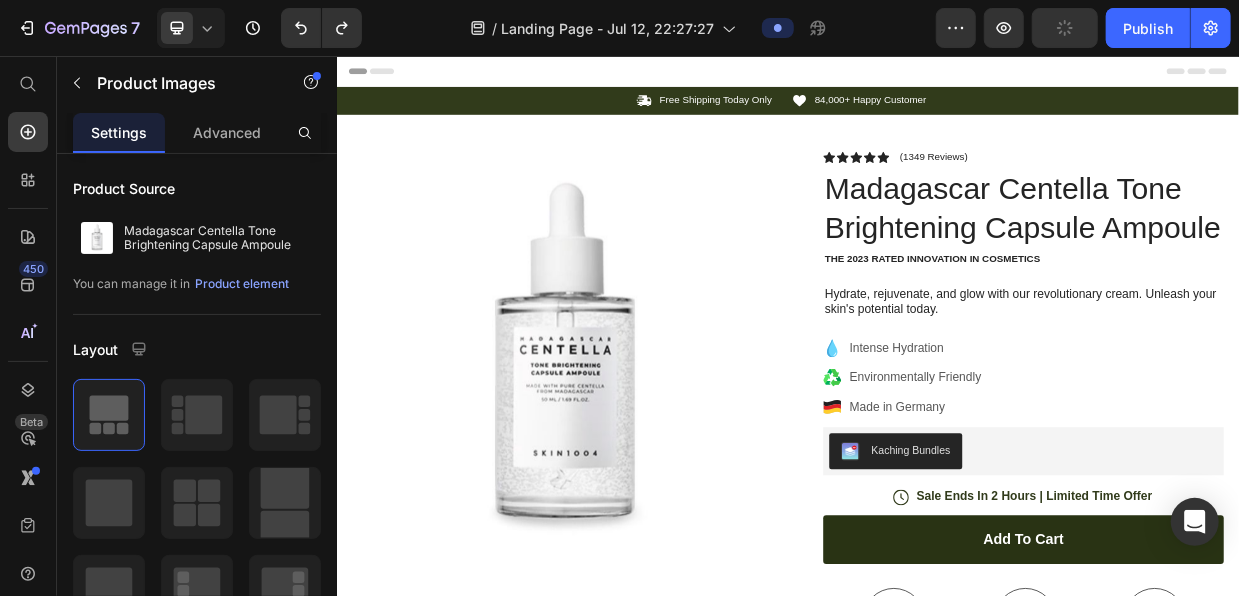 click at bounding box center [638, 464] 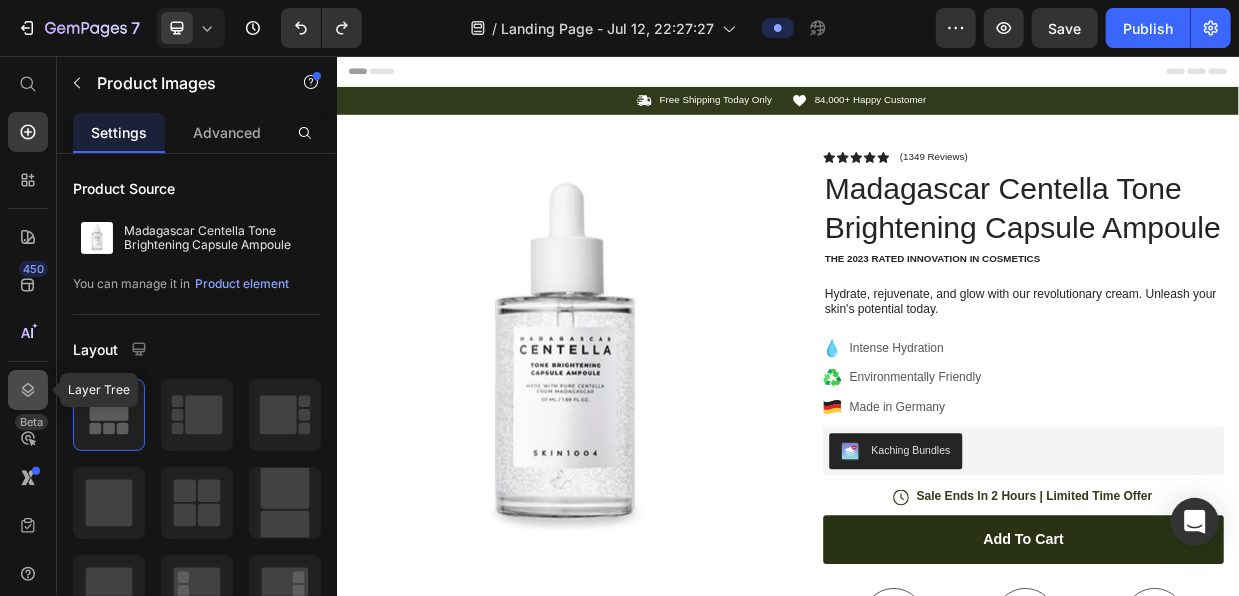 click 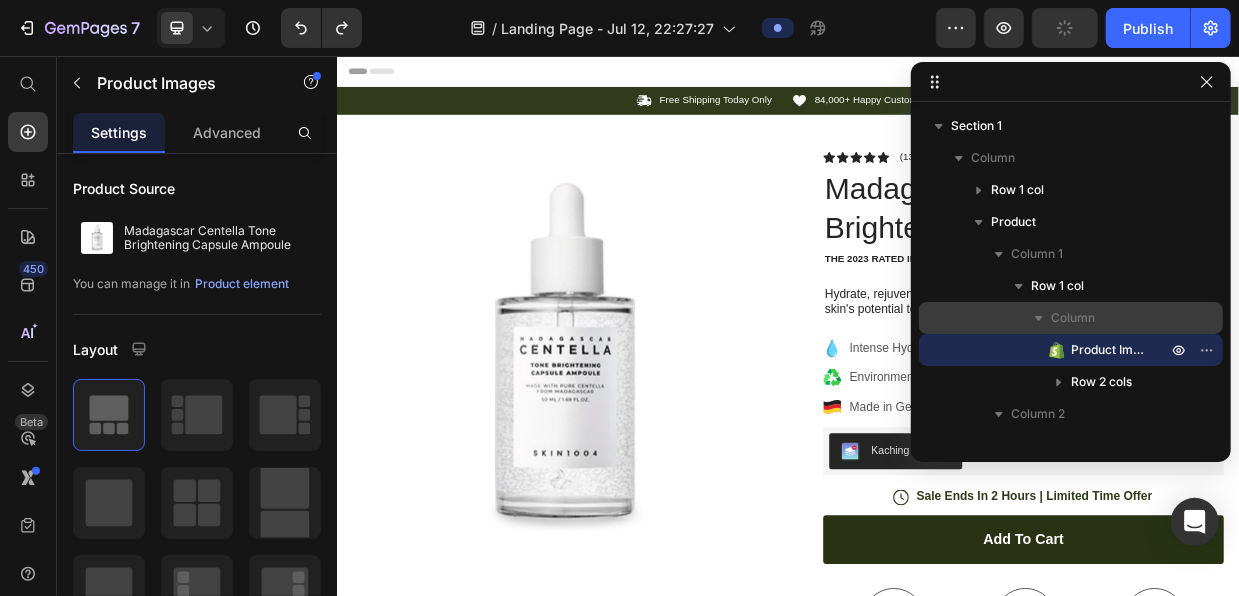 scroll, scrollTop: 246, scrollLeft: 0, axis: vertical 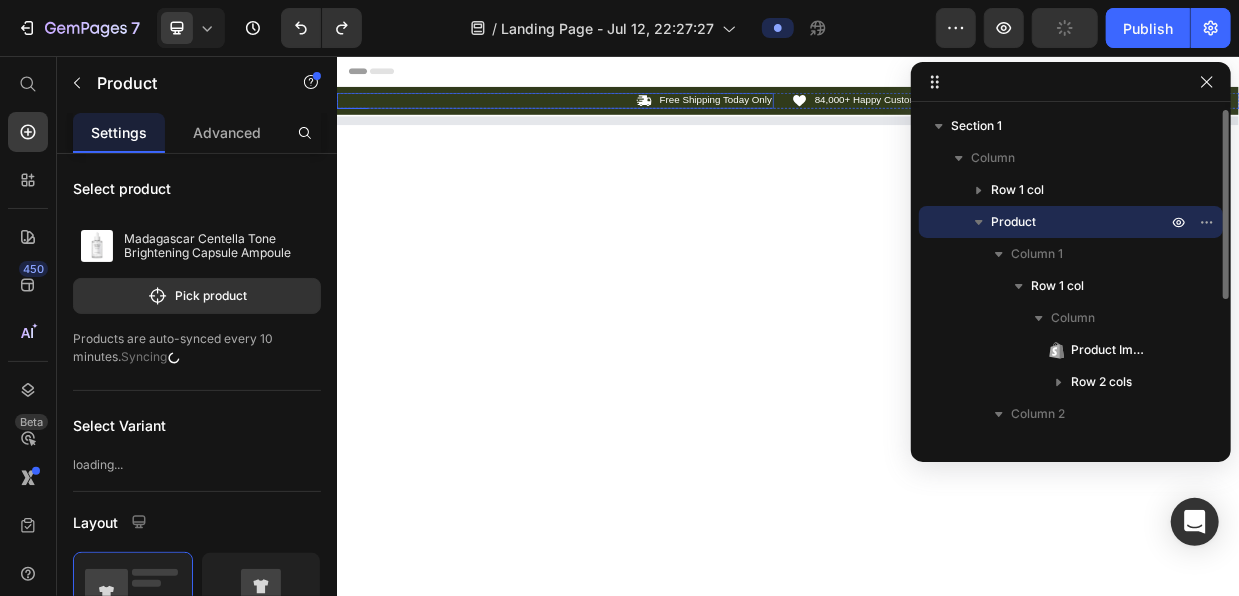 click on "Icon Free Shipping Today Only Text Block Row" at bounding box center (626, 115) 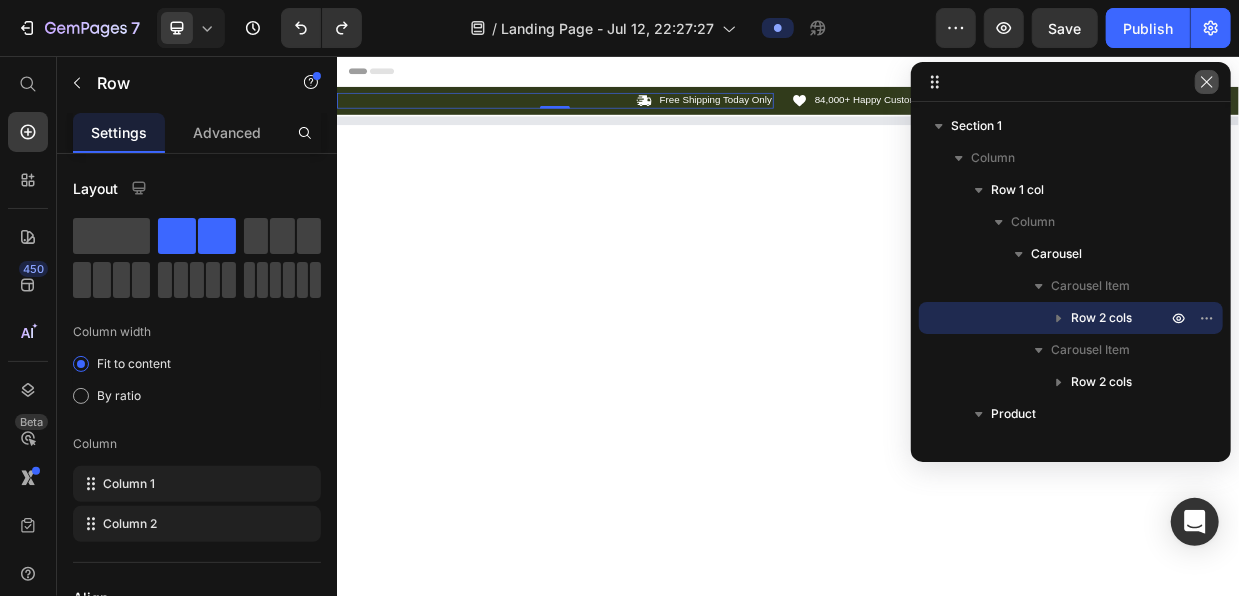 click 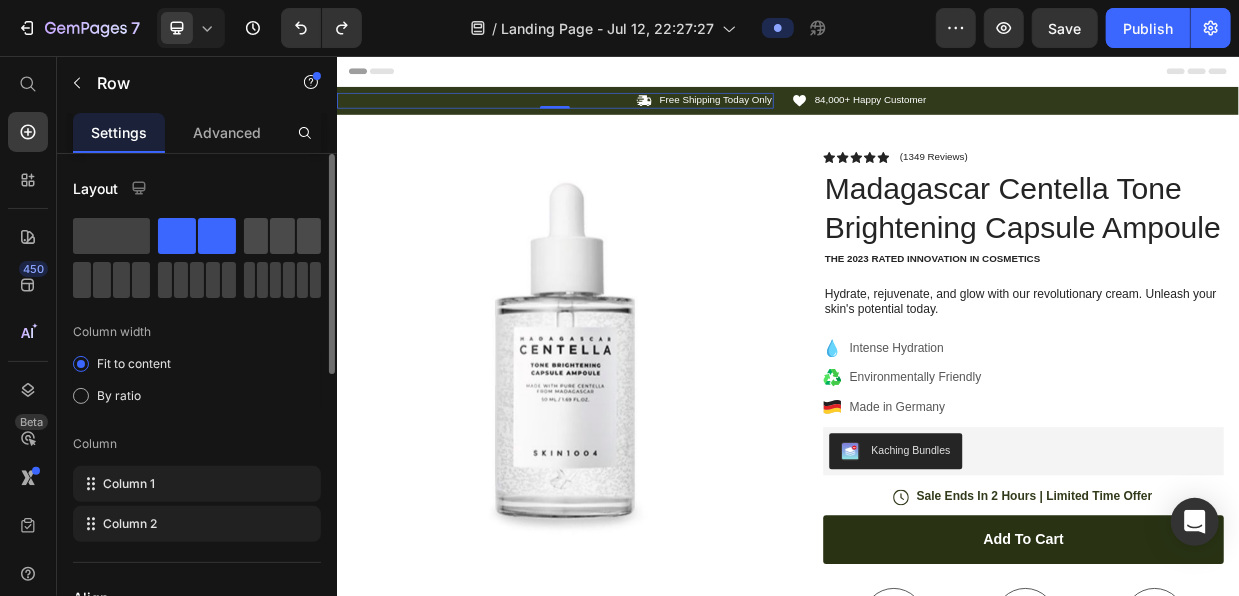 drag, startPoint x: 269, startPoint y: 228, endPoint x: 385, endPoint y: 425, distance: 228.6154 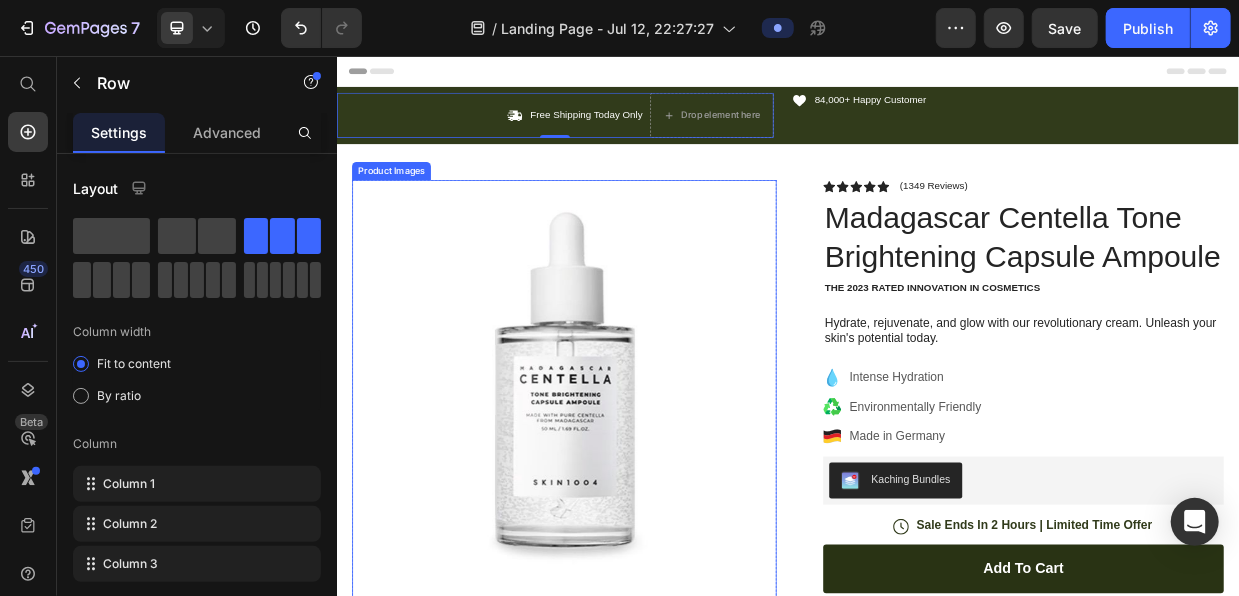 scroll, scrollTop: 92, scrollLeft: 0, axis: vertical 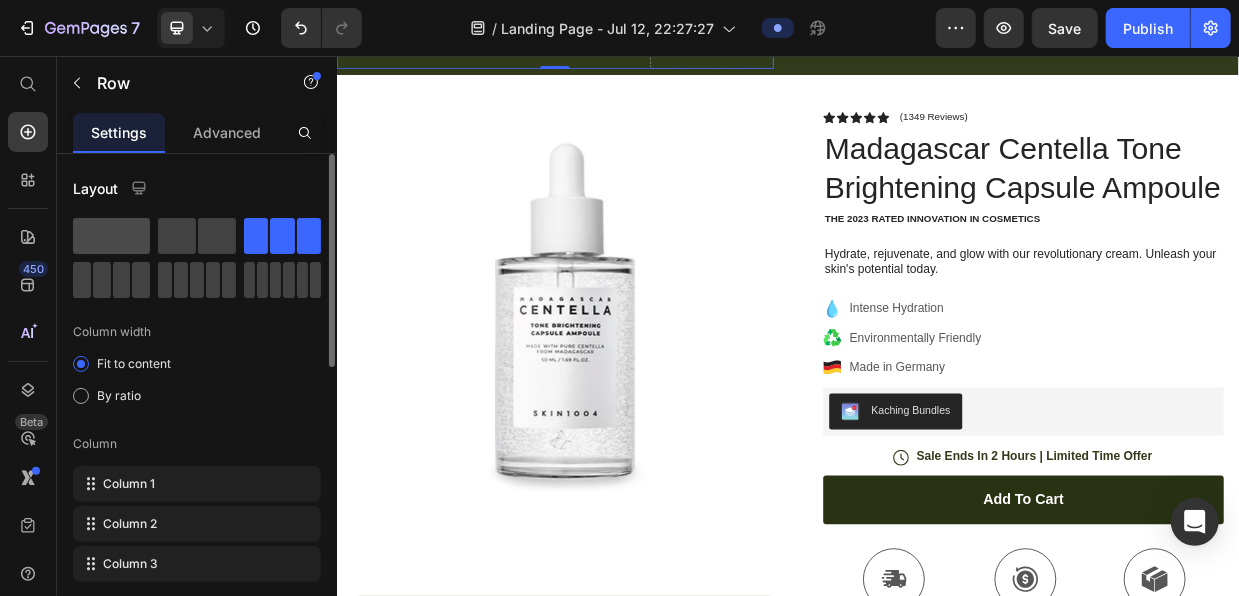 click 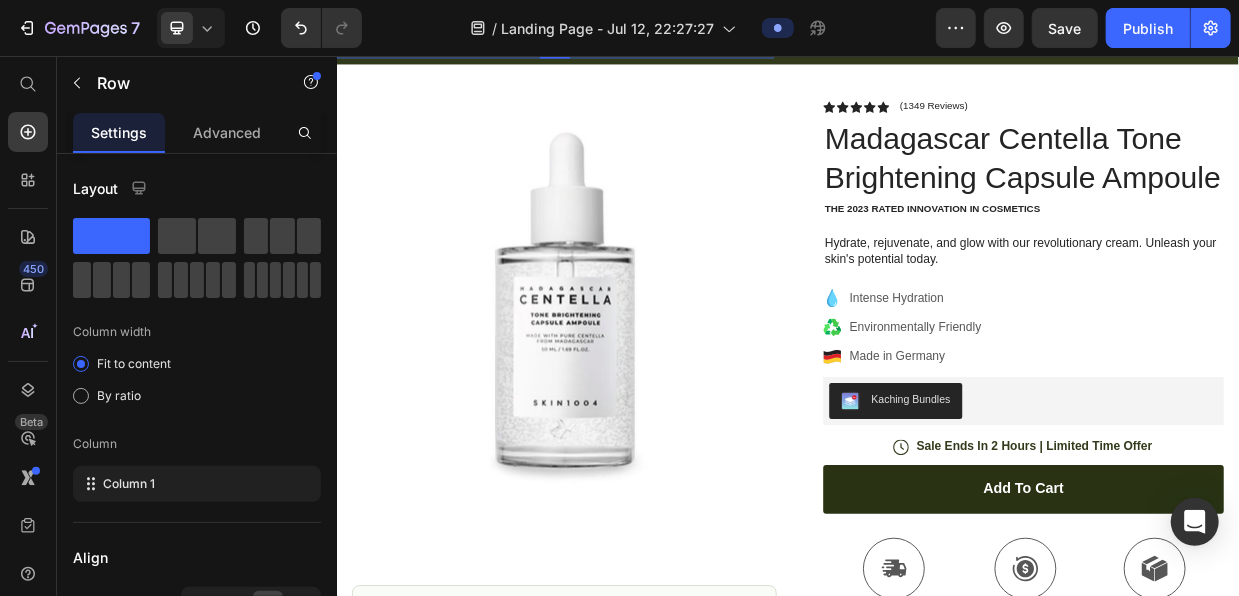 scroll, scrollTop: 0, scrollLeft: 0, axis: both 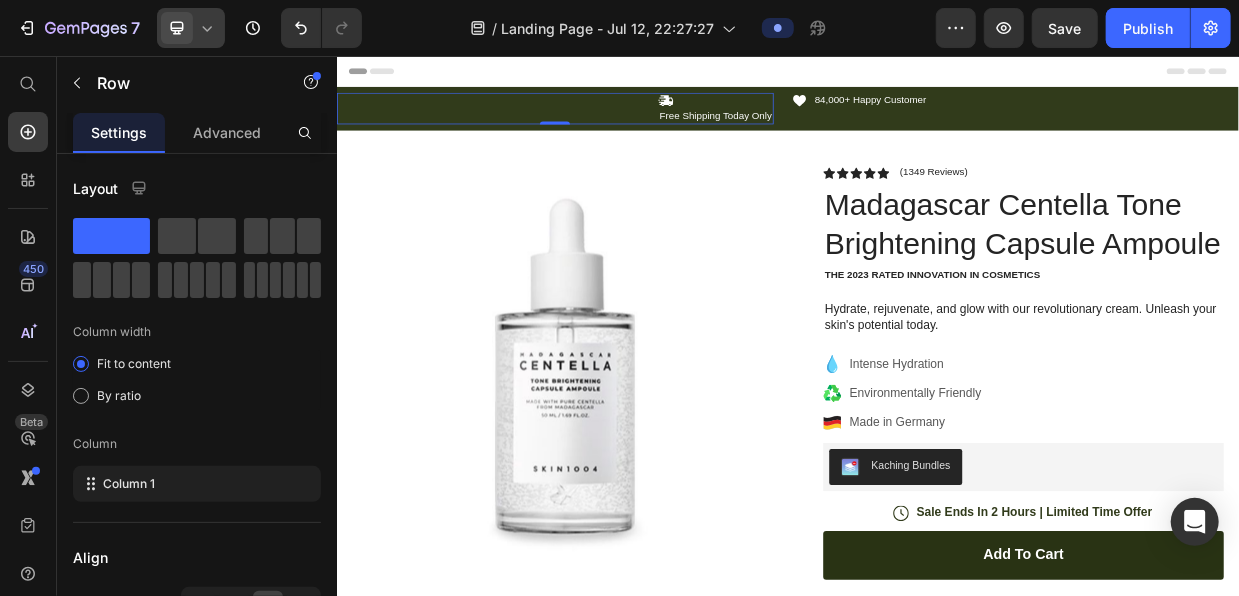 click 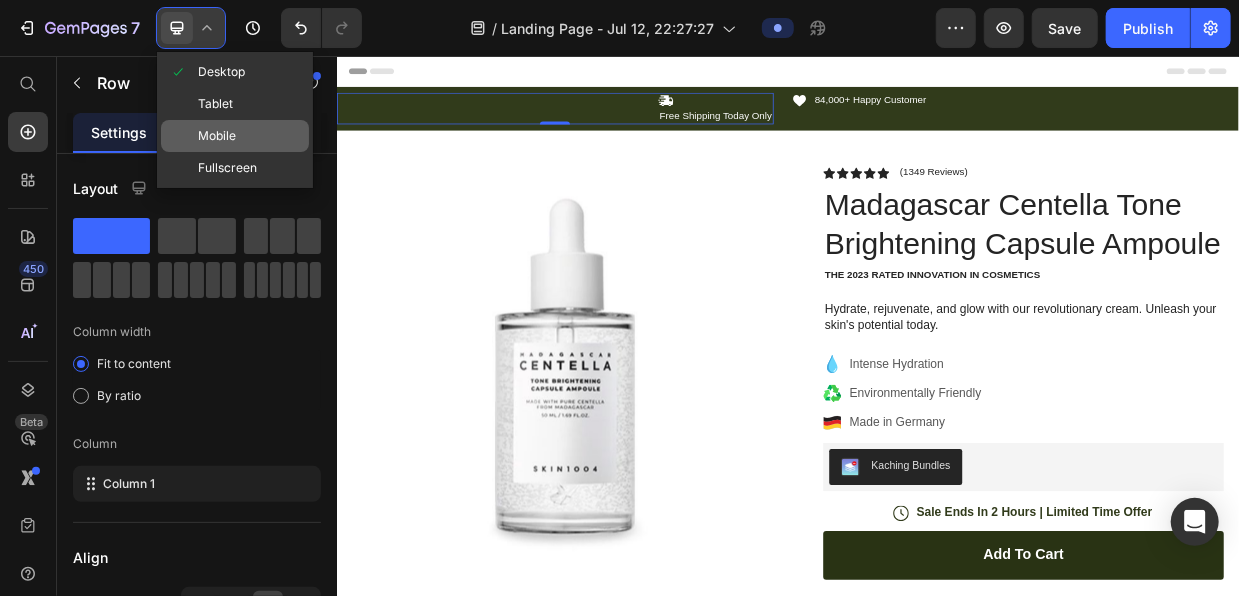 click on "Mobile" at bounding box center [217, 136] 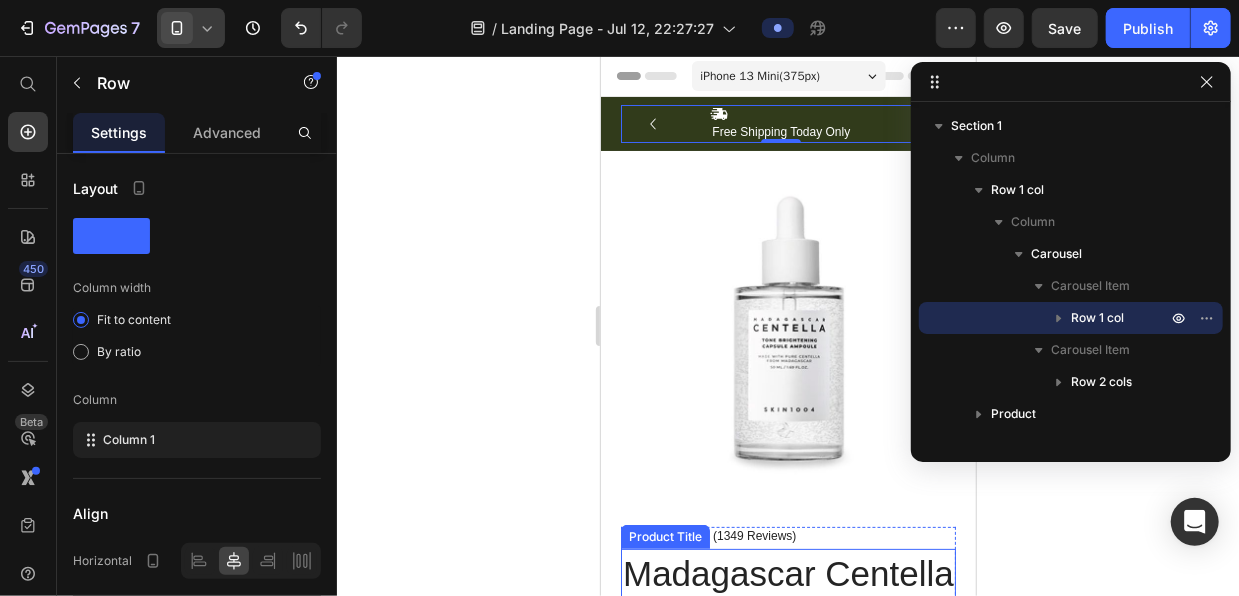 click on "Madagascar Centella Tone Brightening Capsule Ampoule" at bounding box center (787, 618) 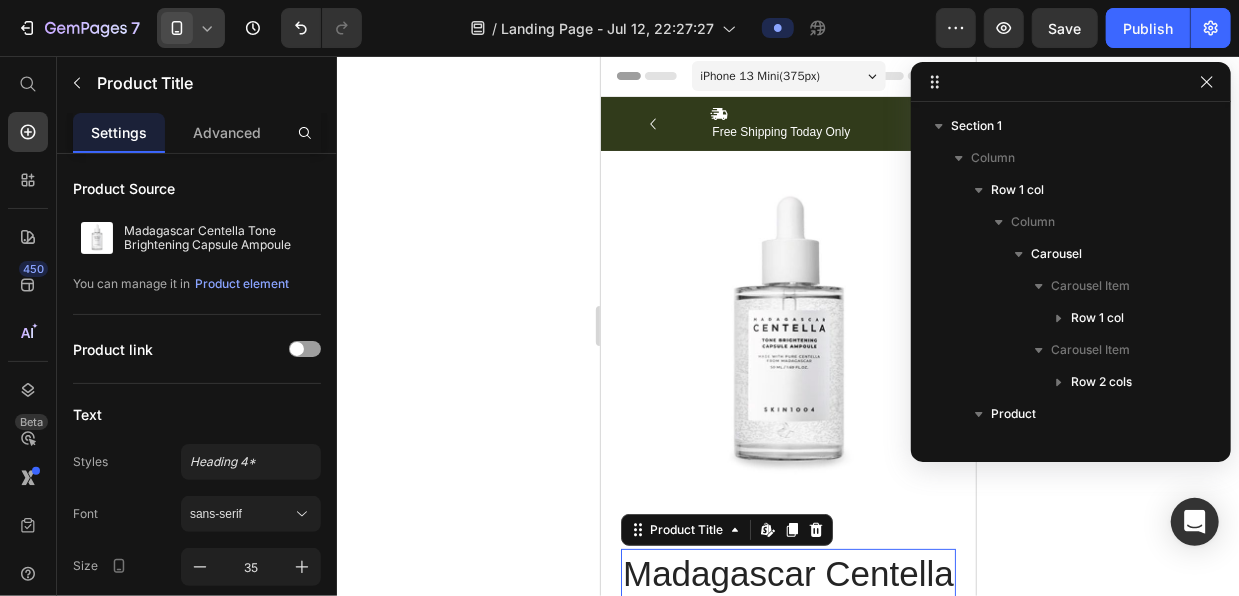 scroll, scrollTop: 378, scrollLeft: 0, axis: vertical 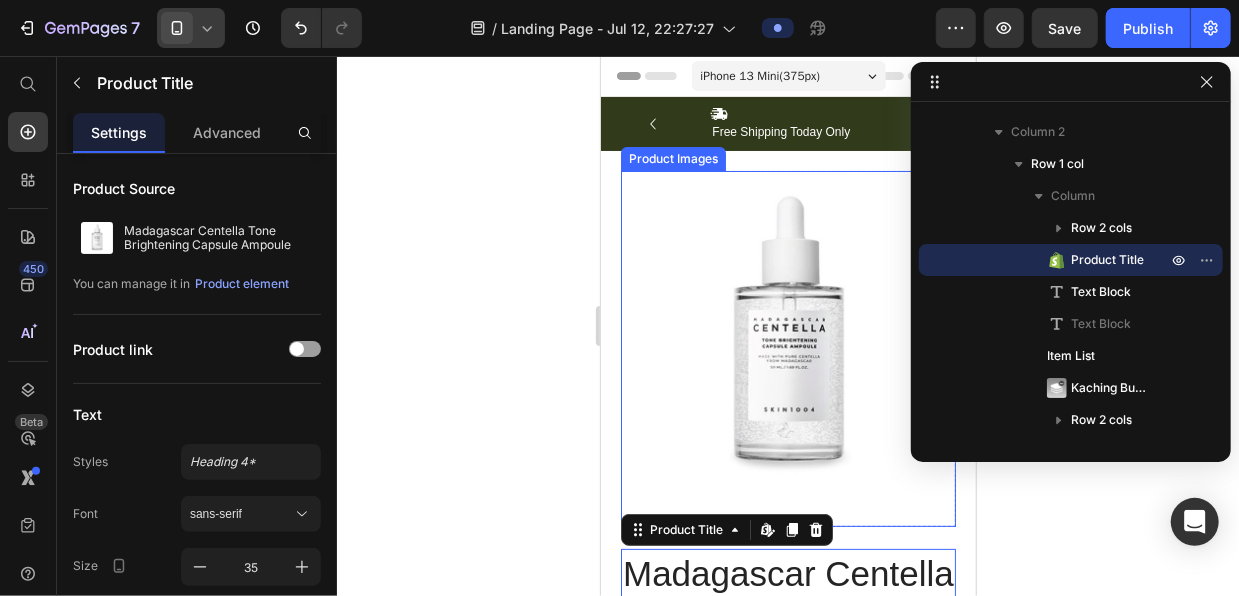 click at bounding box center [787, 337] 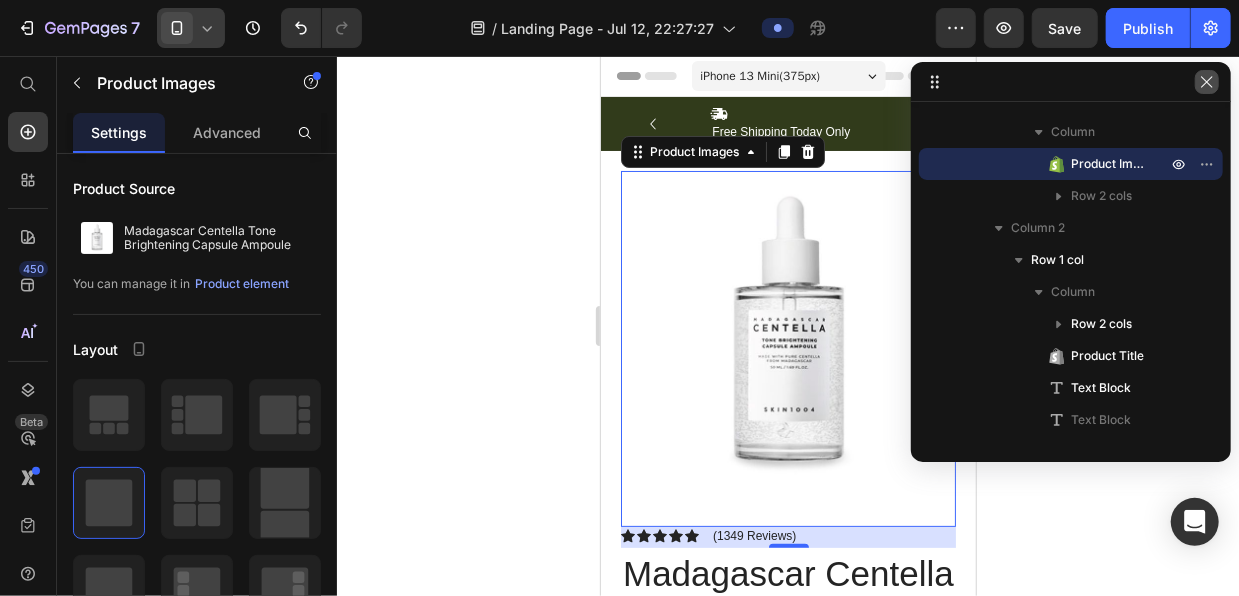 click 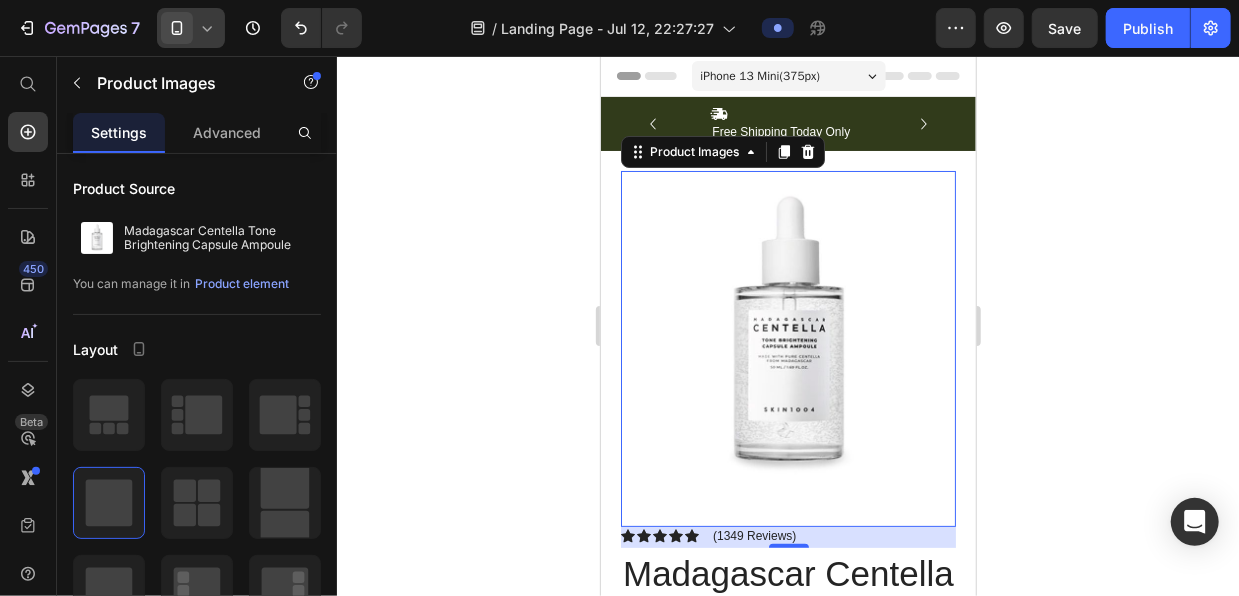 click on "Product Images" at bounding box center [722, 151] 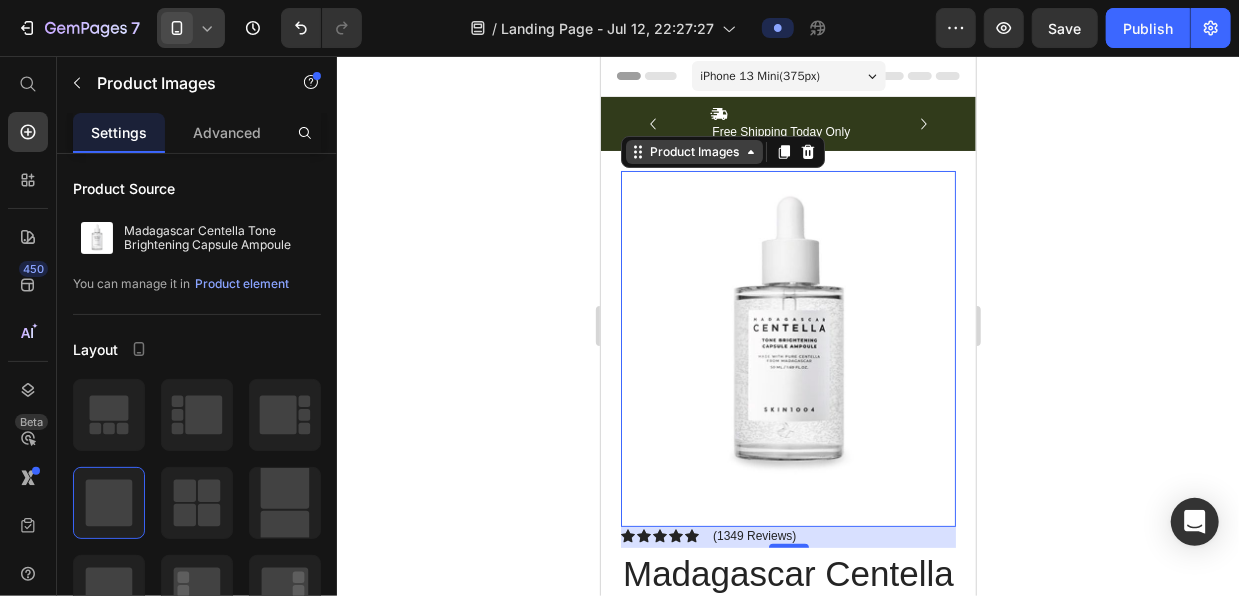 click 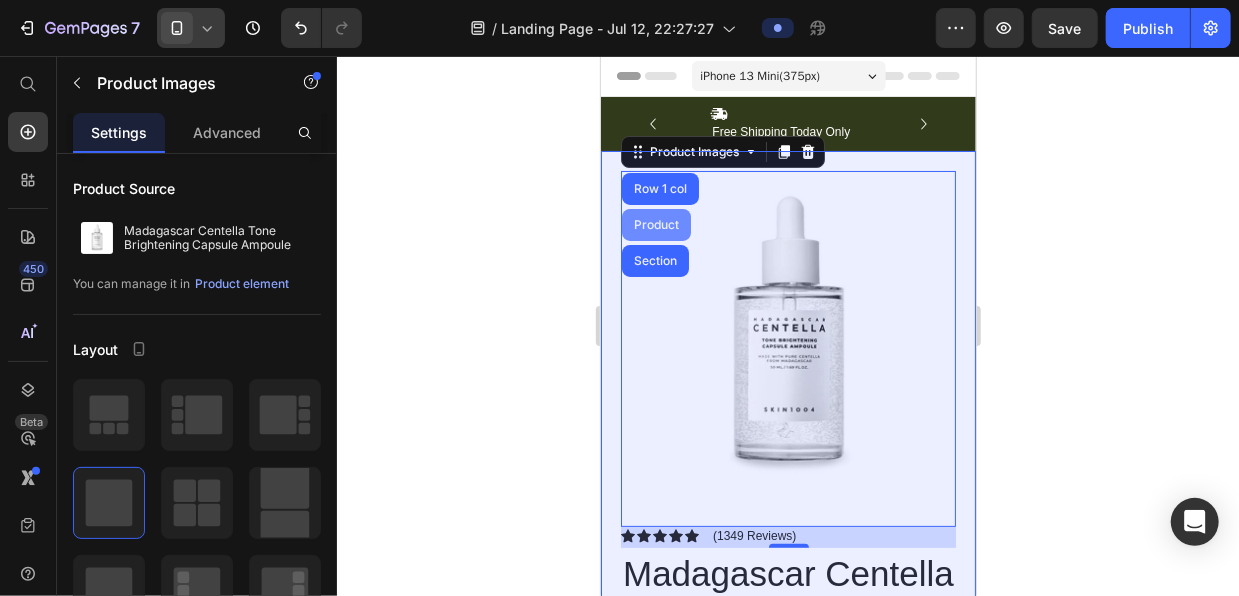 click on "Product" at bounding box center (655, 224) 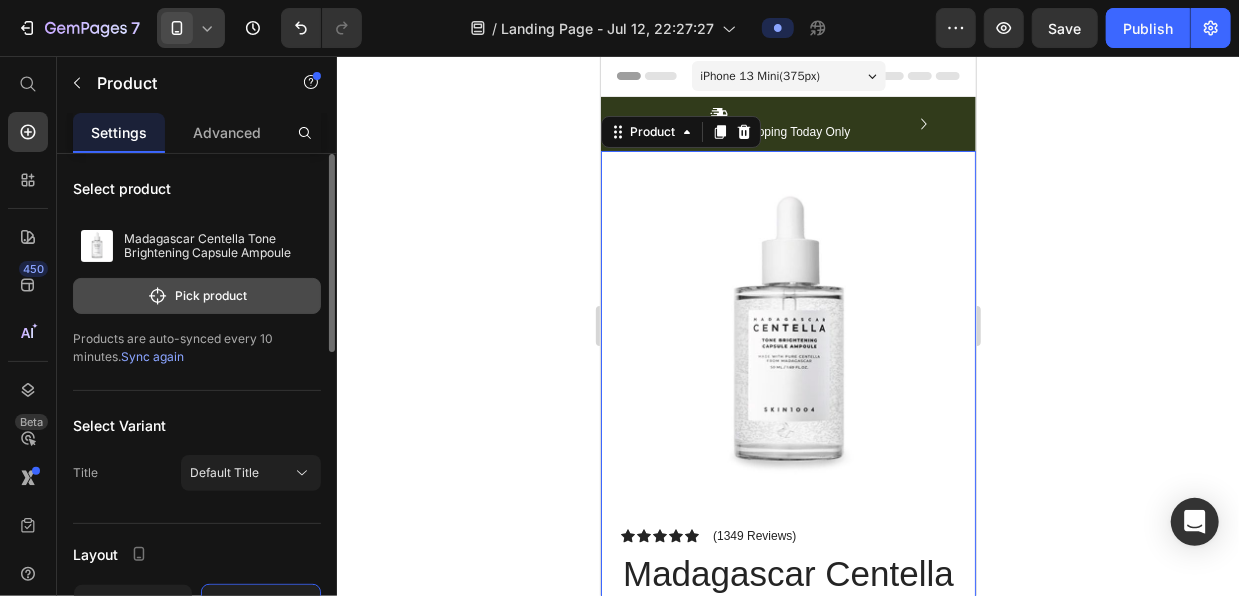 click on "Pick product" at bounding box center (197, 296) 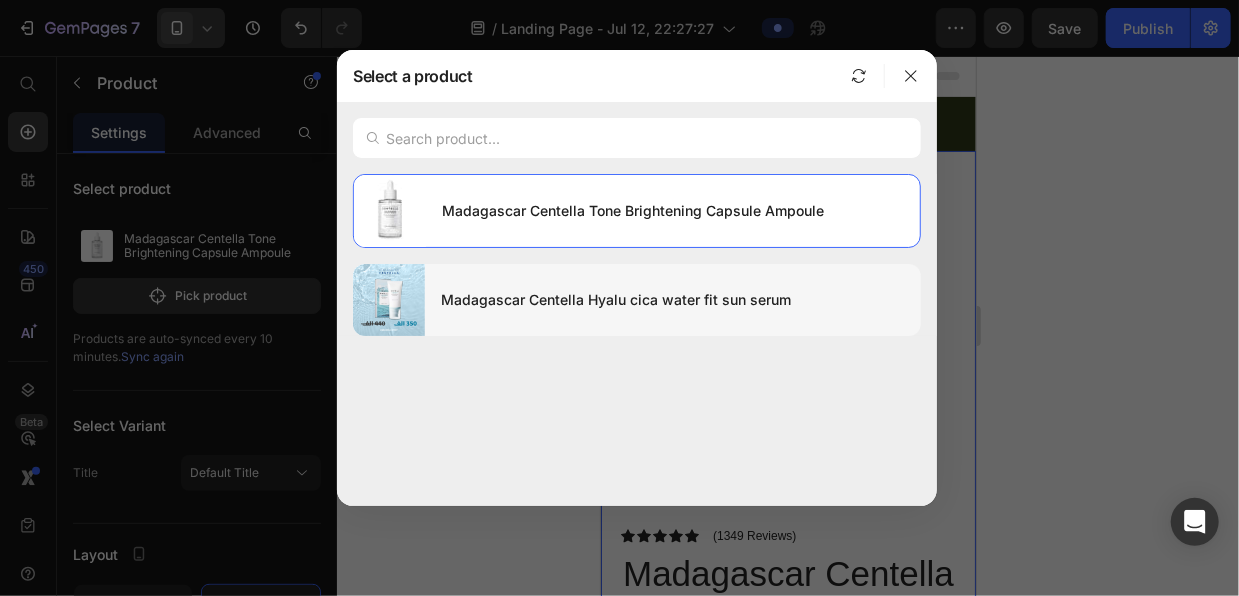 click on "Madagascar Centella Hyalu cica water fit sun serum" at bounding box center [673, 300] 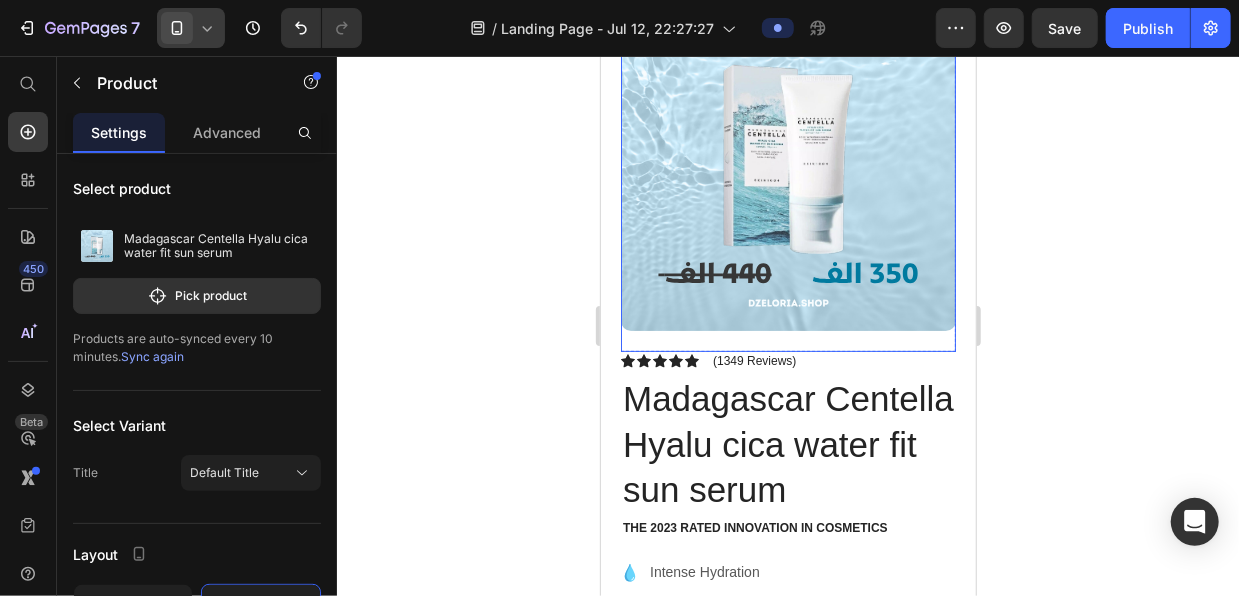 scroll, scrollTop: 8, scrollLeft: 0, axis: vertical 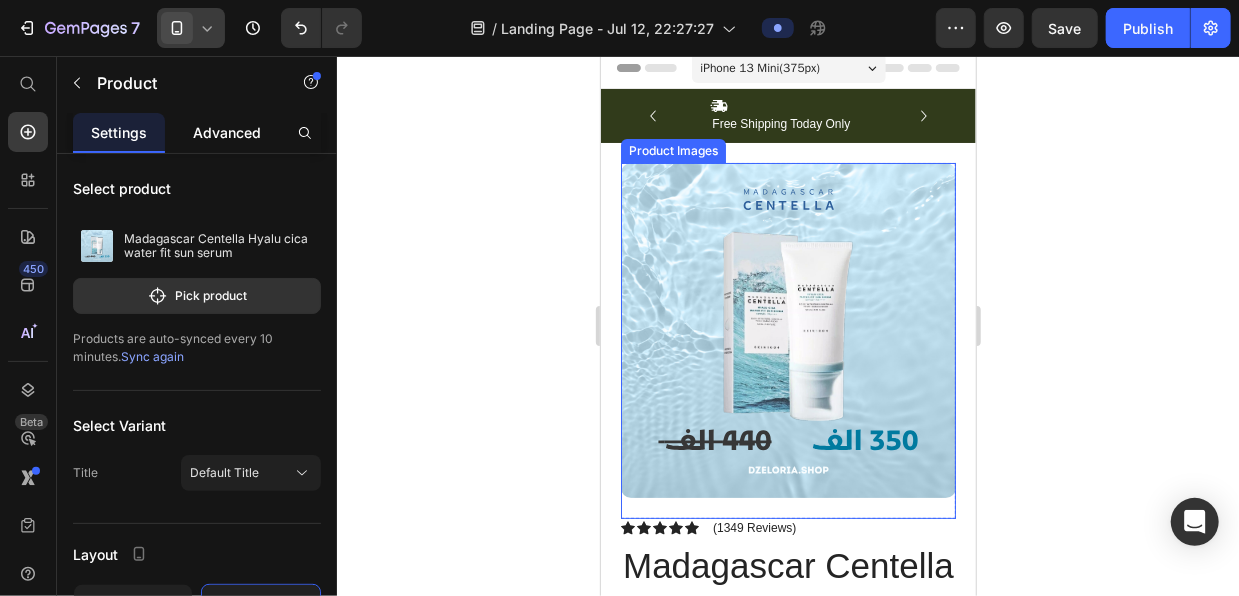 click on "Advanced" at bounding box center [227, 132] 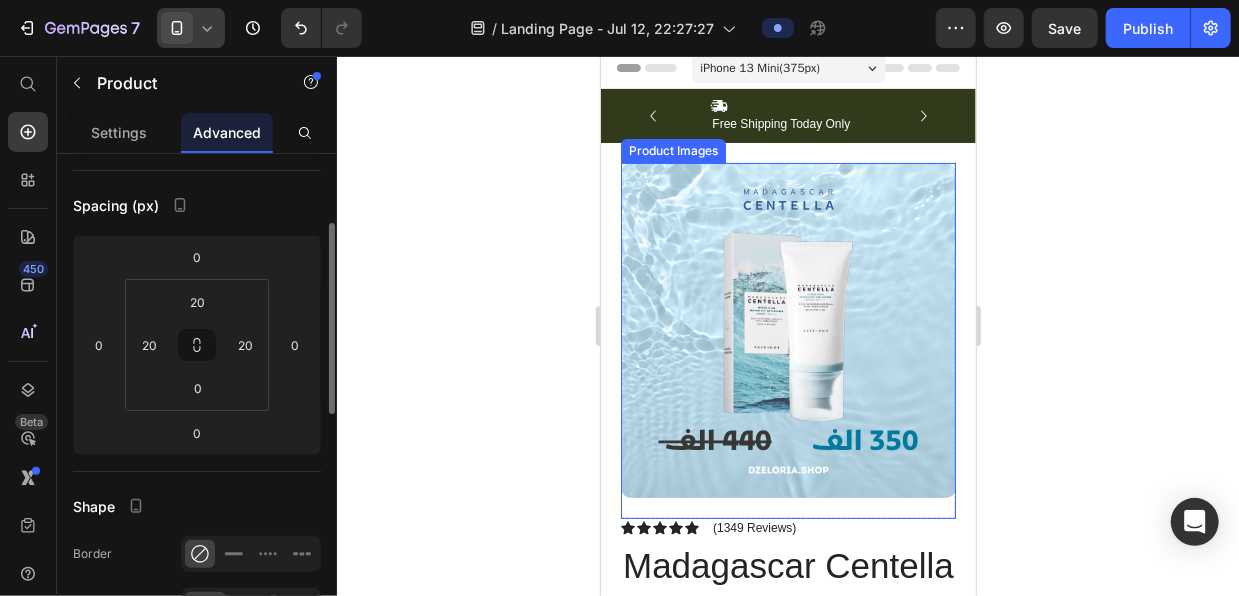 scroll, scrollTop: 244, scrollLeft: 0, axis: vertical 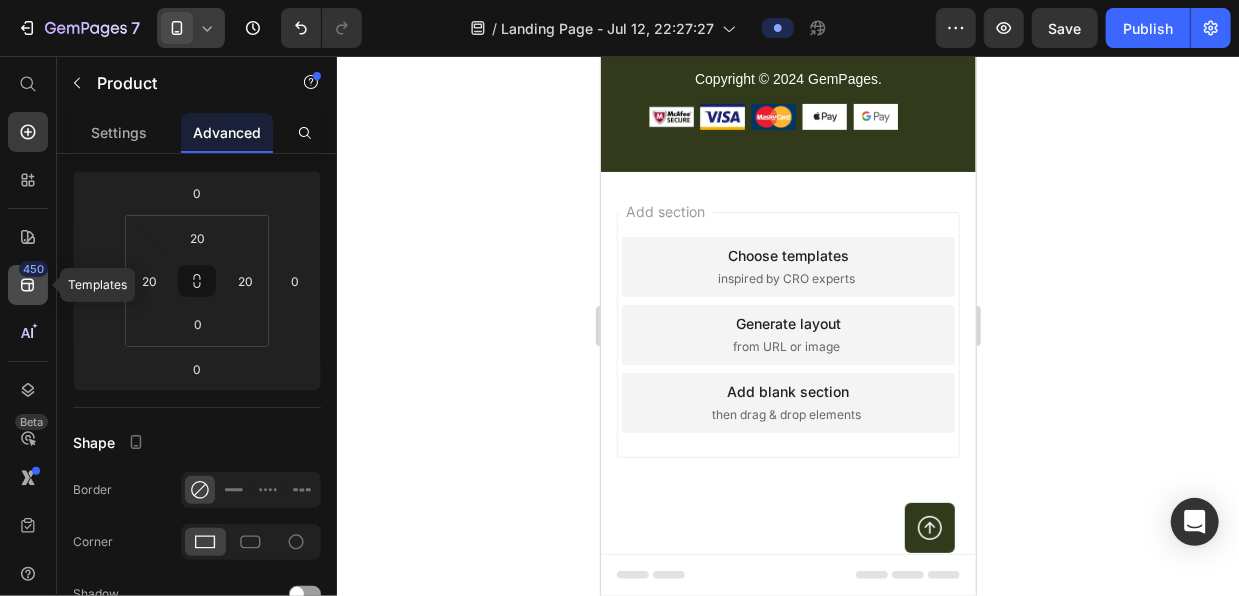 click 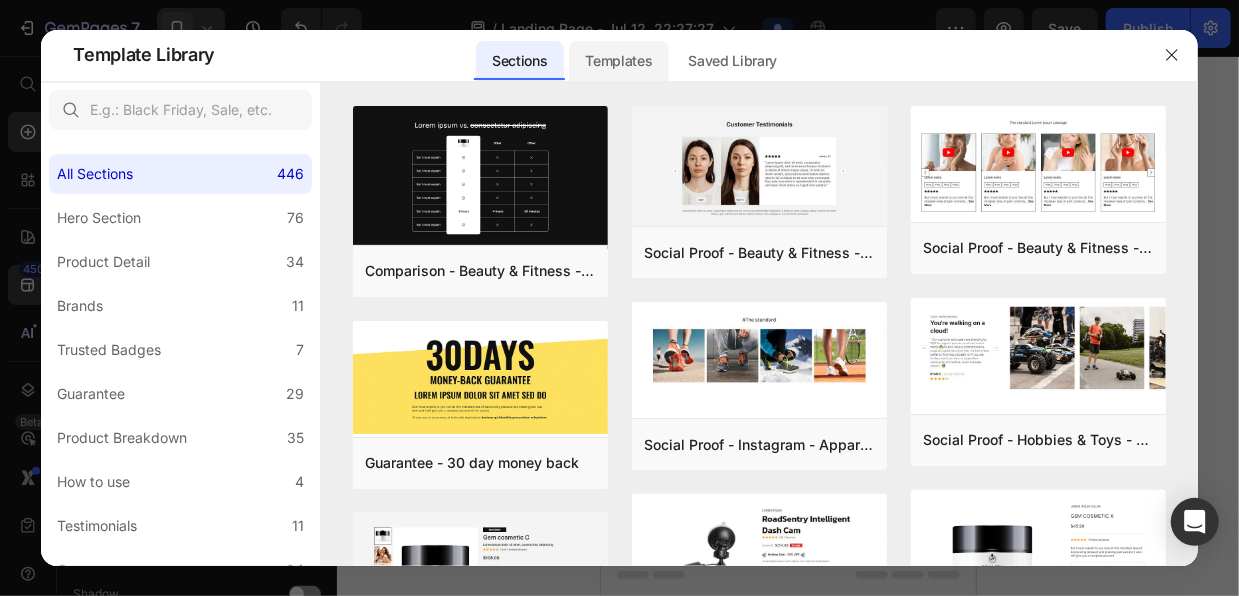 click on "Templates" 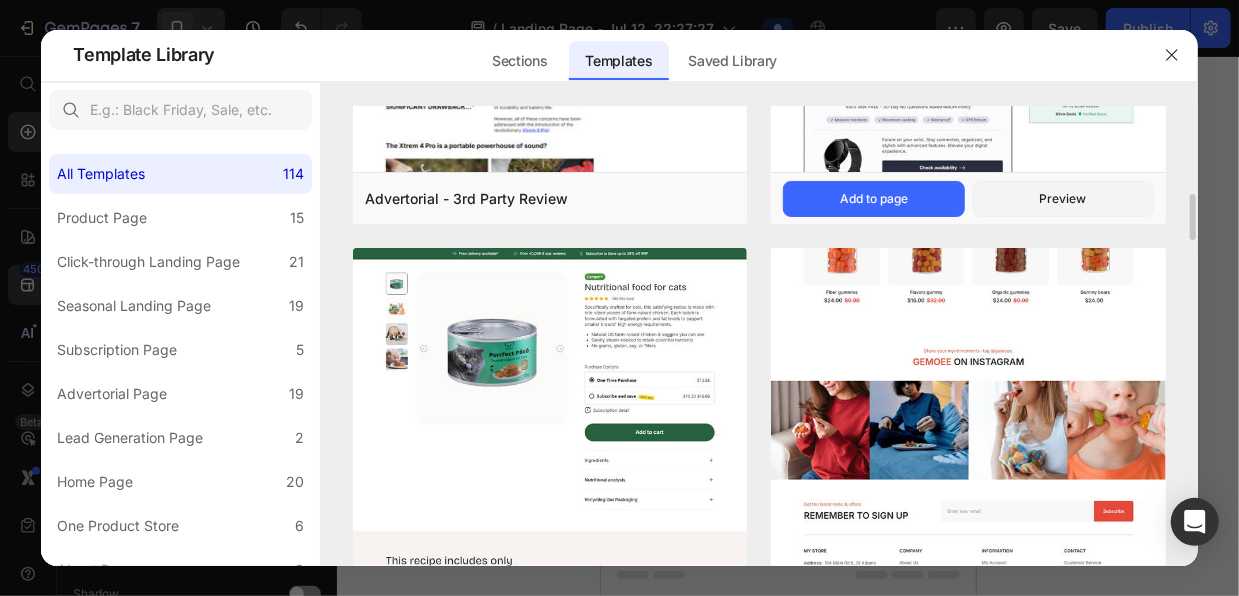 scroll, scrollTop: 866, scrollLeft: 0, axis: vertical 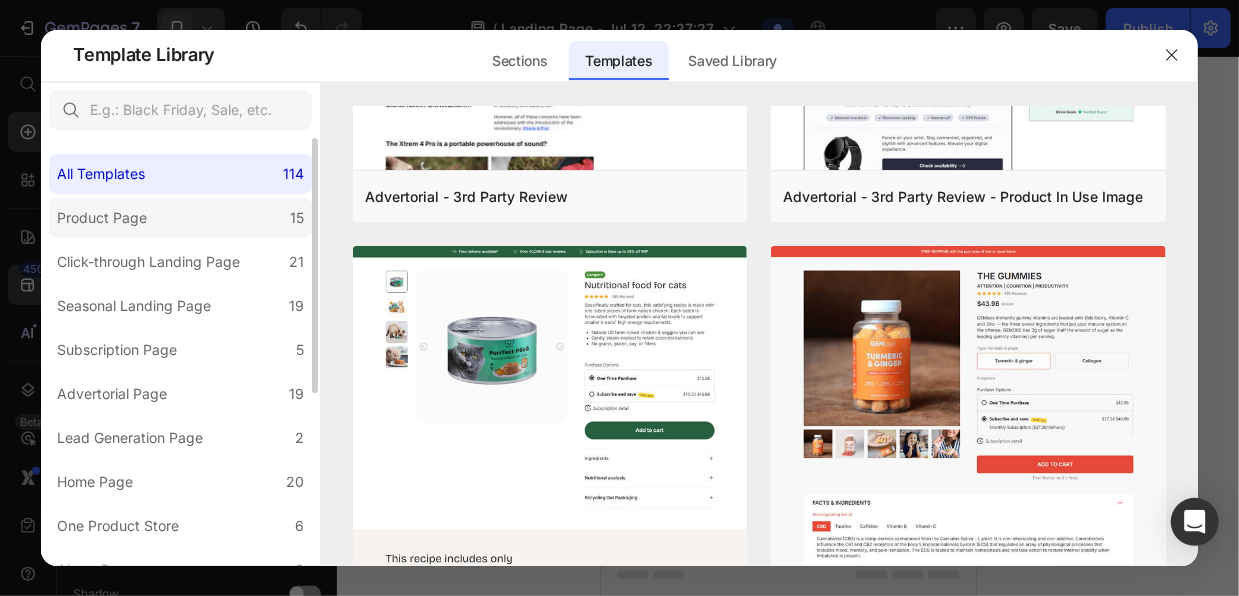 click on "Product Page 15" 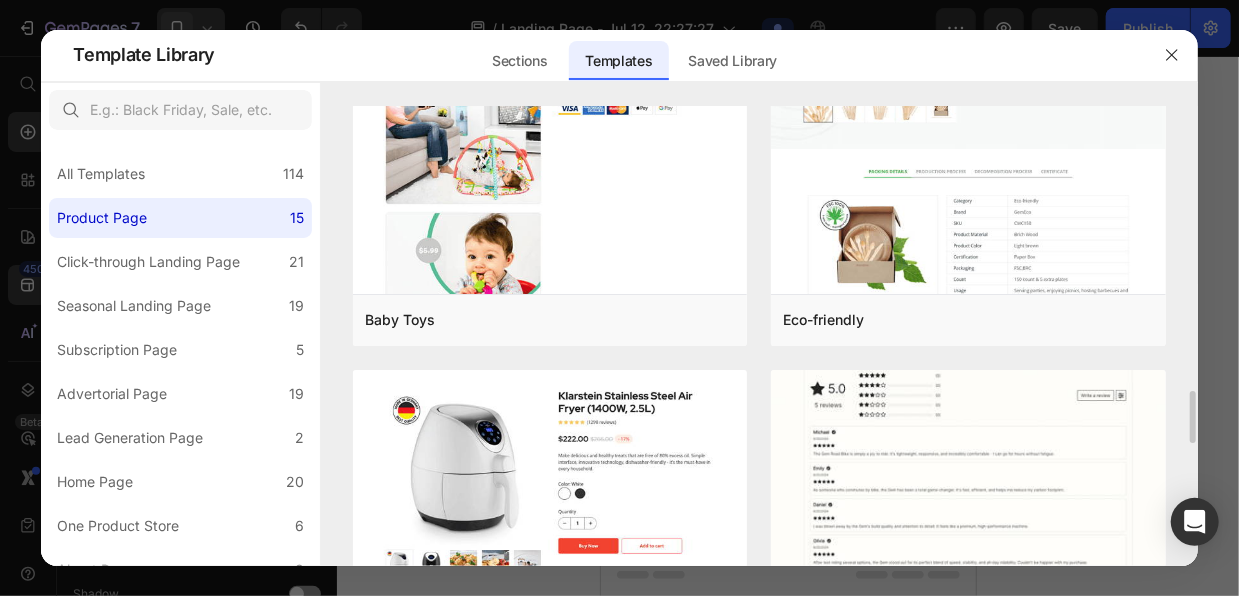 scroll, scrollTop: 2289, scrollLeft: 0, axis: vertical 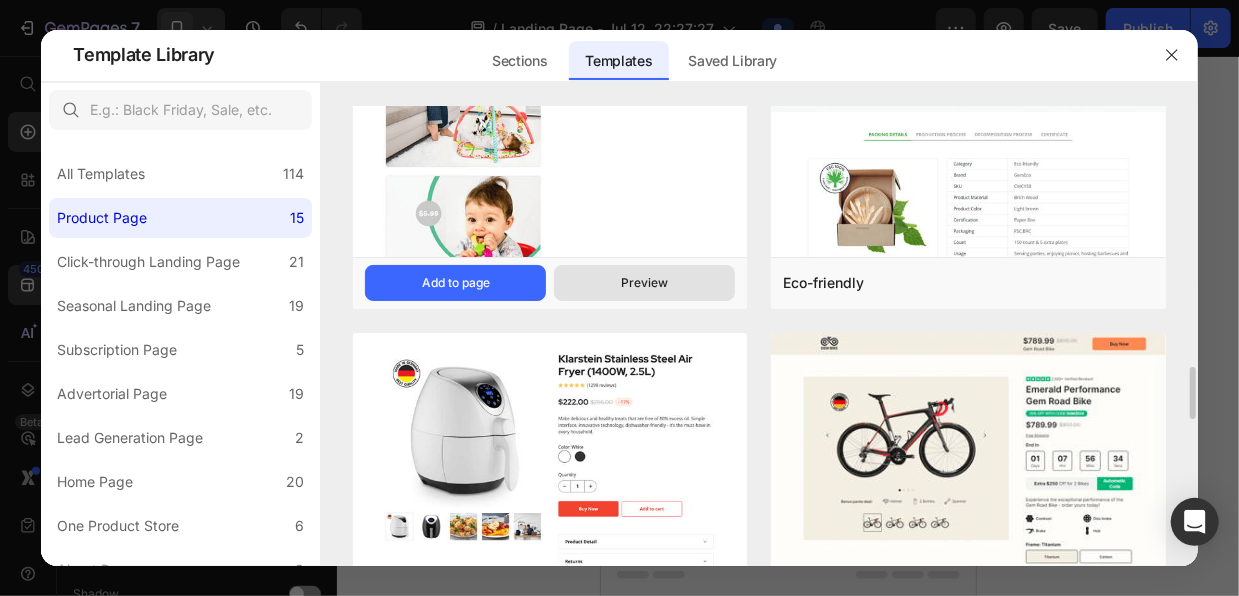 drag, startPoint x: 1187, startPoint y: 103, endPoint x: 682, endPoint y: 276, distance: 533.81085 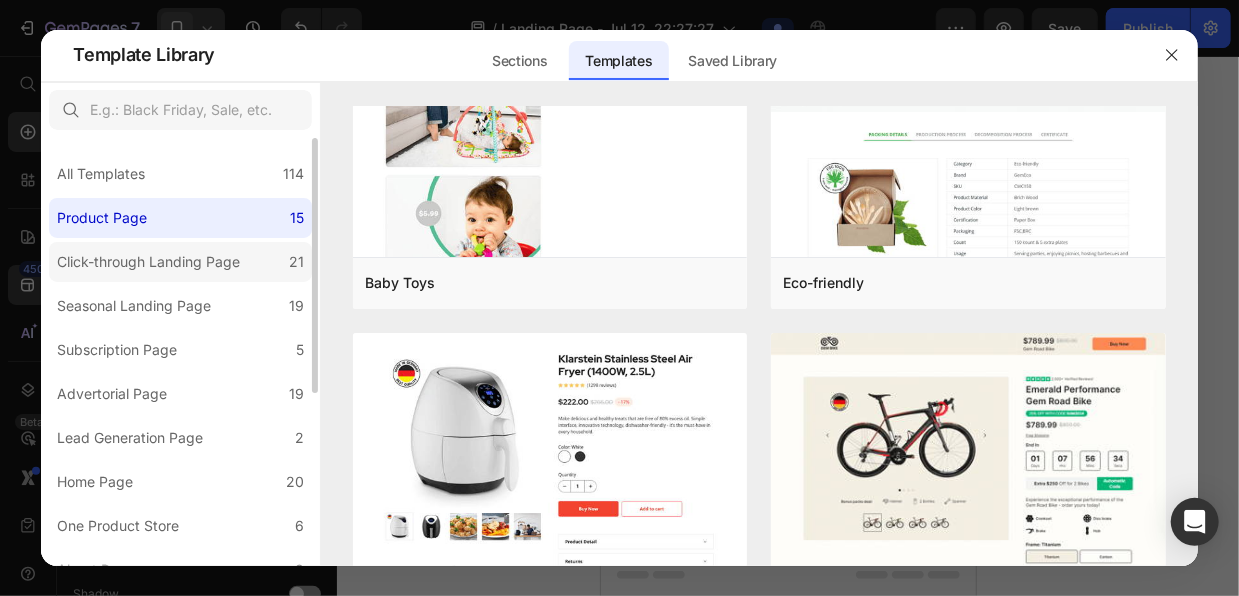click on "Click-through Landing Page" at bounding box center (148, 262) 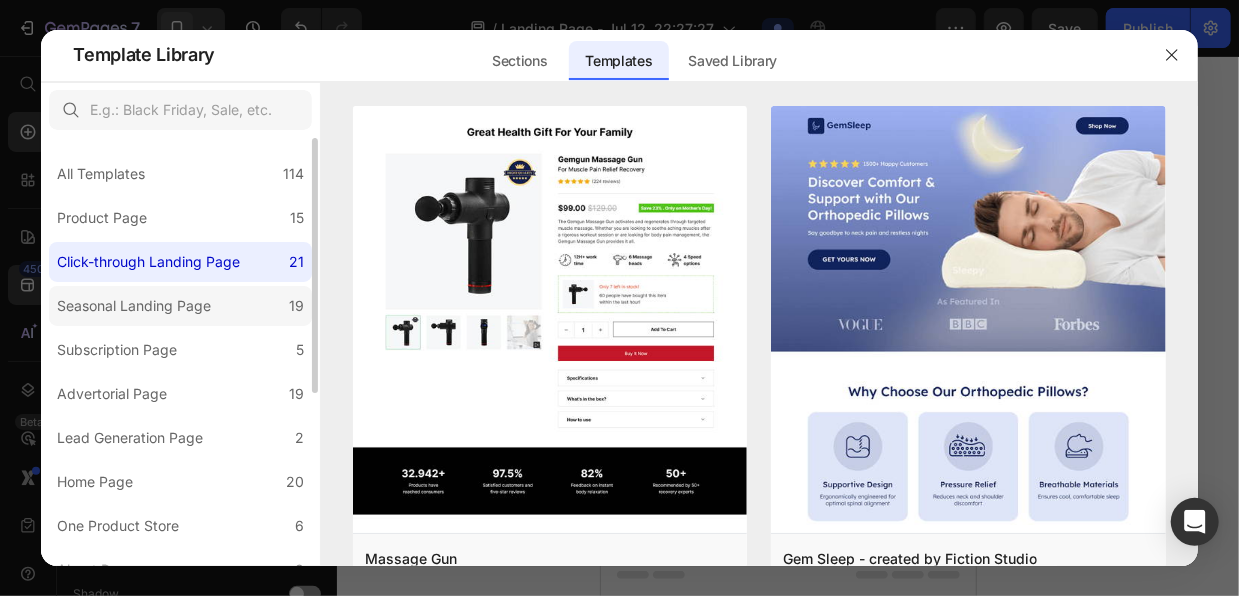 click on "Seasonal Landing Page 19" 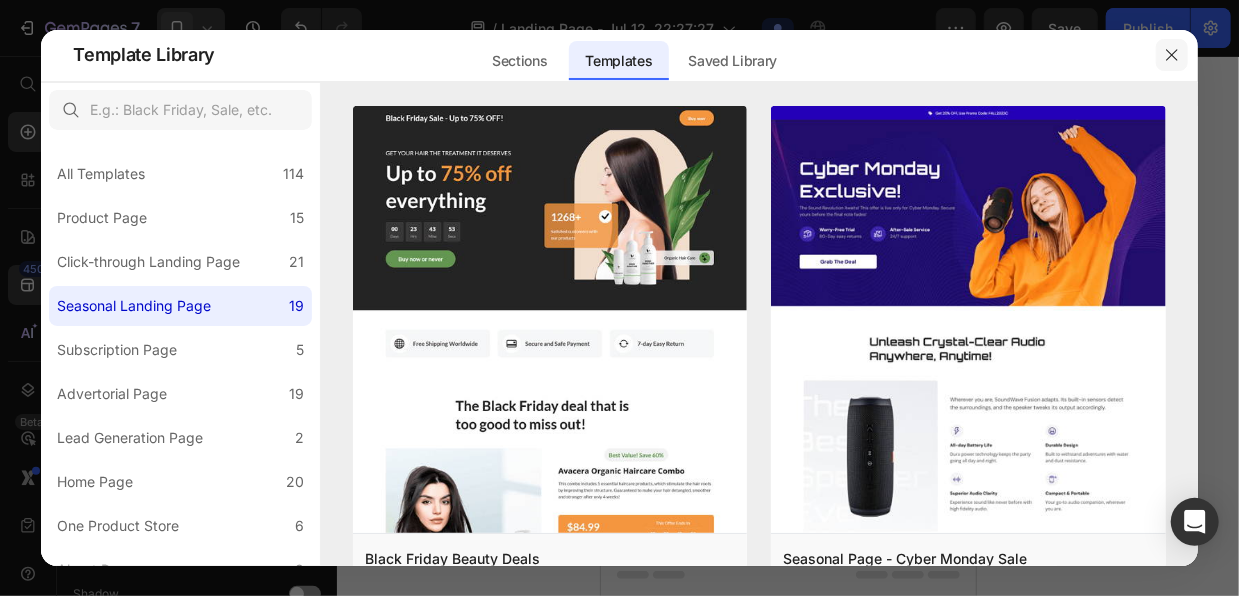 click 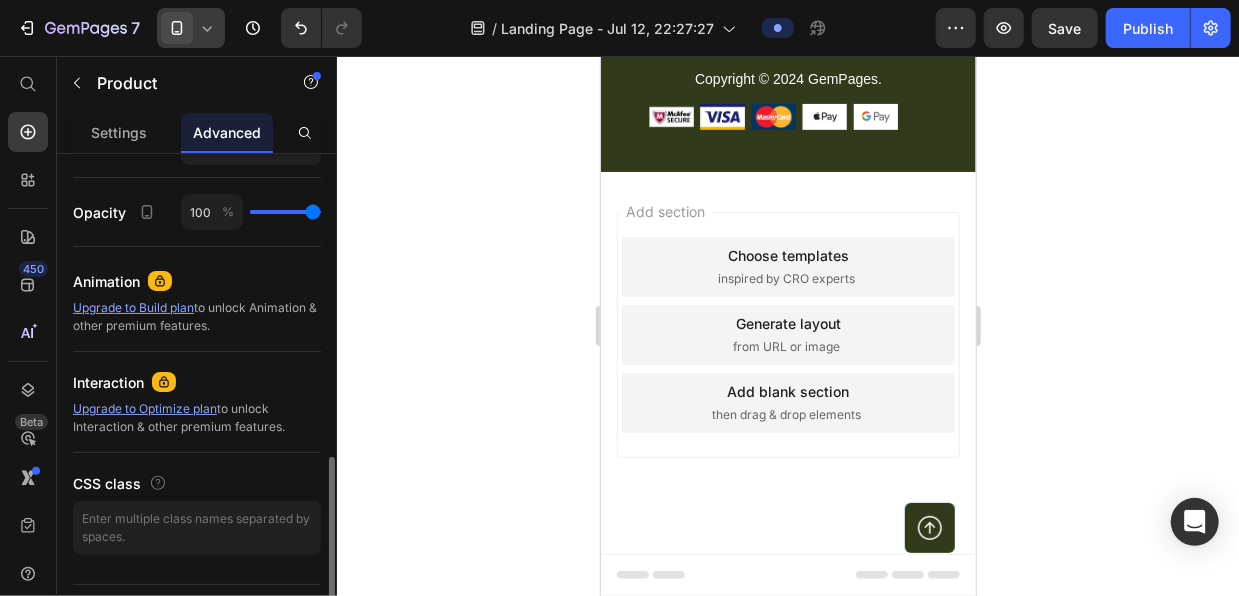 scroll, scrollTop: 770, scrollLeft: 0, axis: vertical 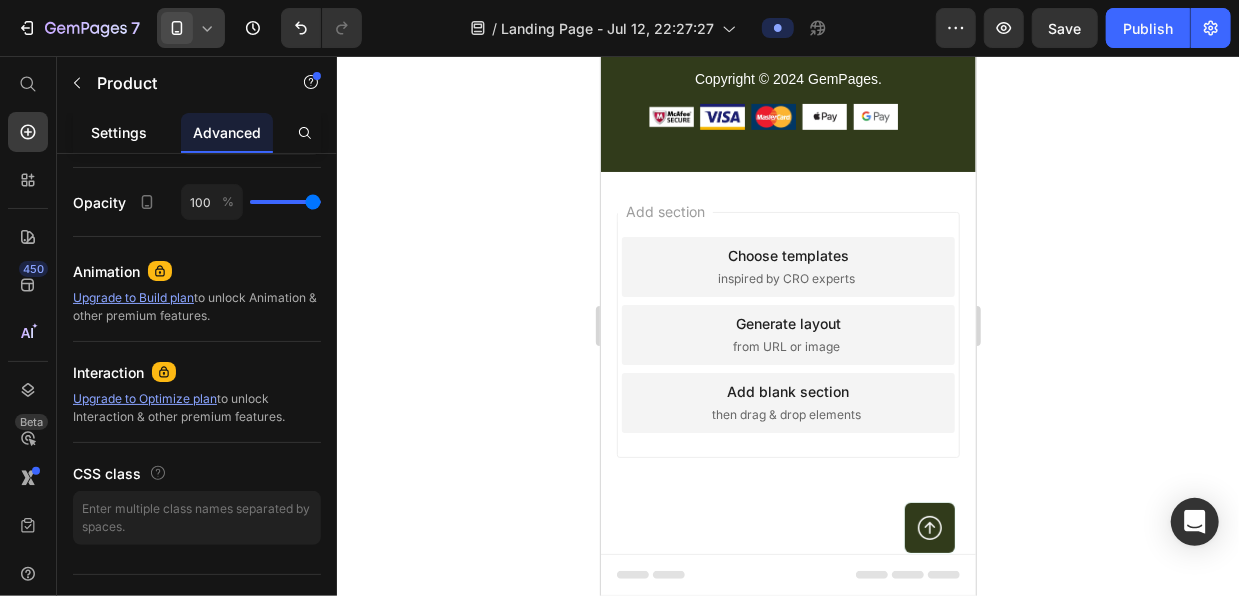 click on "Settings" at bounding box center (119, 132) 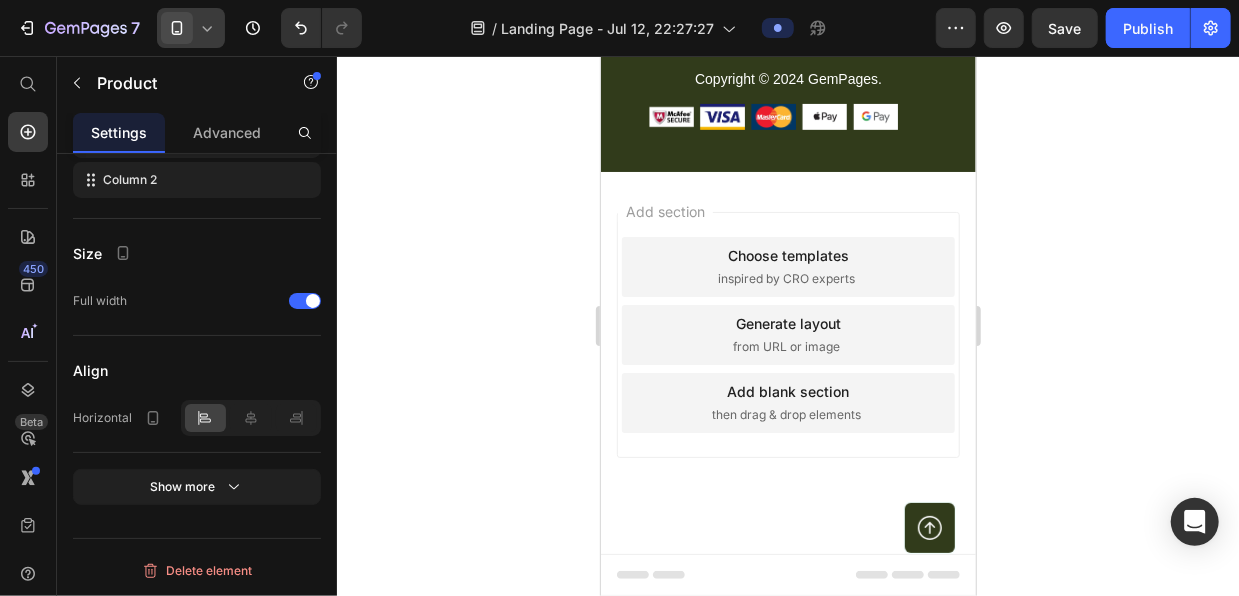 scroll, scrollTop: 0, scrollLeft: 0, axis: both 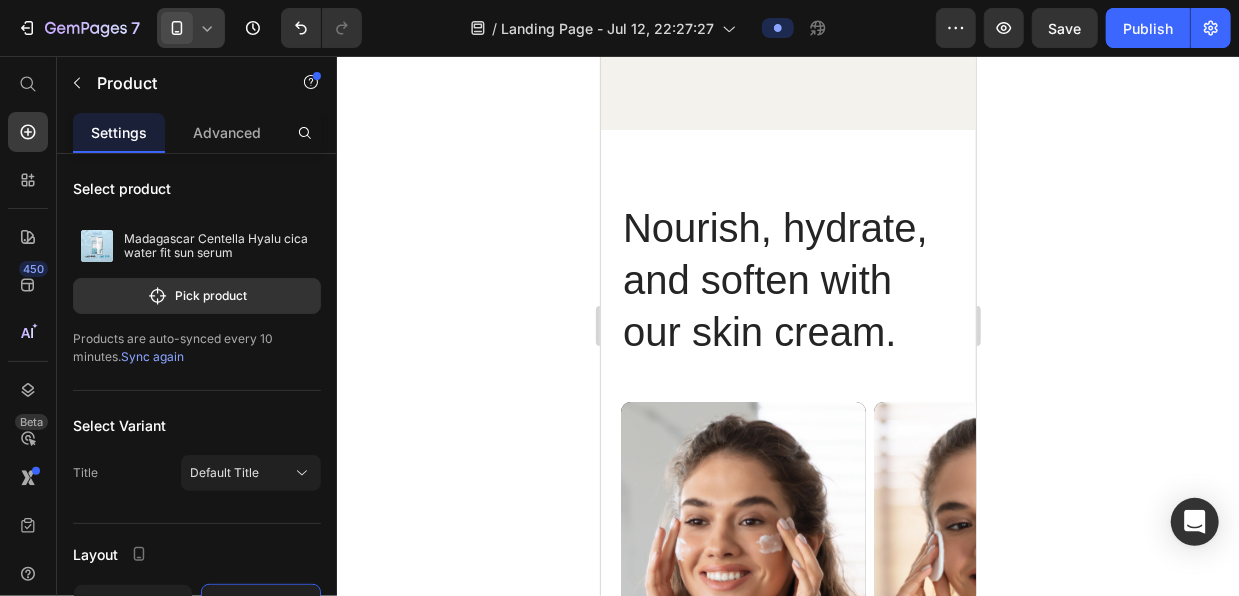 click 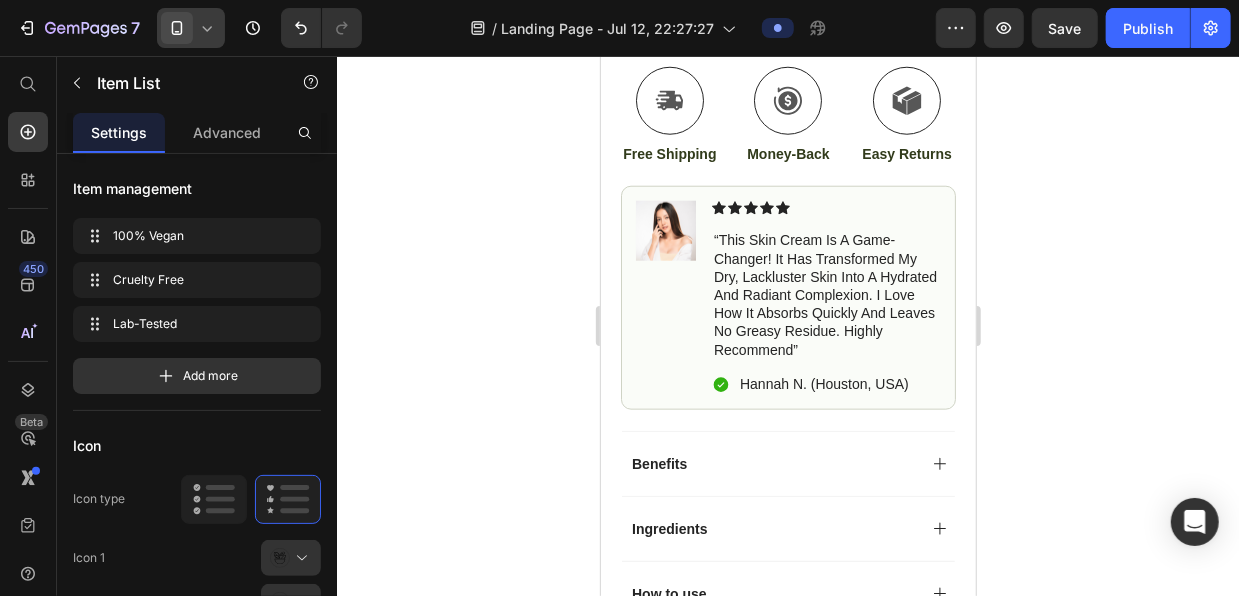 scroll, scrollTop: 0, scrollLeft: 0, axis: both 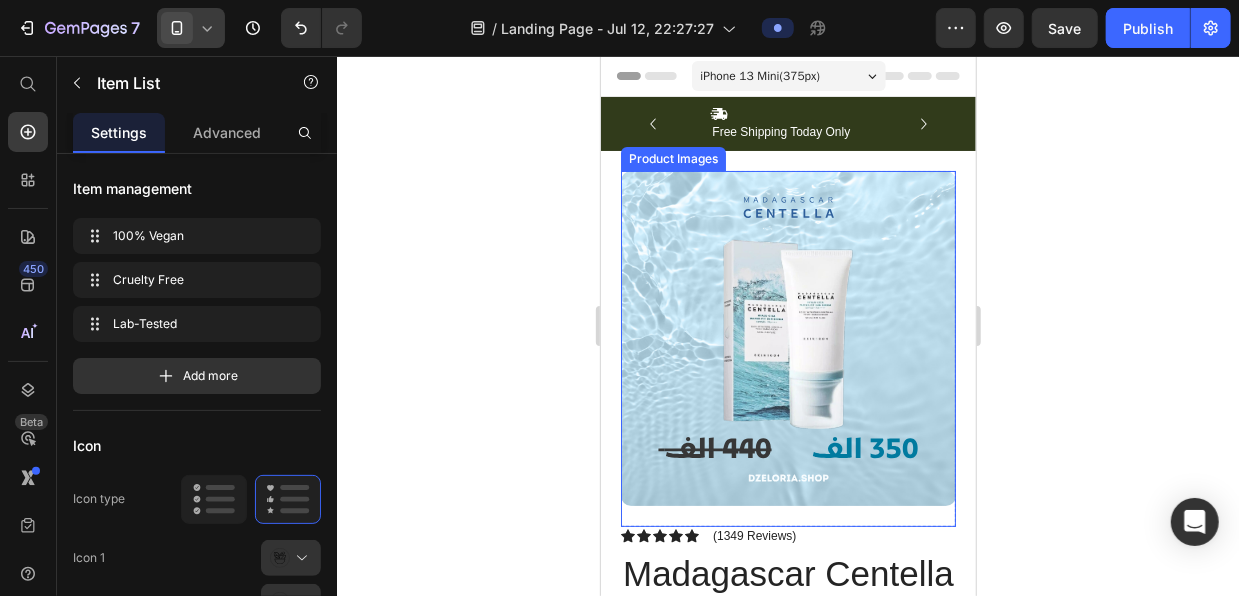 click at bounding box center (787, 337) 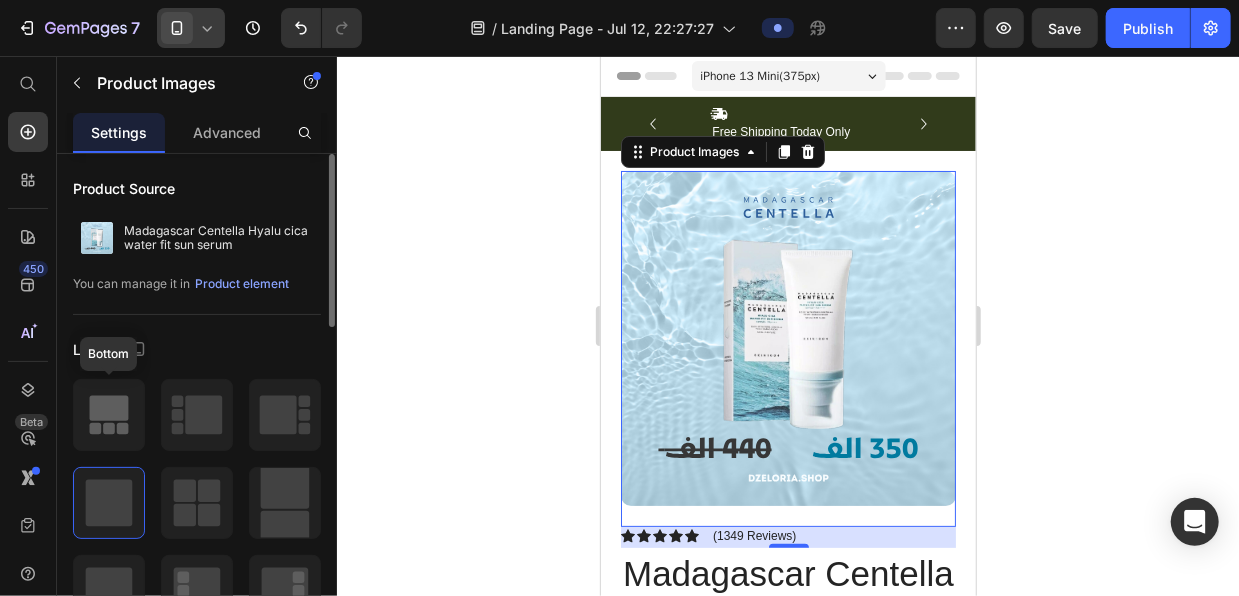 click 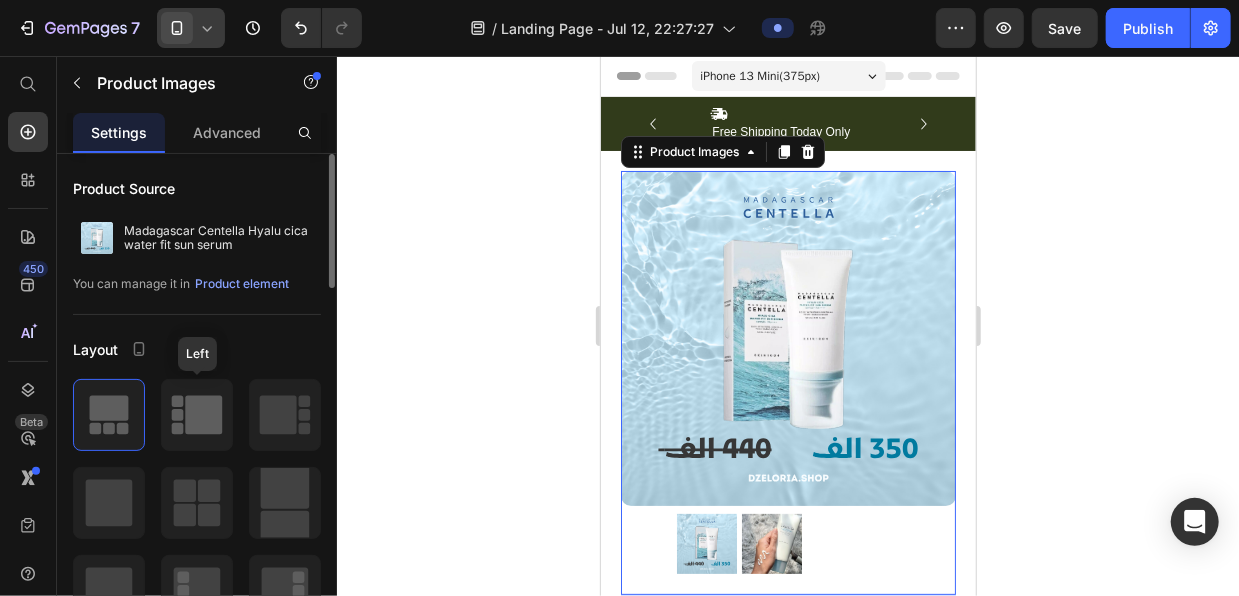 click 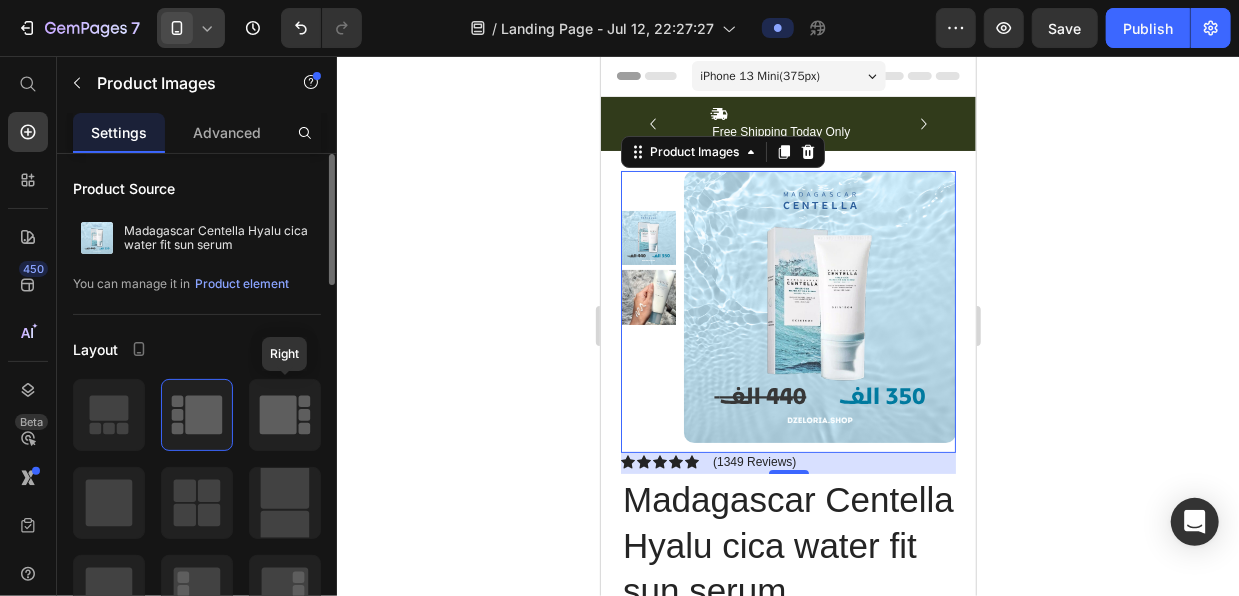 click 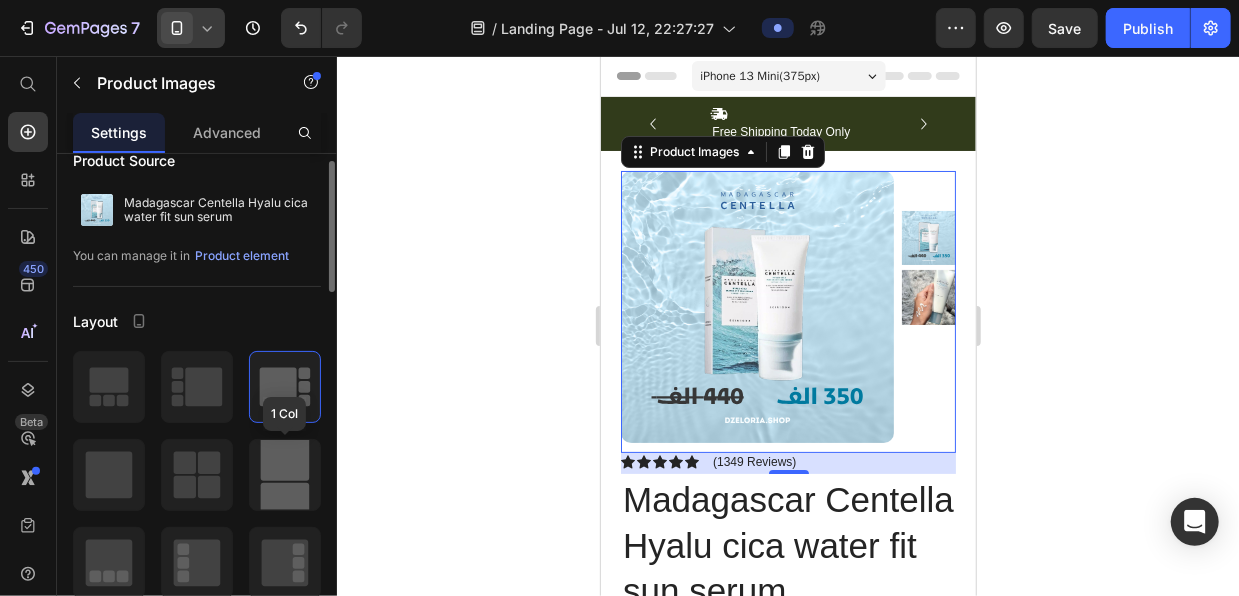 scroll, scrollTop: 28, scrollLeft: 0, axis: vertical 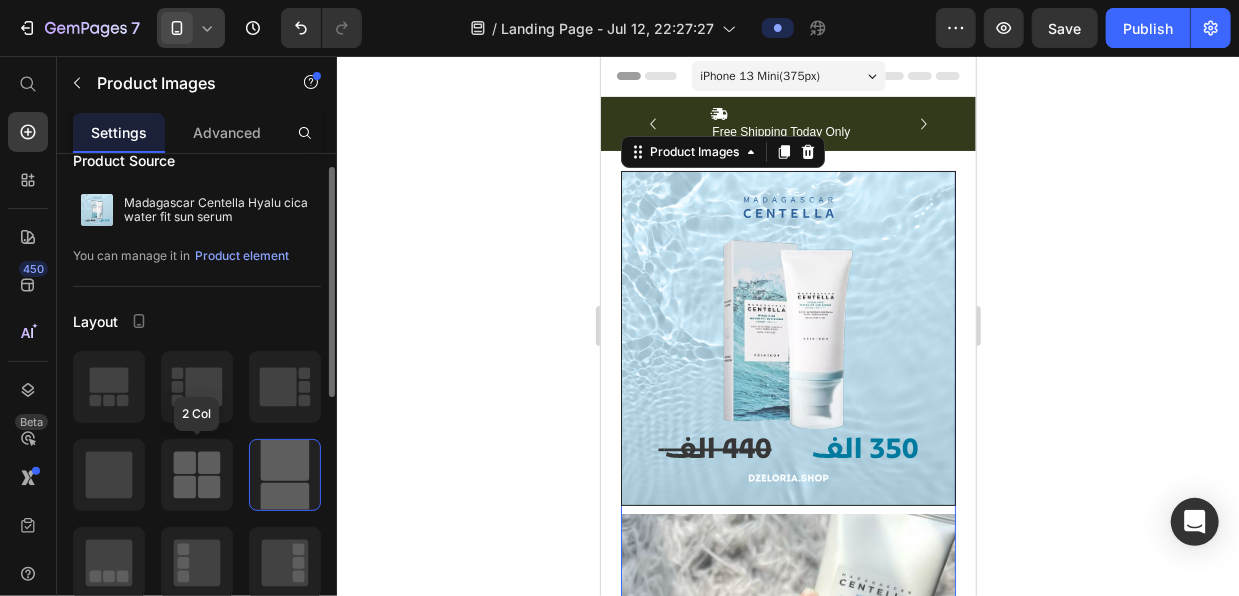 click 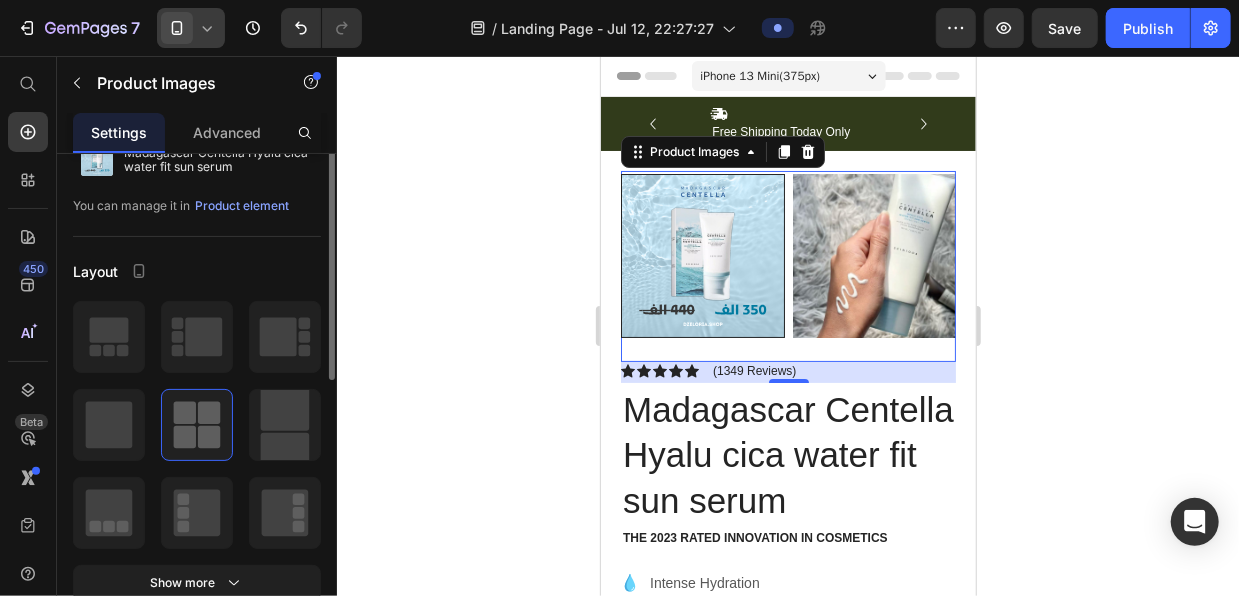 scroll, scrollTop: 80, scrollLeft: 0, axis: vertical 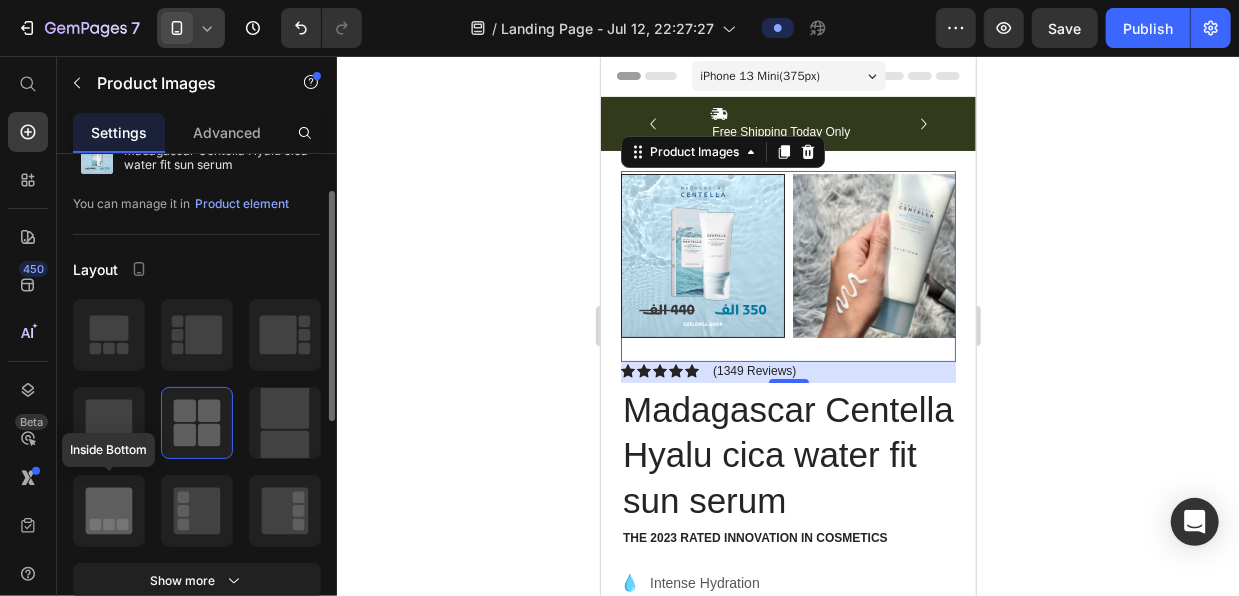 click 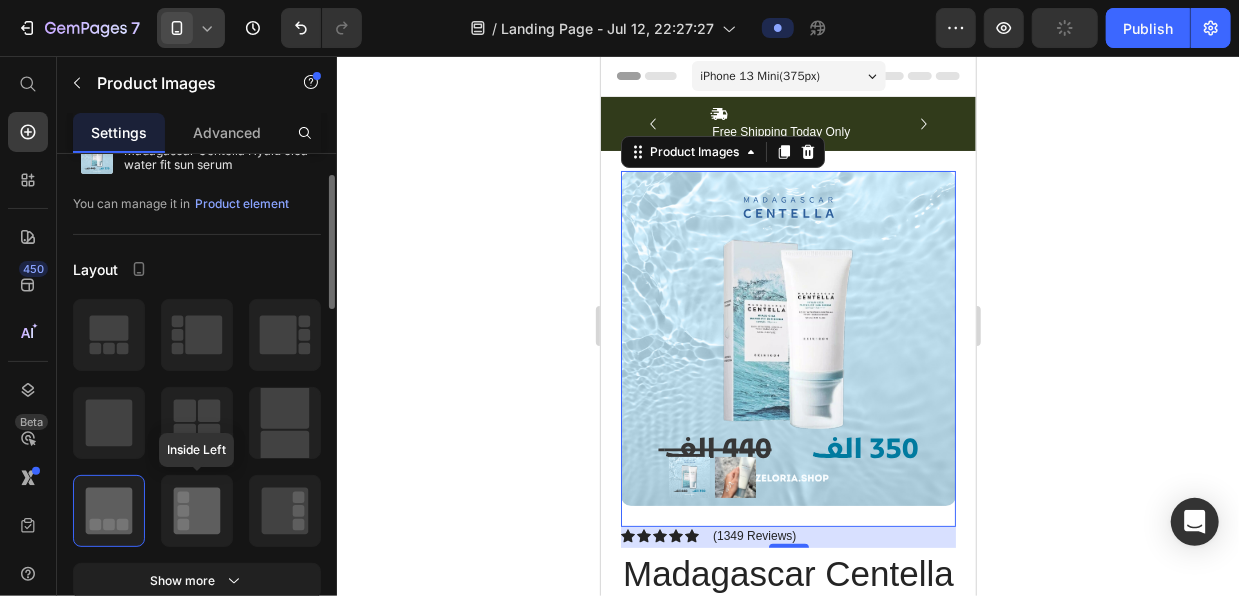 click 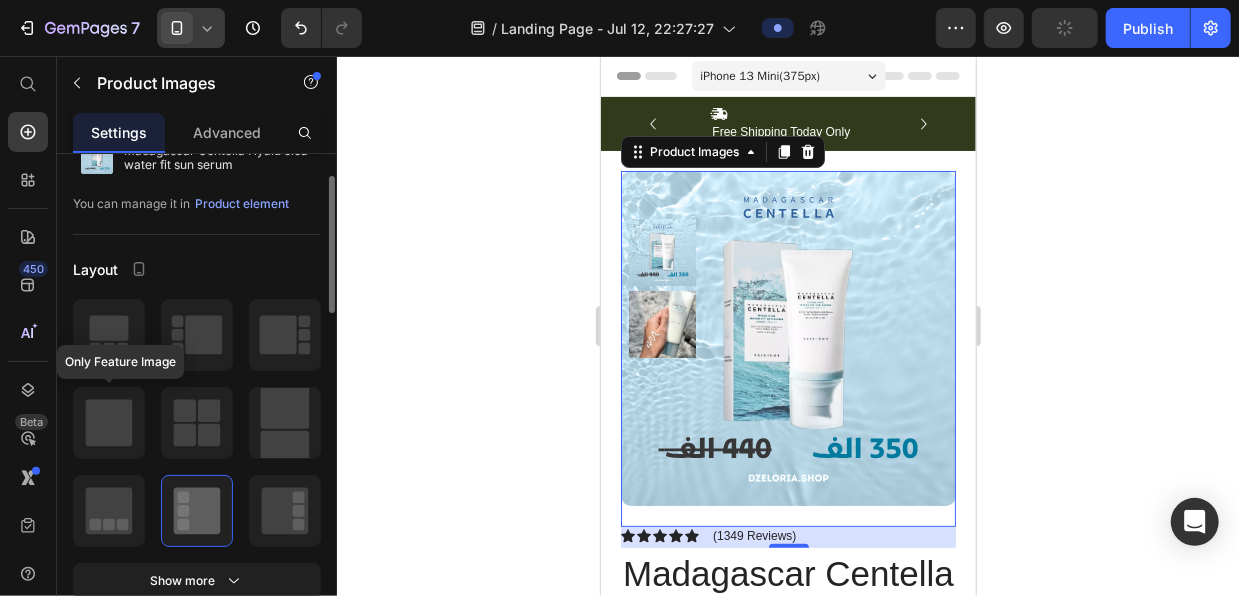 click 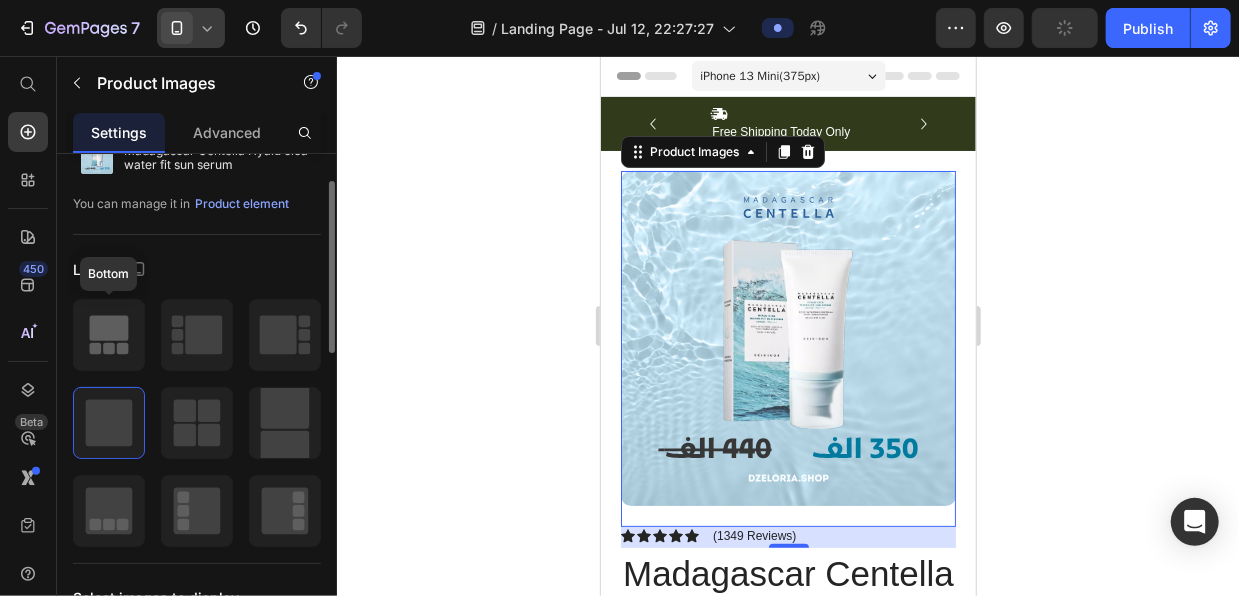 click 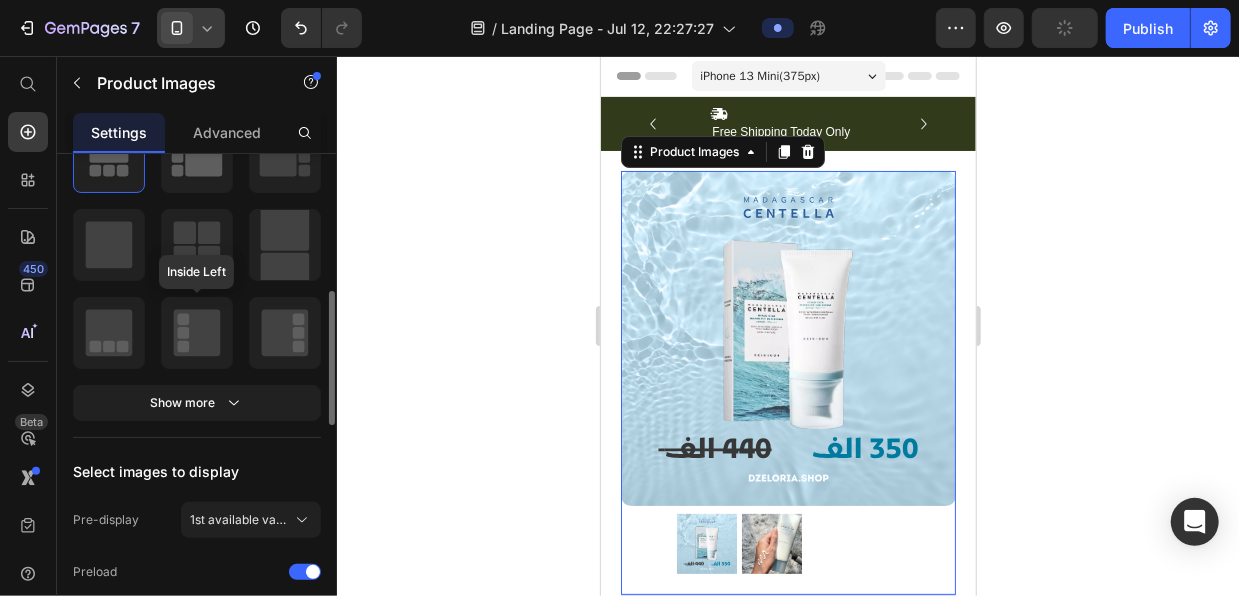 scroll, scrollTop: 325, scrollLeft: 0, axis: vertical 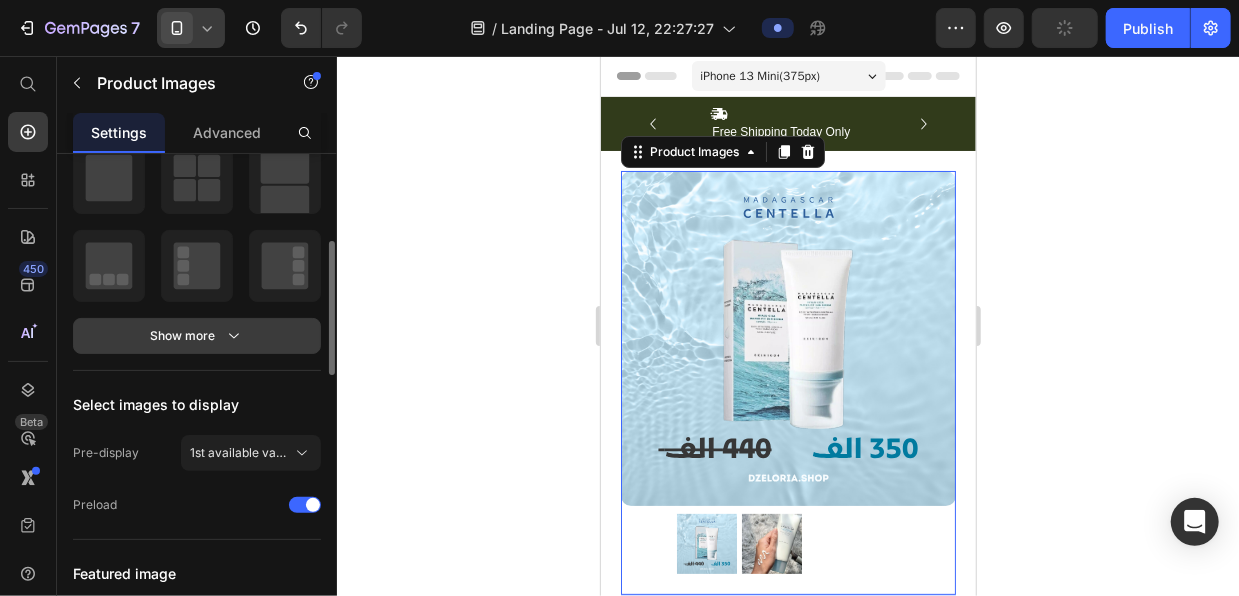 click 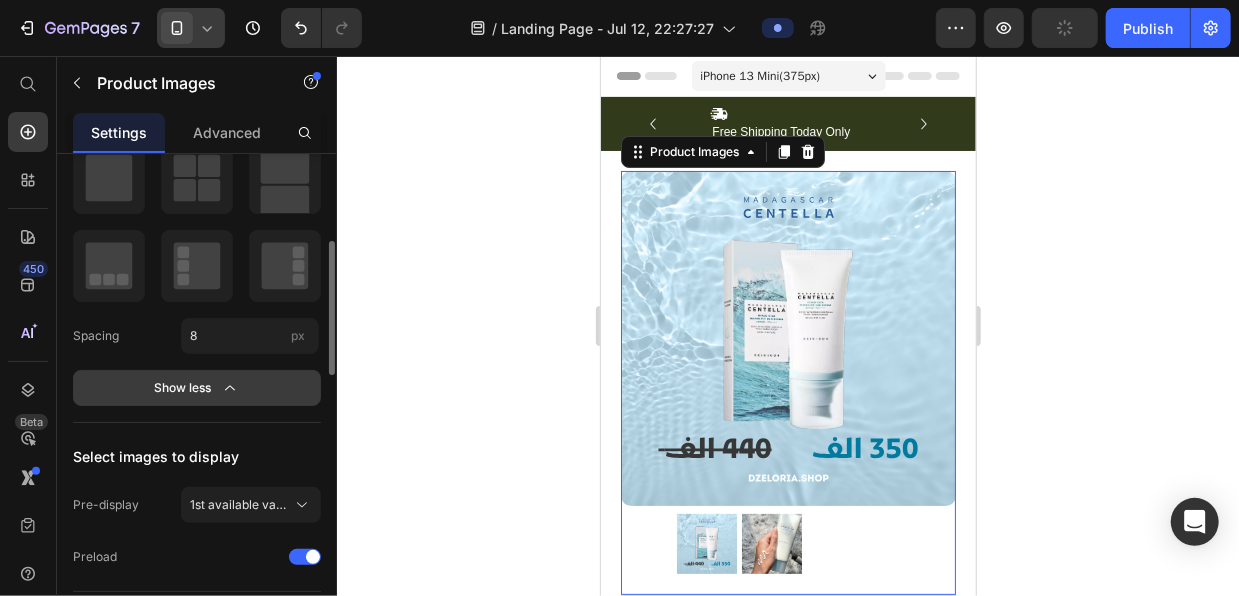 click 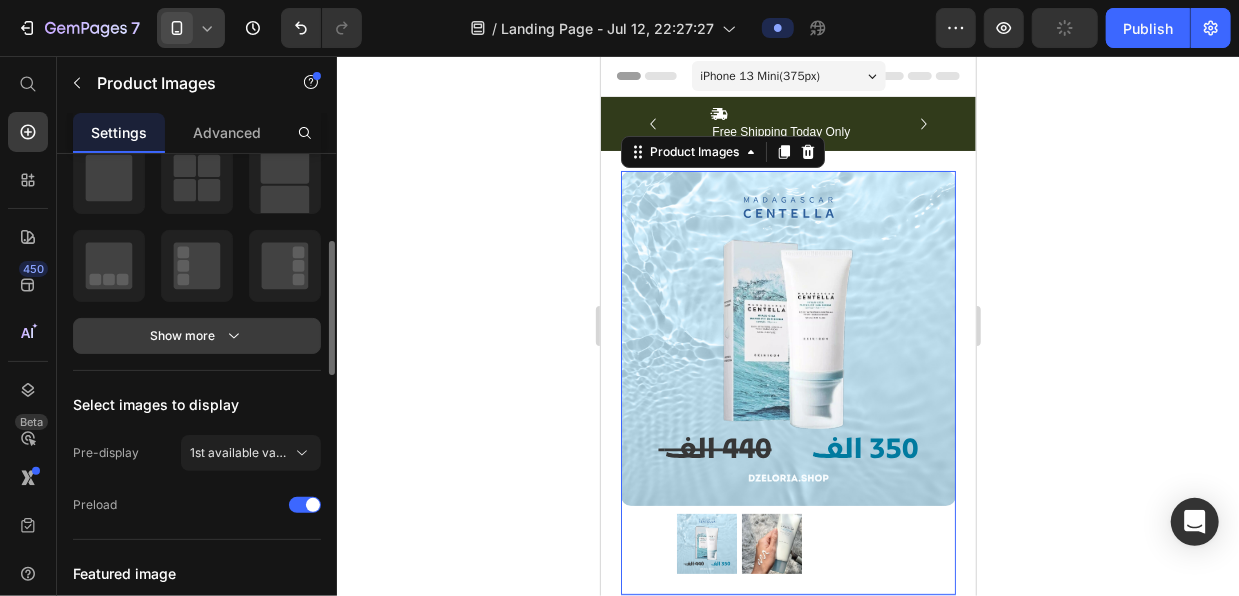 click on "Show more" at bounding box center [197, 336] 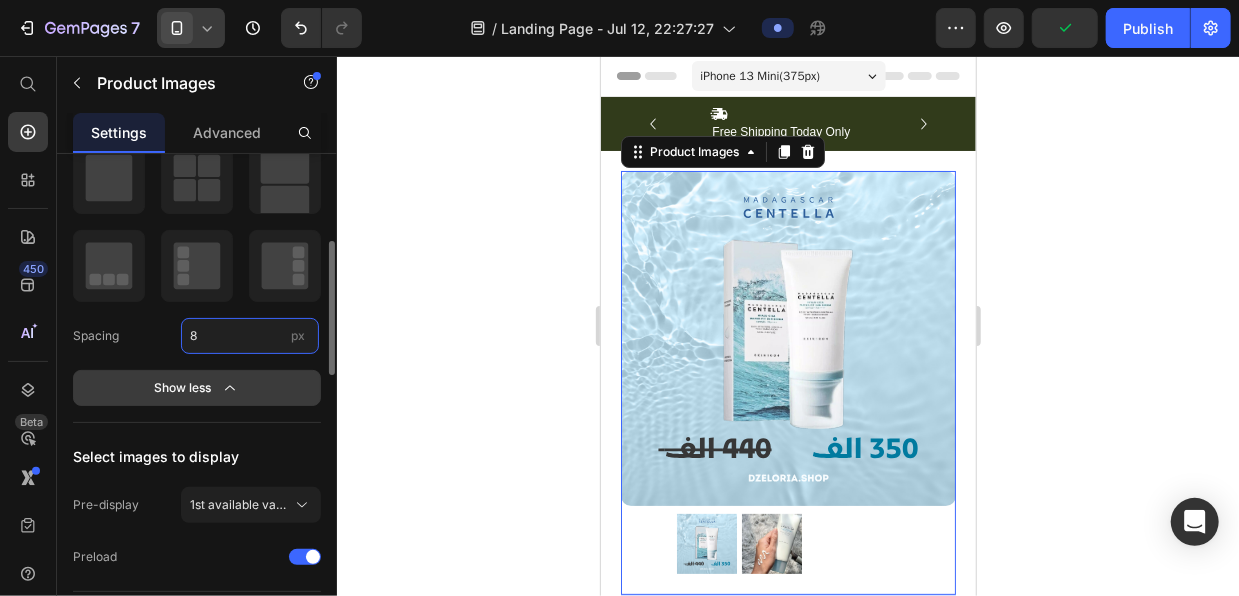 click on "8" at bounding box center [250, 336] 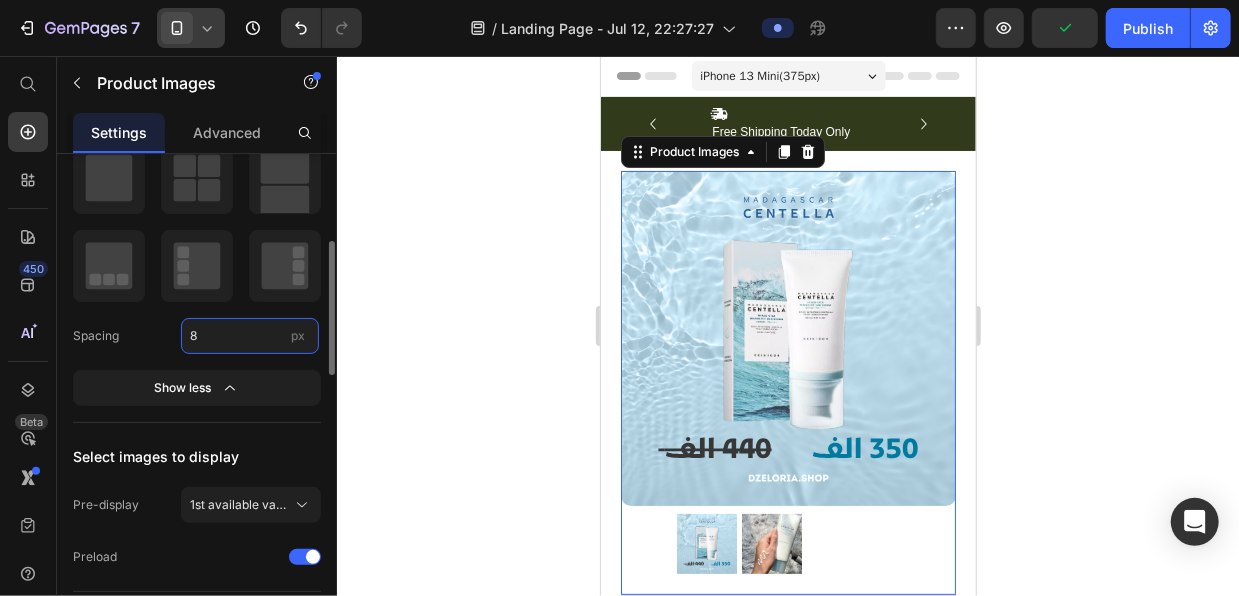 click on "8" at bounding box center [250, 336] 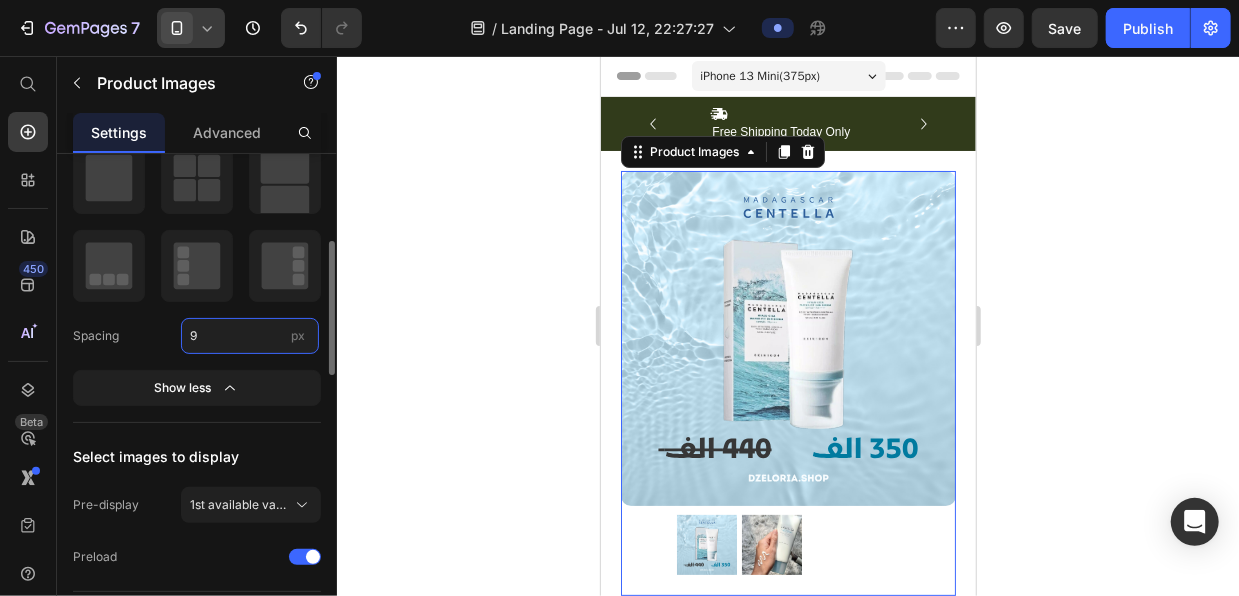 type on "10" 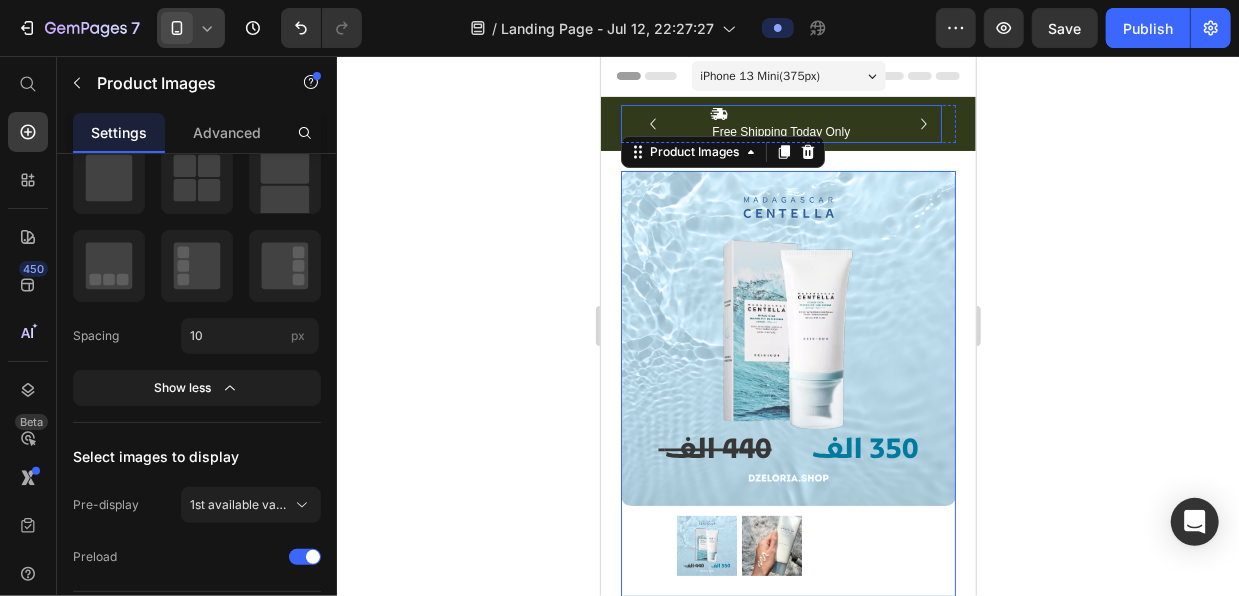 click on "Icon Free Shipping Today Only Text Block Row" at bounding box center [780, 123] 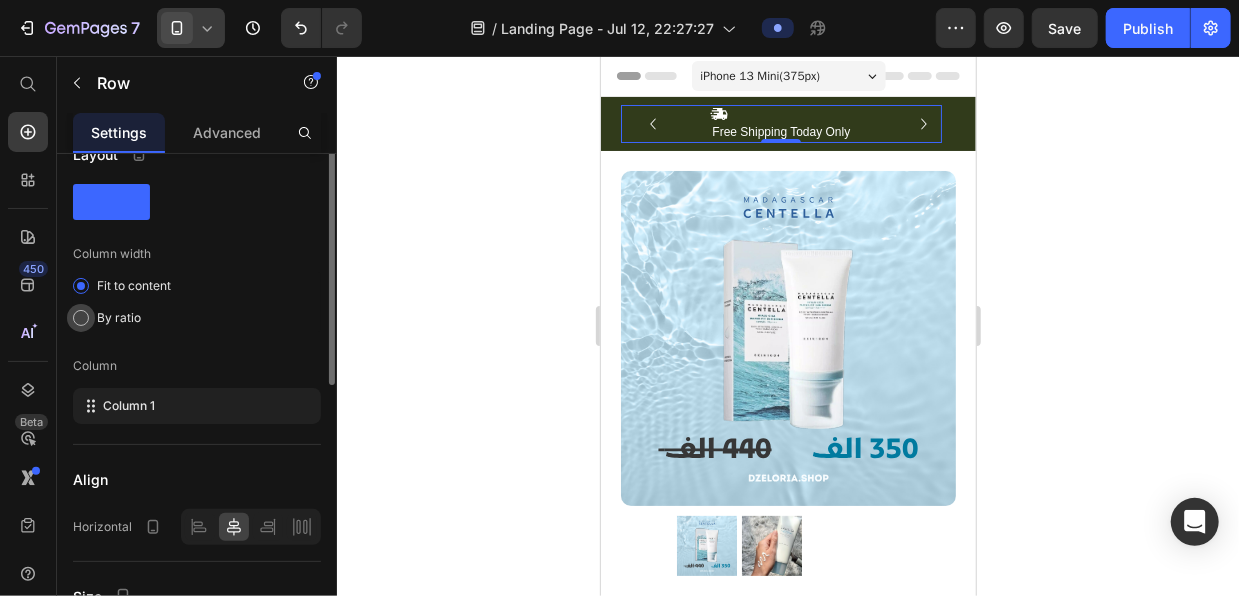 scroll, scrollTop: 0, scrollLeft: 0, axis: both 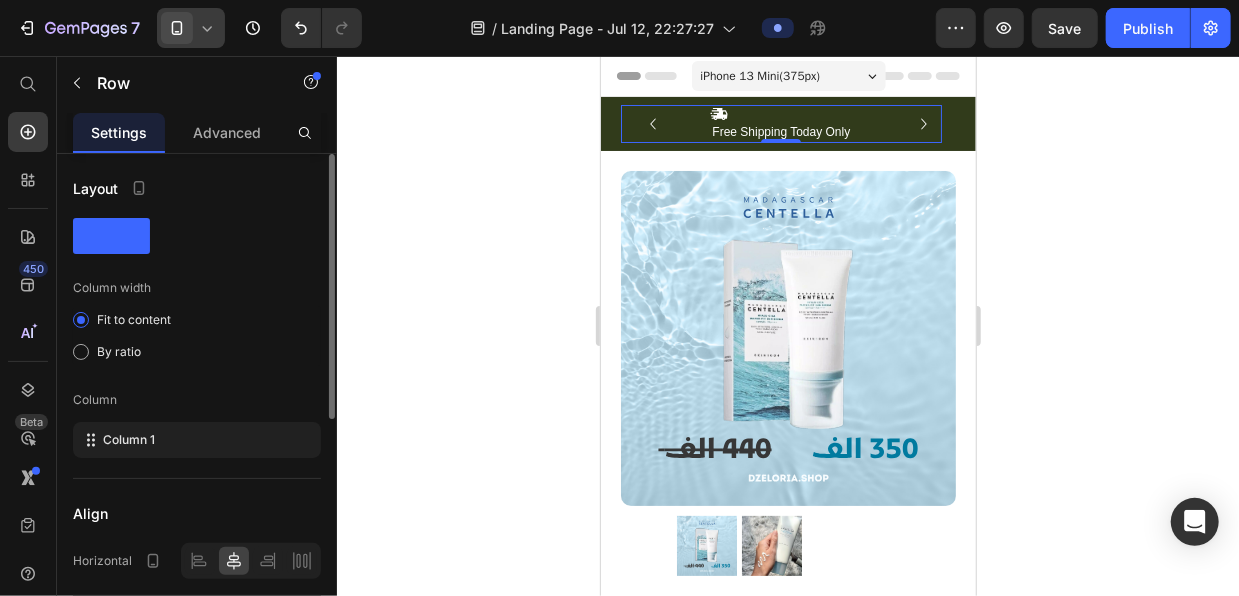click 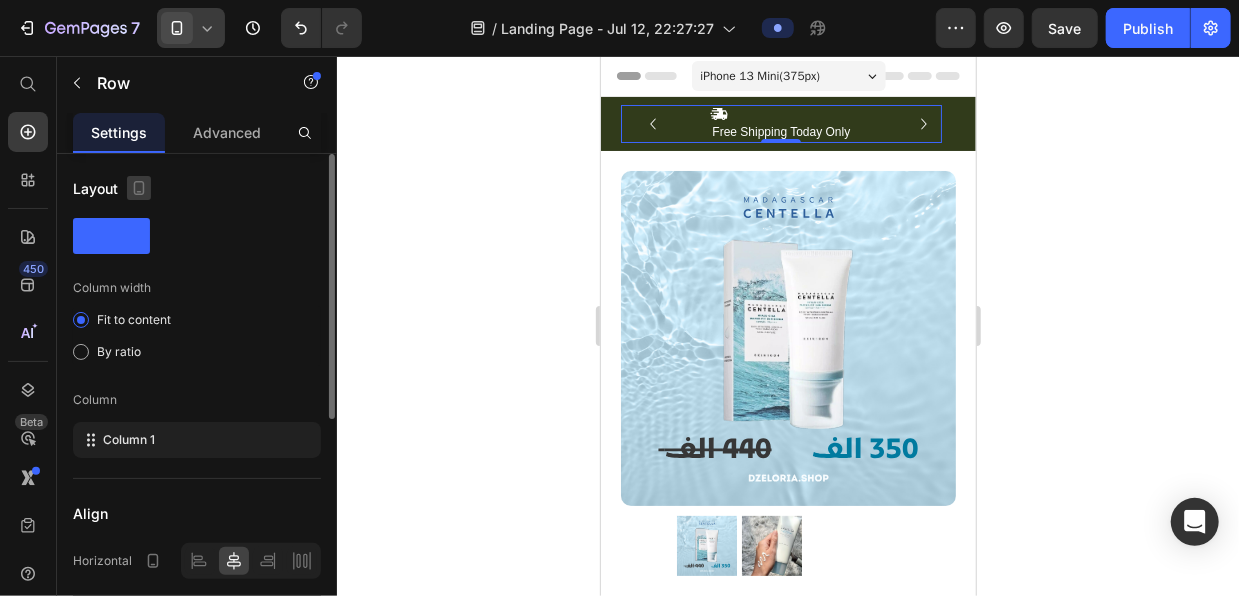 click 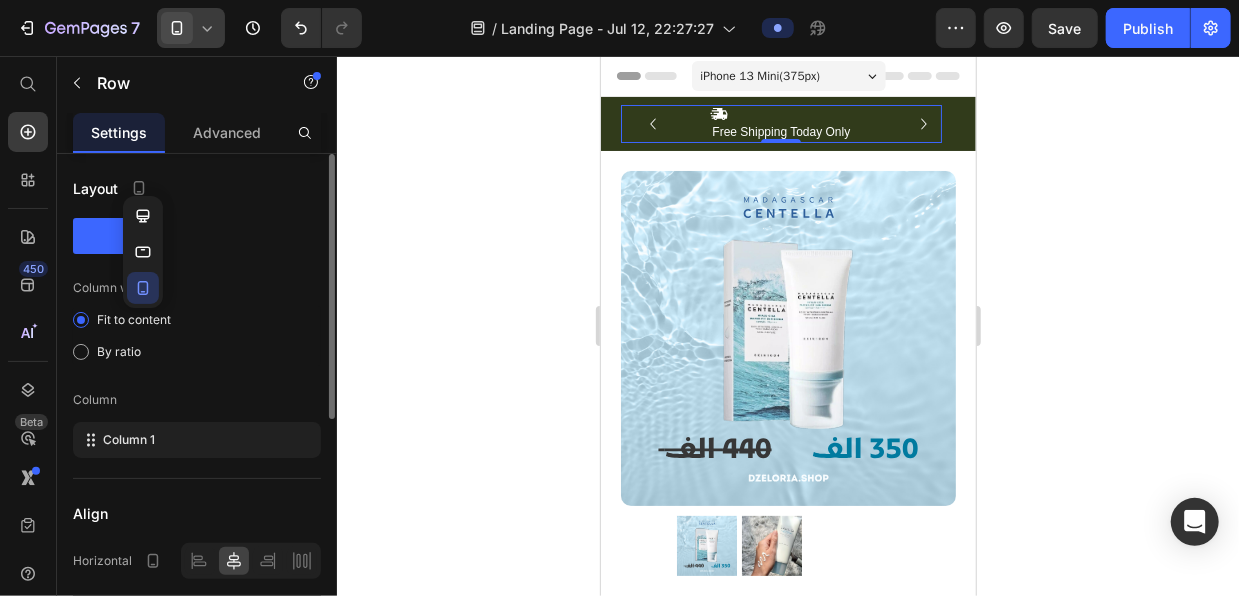 click on "Layout" at bounding box center (197, 188) 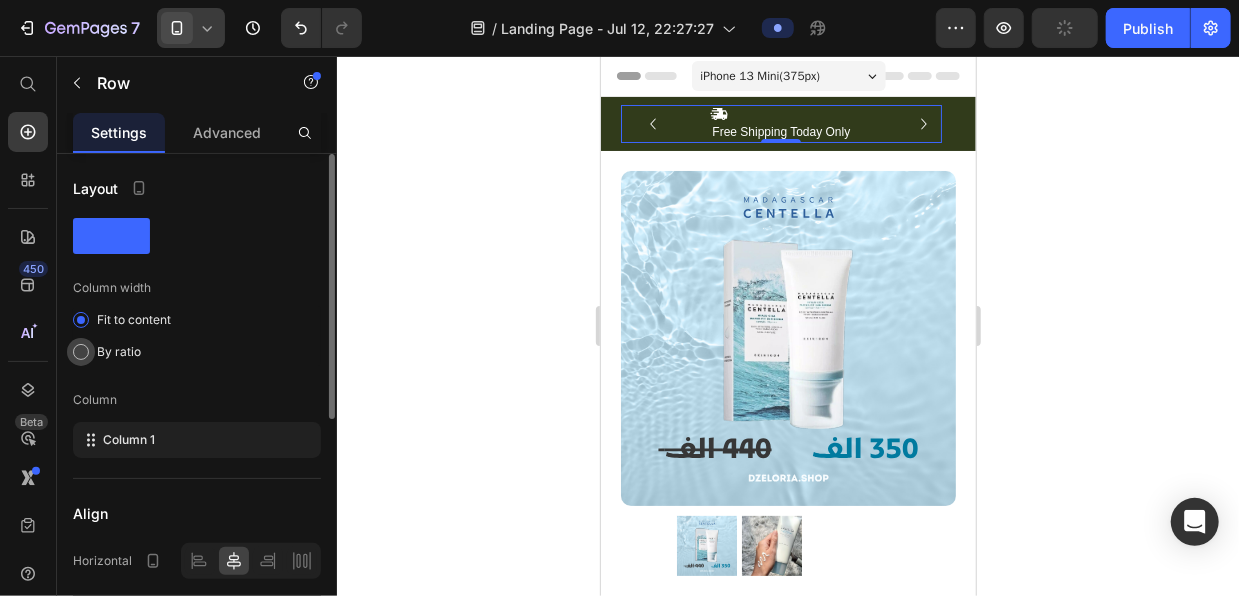 click on "By ratio" 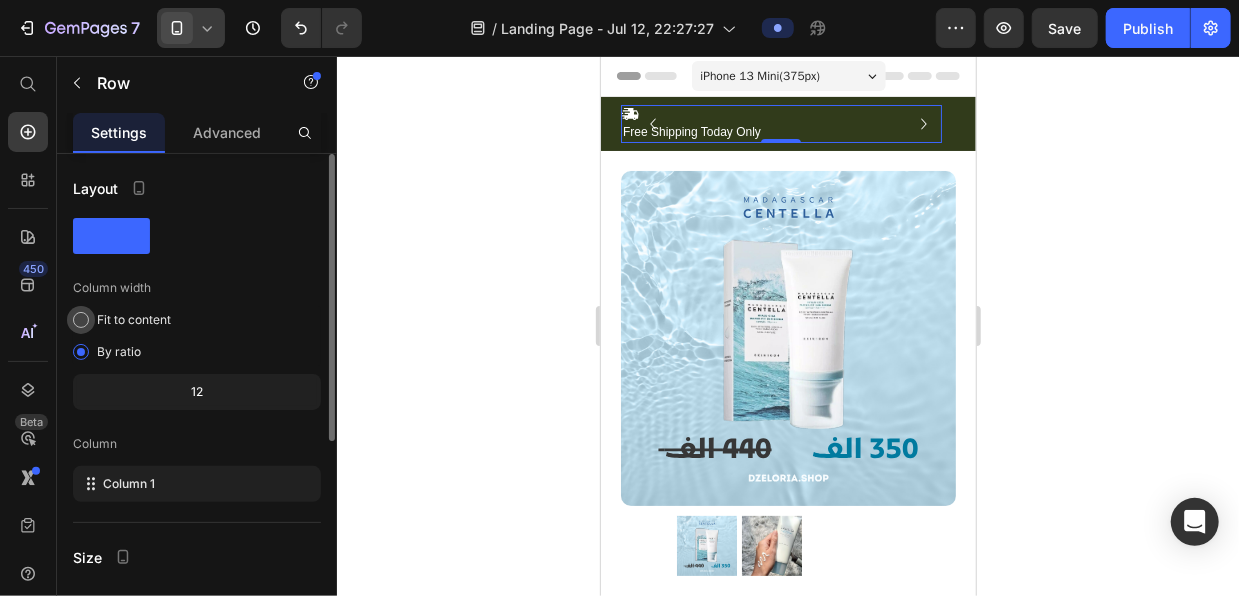 click on "Fit to content" at bounding box center (134, 320) 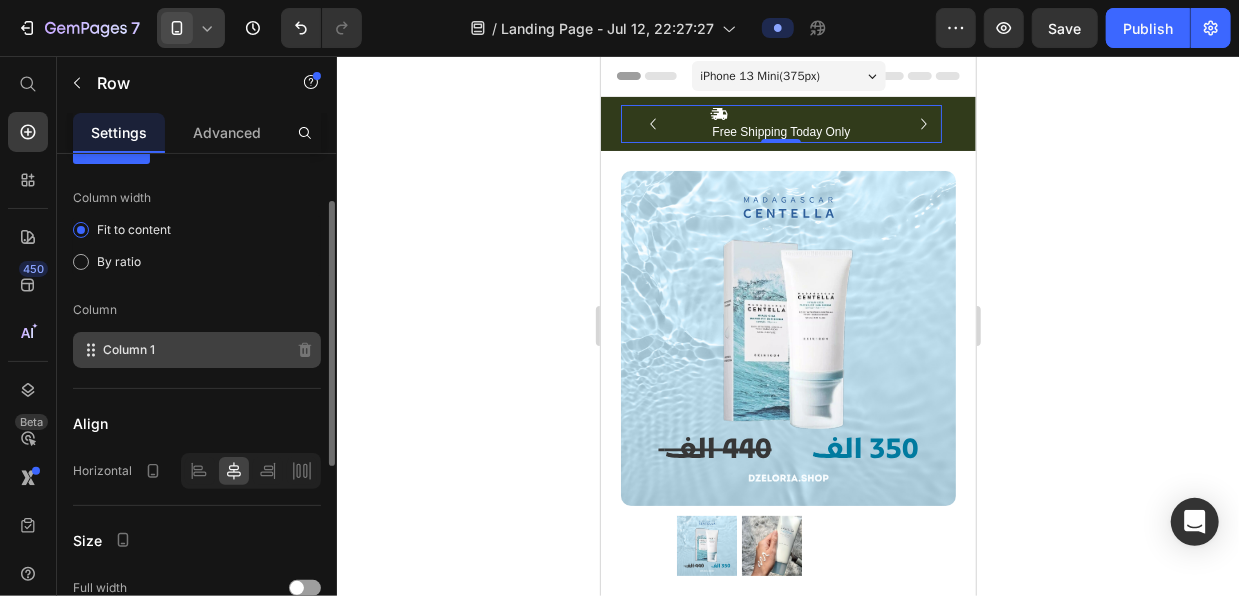 scroll, scrollTop: 90, scrollLeft: 0, axis: vertical 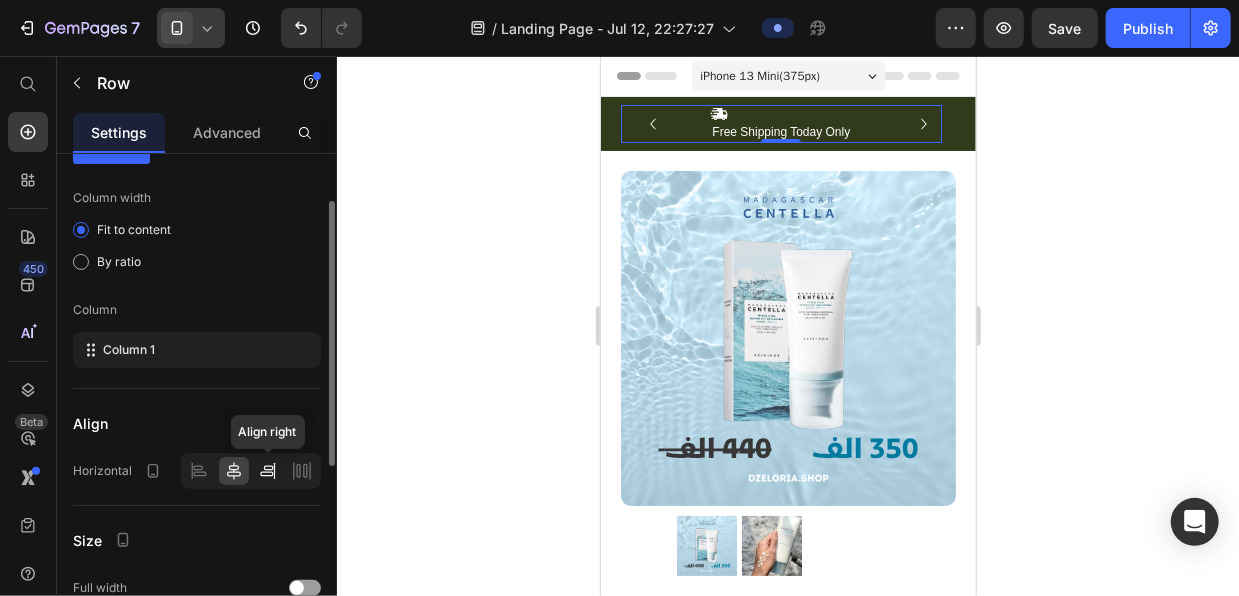 click 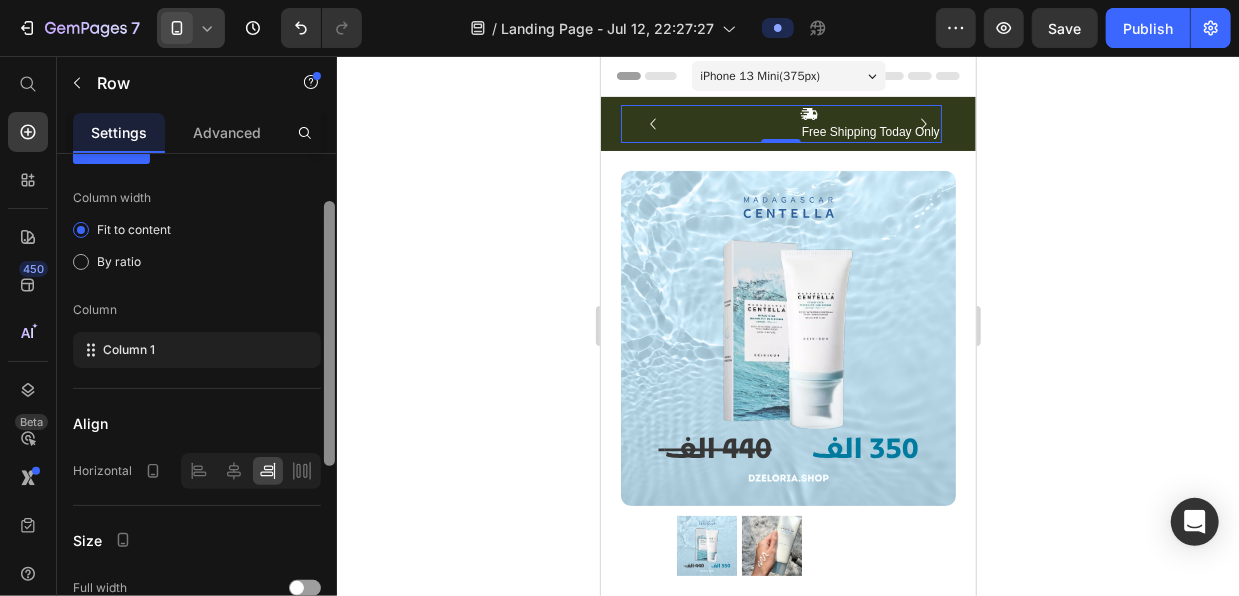 click at bounding box center [329, 403] 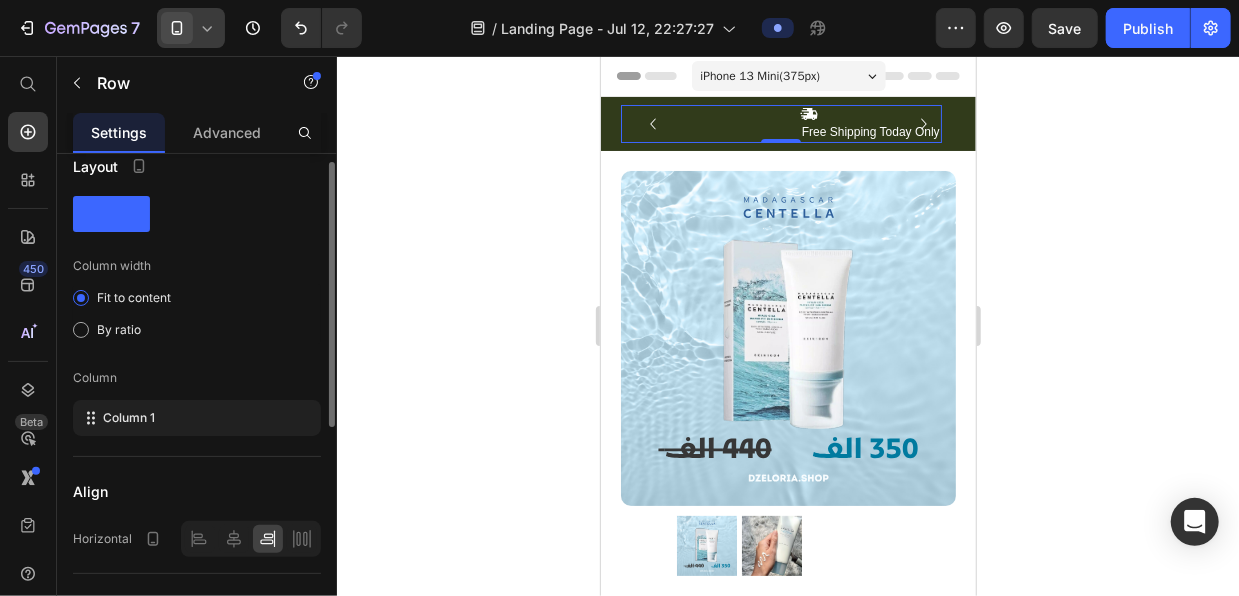 scroll, scrollTop: 0, scrollLeft: 0, axis: both 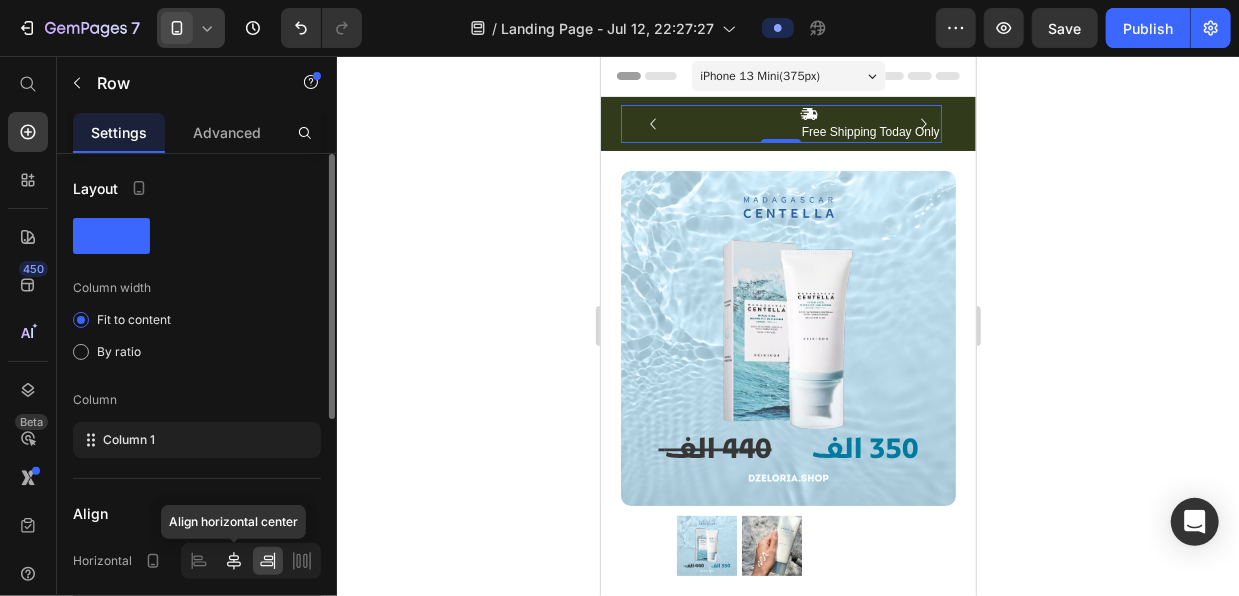 click 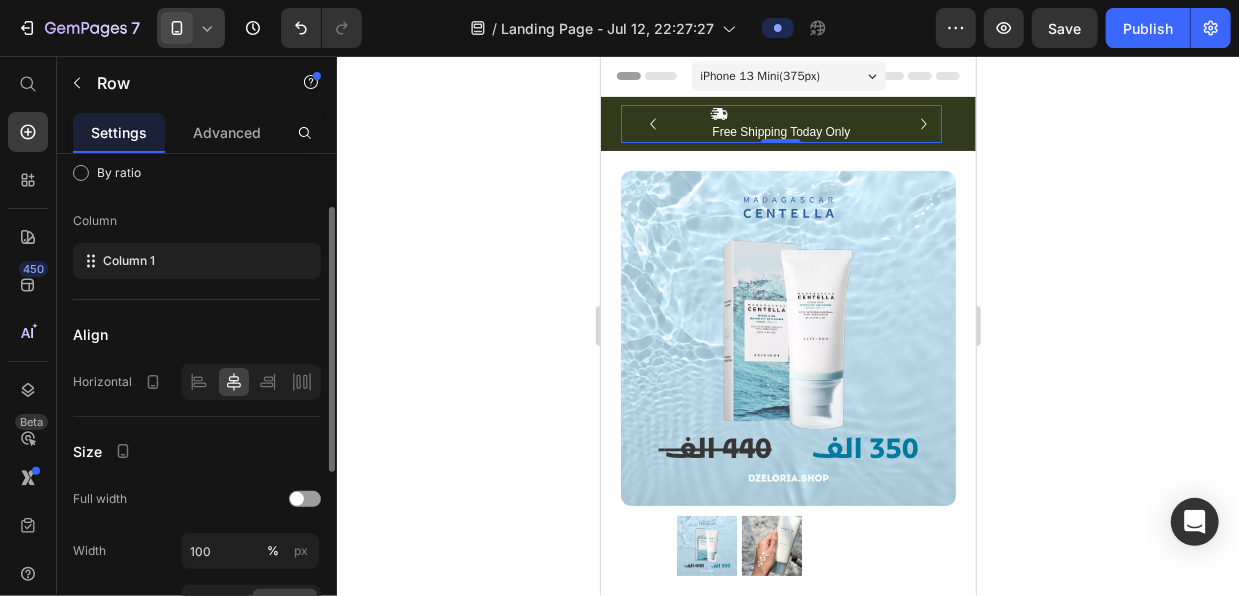 scroll, scrollTop: 180, scrollLeft: 0, axis: vertical 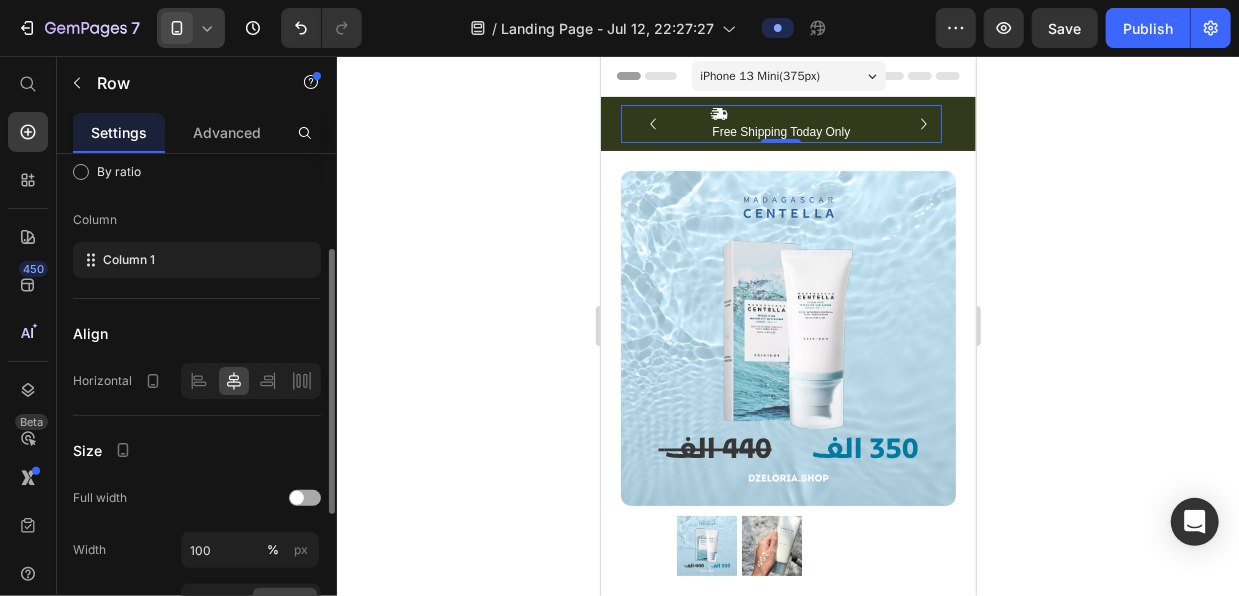 click at bounding box center [305, 498] 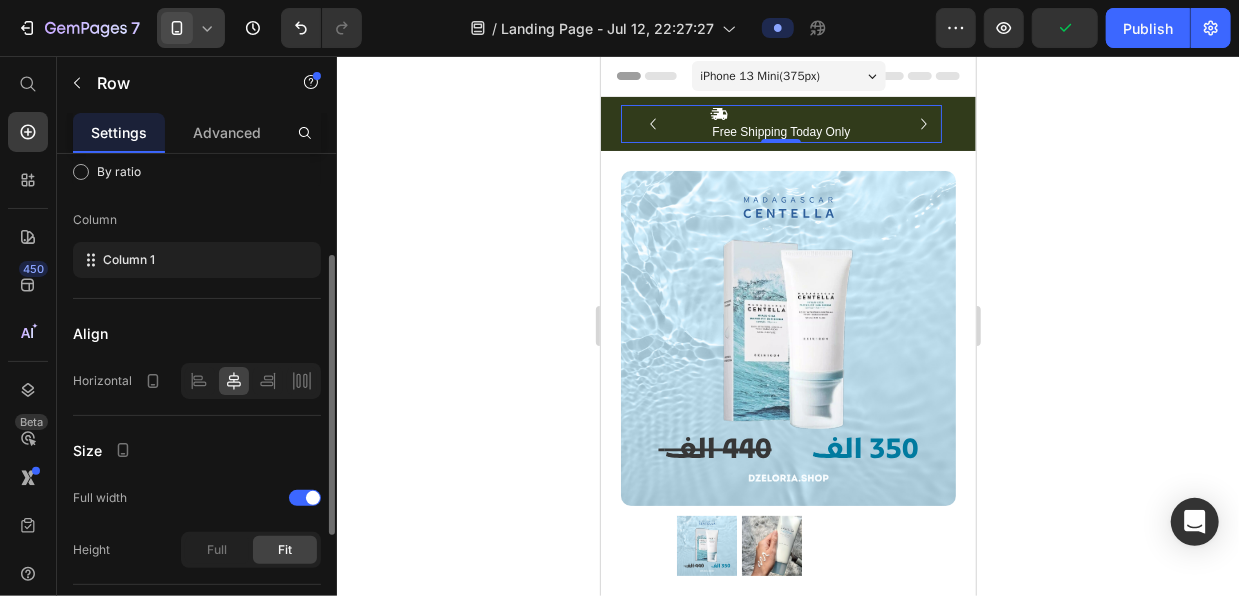 click on "Size Full width Height Full Fit" 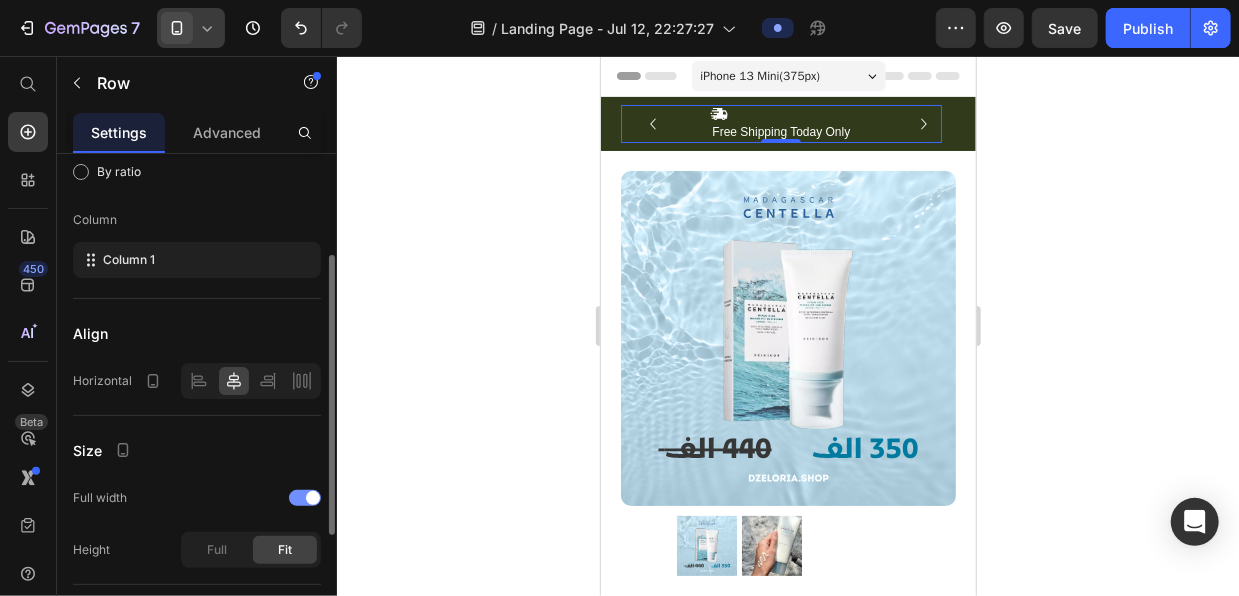 click at bounding box center (305, 498) 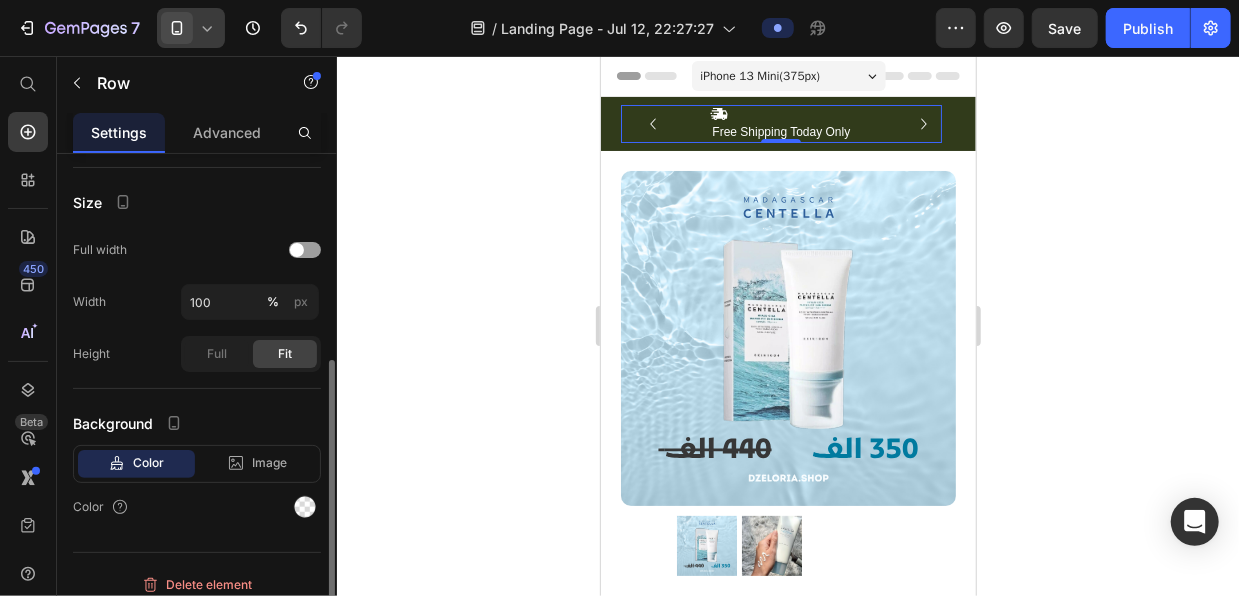 scroll, scrollTop: 440, scrollLeft: 0, axis: vertical 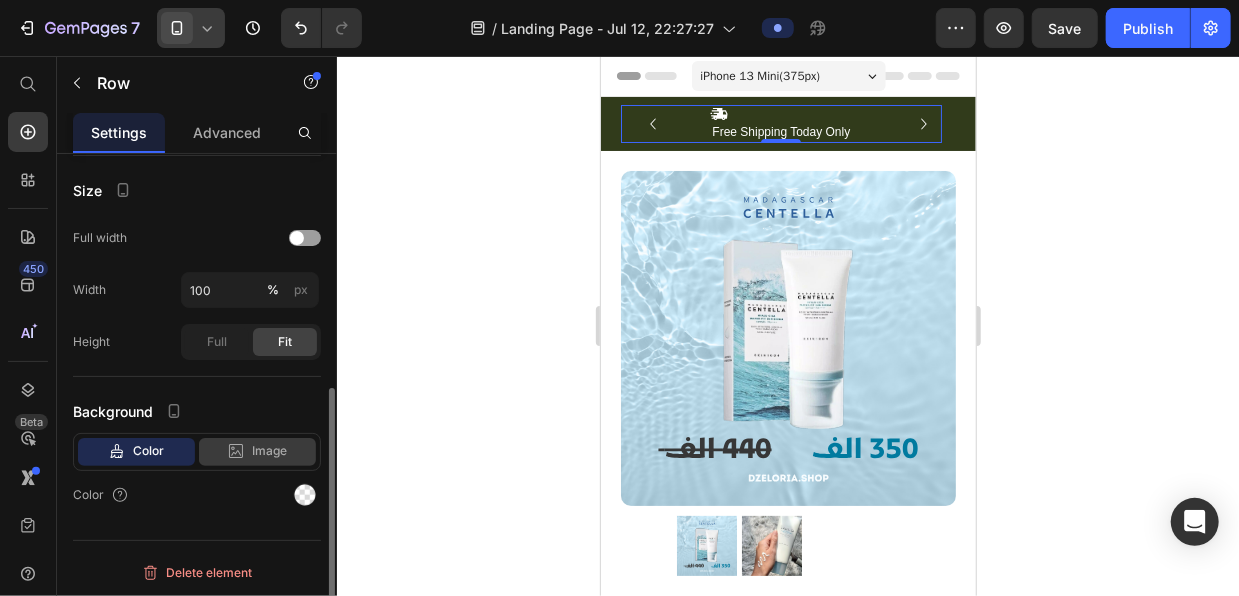 click on "Image" at bounding box center (269, 451) 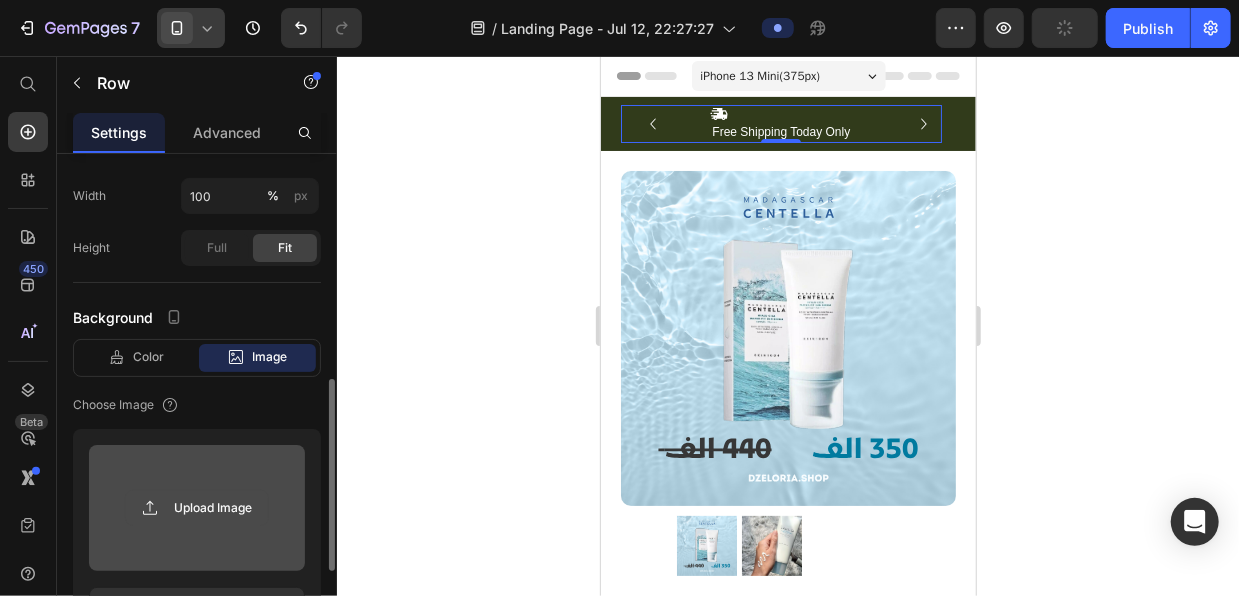 scroll, scrollTop: 549, scrollLeft: 0, axis: vertical 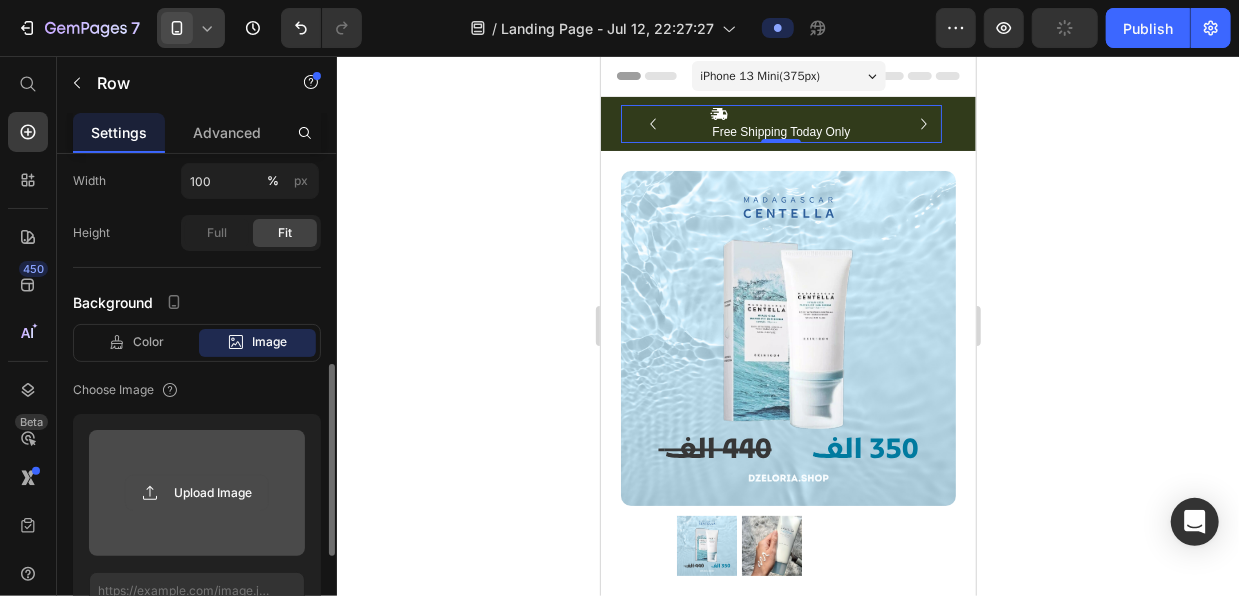 click 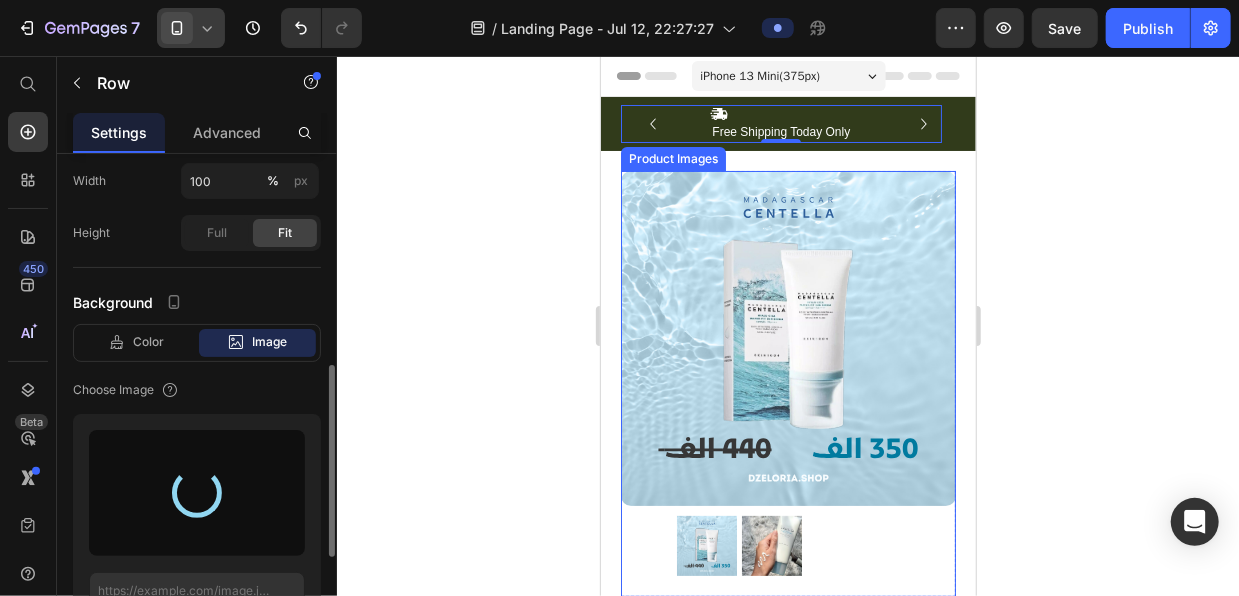 type on "https://cdn.shopify.com/s/files/1/0680/0687/1234/files/gempages_574547158900933744-9d07666b-b794-44a4-a5b1-1133f9bbce43.png" 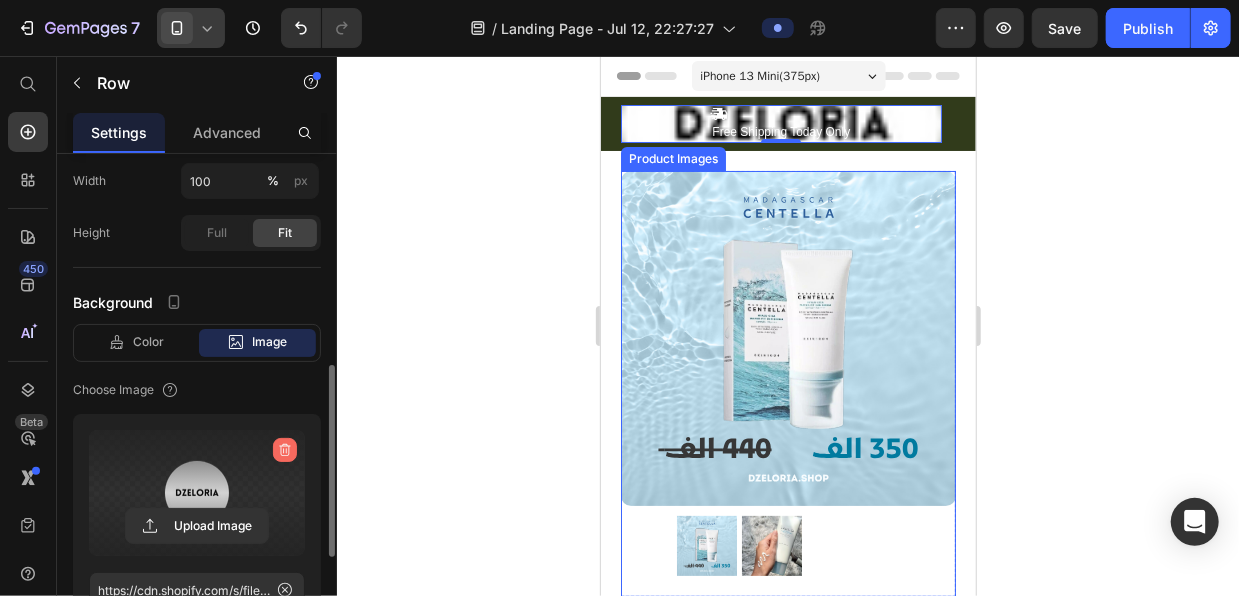 click 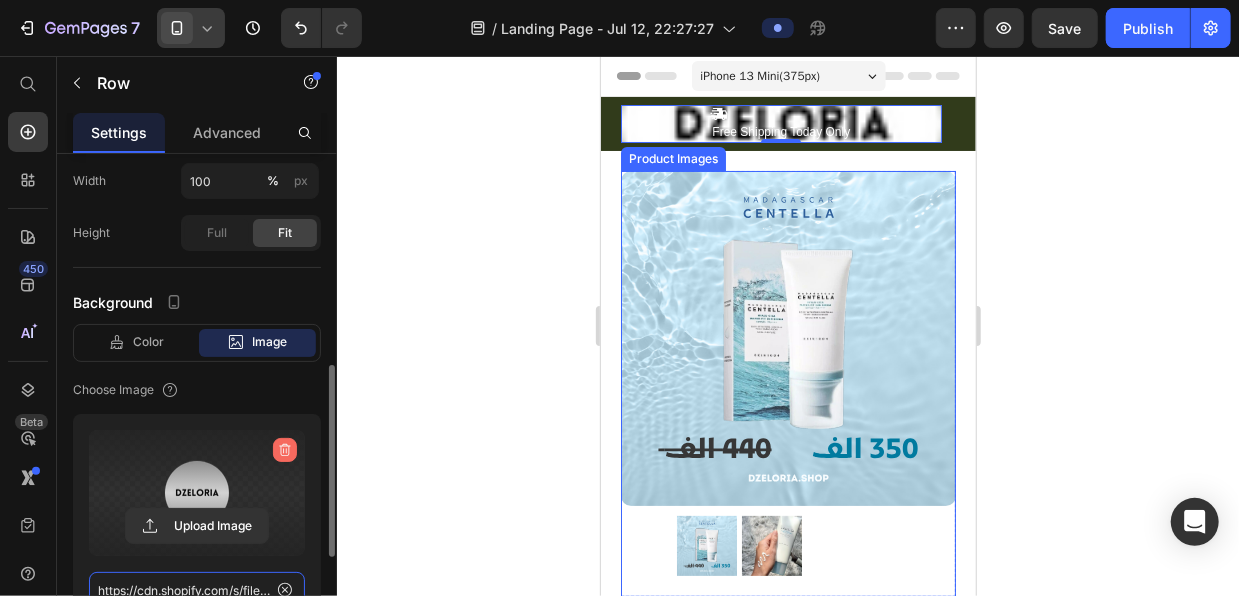 type 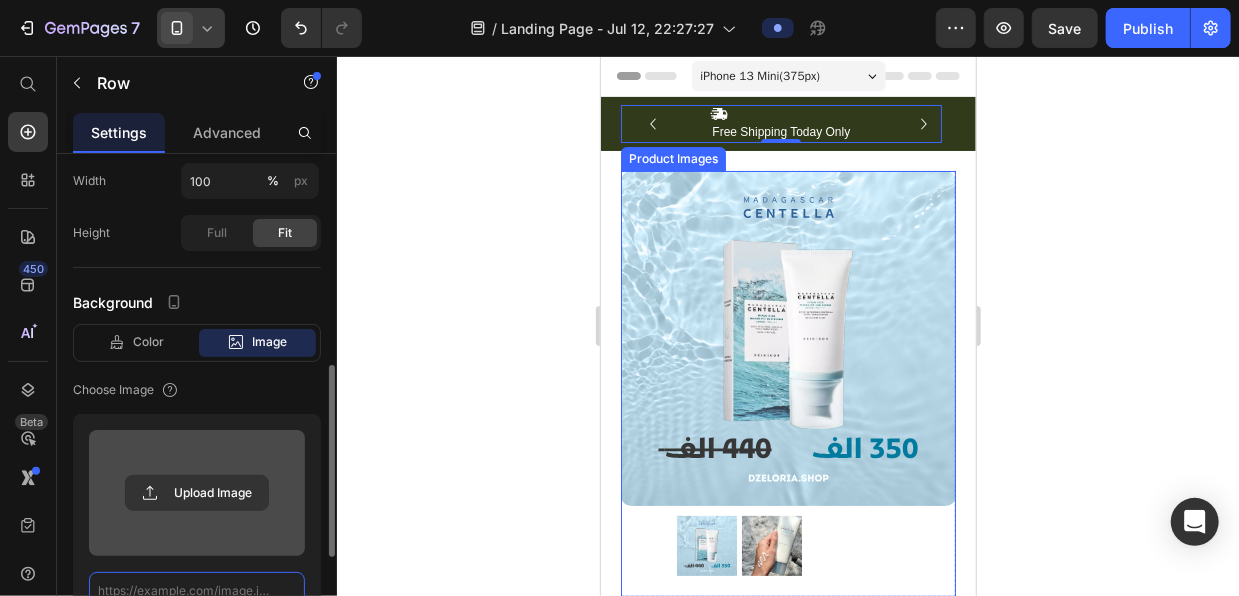 scroll, scrollTop: 9, scrollLeft: 0, axis: vertical 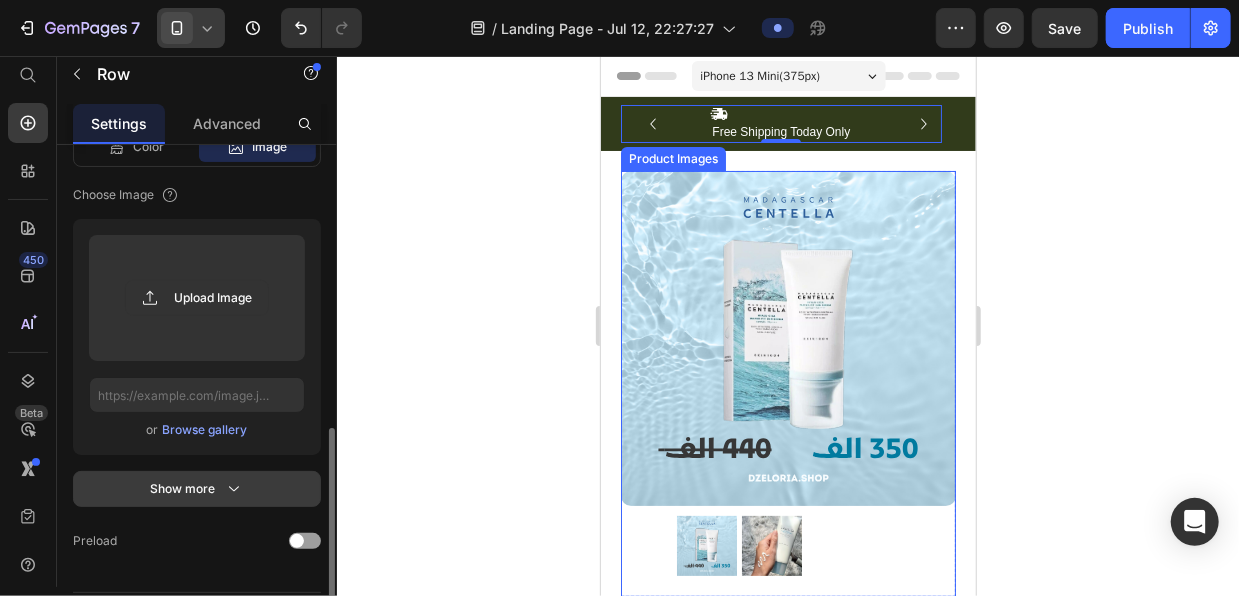 click 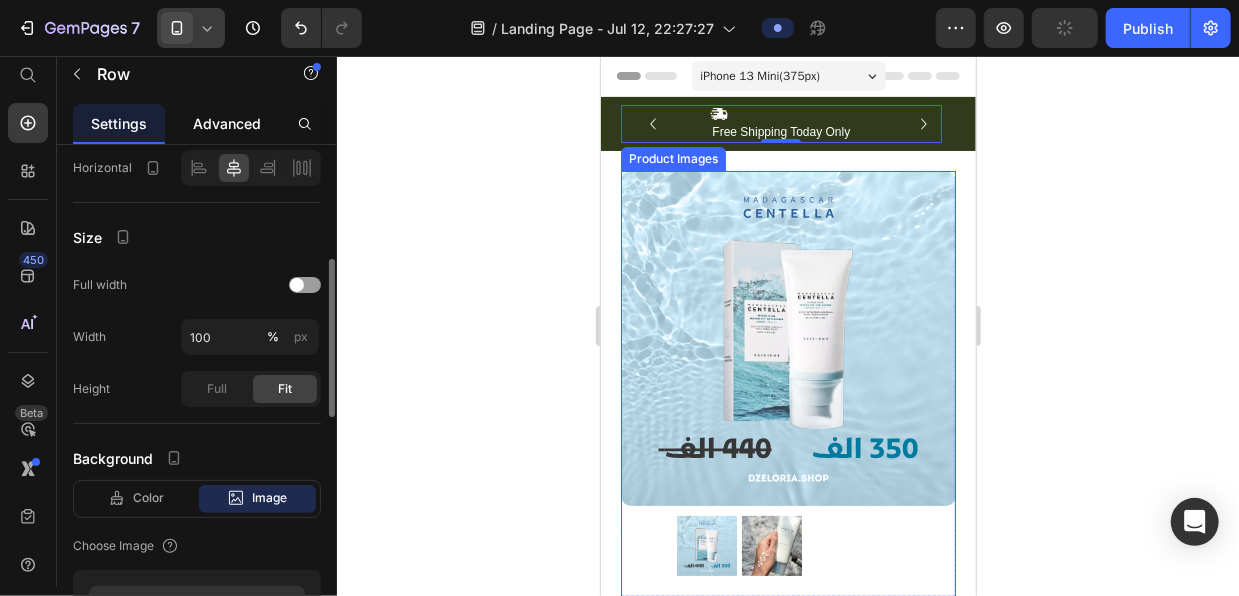 scroll, scrollTop: 378, scrollLeft: 0, axis: vertical 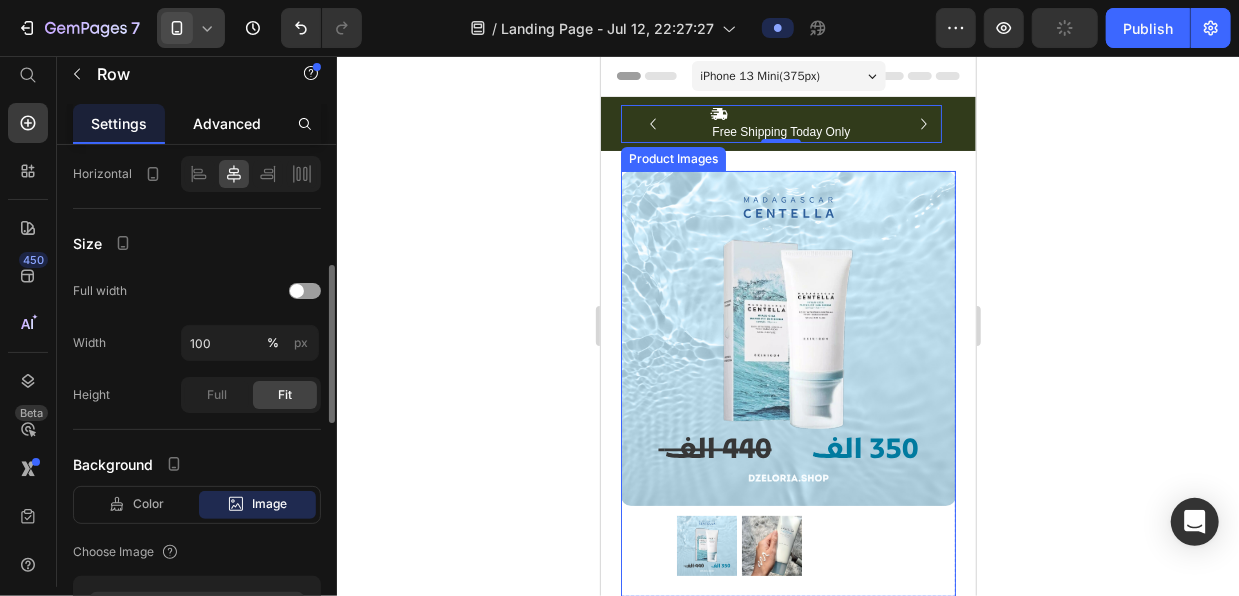 click on "Advanced" at bounding box center (227, 123) 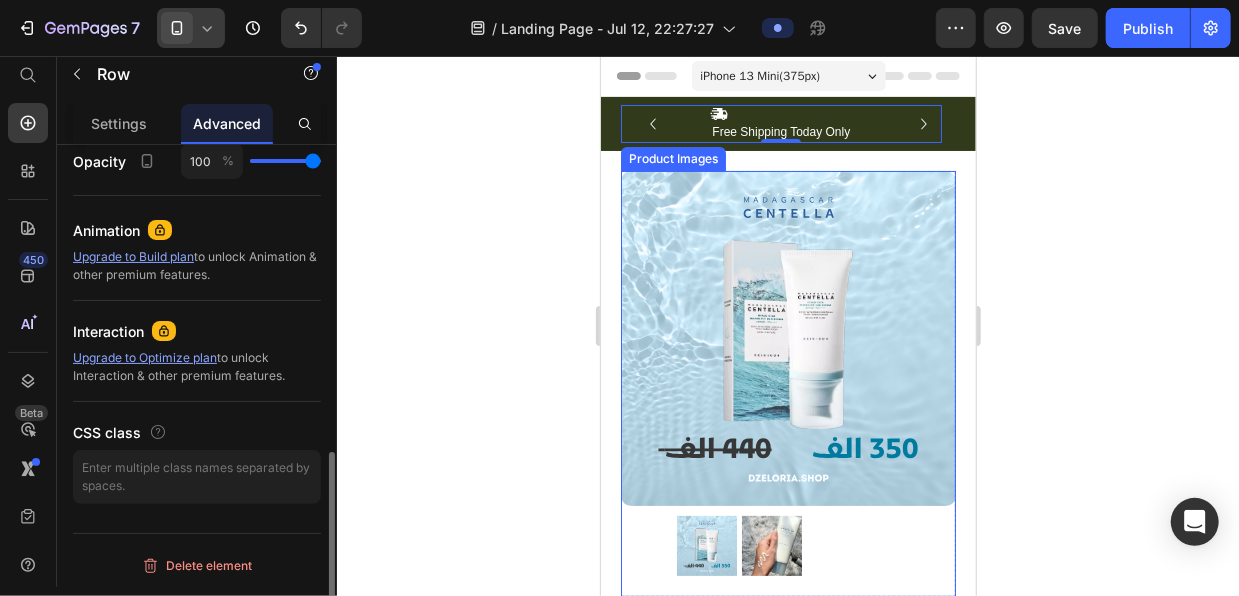 scroll, scrollTop: 0, scrollLeft: 0, axis: both 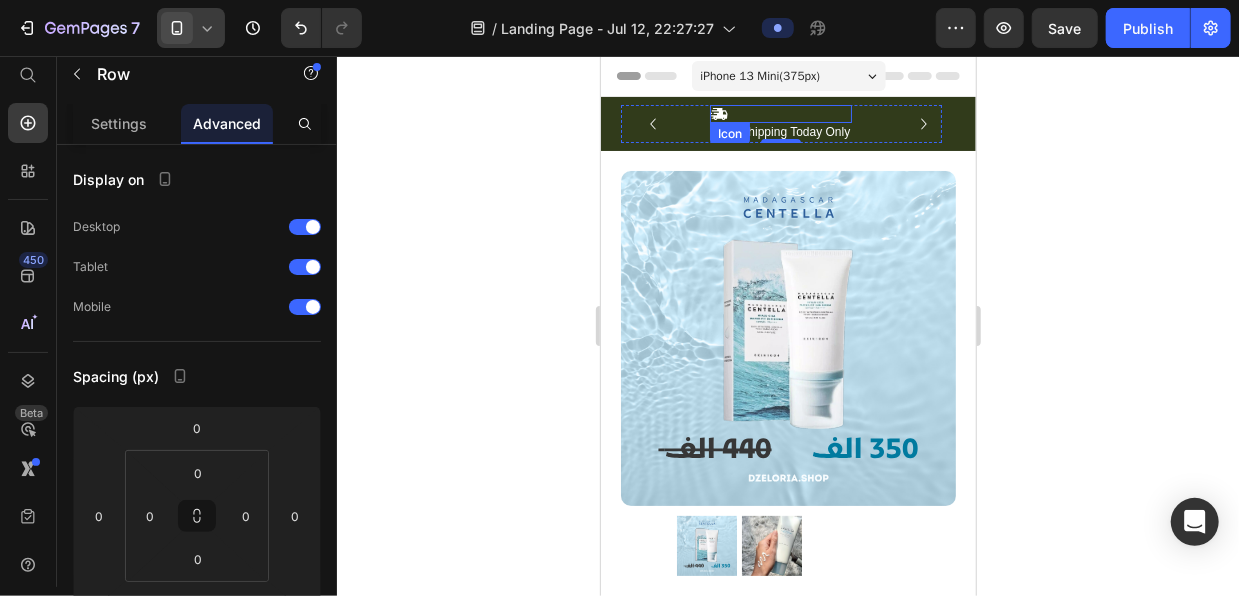 click on "Icon" at bounding box center [780, 113] 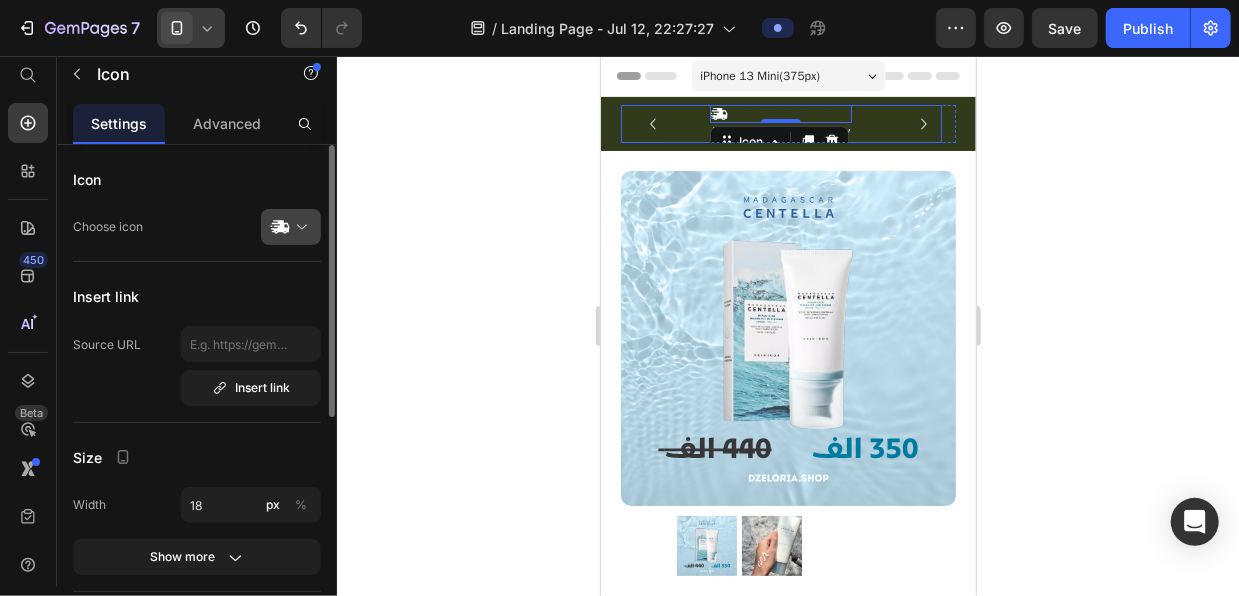 click at bounding box center (299, 227) 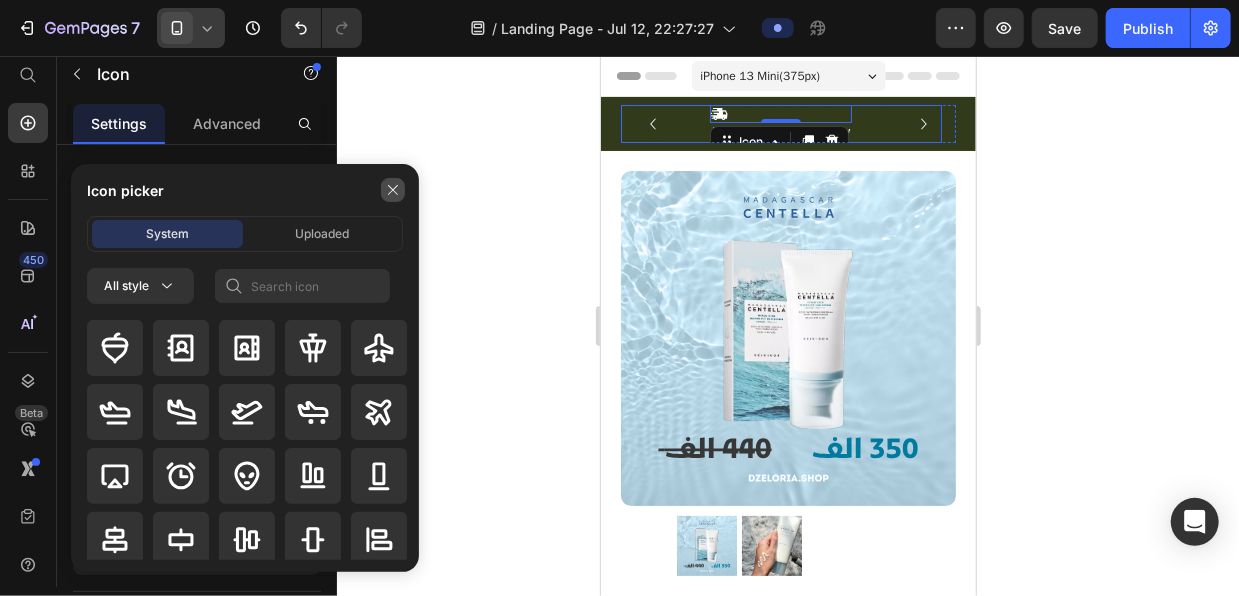 click at bounding box center [393, 190] 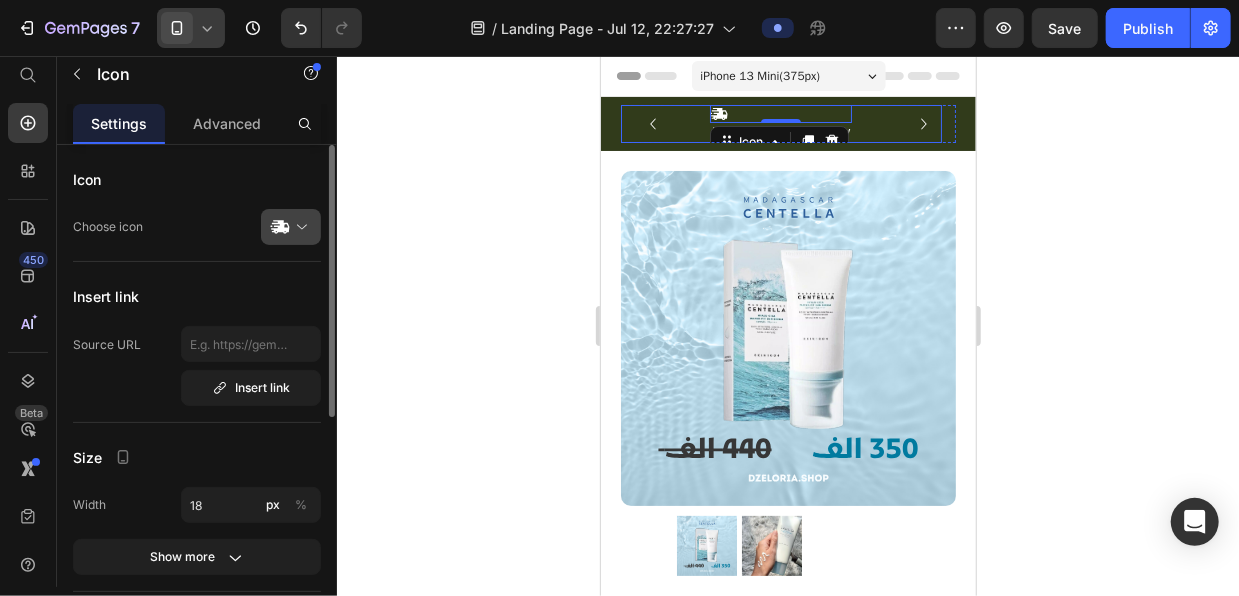 click at bounding box center [299, 227] 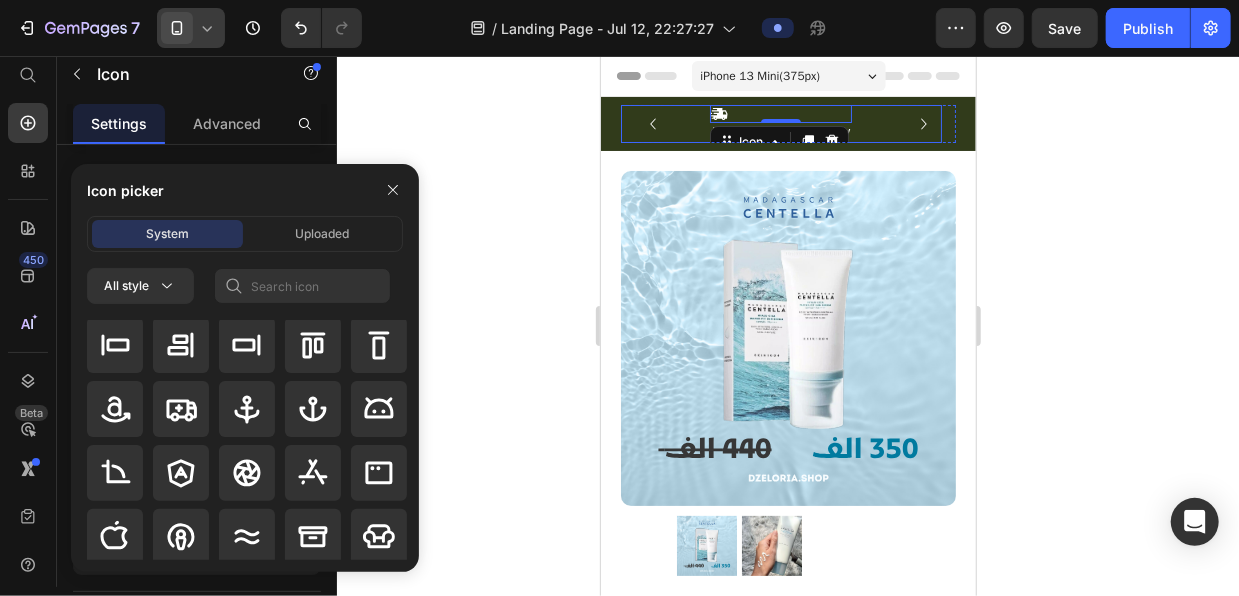 scroll, scrollTop: 0, scrollLeft: 0, axis: both 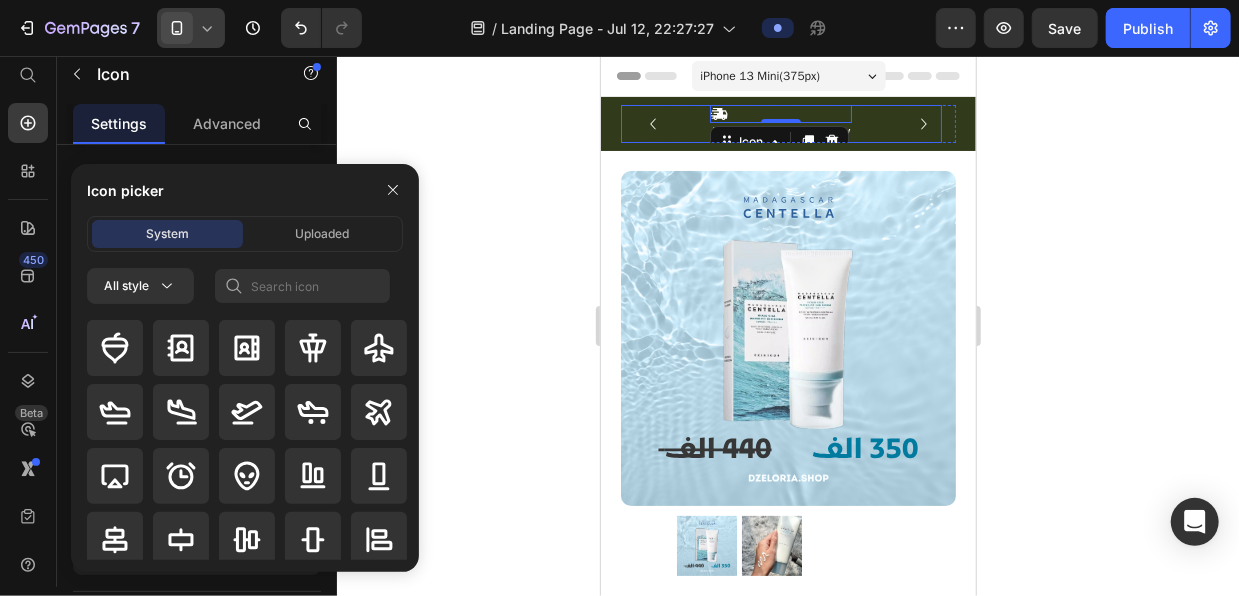 click on "Icon picker" at bounding box center [245, 190] 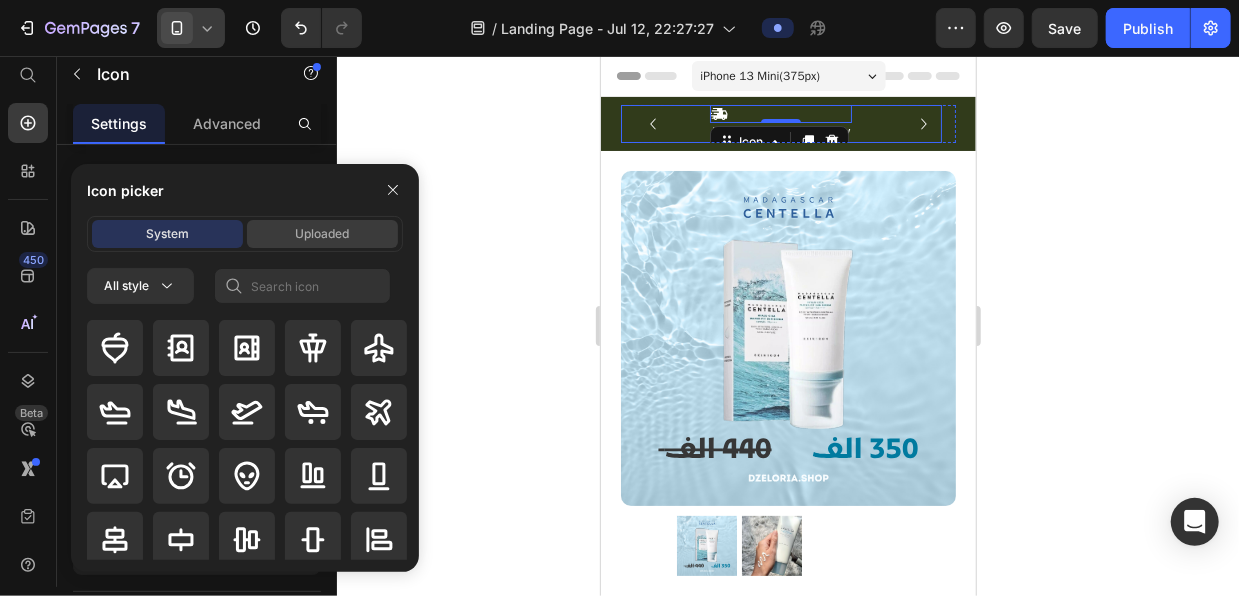 click on "Uploaded" at bounding box center (322, 234) 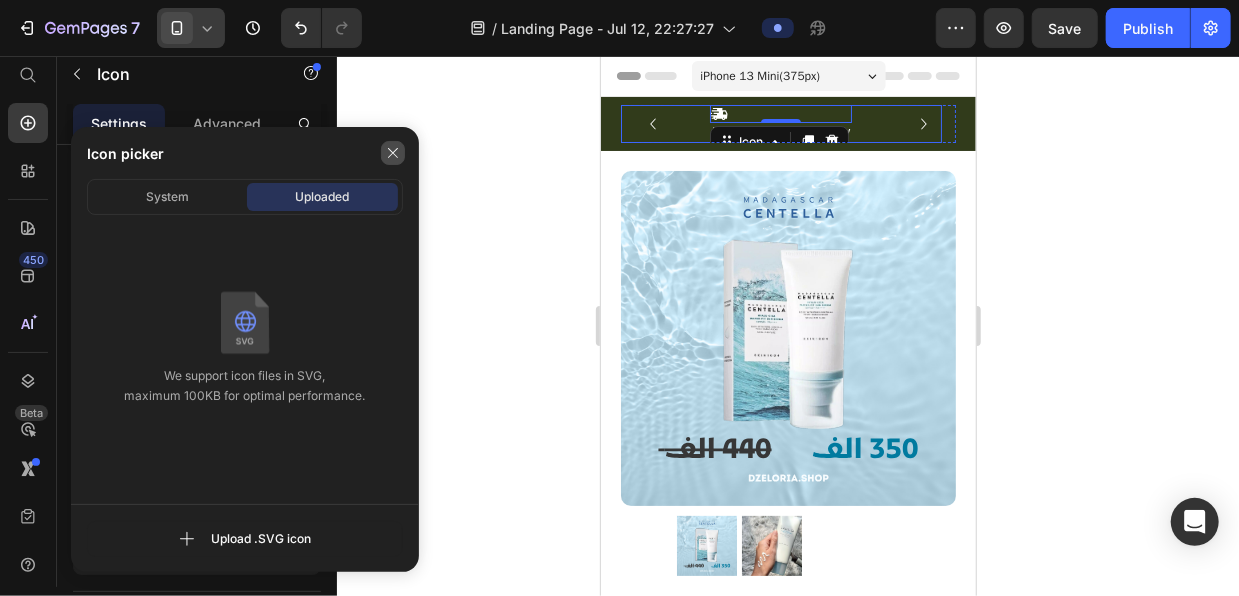 click 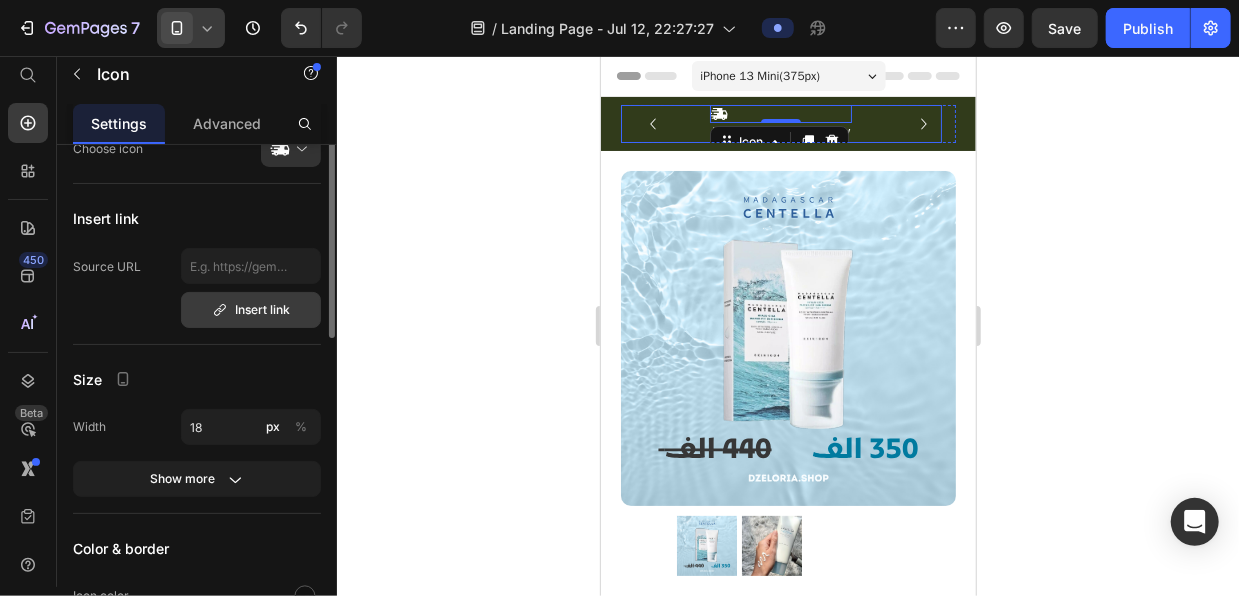 scroll, scrollTop: 0, scrollLeft: 0, axis: both 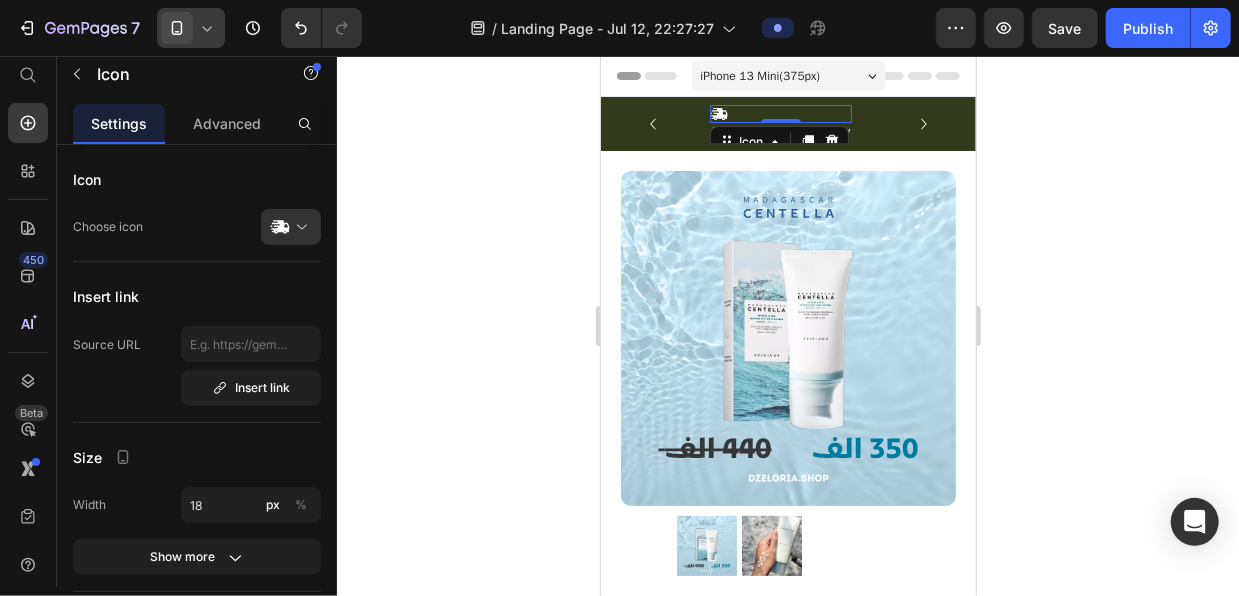 click 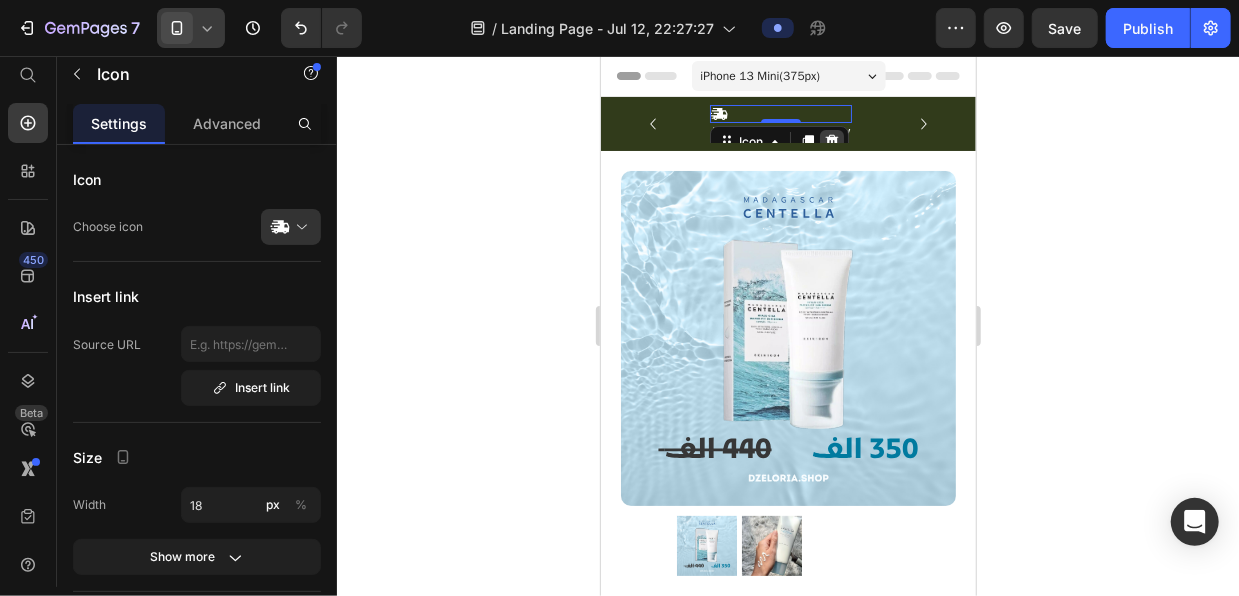 click 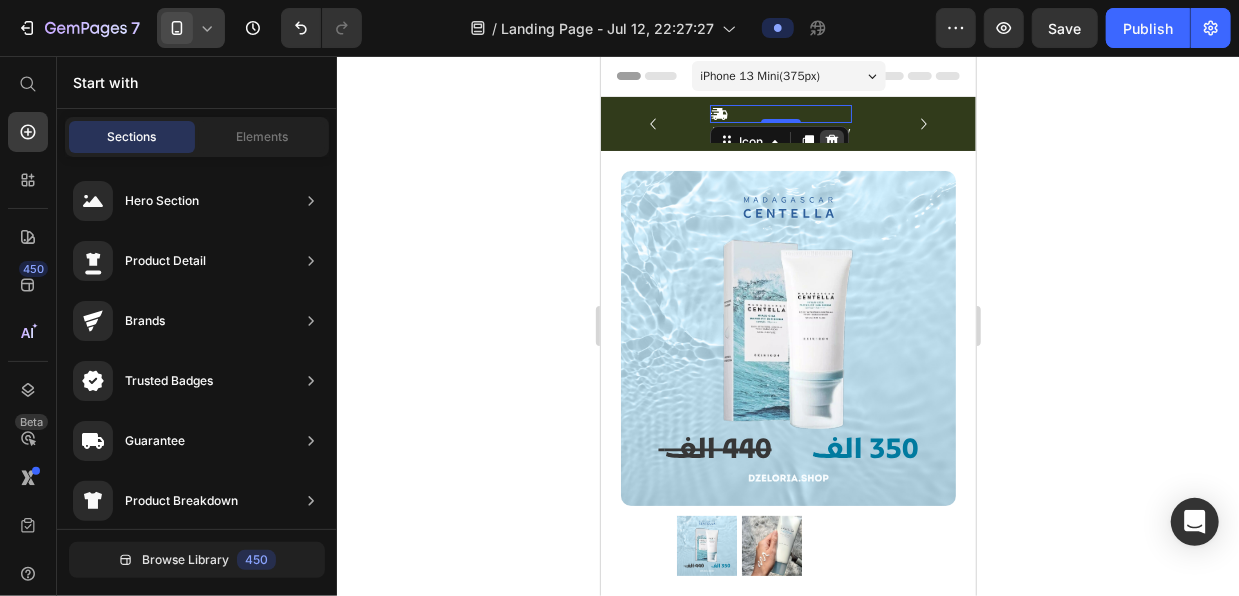scroll, scrollTop: 0, scrollLeft: 0, axis: both 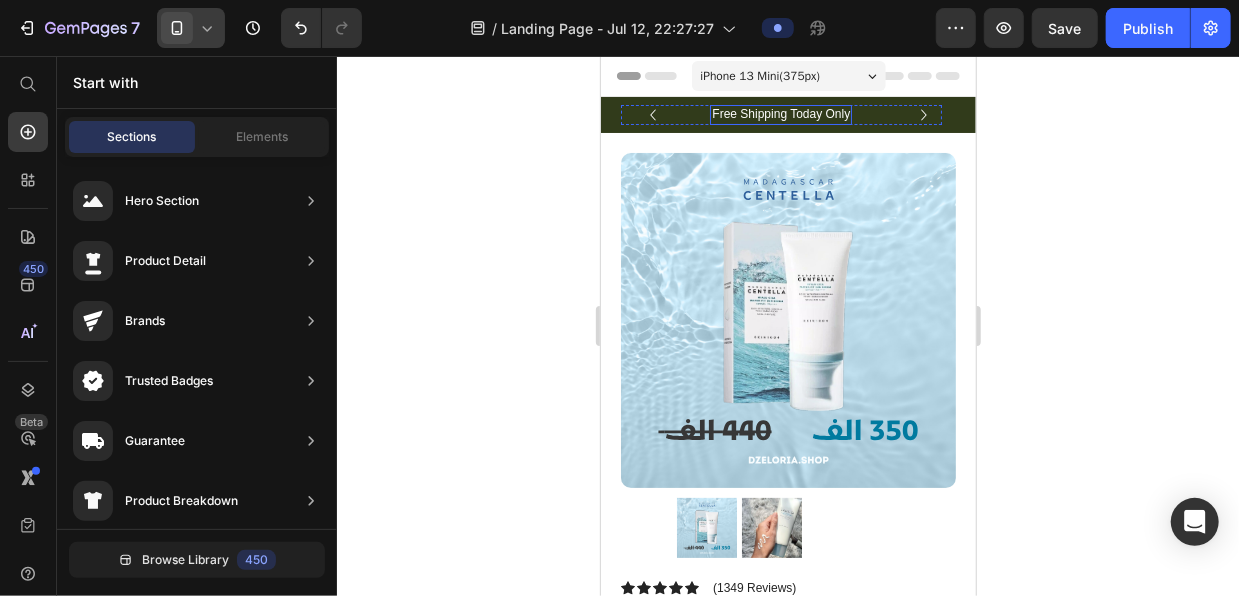click on "Free Shipping Today Only" at bounding box center (780, 114) 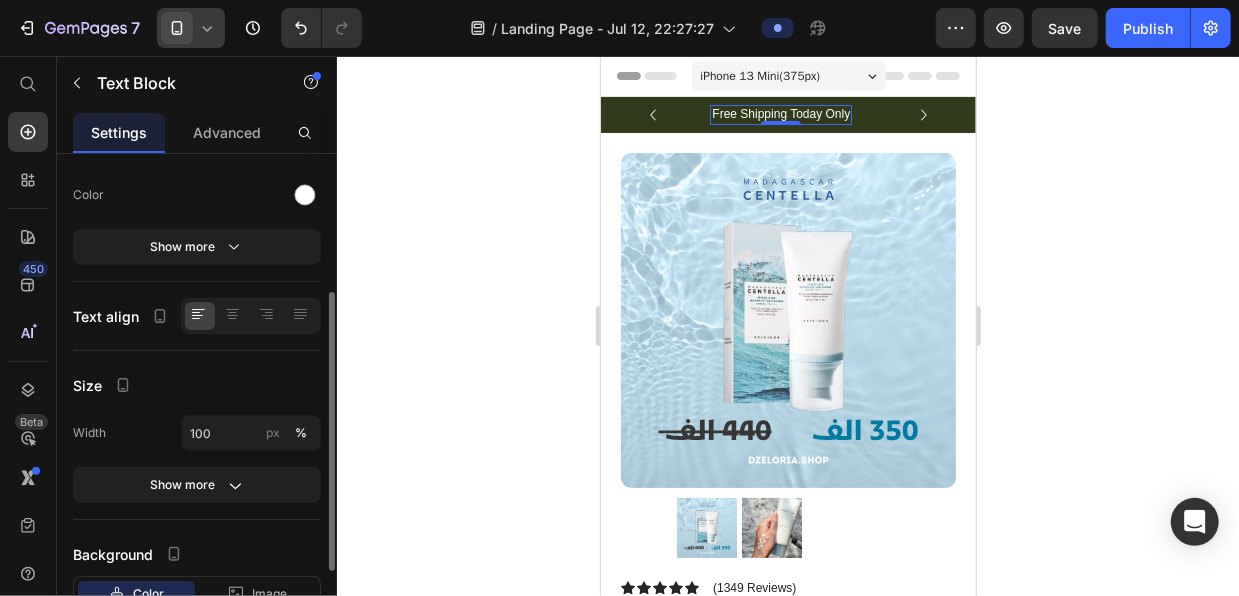 scroll, scrollTop: 248, scrollLeft: 0, axis: vertical 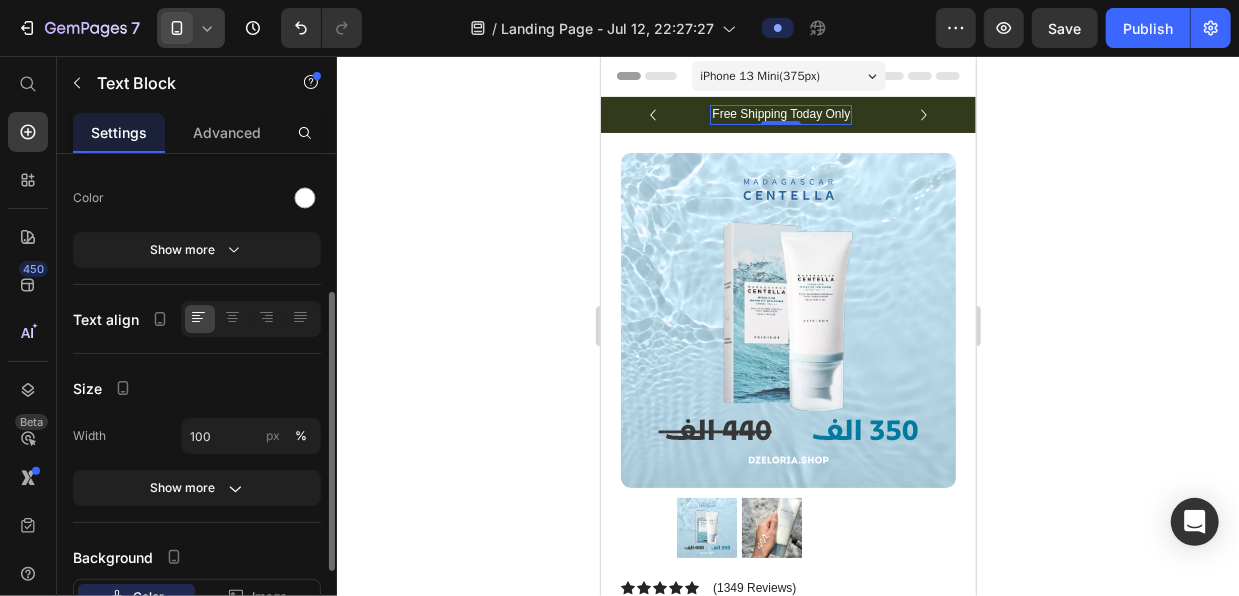 click on "Free Shipping Today Only" at bounding box center [780, 114] 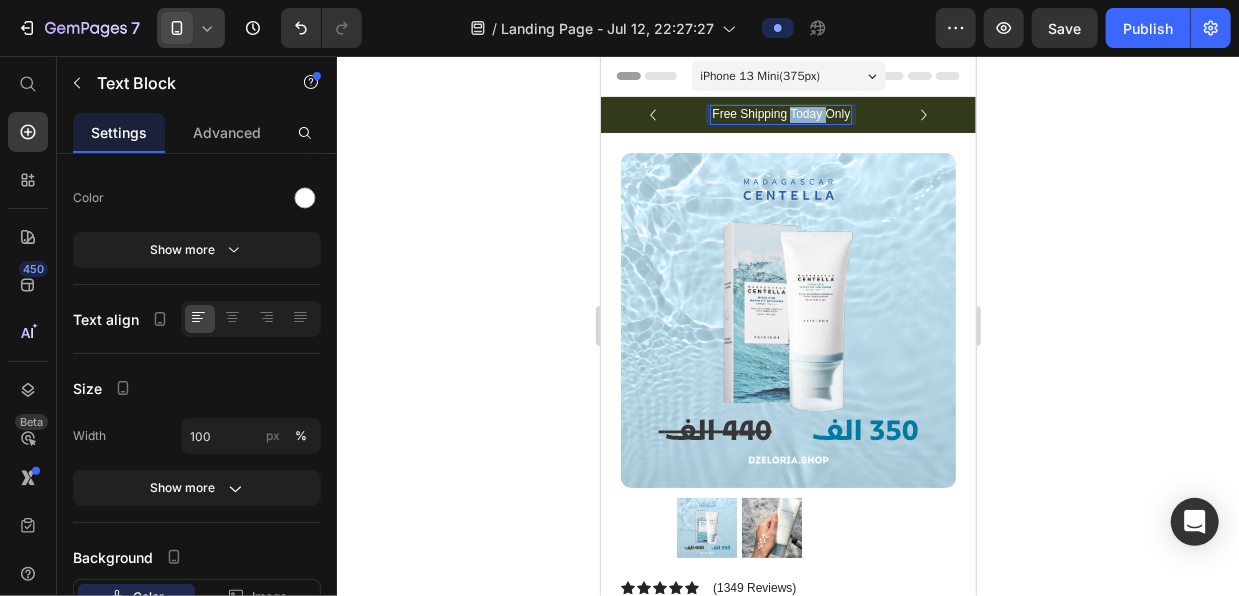 click on "Free Shipping Today Only" at bounding box center (780, 114) 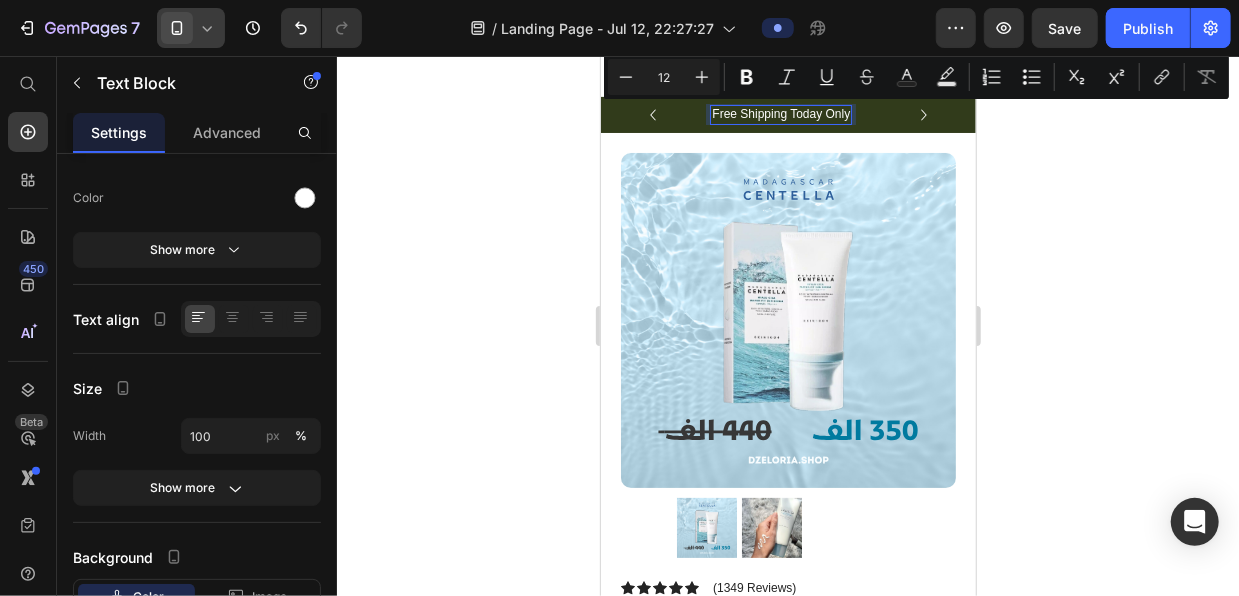 click on "Free Shipping Today Only" at bounding box center [780, 114] 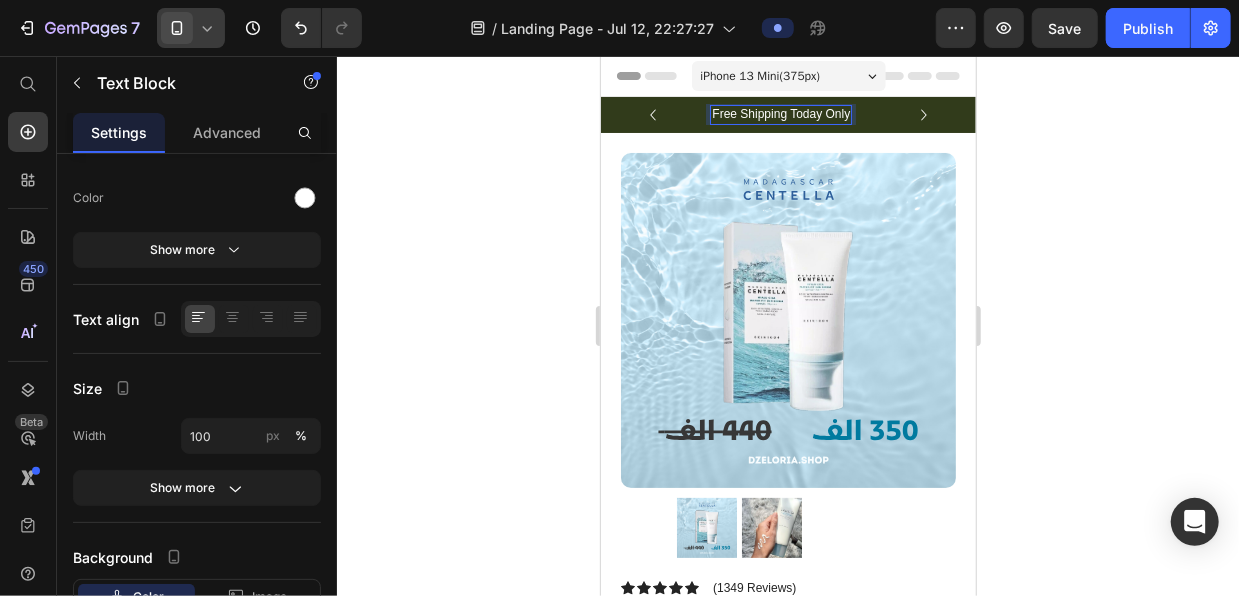 click on "Free Shipping Today Only" at bounding box center [780, 114] 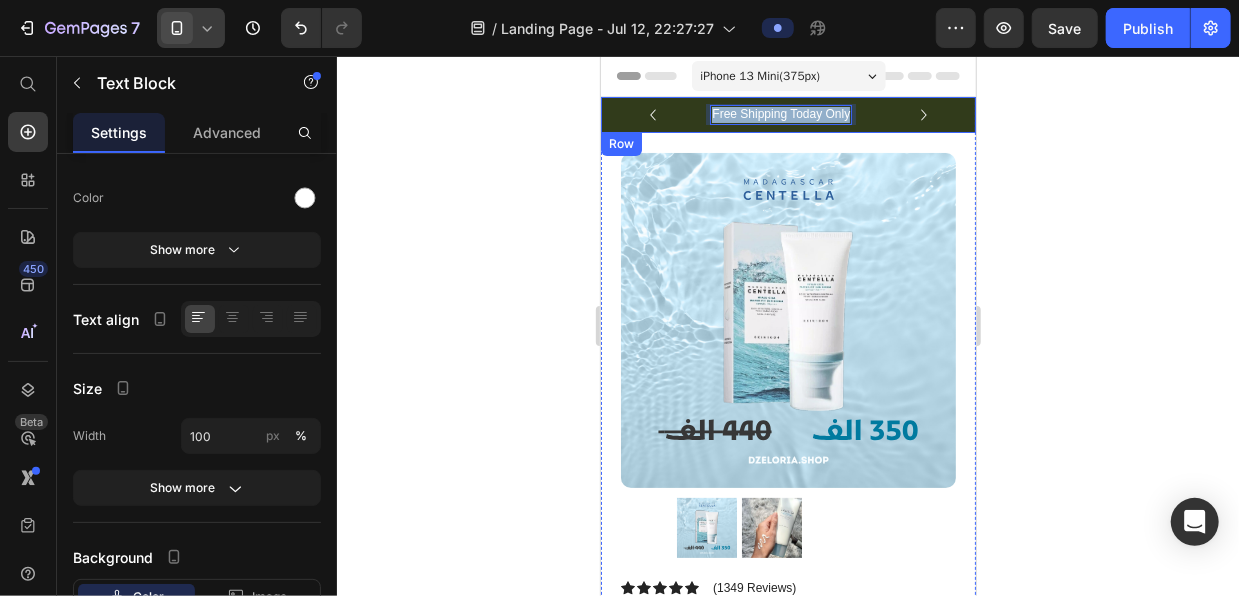 drag, startPoint x: 846, startPoint y: 113, endPoint x: 685, endPoint y: 127, distance: 161.60754 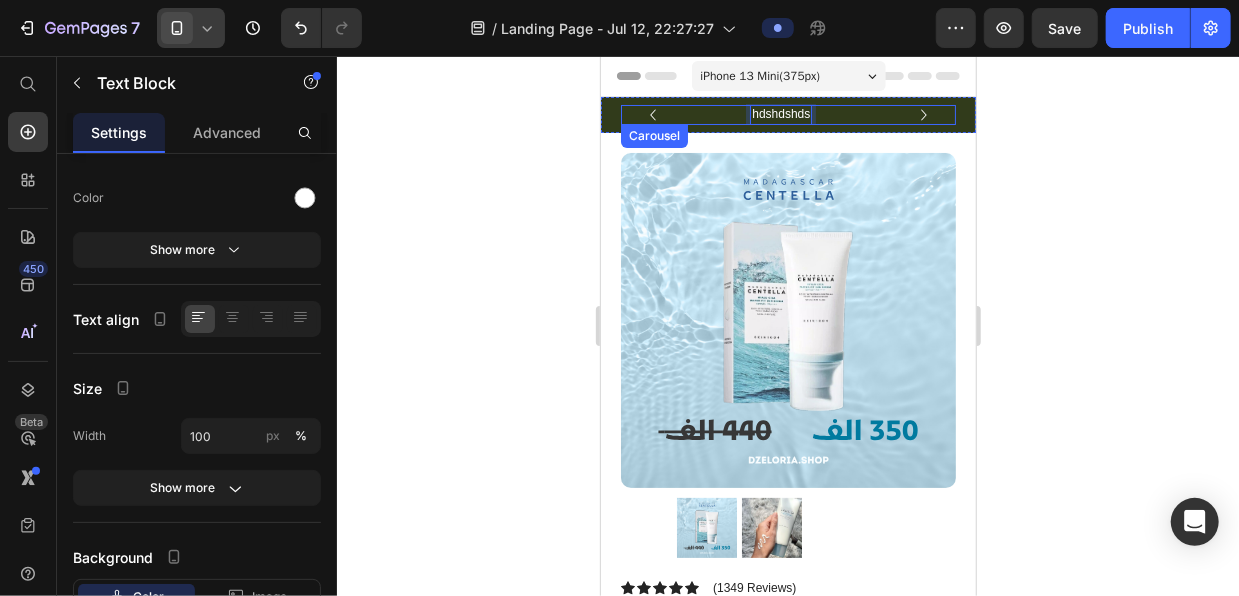 click 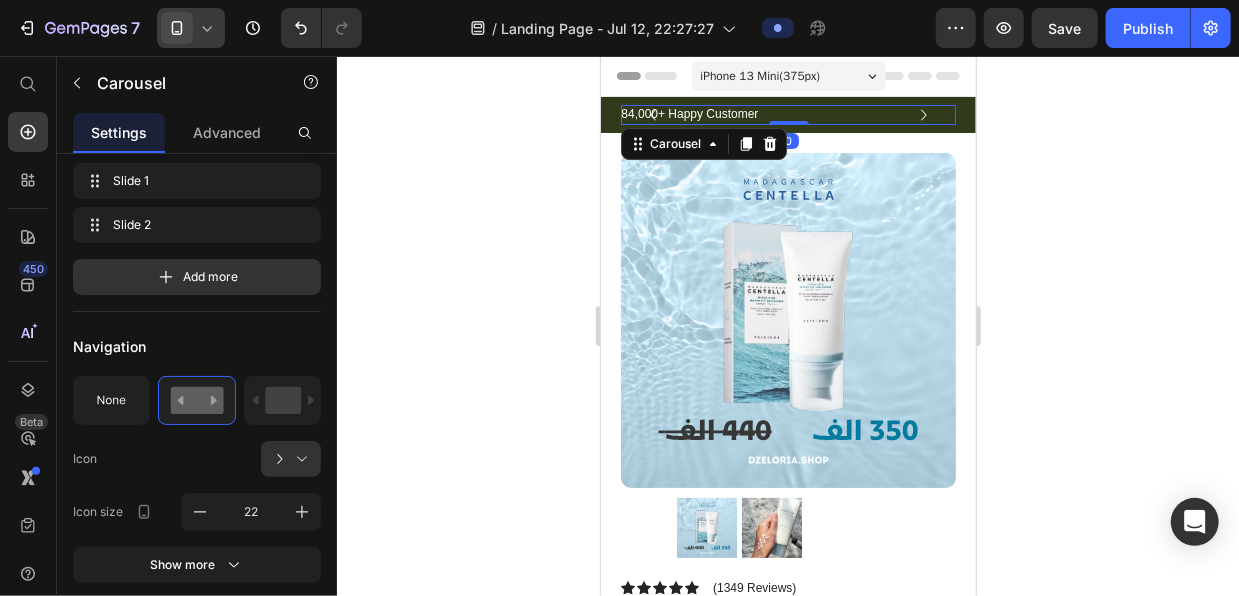 scroll, scrollTop: 0, scrollLeft: 0, axis: both 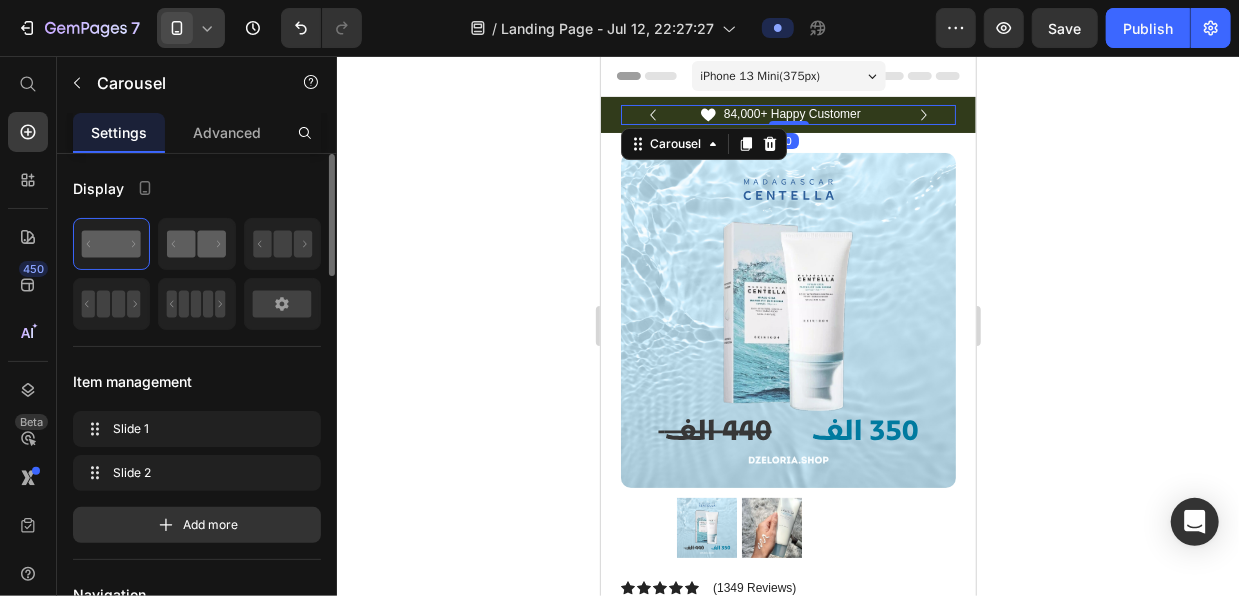 click 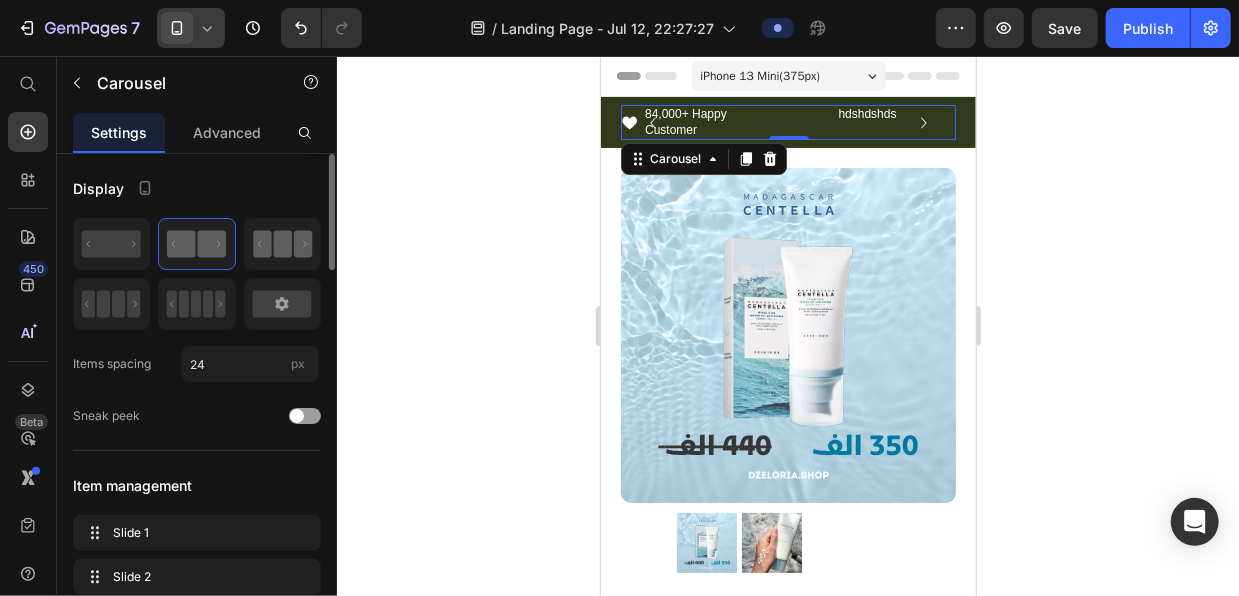 click 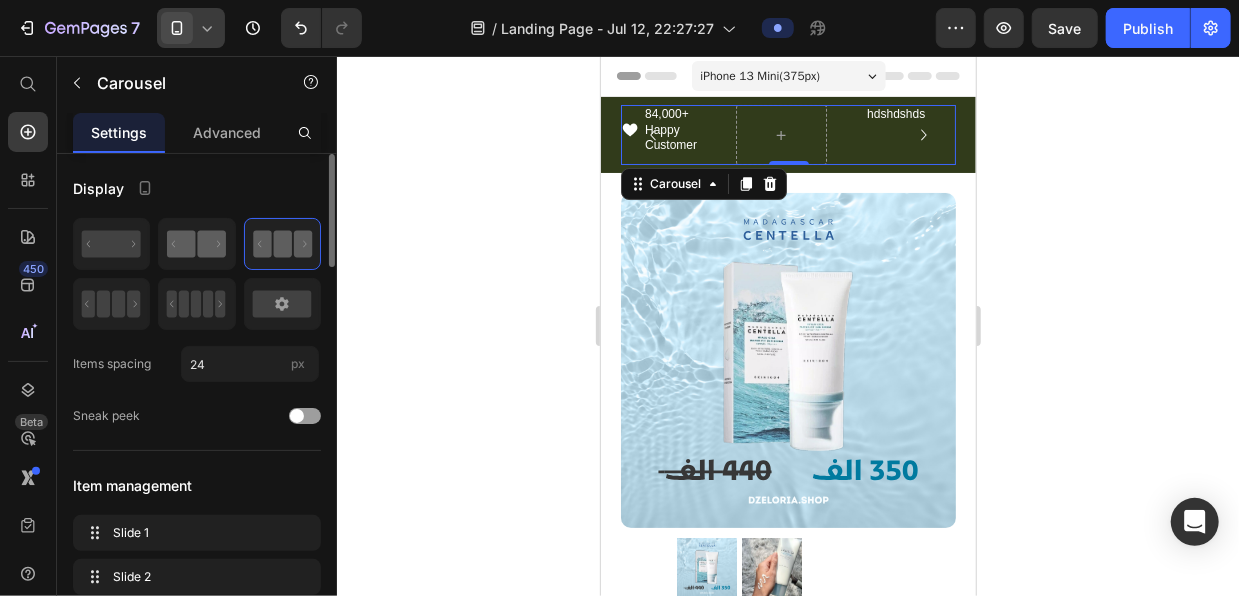 click 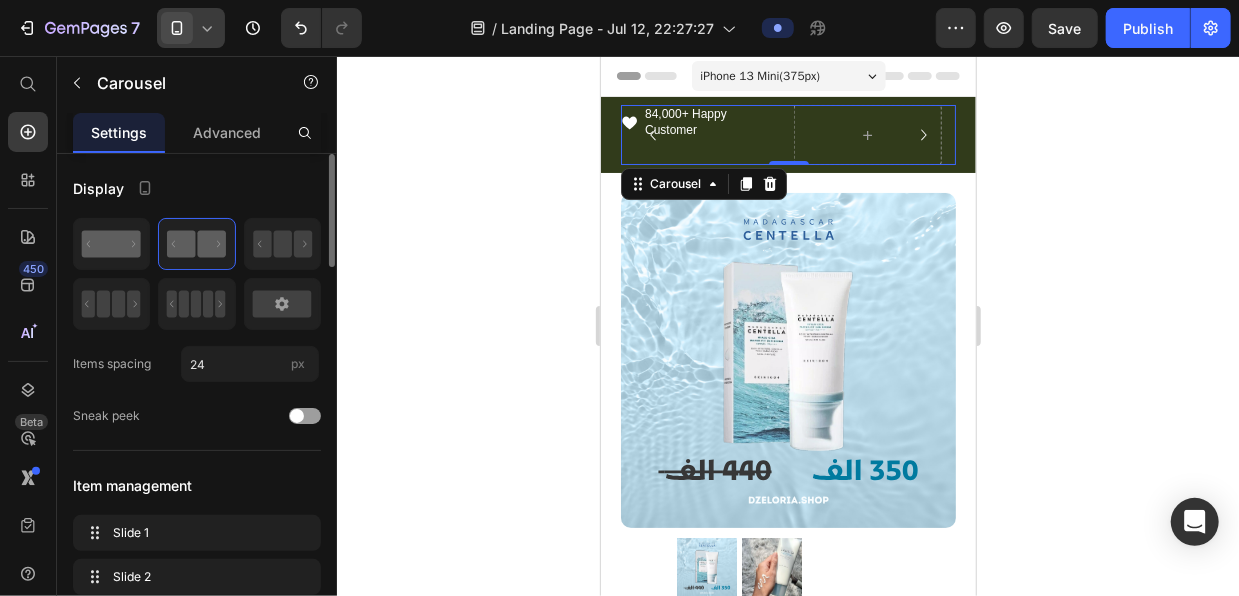 click 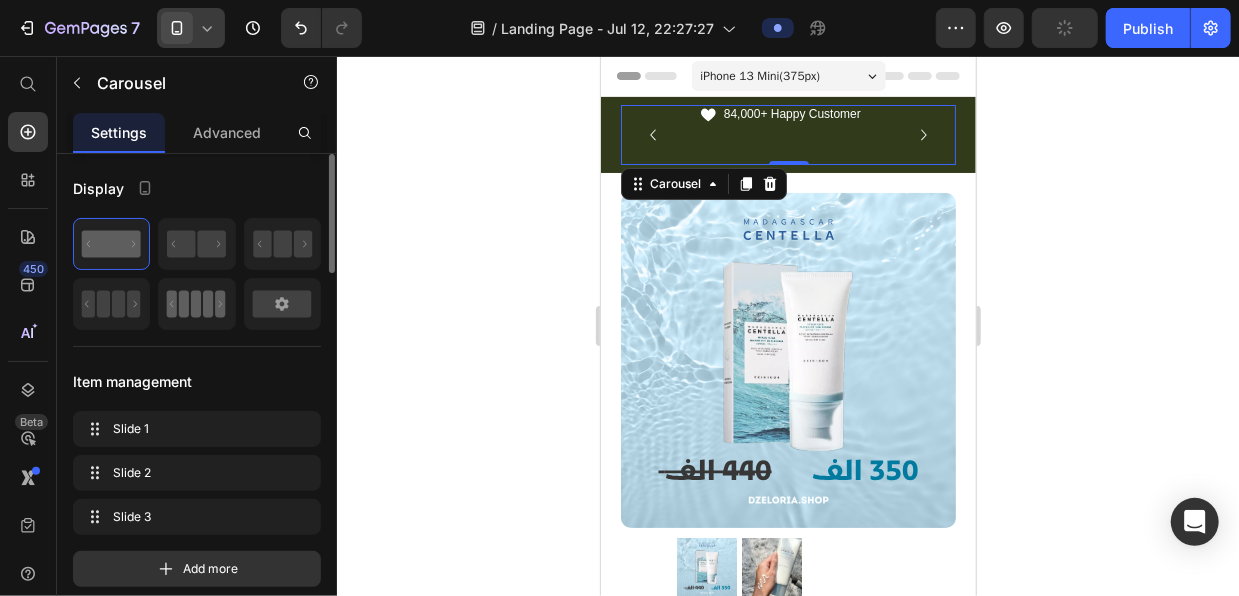 click 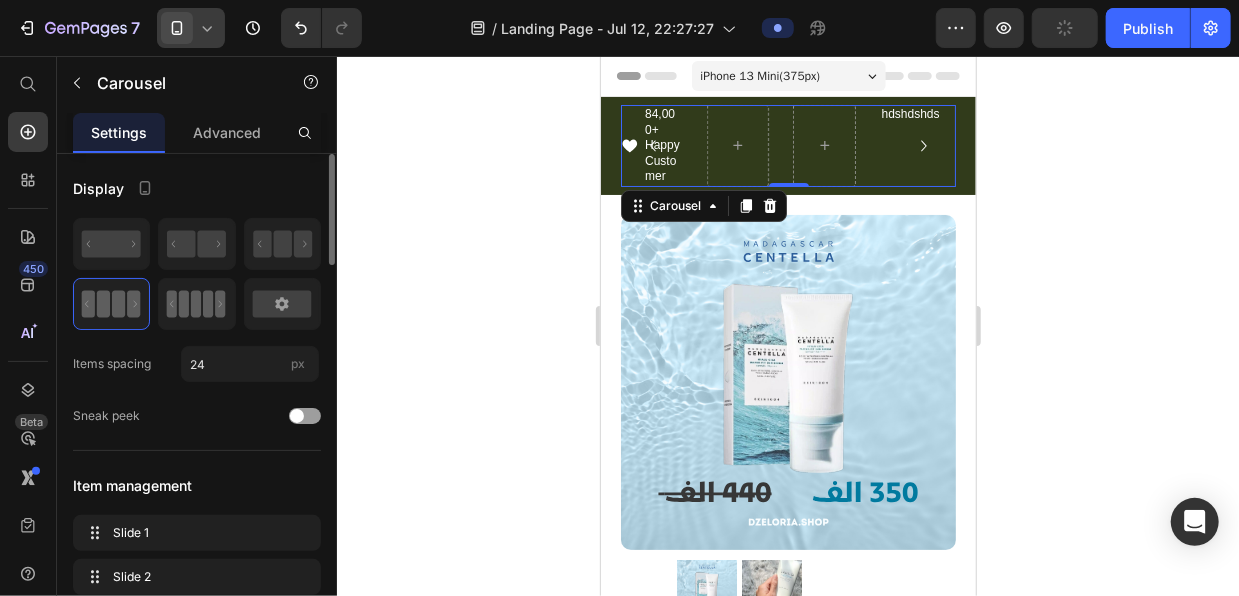click 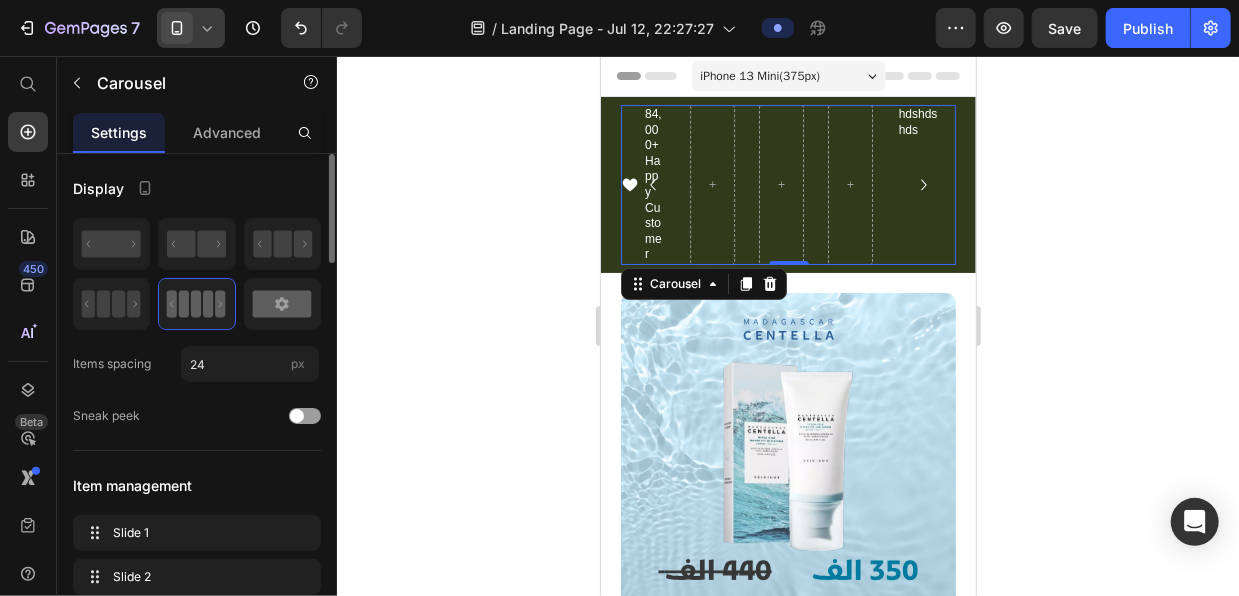 click 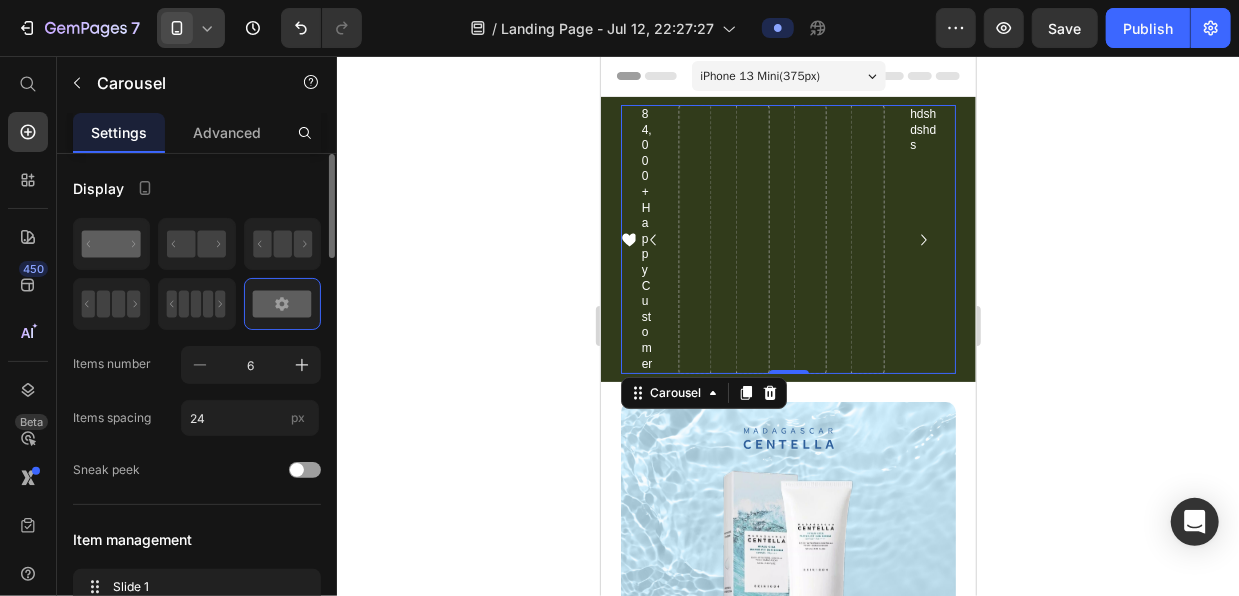 click 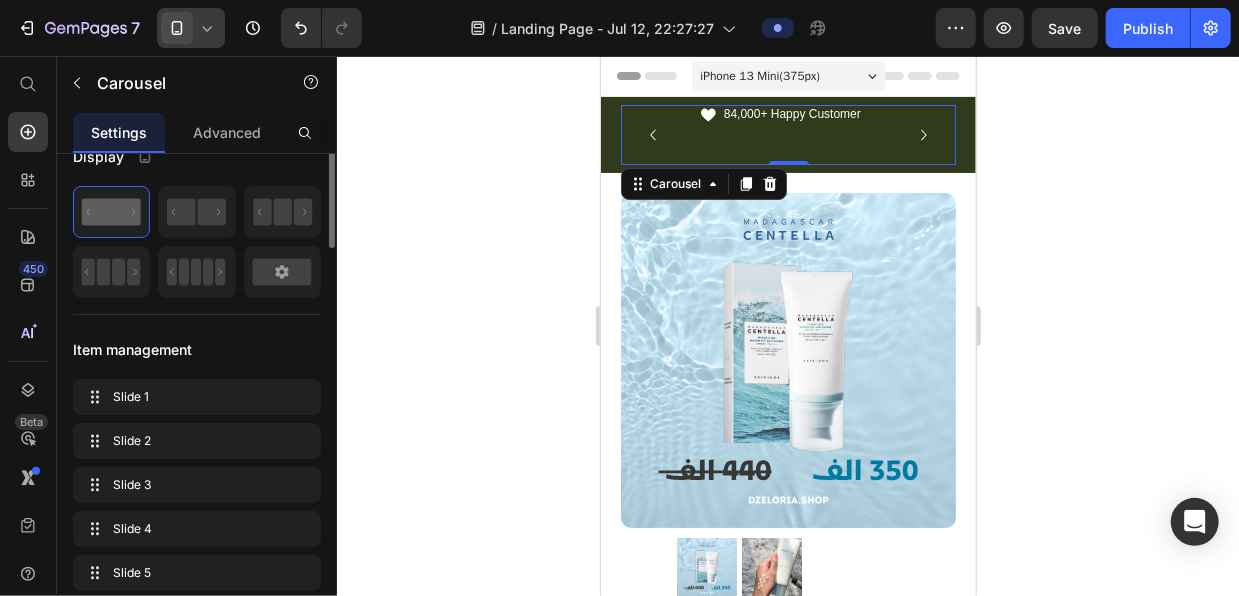 scroll, scrollTop: 36, scrollLeft: 0, axis: vertical 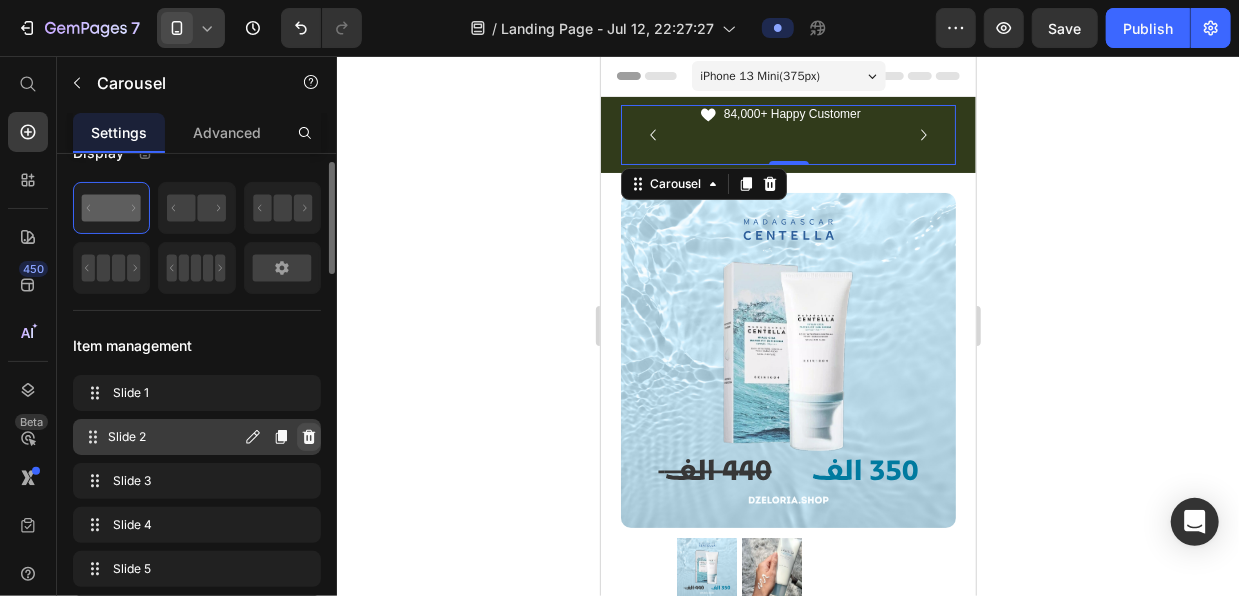 click 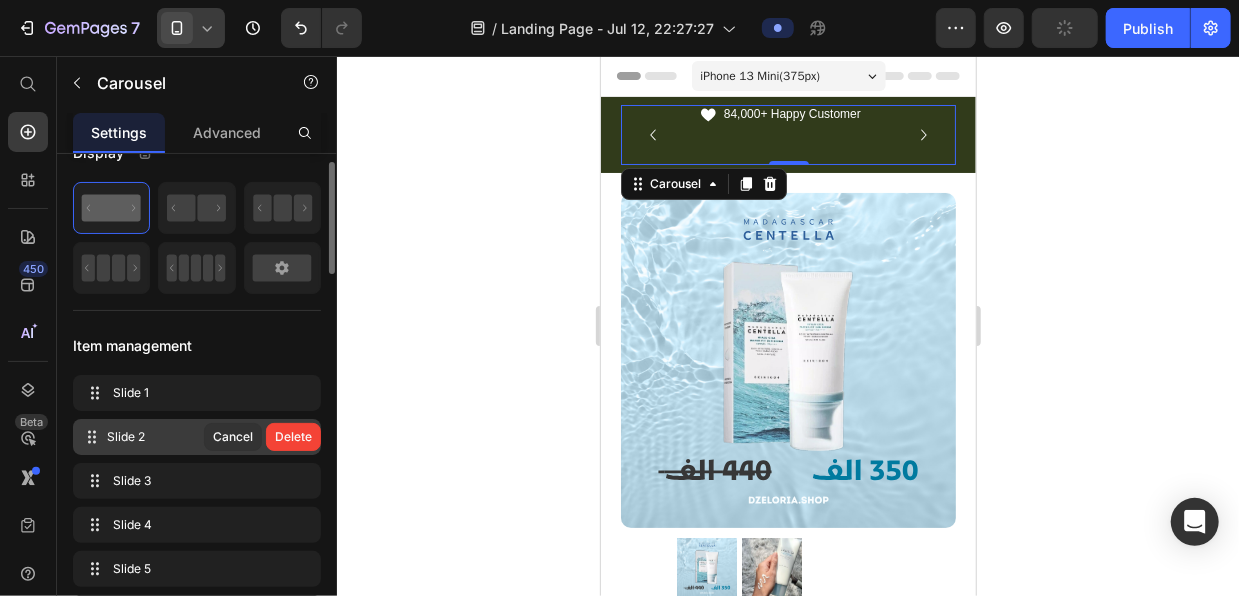 click on "Delete" at bounding box center [293, 437] 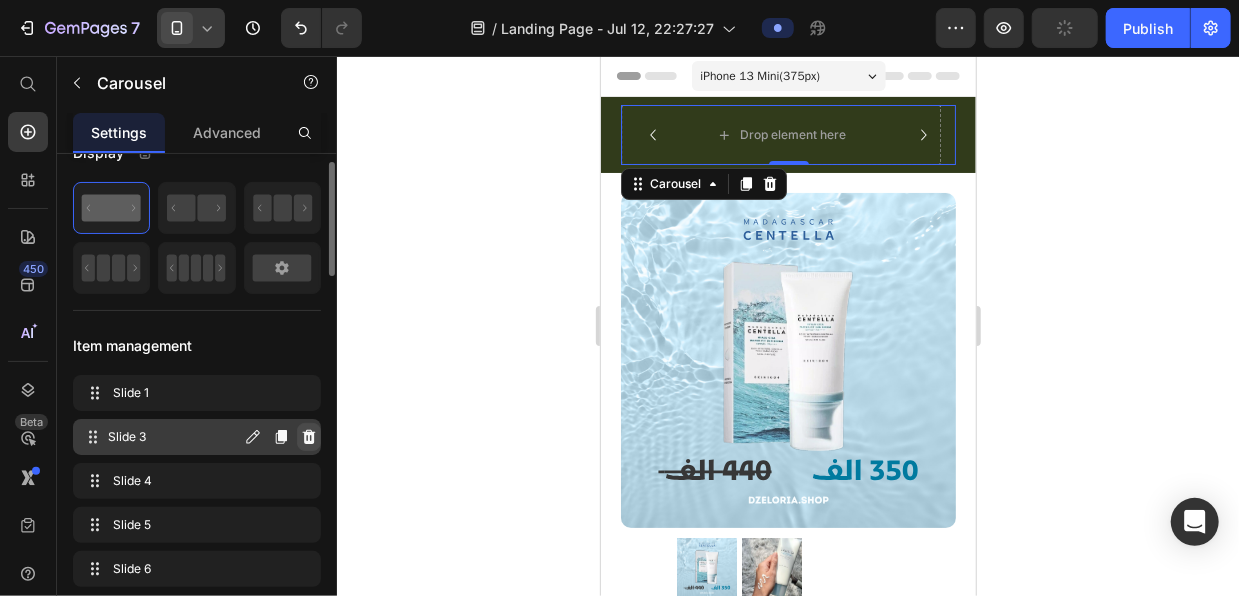 click 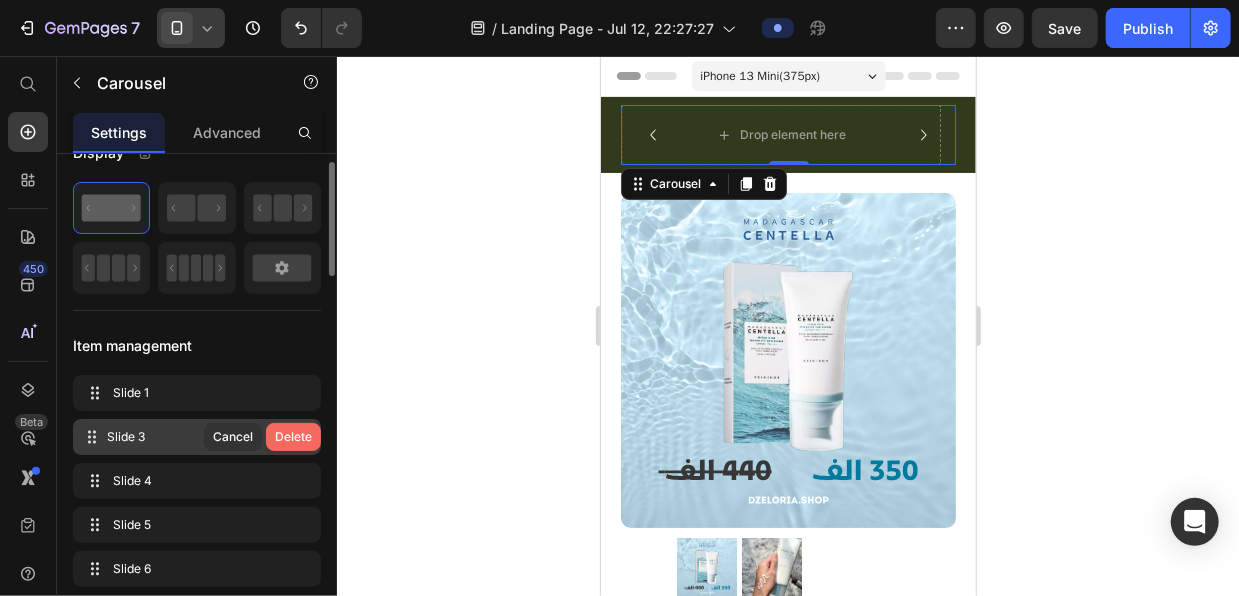 click on "Delete" at bounding box center (293, 437) 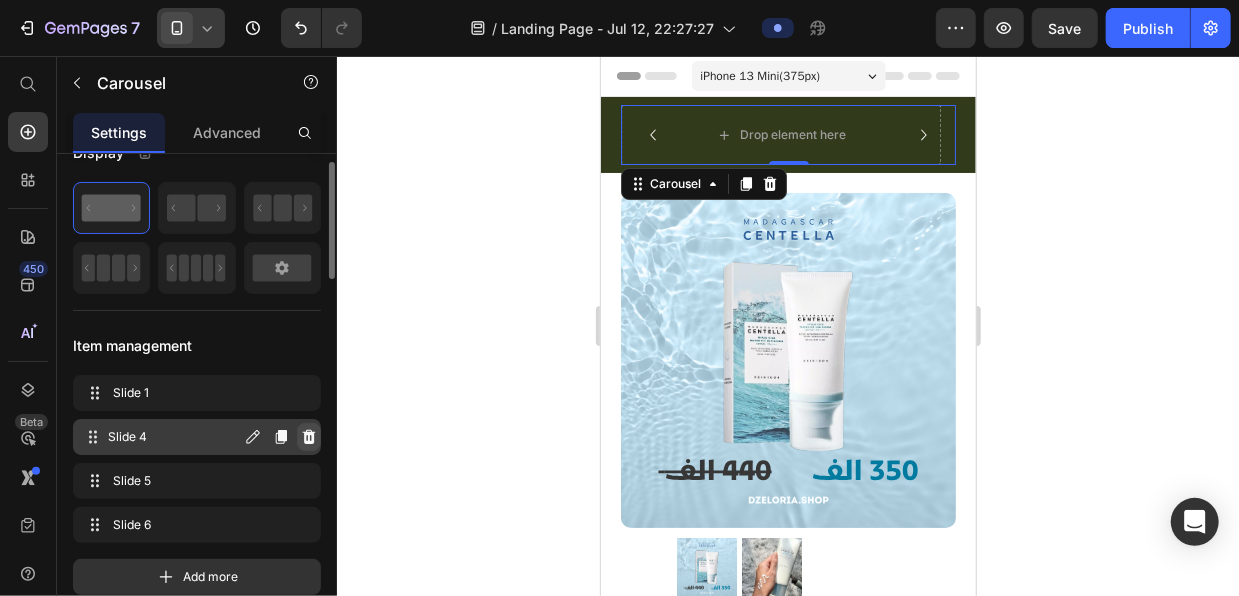 click 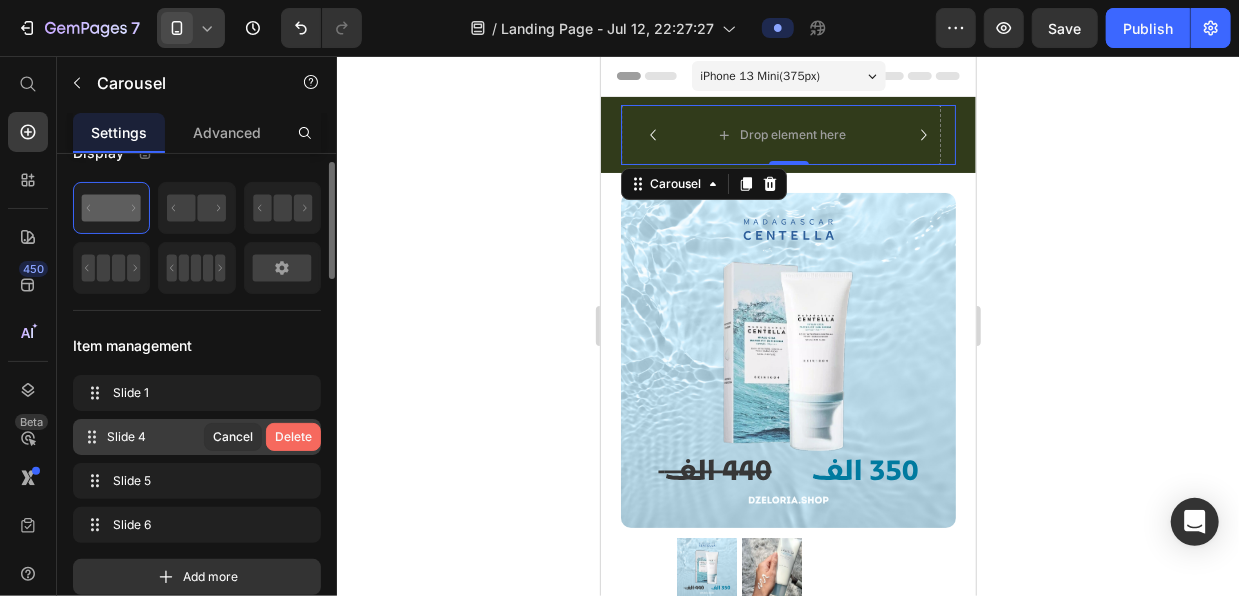 click on "Delete" at bounding box center [293, 437] 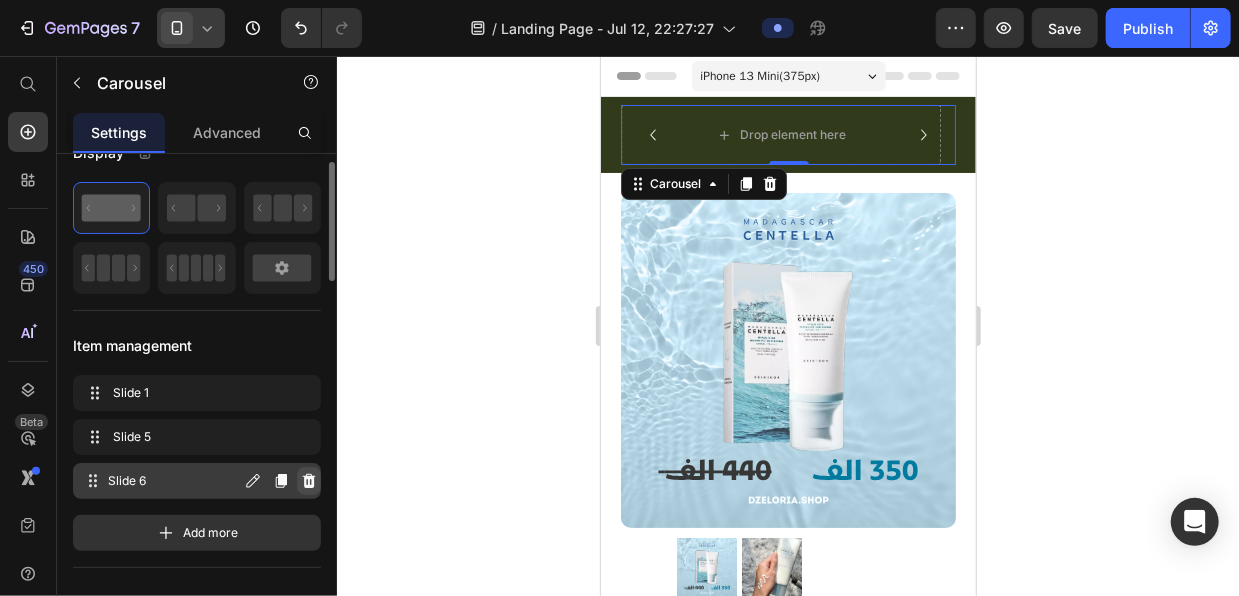 click 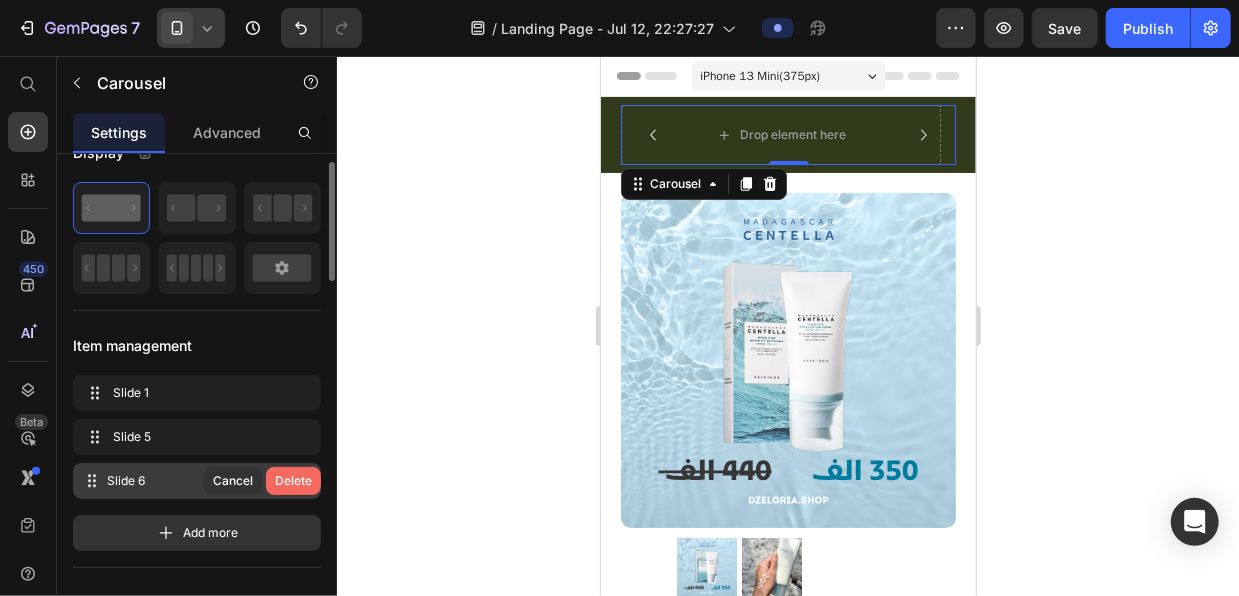 click on "Delete" at bounding box center [293, 481] 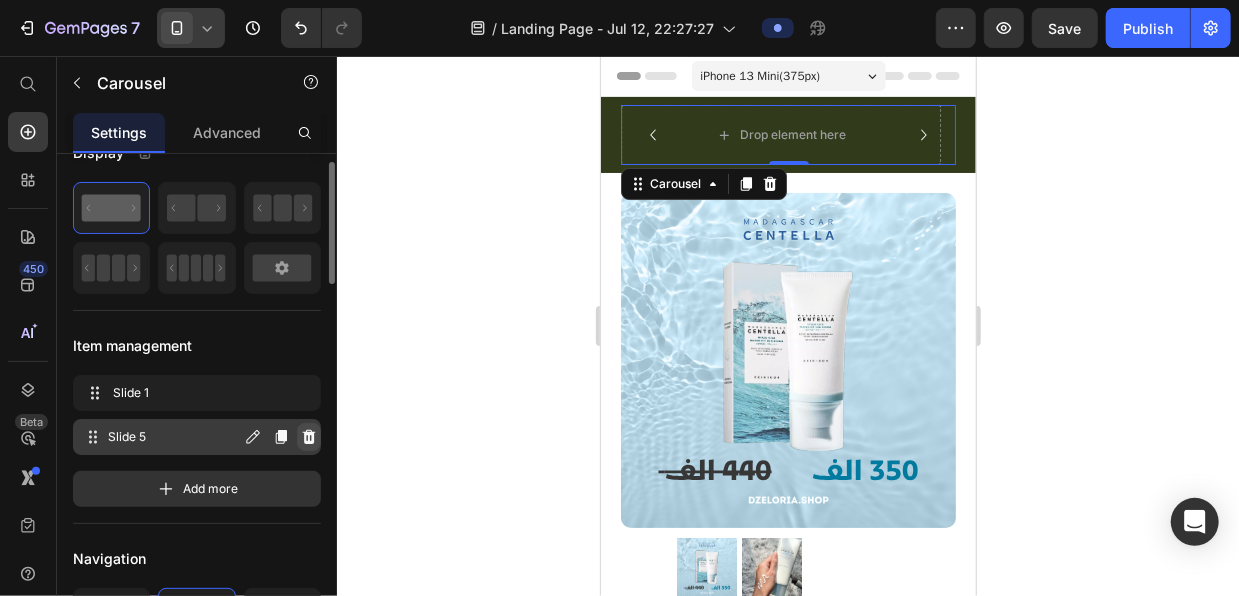 click 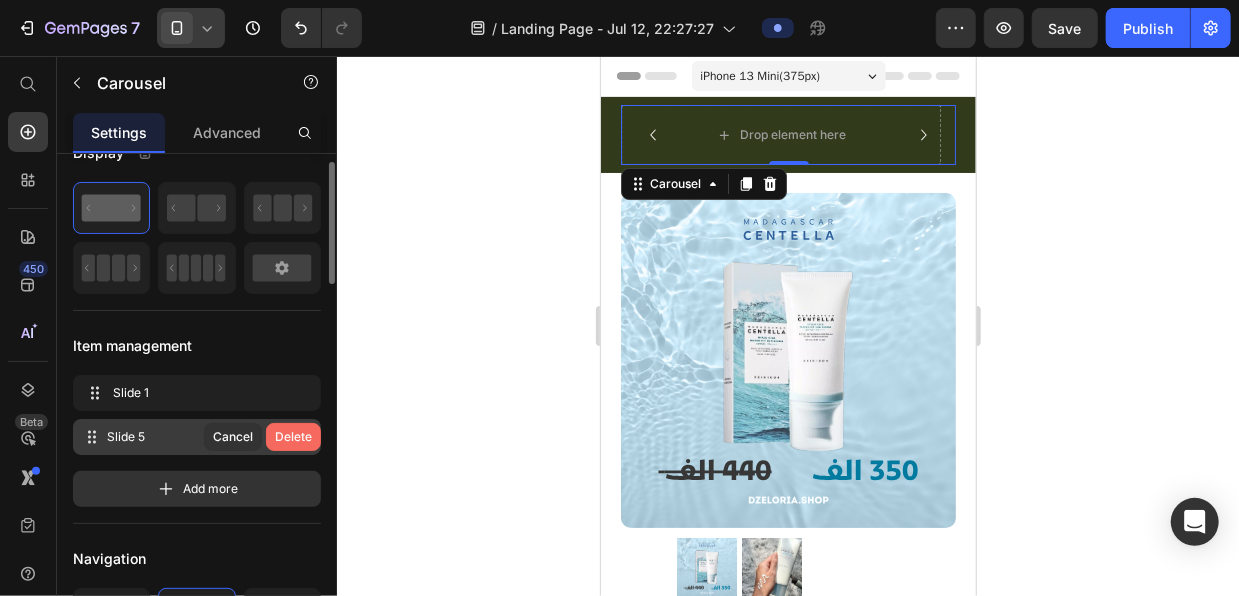 click on "Delete" at bounding box center [293, 437] 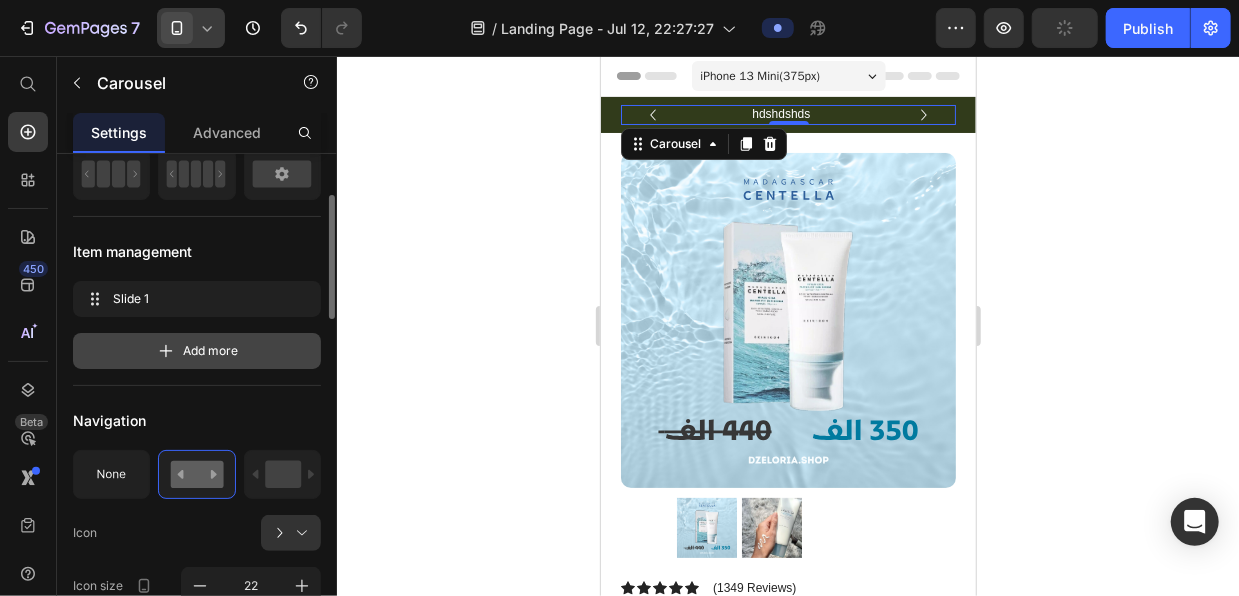 scroll, scrollTop: 138, scrollLeft: 0, axis: vertical 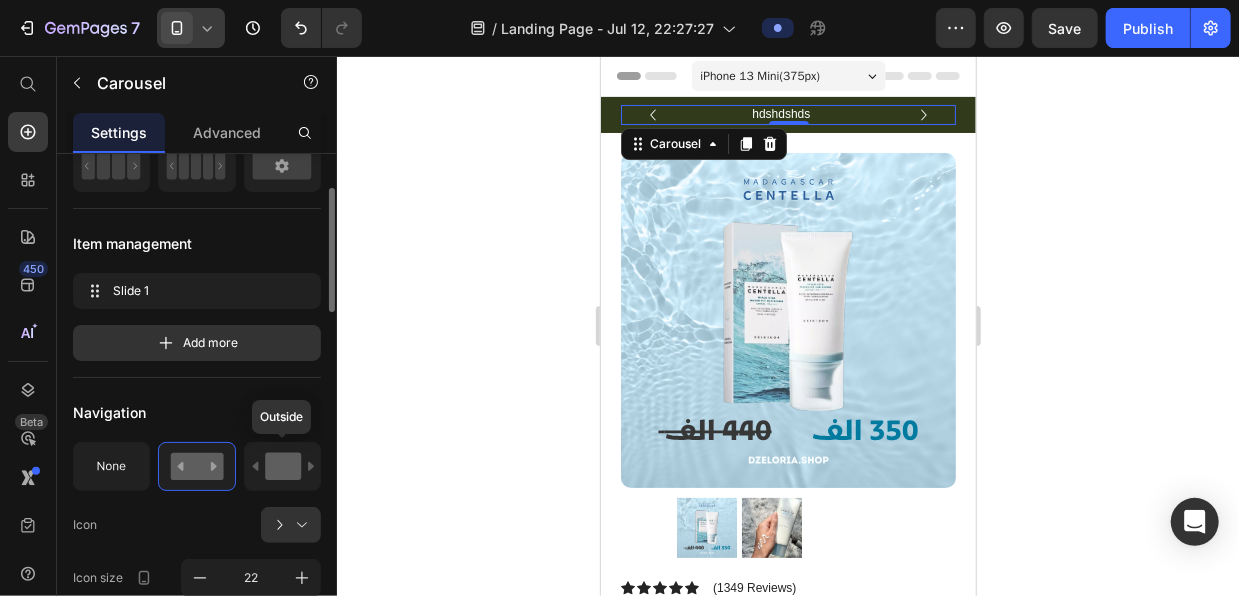 click 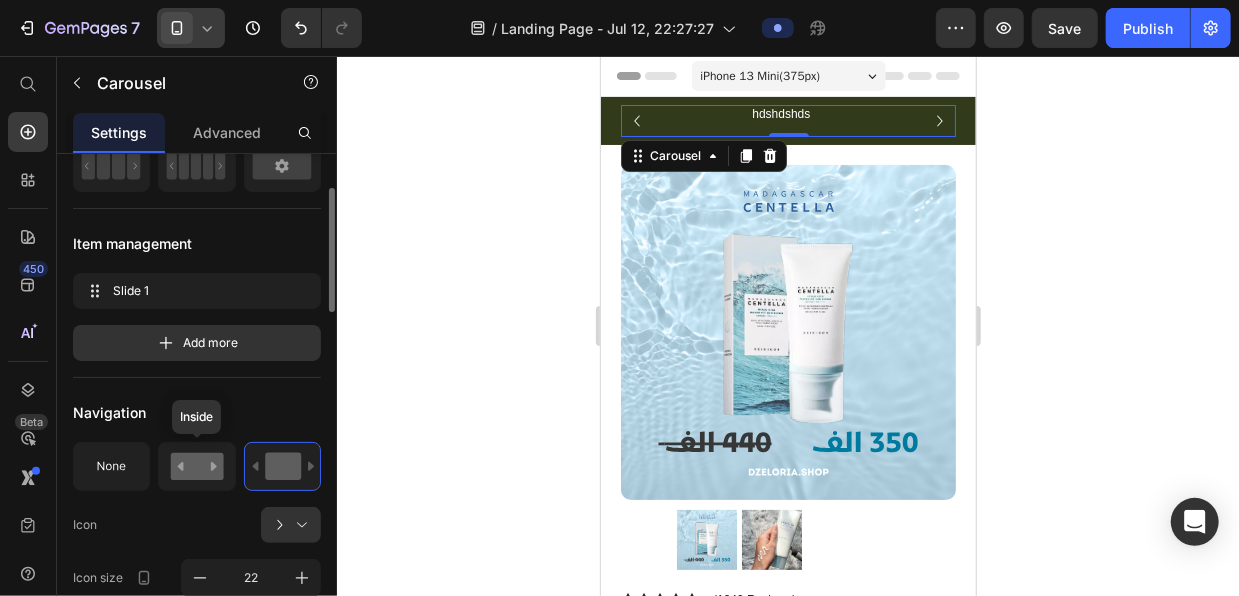 click 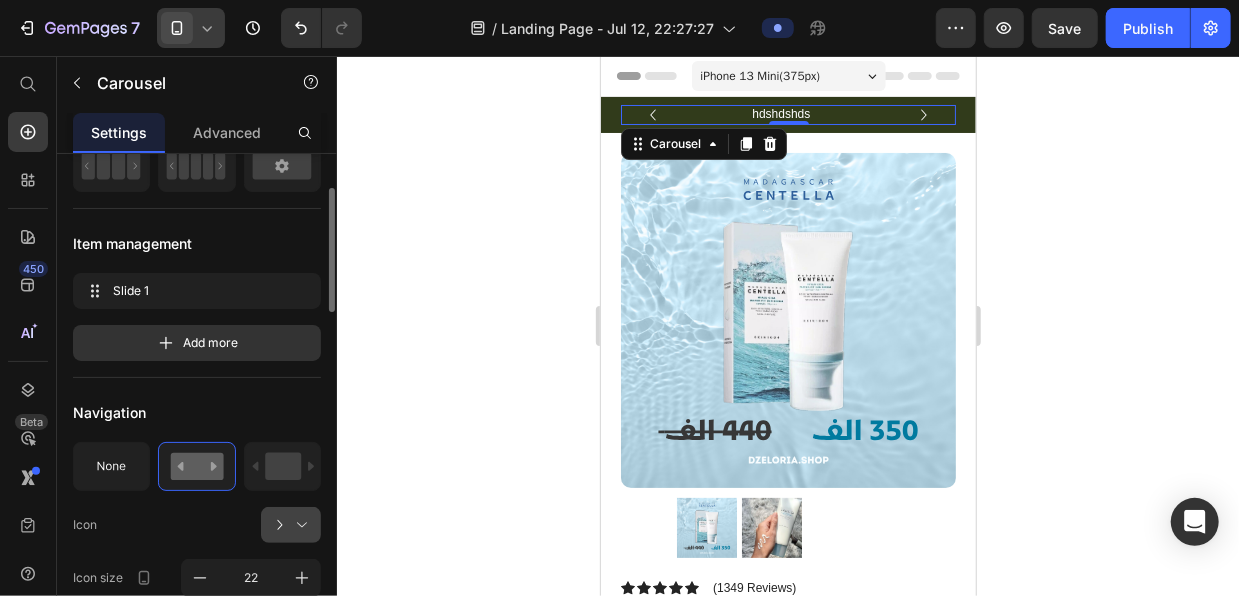 click at bounding box center [299, 525] 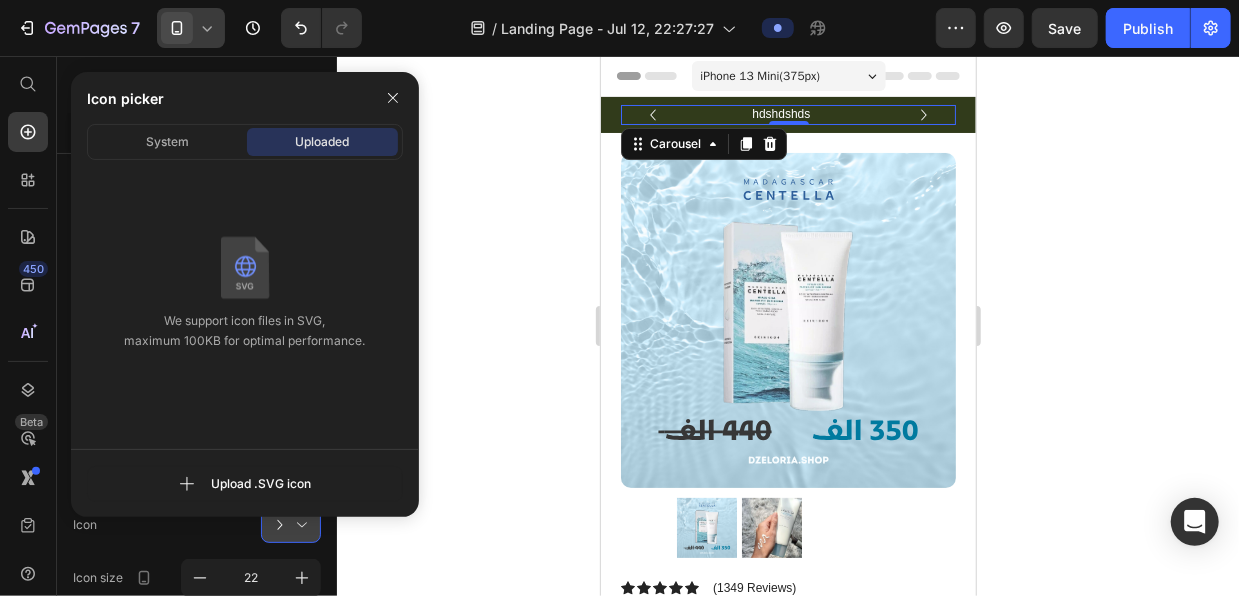 click at bounding box center [299, 525] 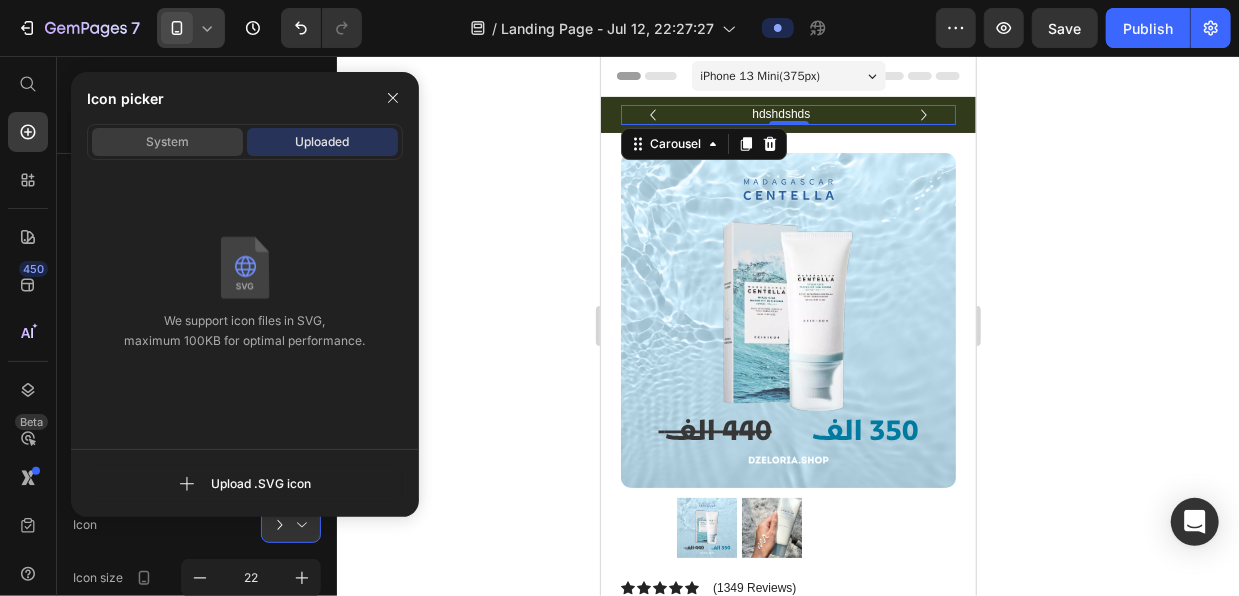 click on "System" at bounding box center (167, 142) 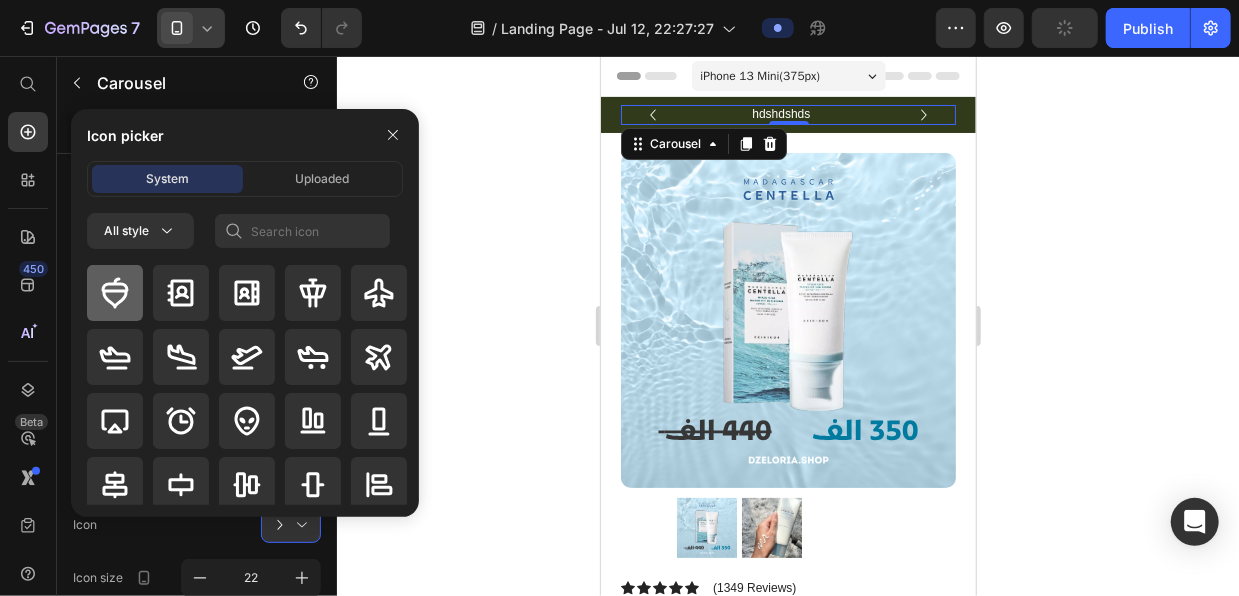 click 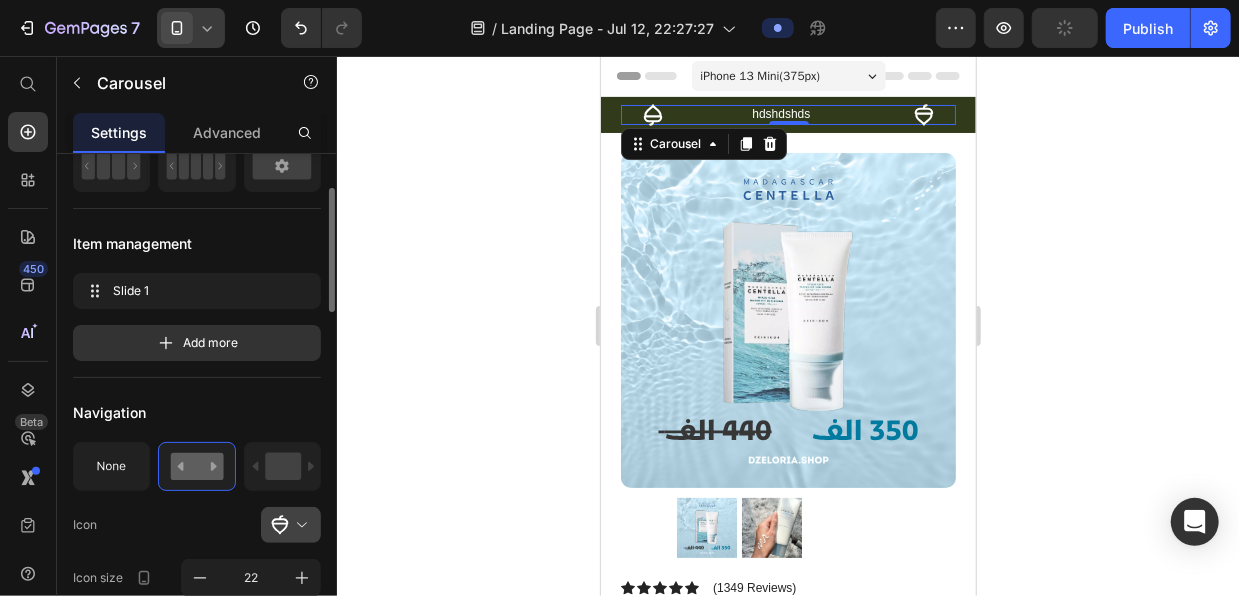 click at bounding box center (299, 525) 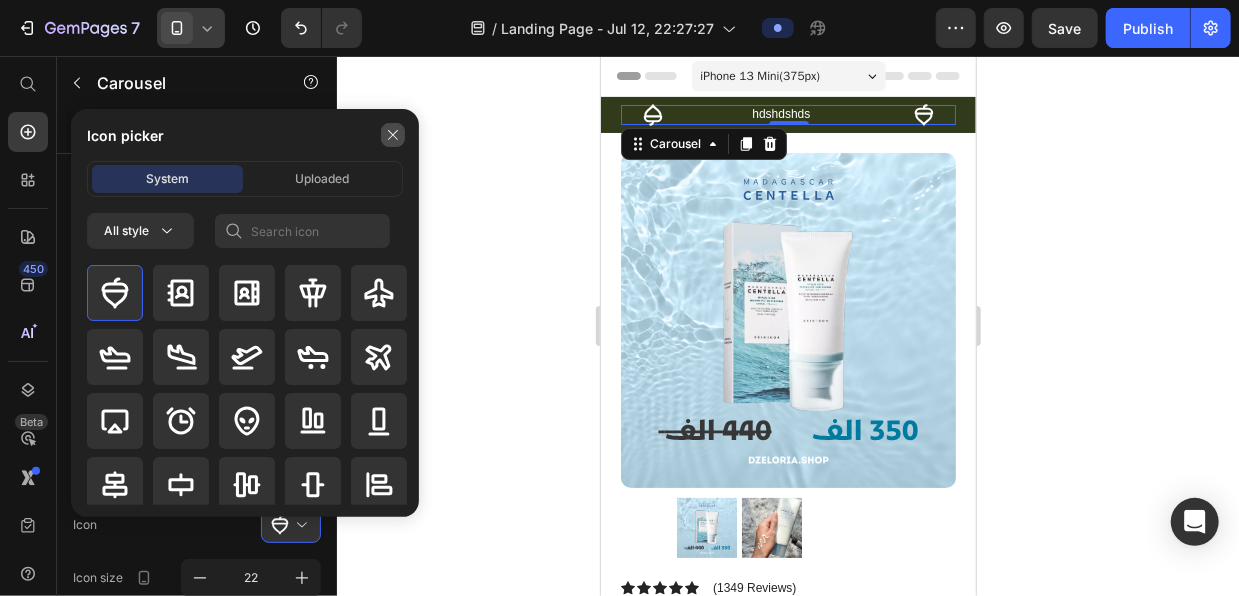 click 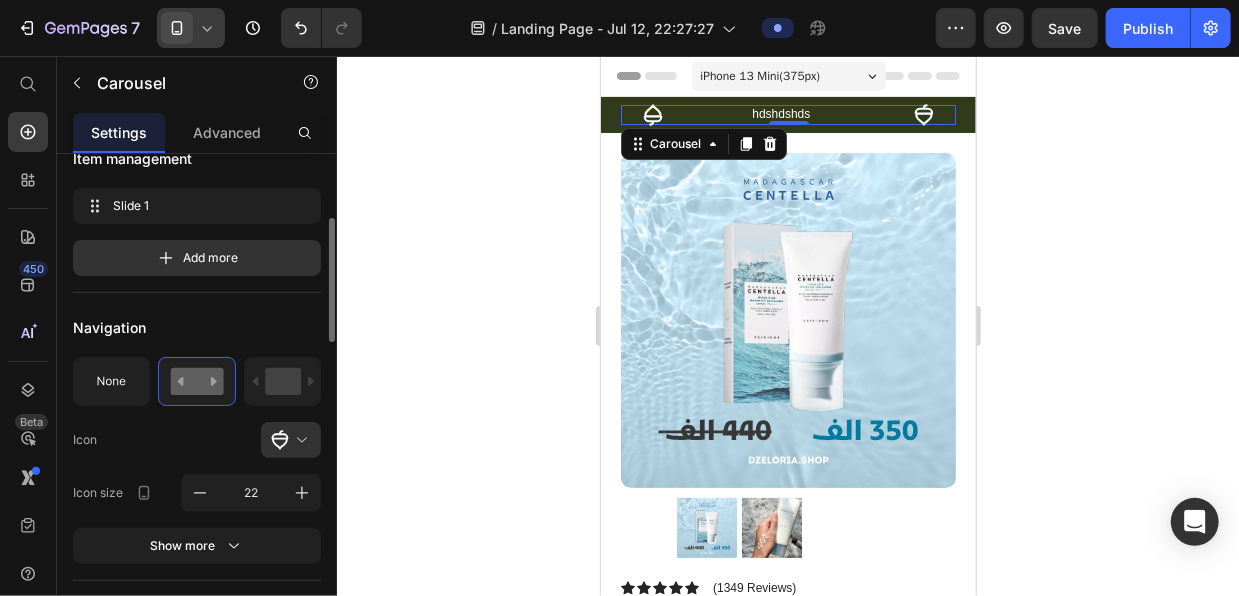 scroll, scrollTop: 231, scrollLeft: 0, axis: vertical 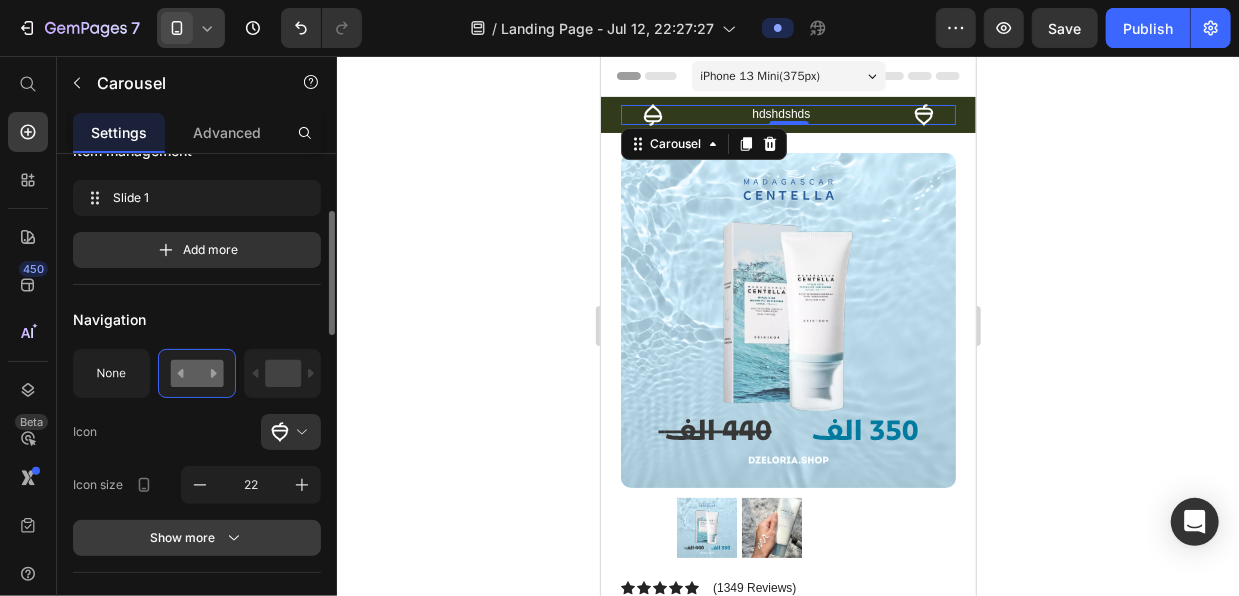 click on "Show more" at bounding box center (197, 538) 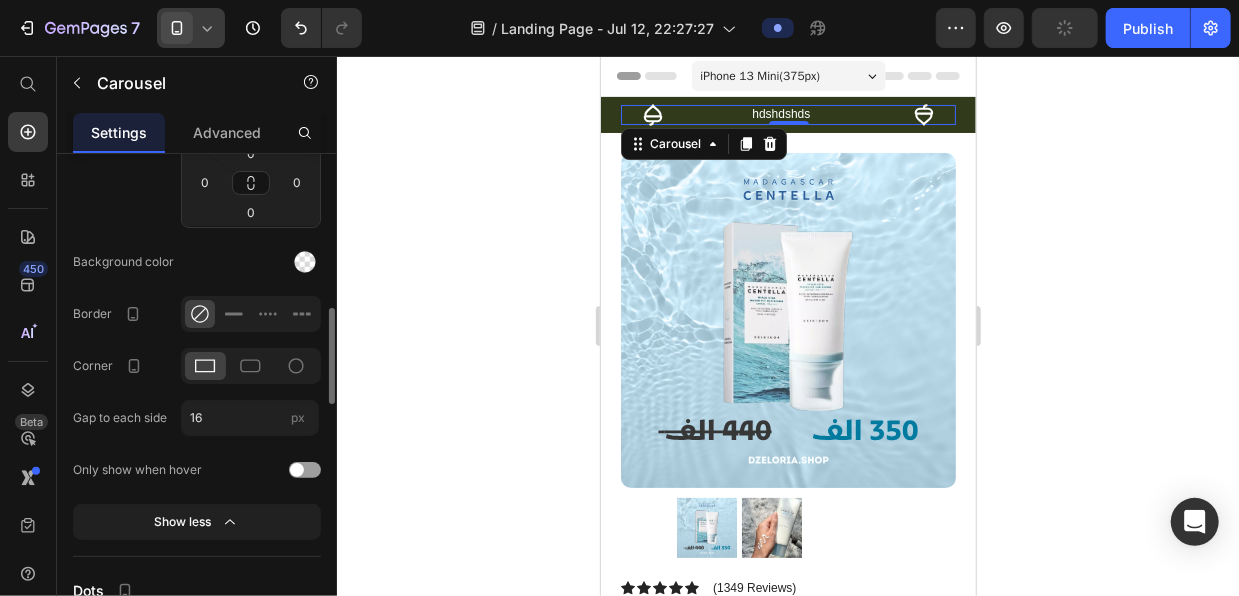 scroll, scrollTop: 806, scrollLeft: 0, axis: vertical 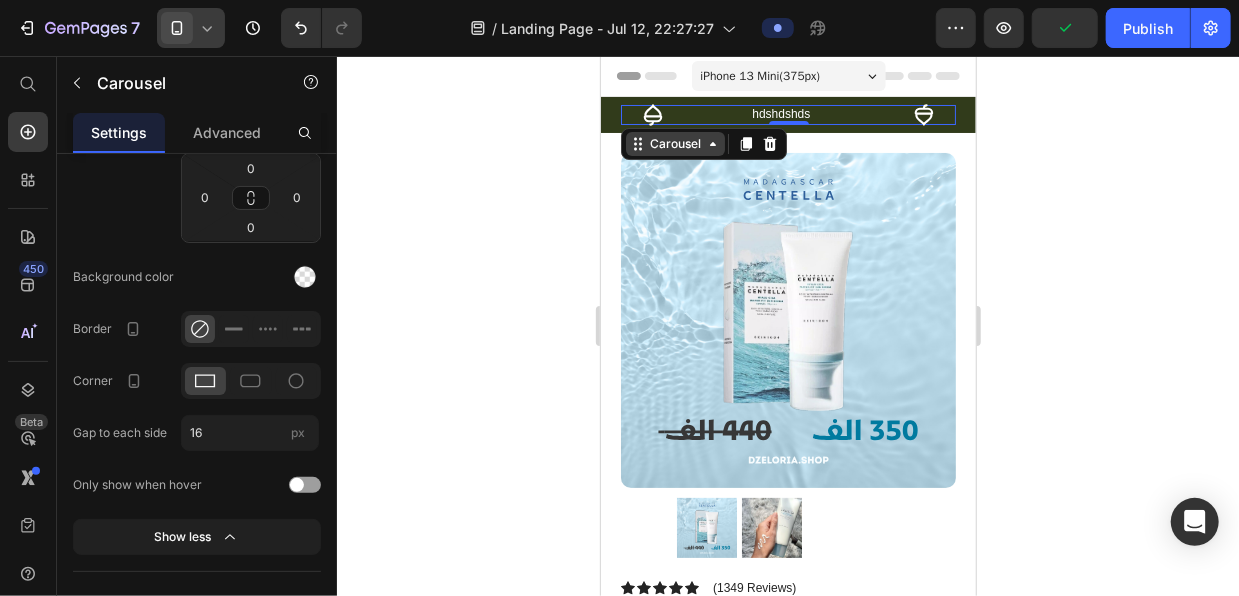 click 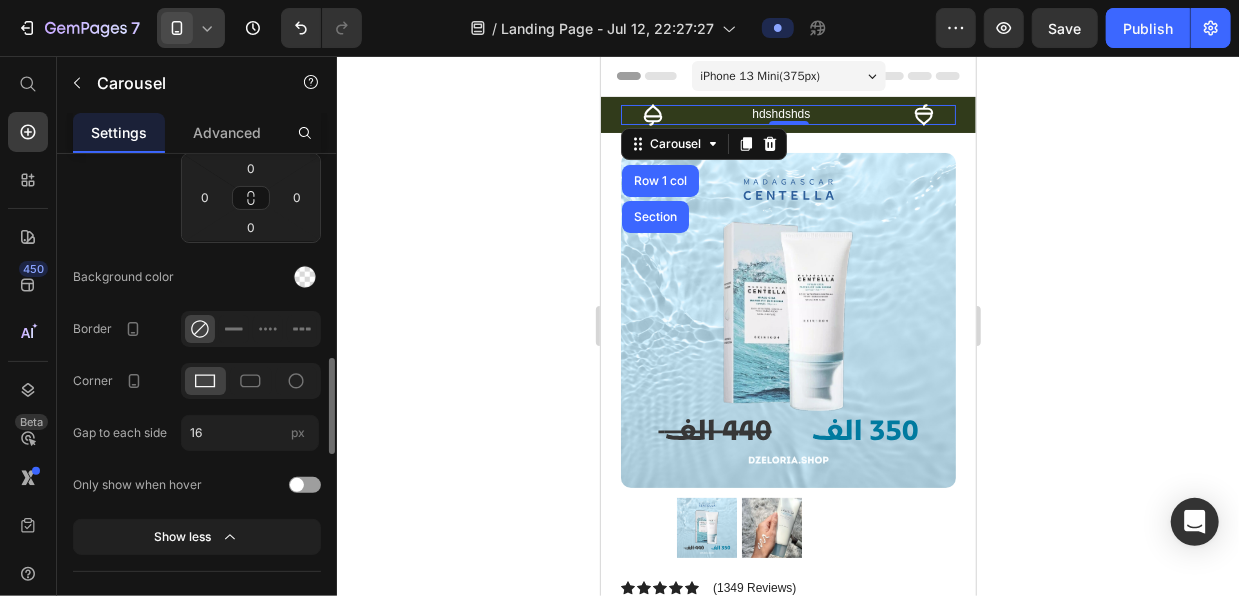 scroll, scrollTop: 852, scrollLeft: 0, axis: vertical 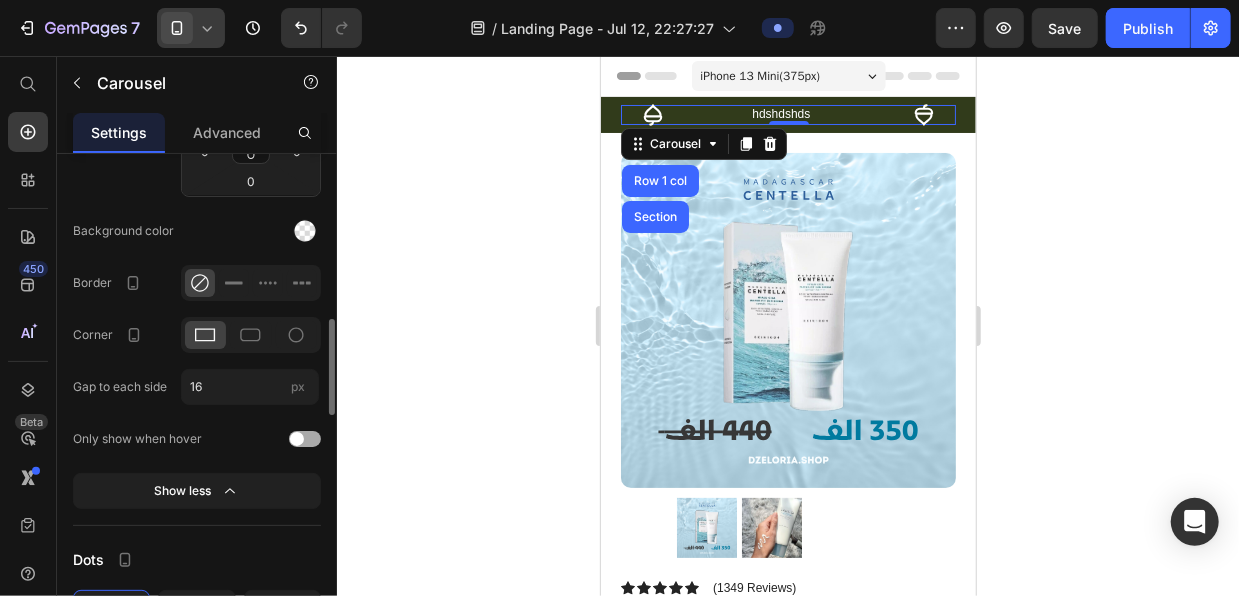 click at bounding box center (305, 439) 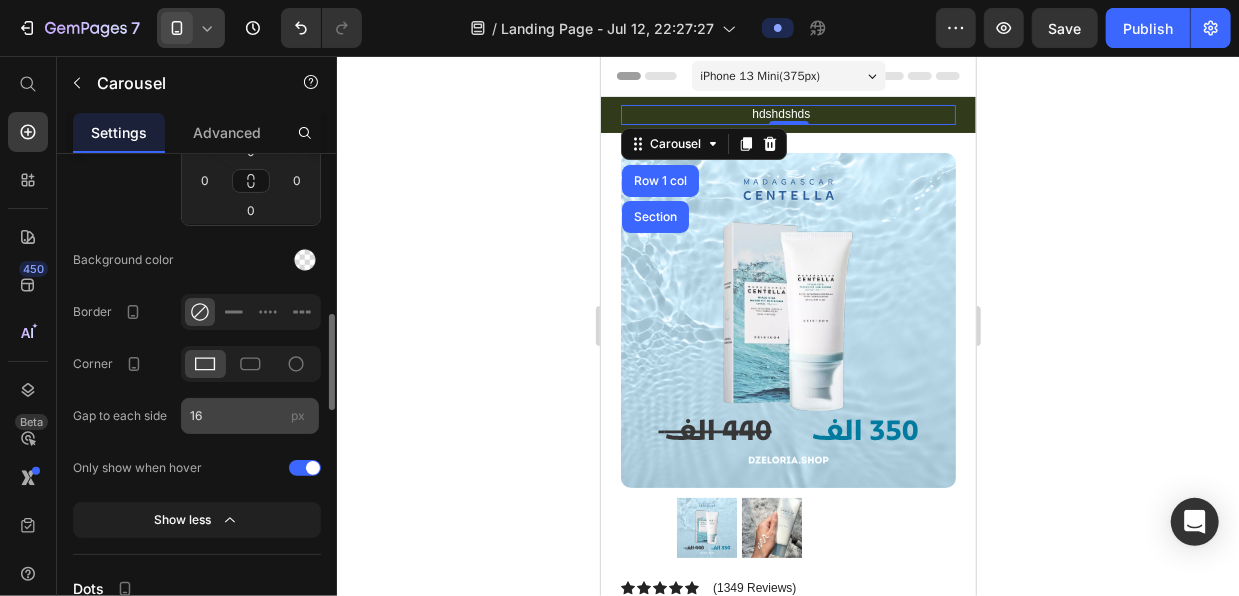 scroll, scrollTop: 814, scrollLeft: 0, axis: vertical 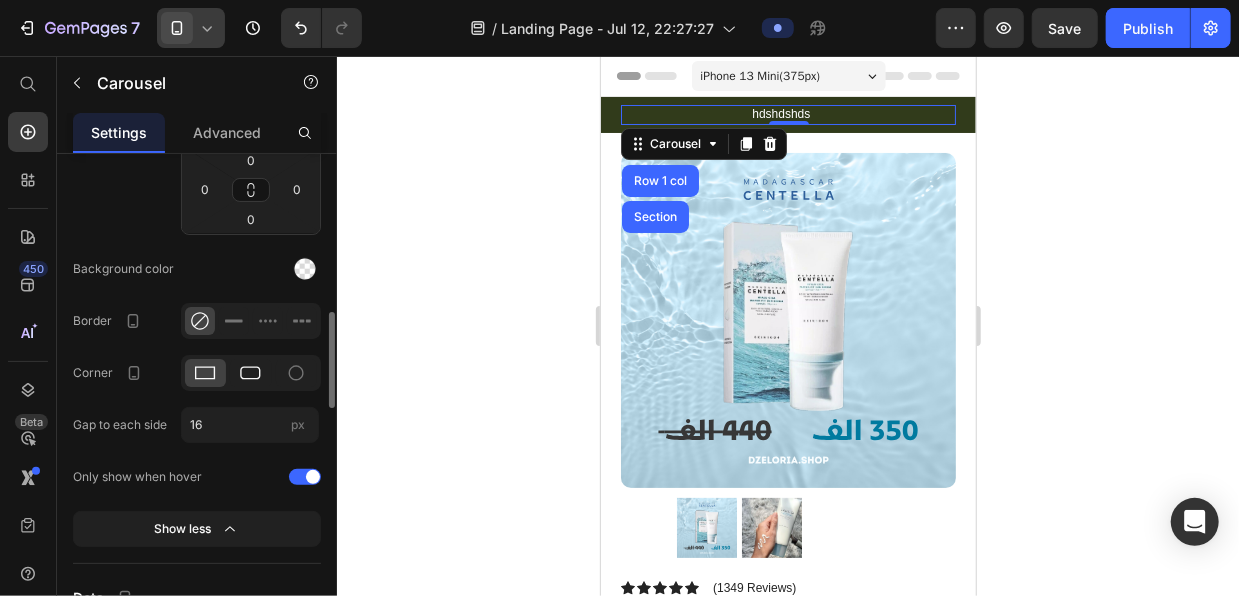 click 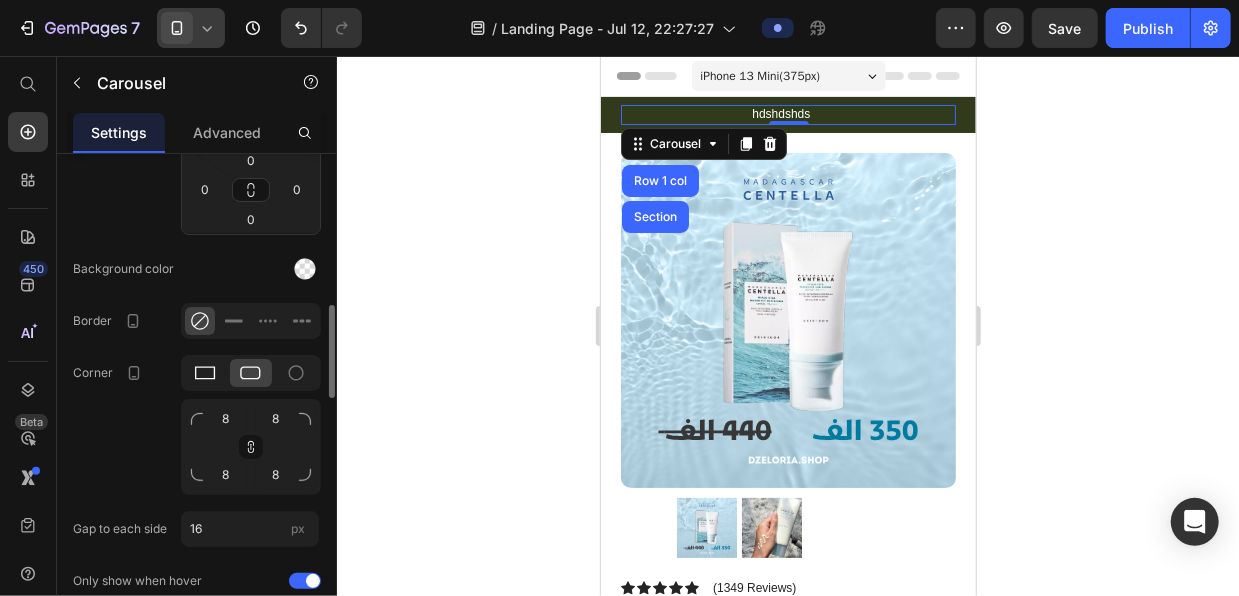 click 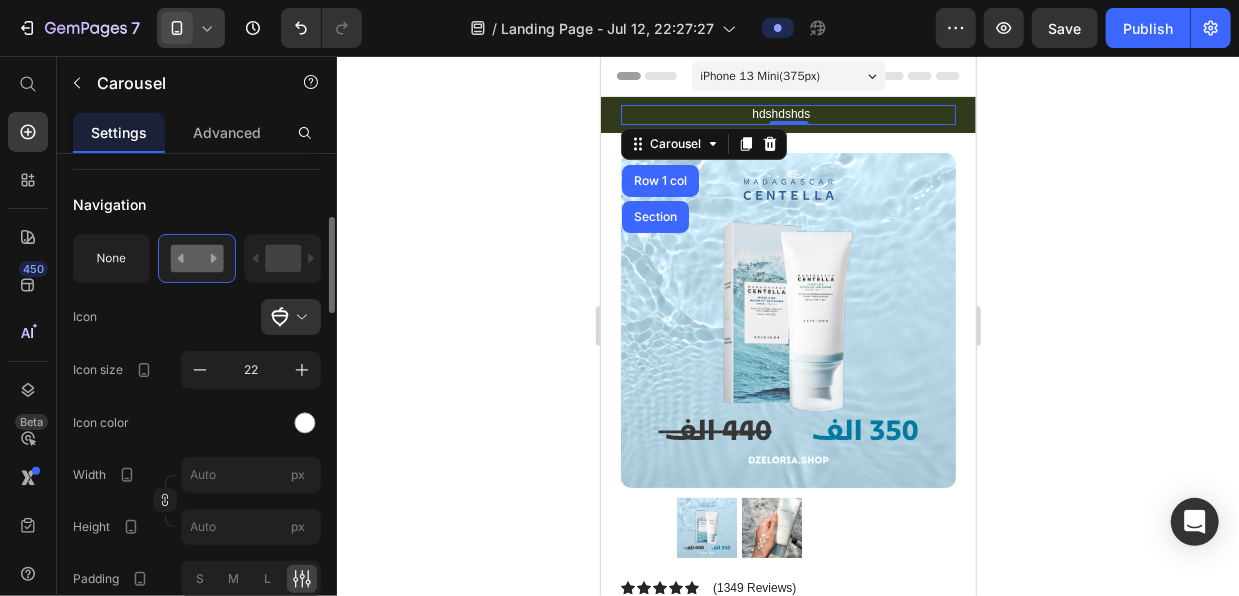scroll, scrollTop: 343, scrollLeft: 0, axis: vertical 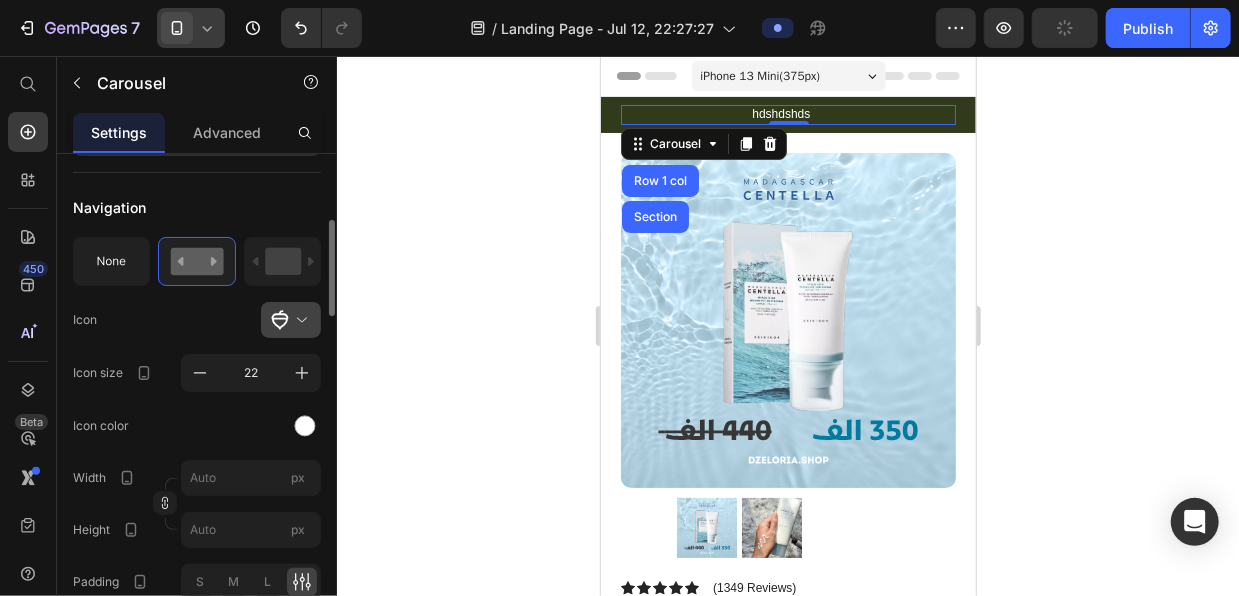 click at bounding box center [299, 320] 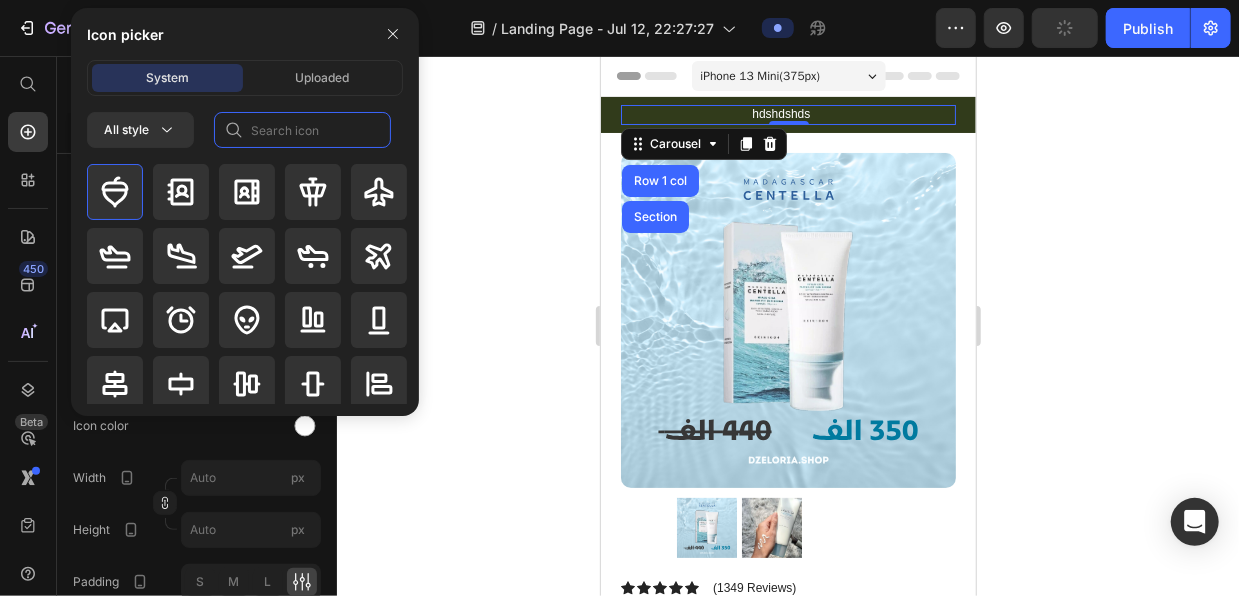 drag, startPoint x: 288, startPoint y: 137, endPoint x: 257, endPoint y: 136, distance: 31.016125 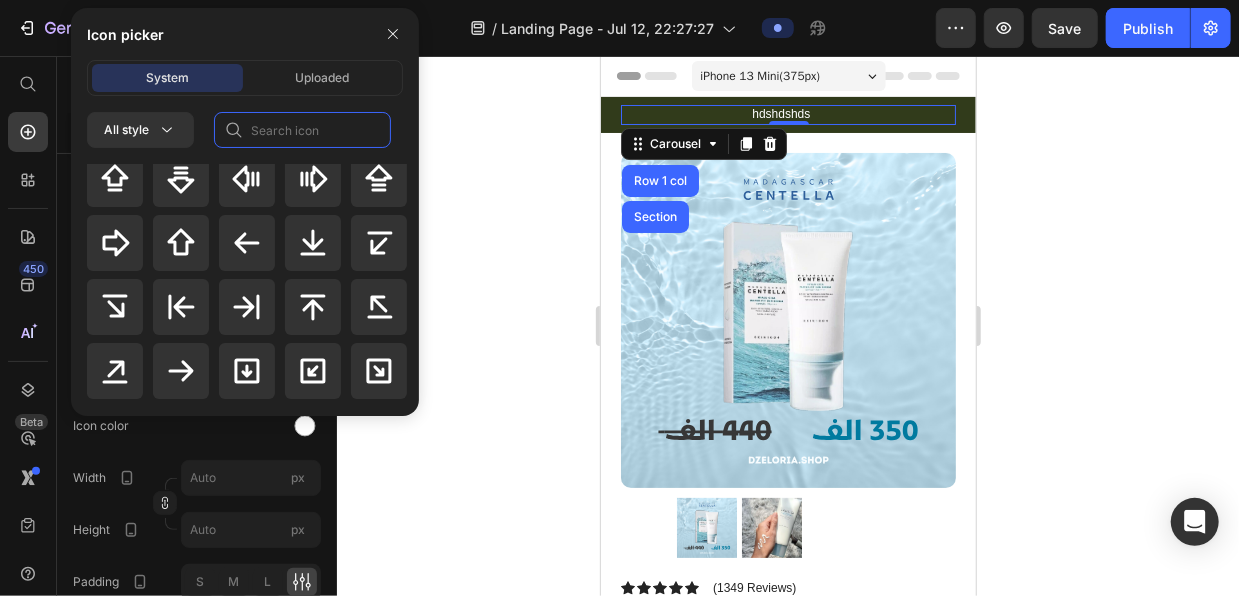 scroll, scrollTop: 917, scrollLeft: 0, axis: vertical 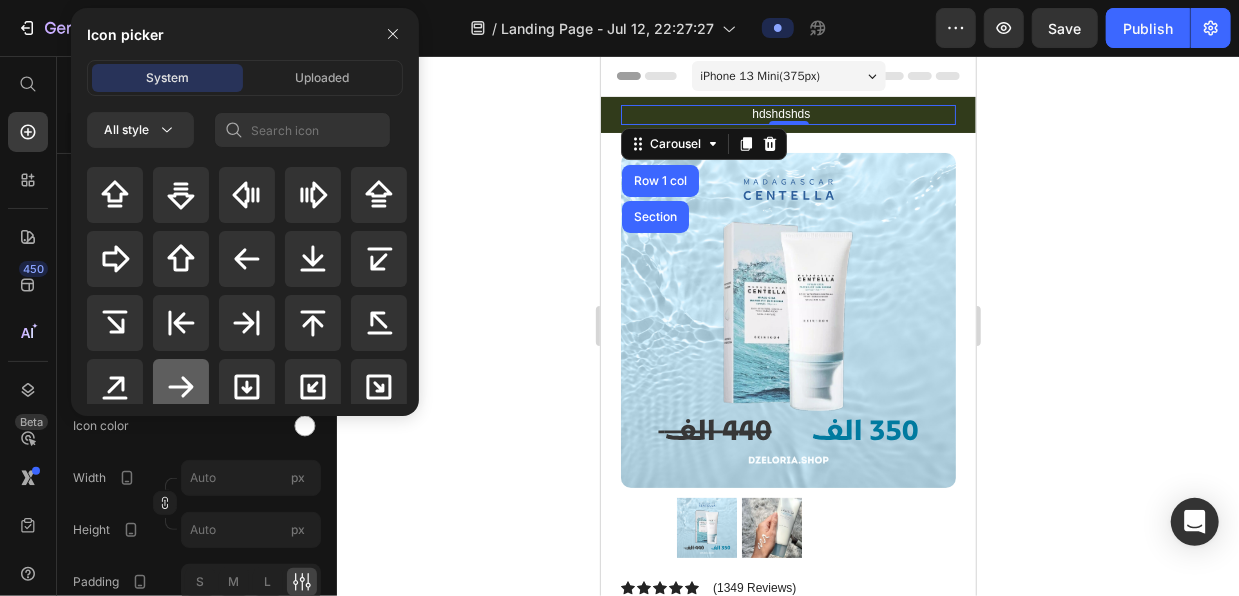 click 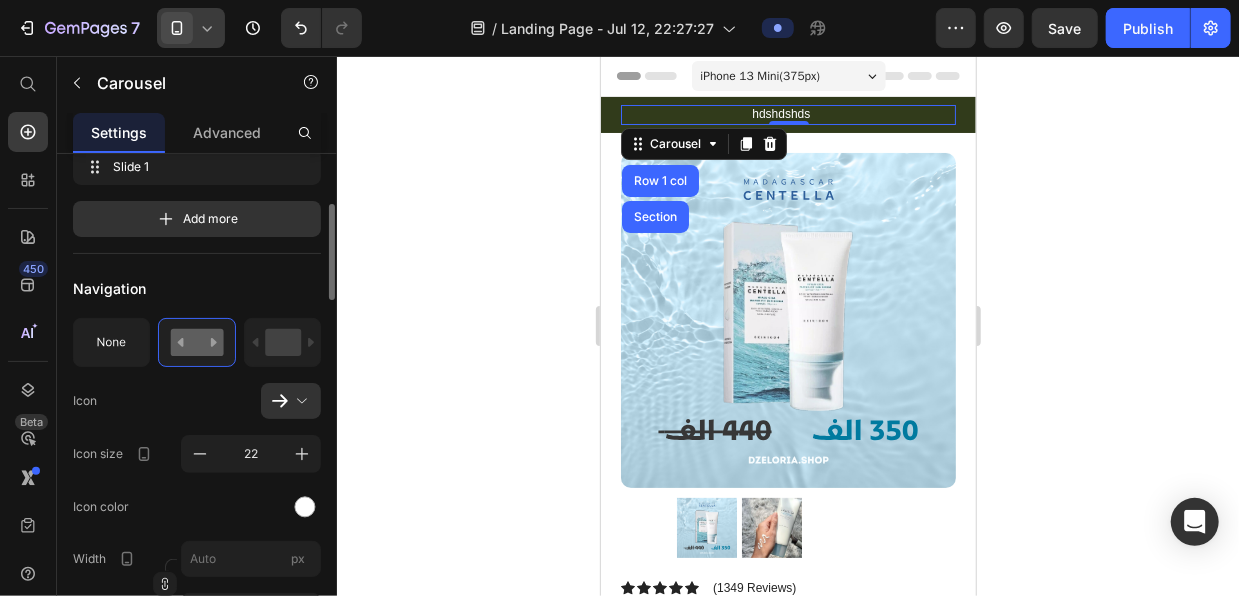 scroll, scrollTop: 248, scrollLeft: 0, axis: vertical 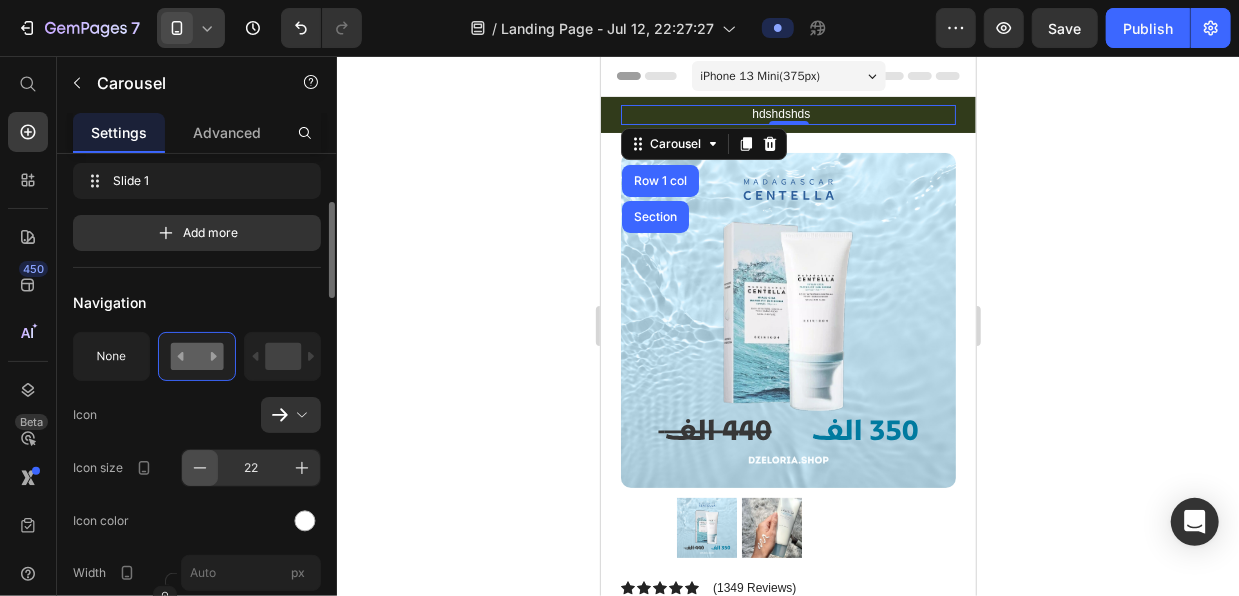 click 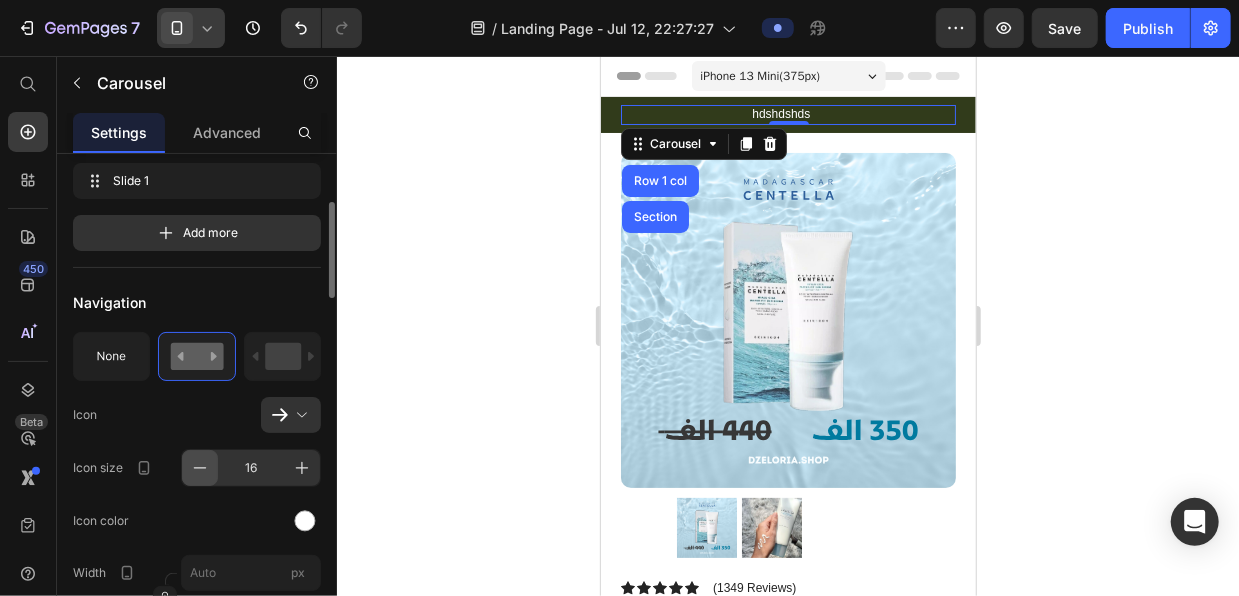 click 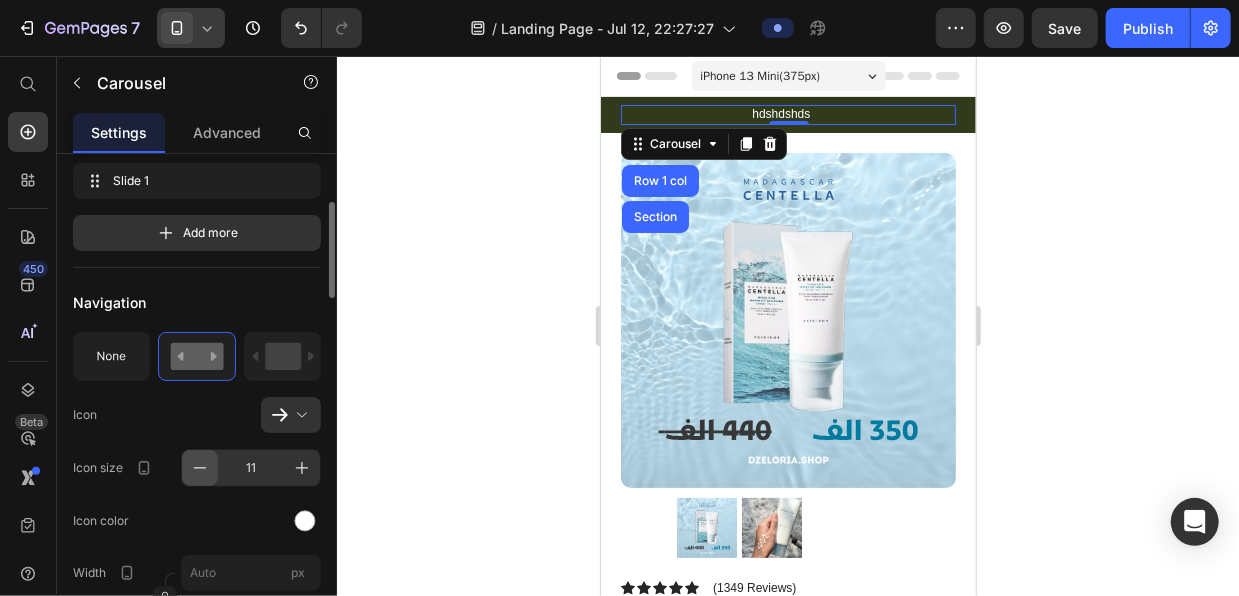 click 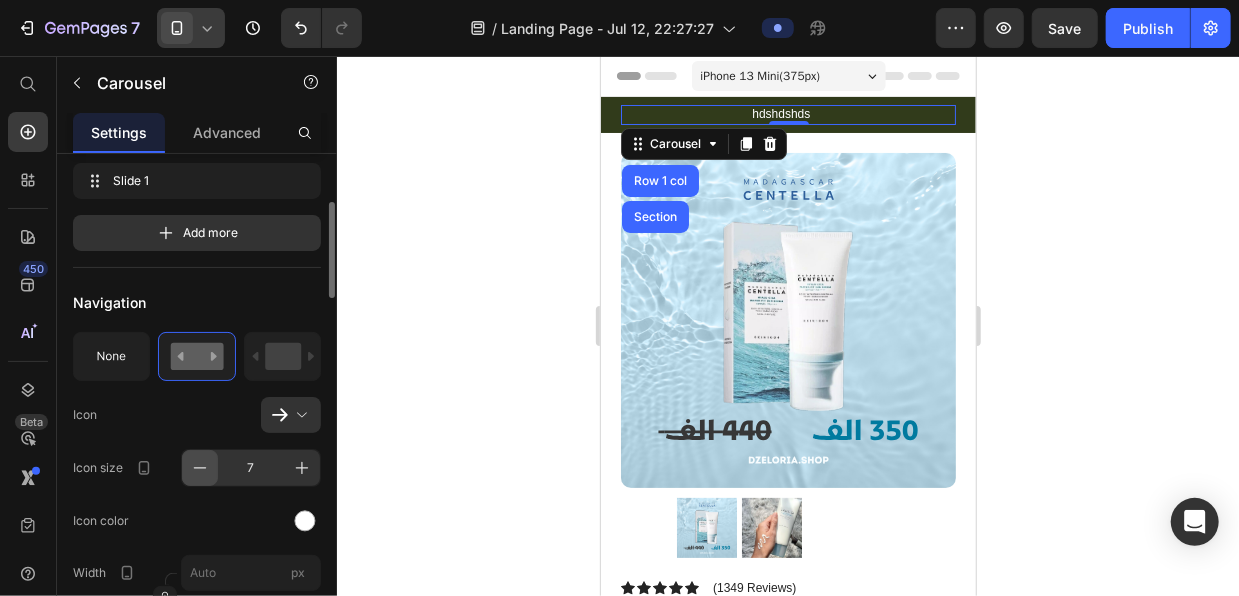 click 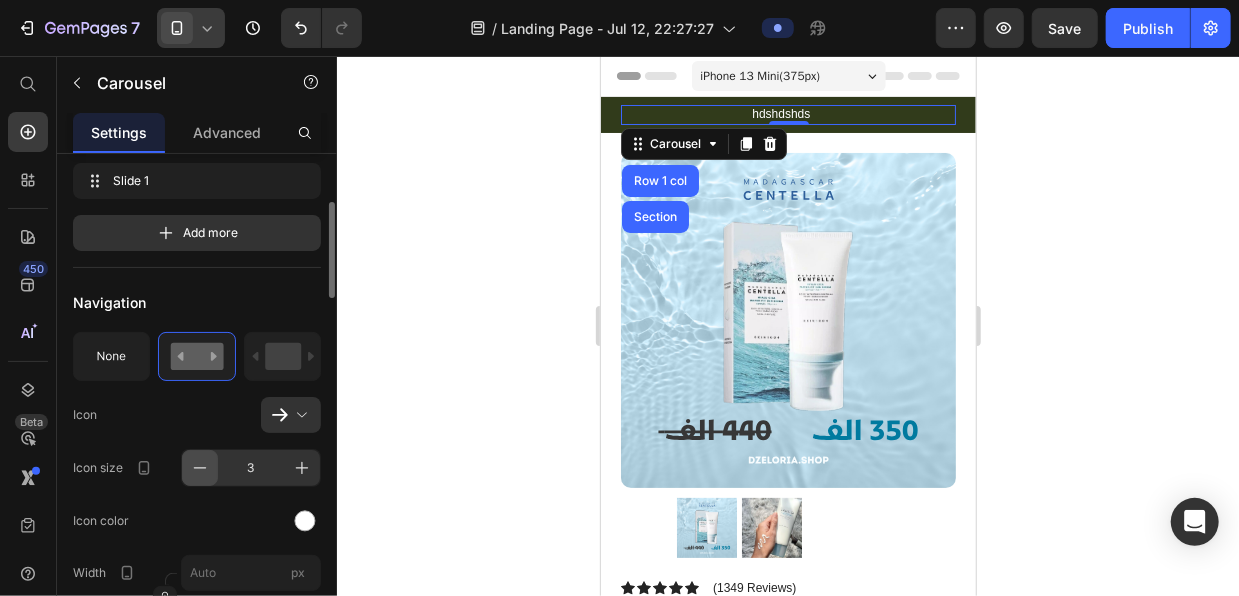 click 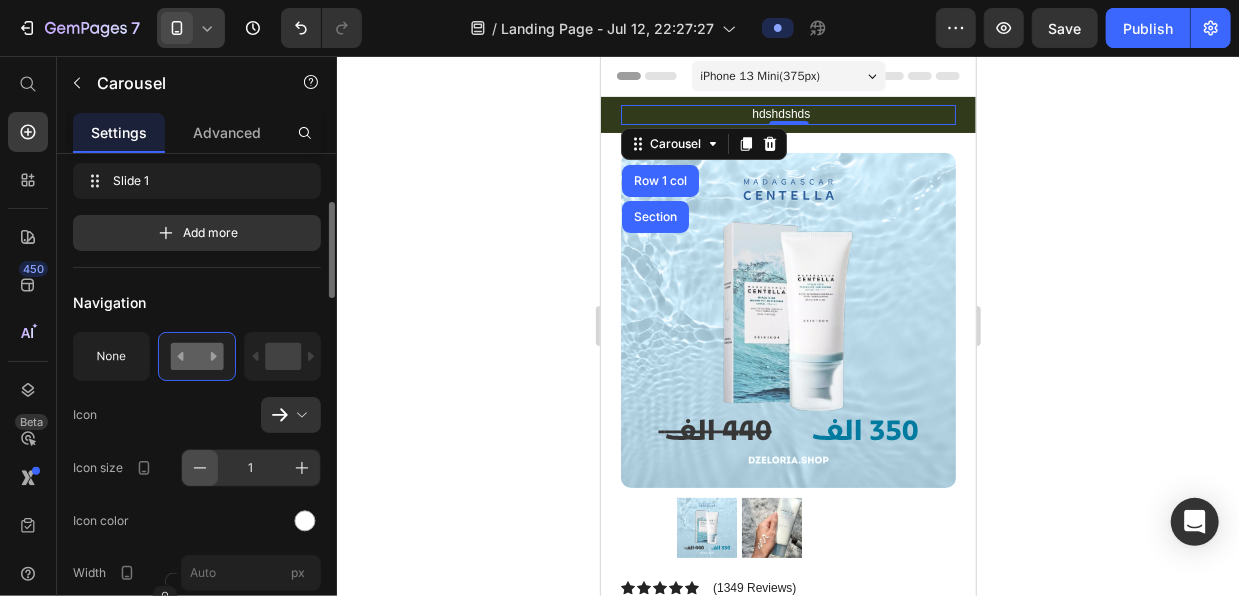click 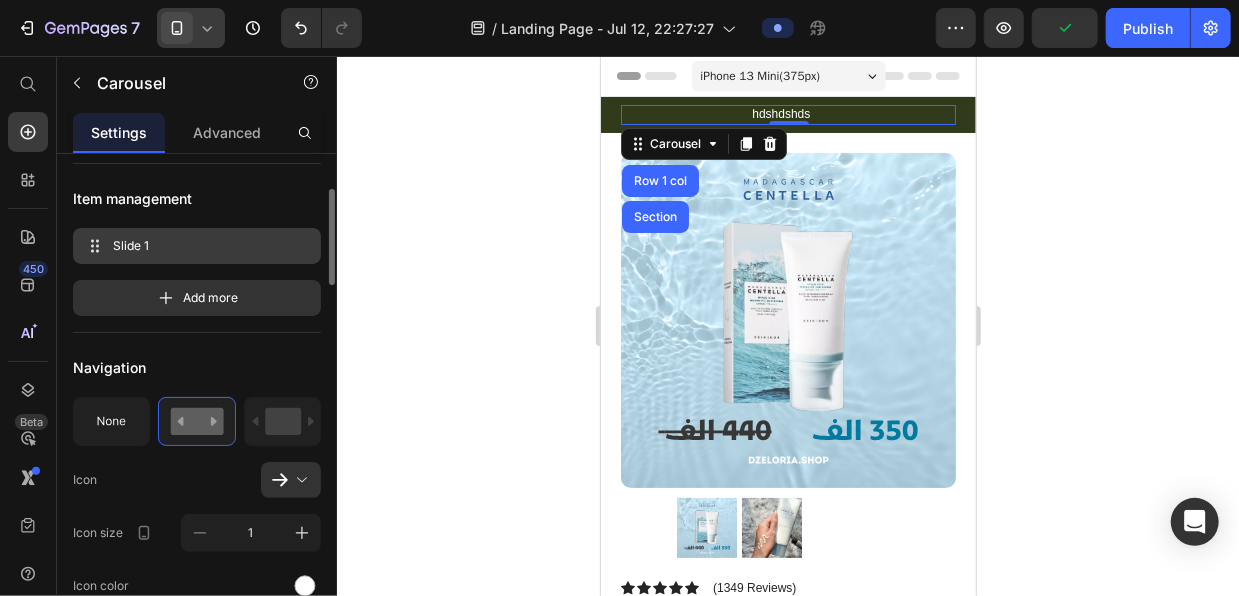 scroll, scrollTop: 204, scrollLeft: 0, axis: vertical 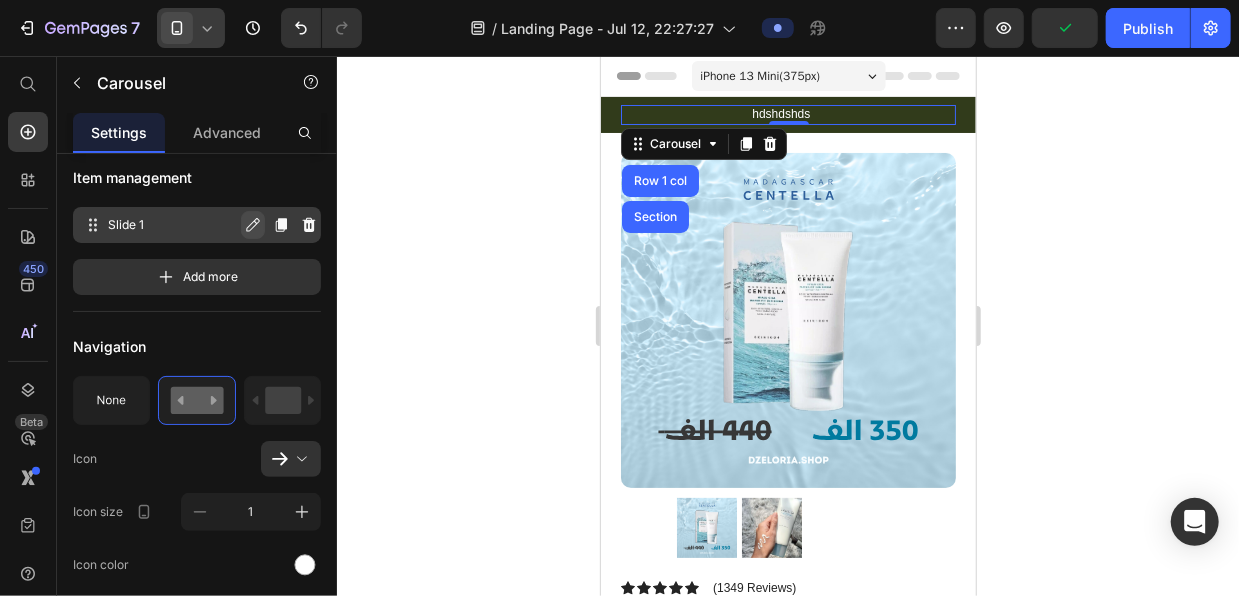 click 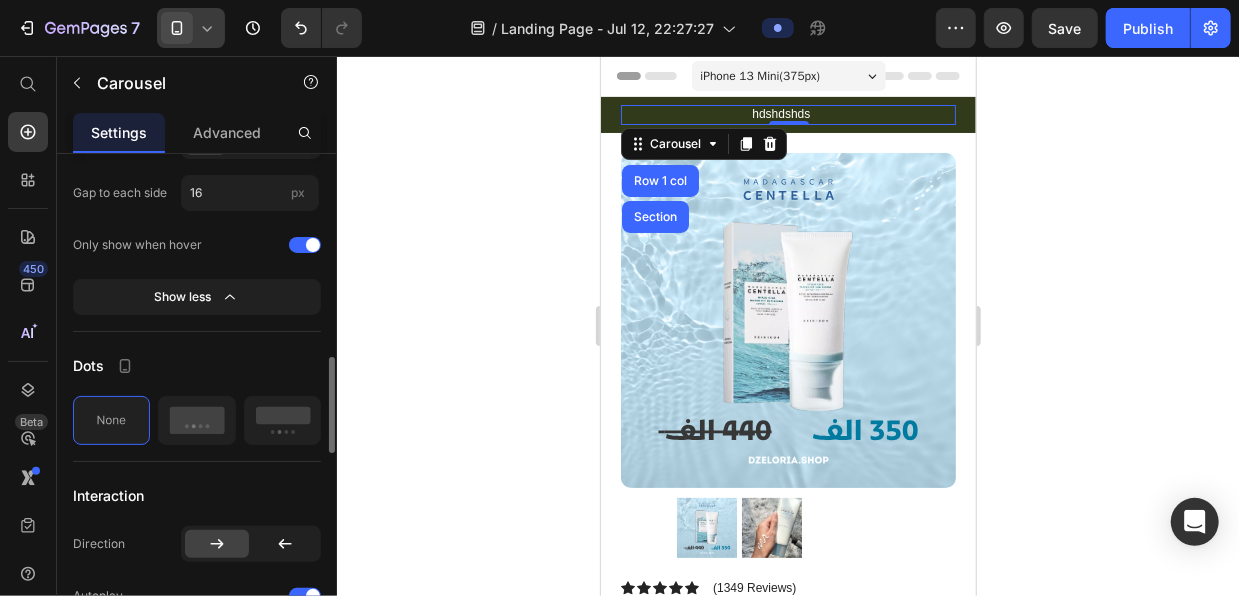 scroll, scrollTop: 1050, scrollLeft: 0, axis: vertical 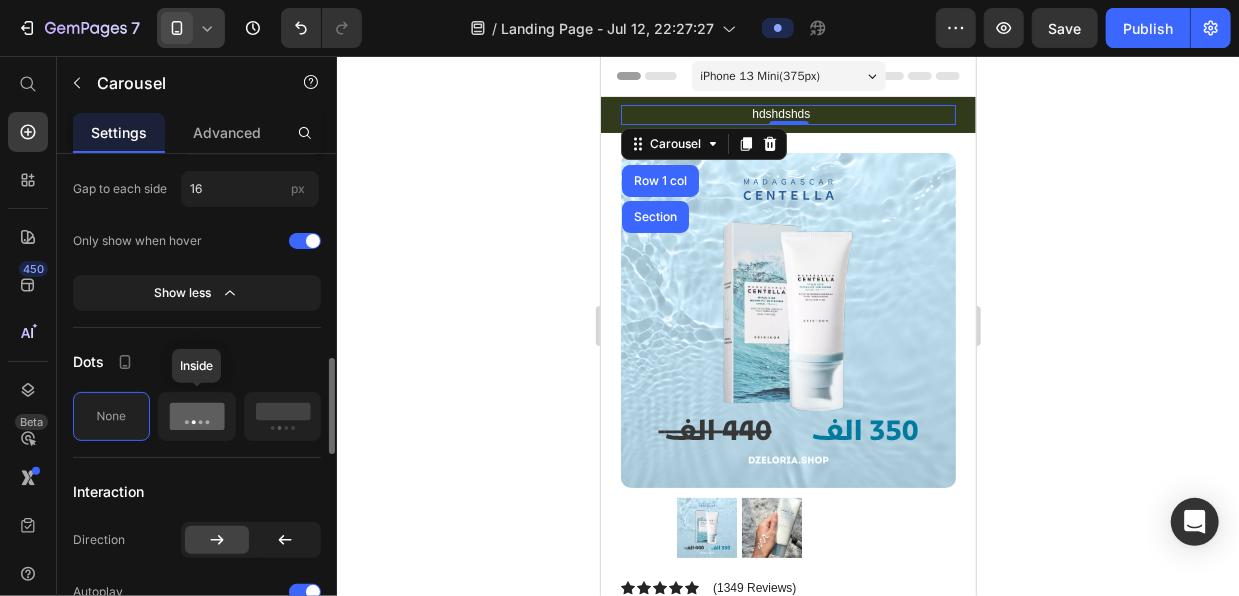 click 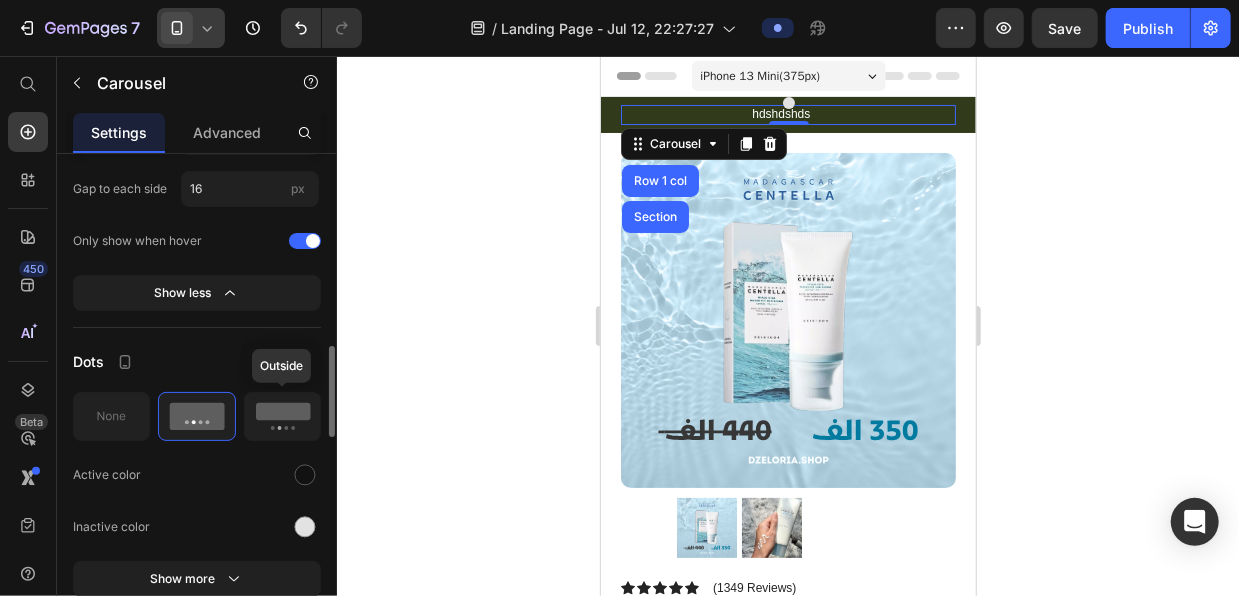 click 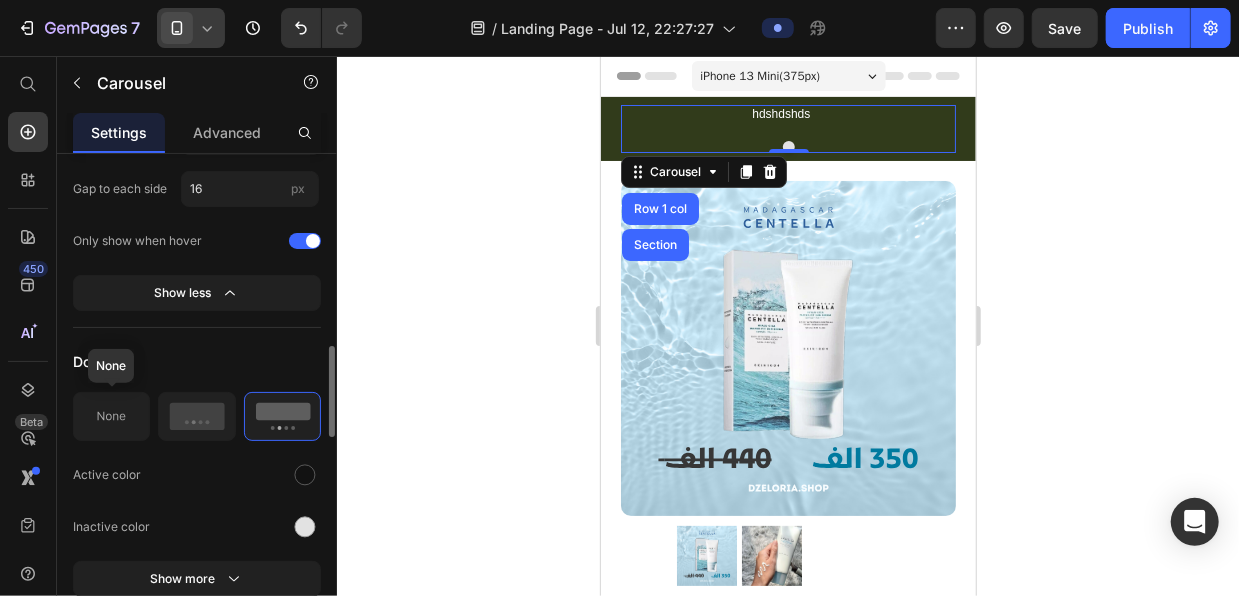 click 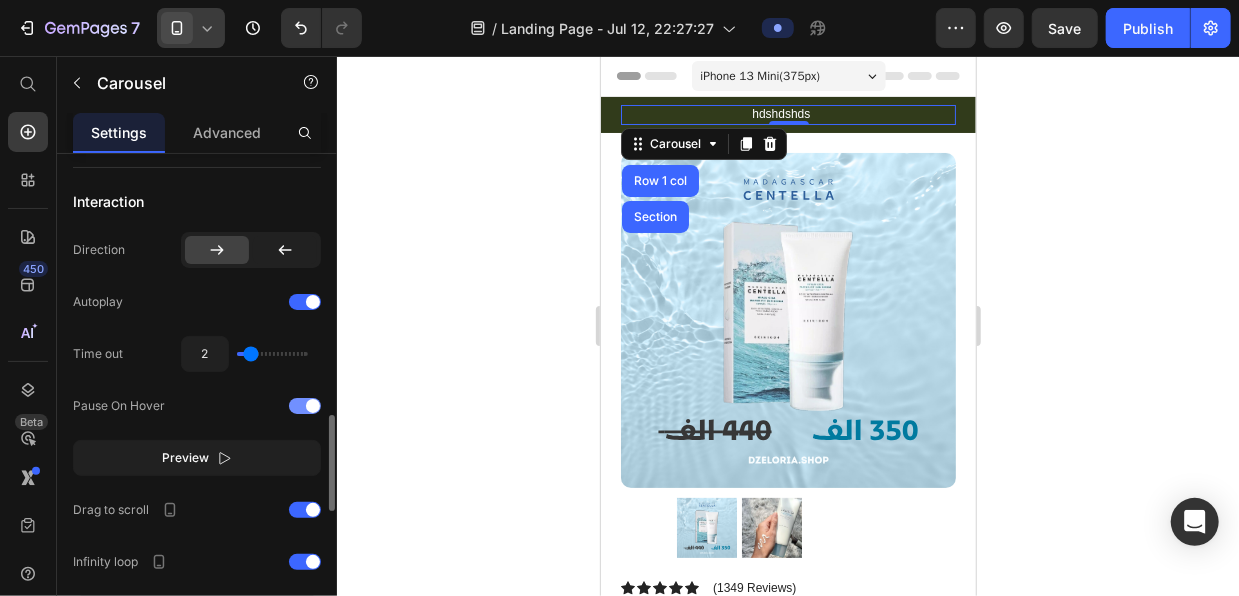 scroll, scrollTop: 1341, scrollLeft: 0, axis: vertical 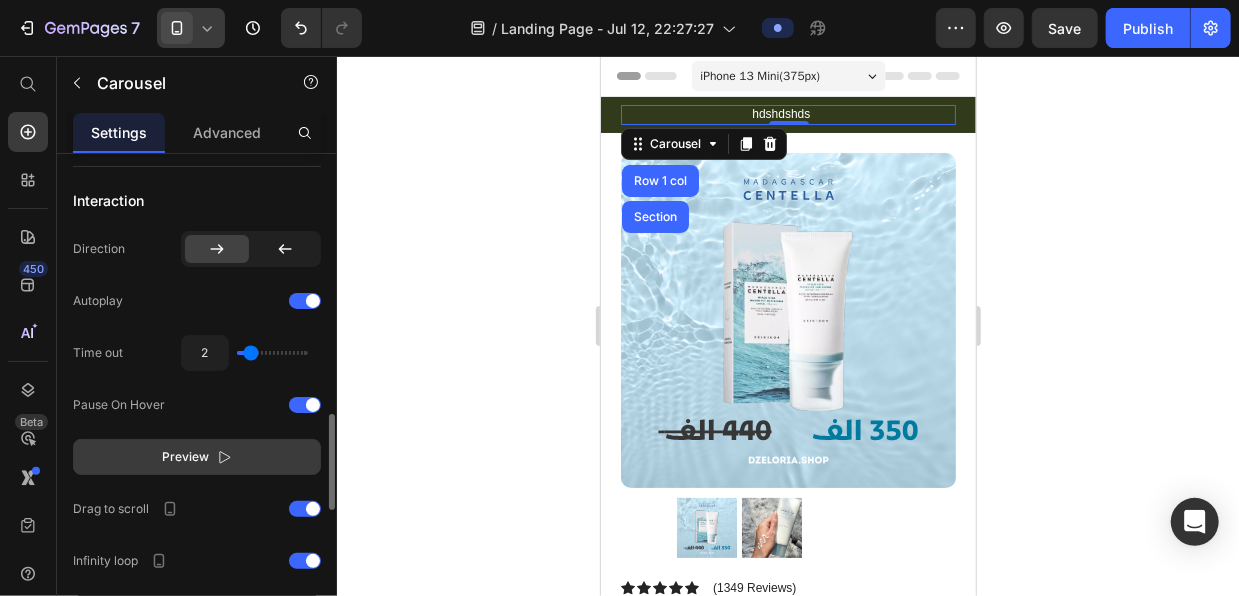 click on "Preview" at bounding box center [197, 457] 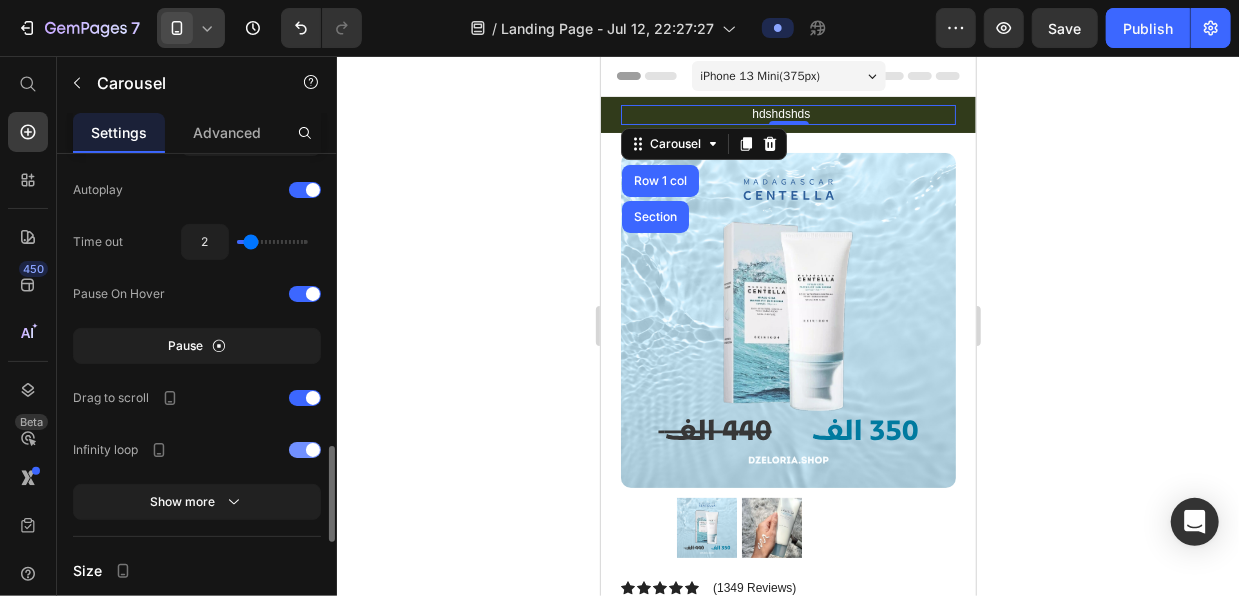 scroll, scrollTop: 1520, scrollLeft: 0, axis: vertical 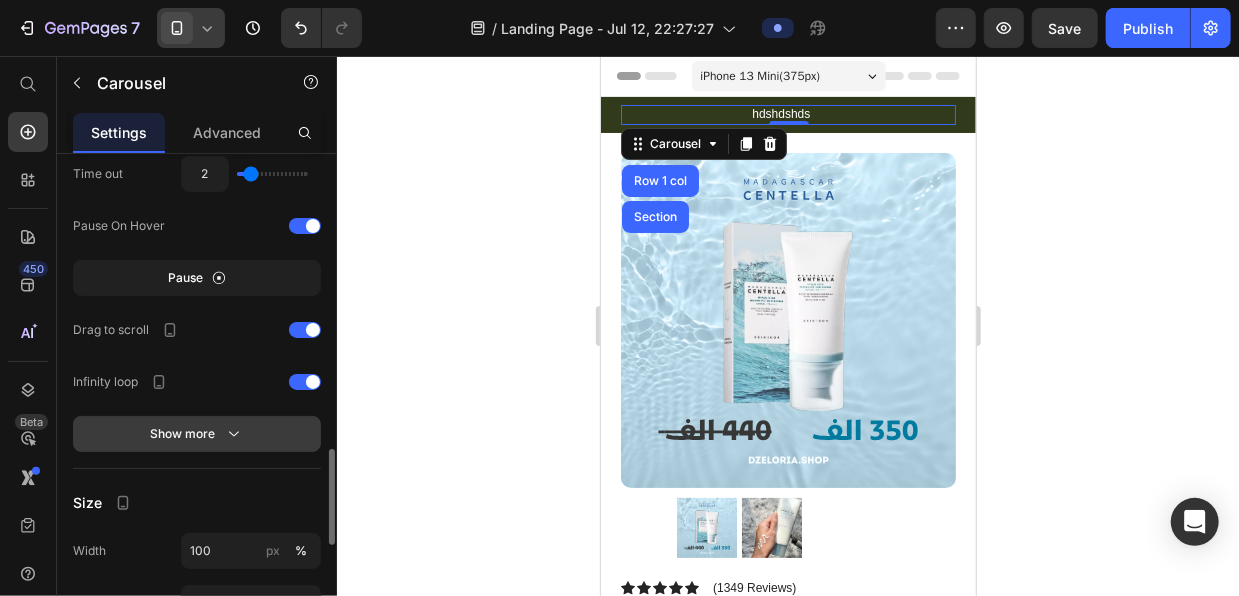 click on "Show more" at bounding box center [197, 434] 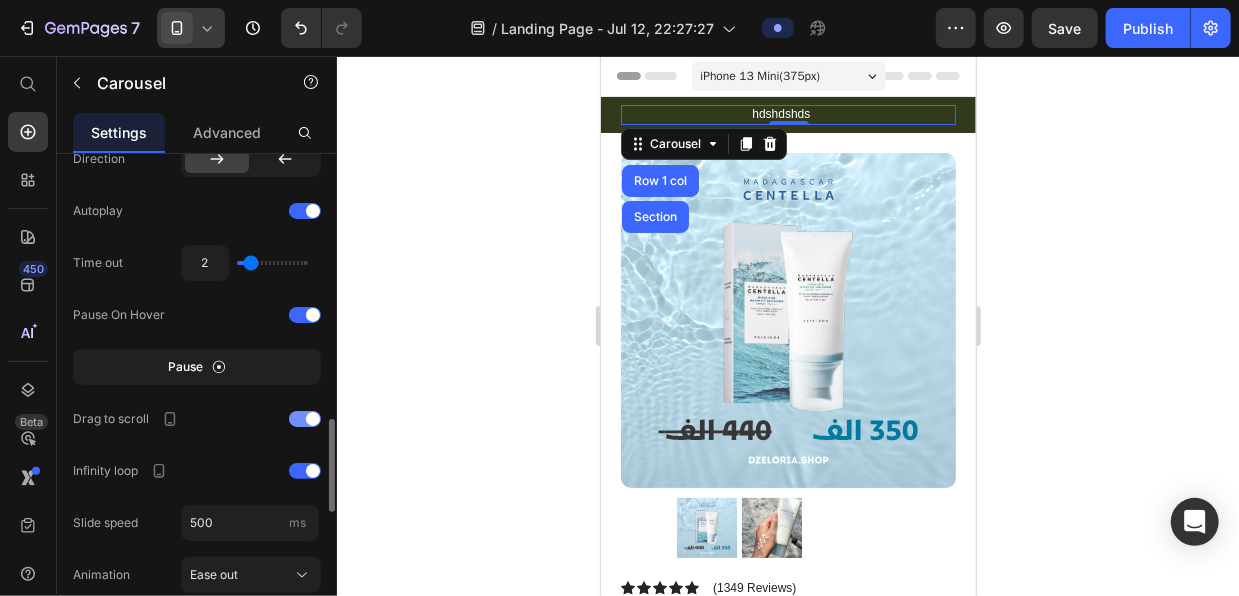 scroll, scrollTop: 1430, scrollLeft: 0, axis: vertical 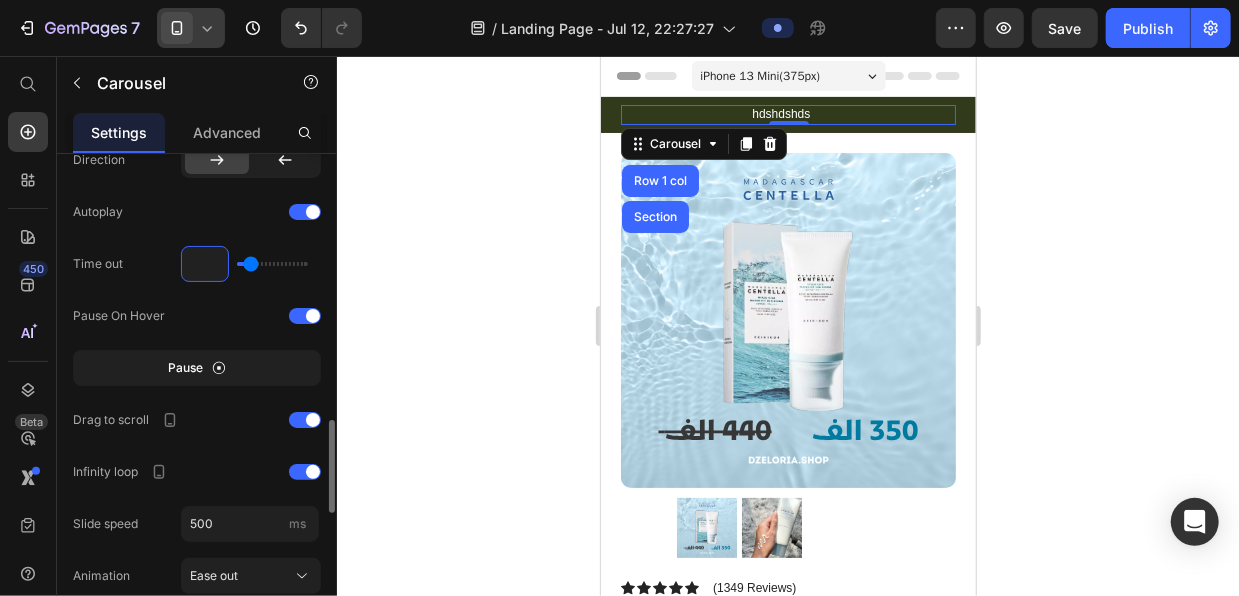 type on "0" 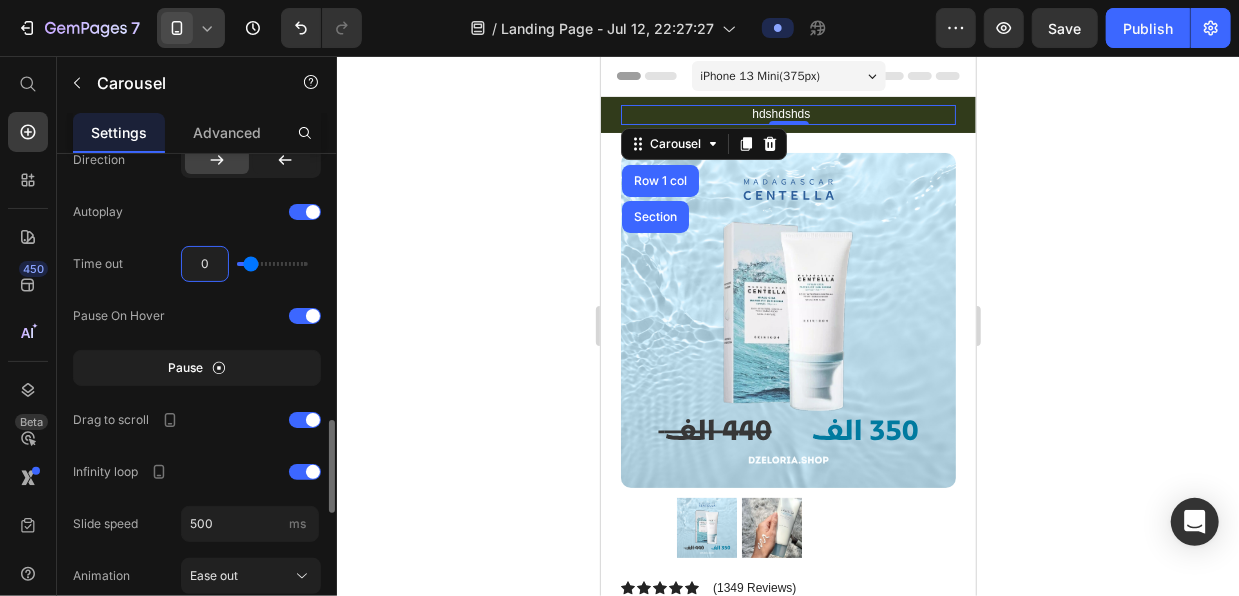 type on "1" 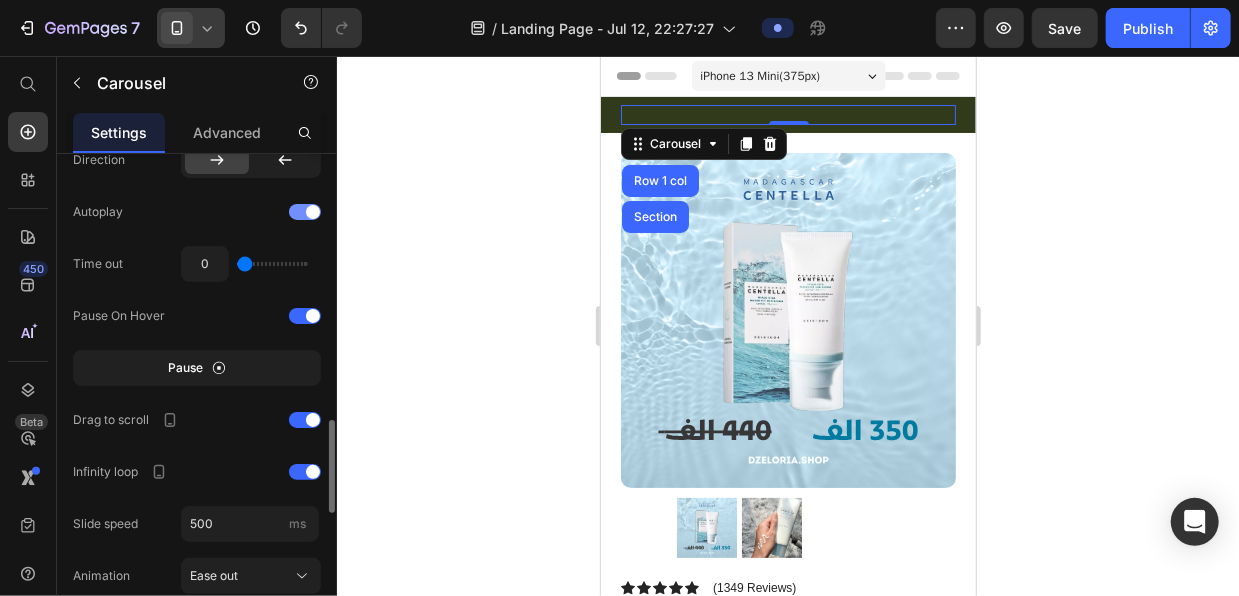 click on "Autoplay" 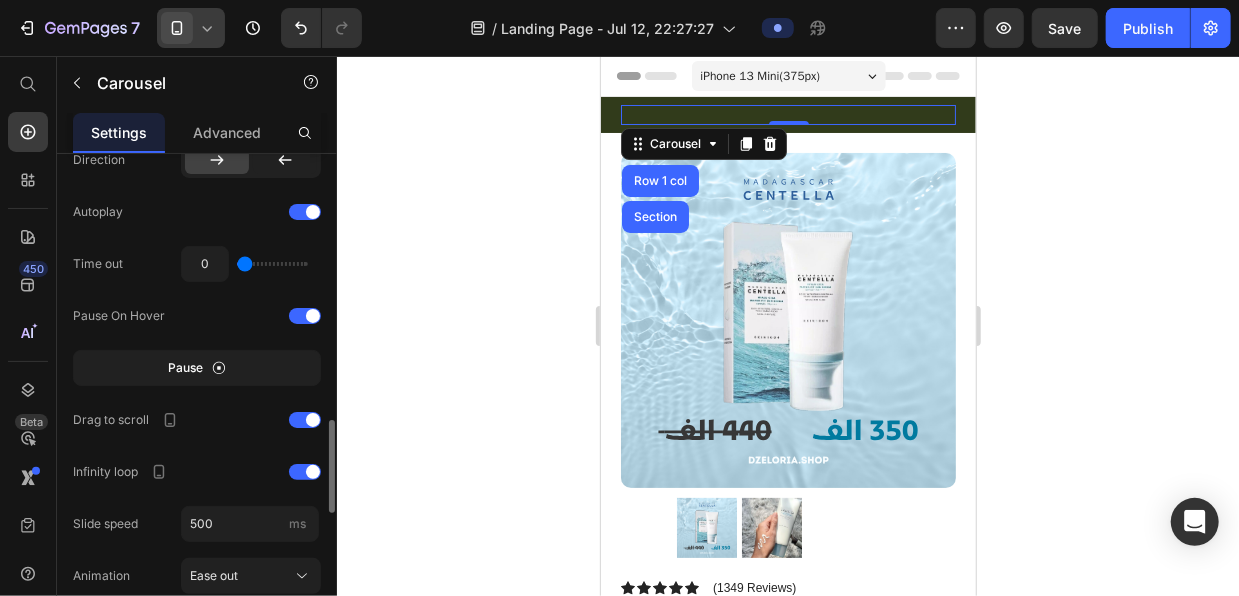 type on "1" 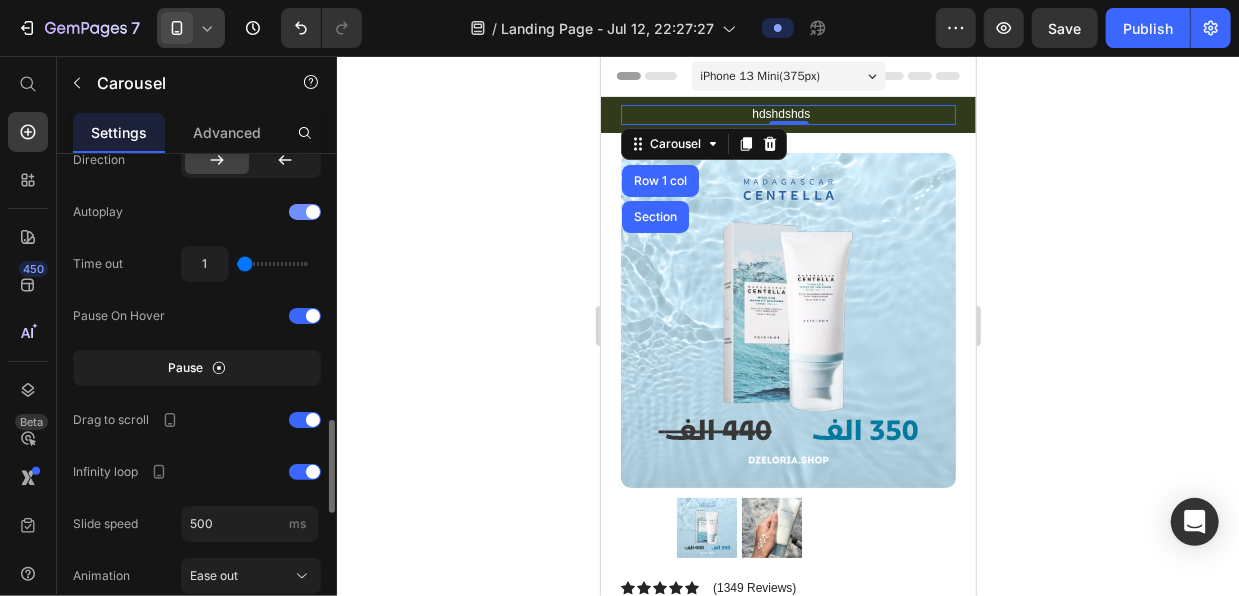 click at bounding box center (313, 212) 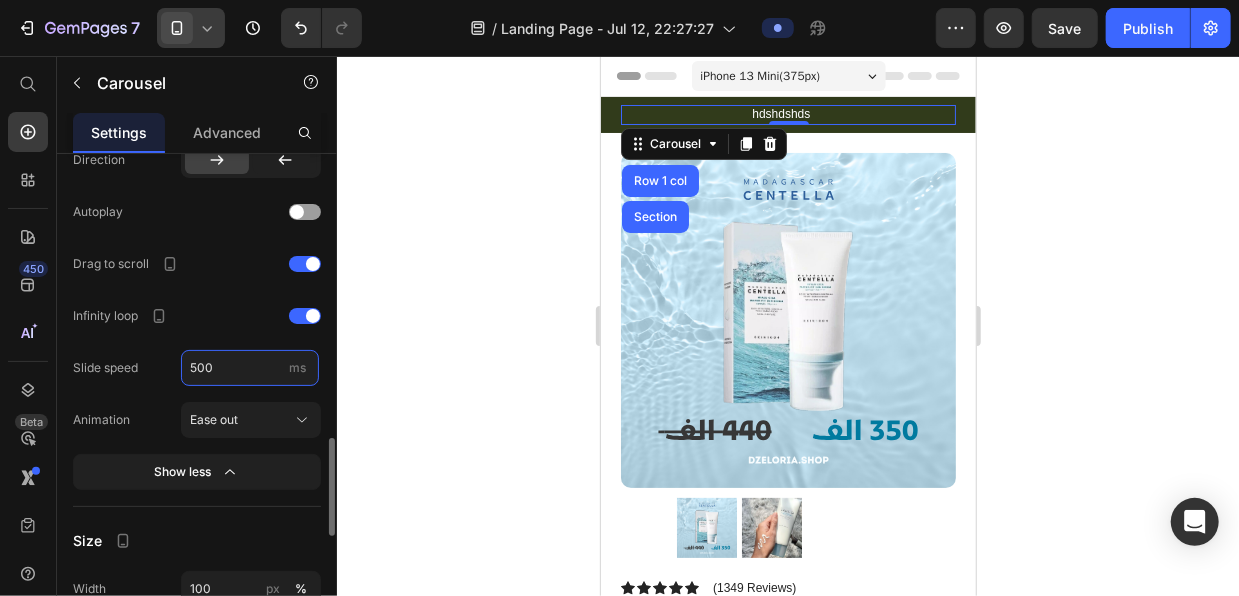 click on "500" at bounding box center (250, 368) 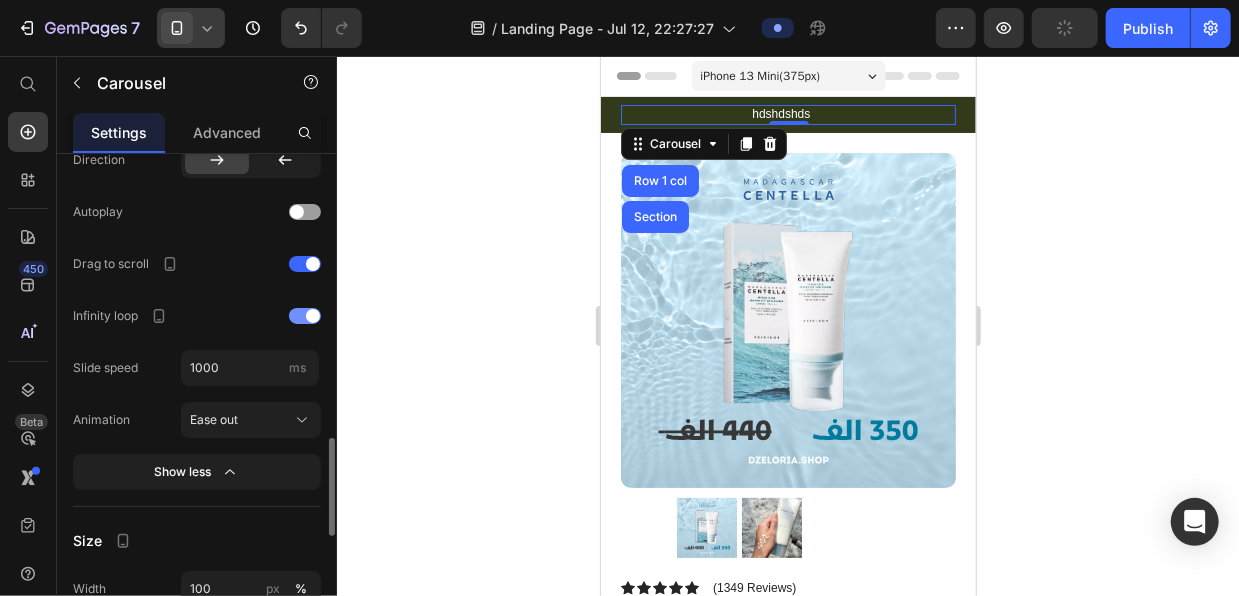 click on "Infinity loop" 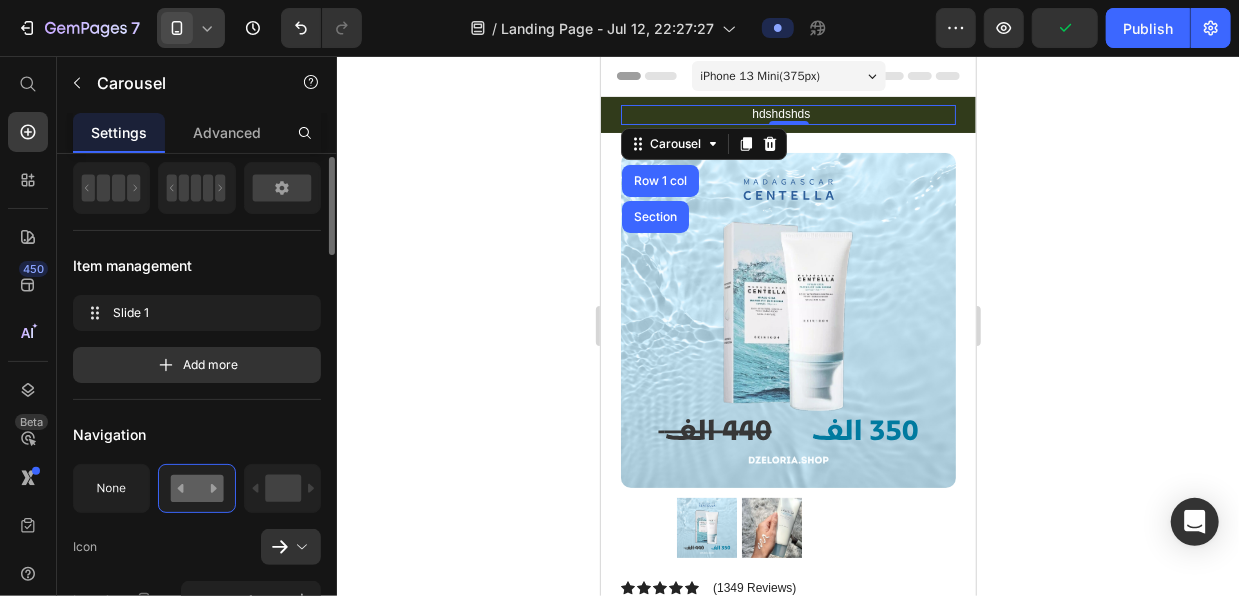 scroll, scrollTop: 0, scrollLeft: 0, axis: both 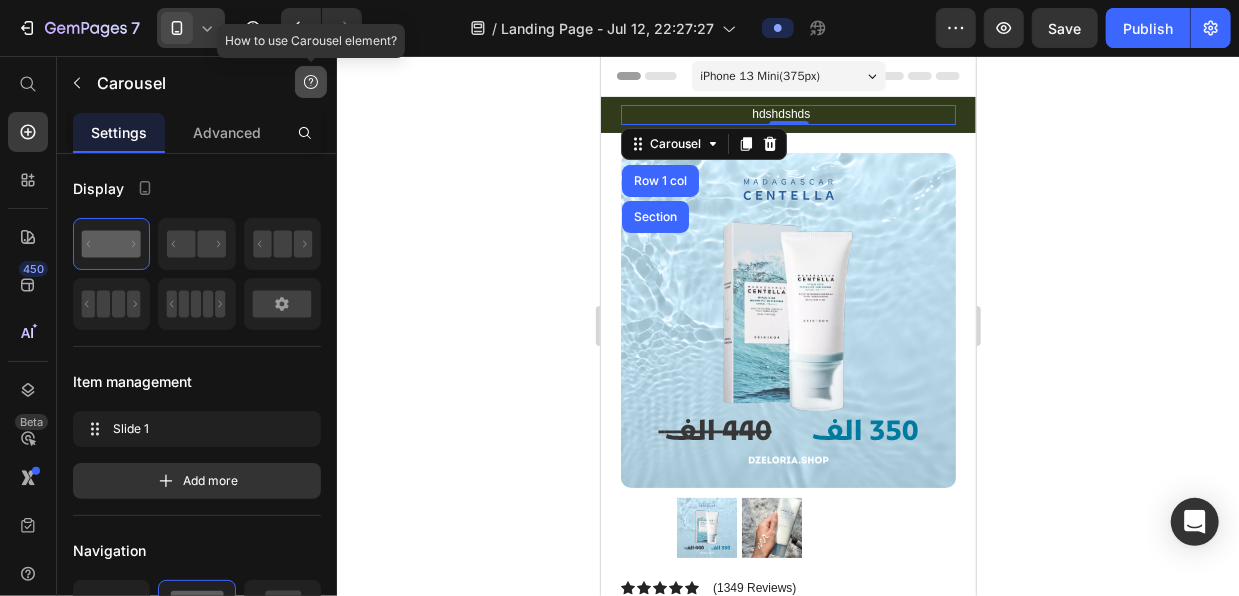 click at bounding box center (311, 82) 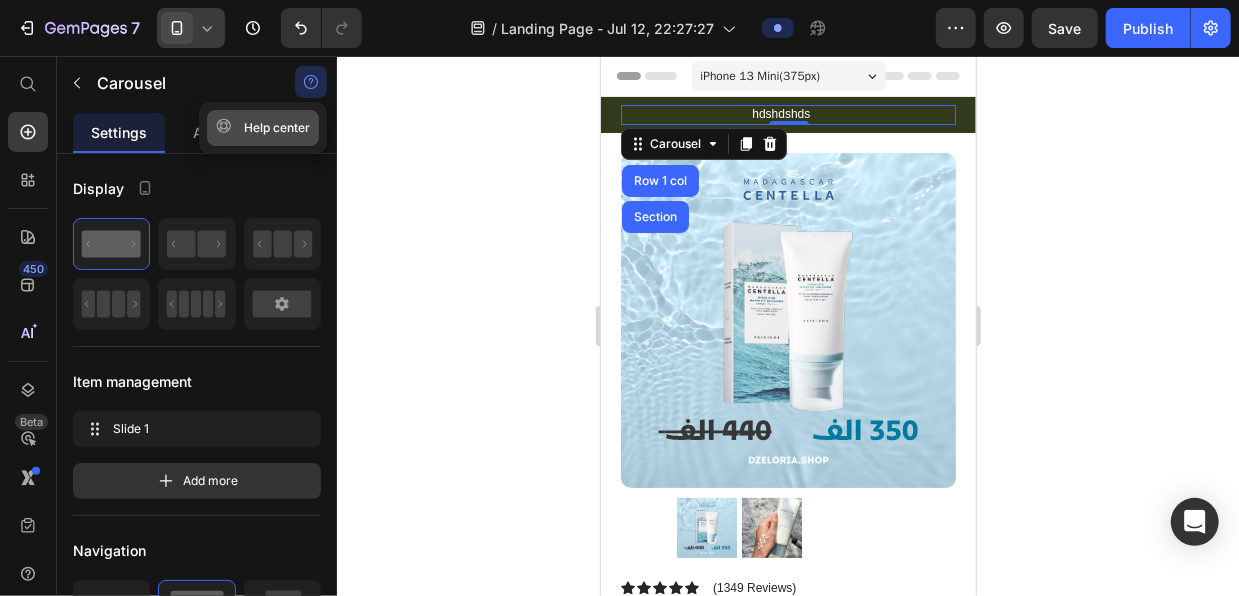 click on "Help center" at bounding box center [263, 128] 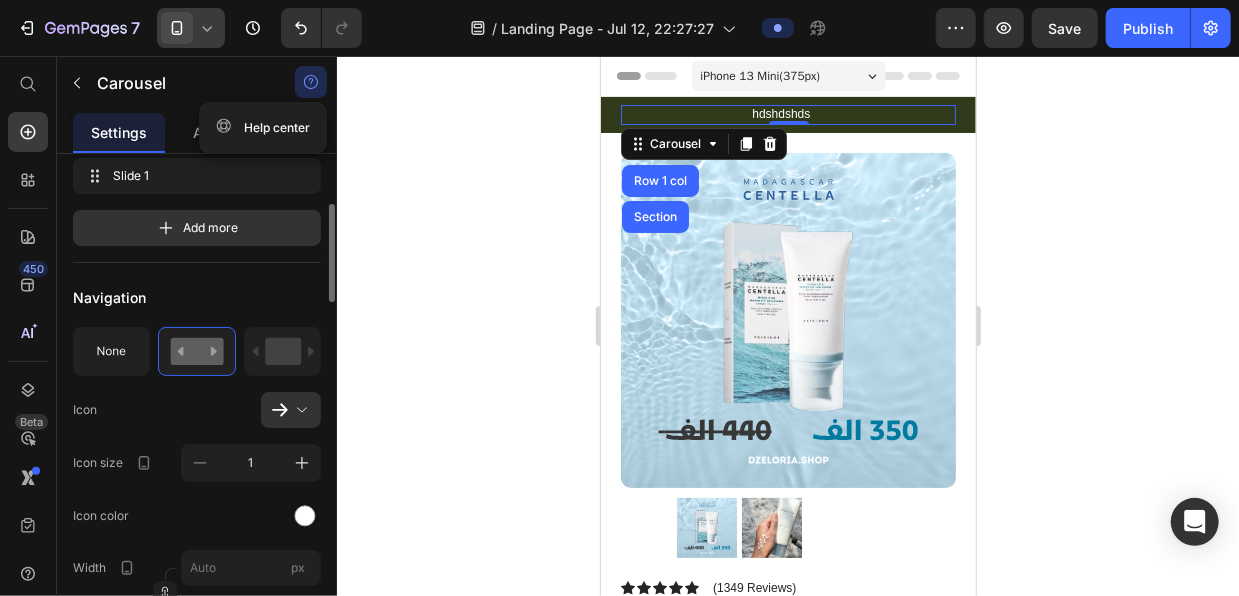scroll, scrollTop: 258, scrollLeft: 0, axis: vertical 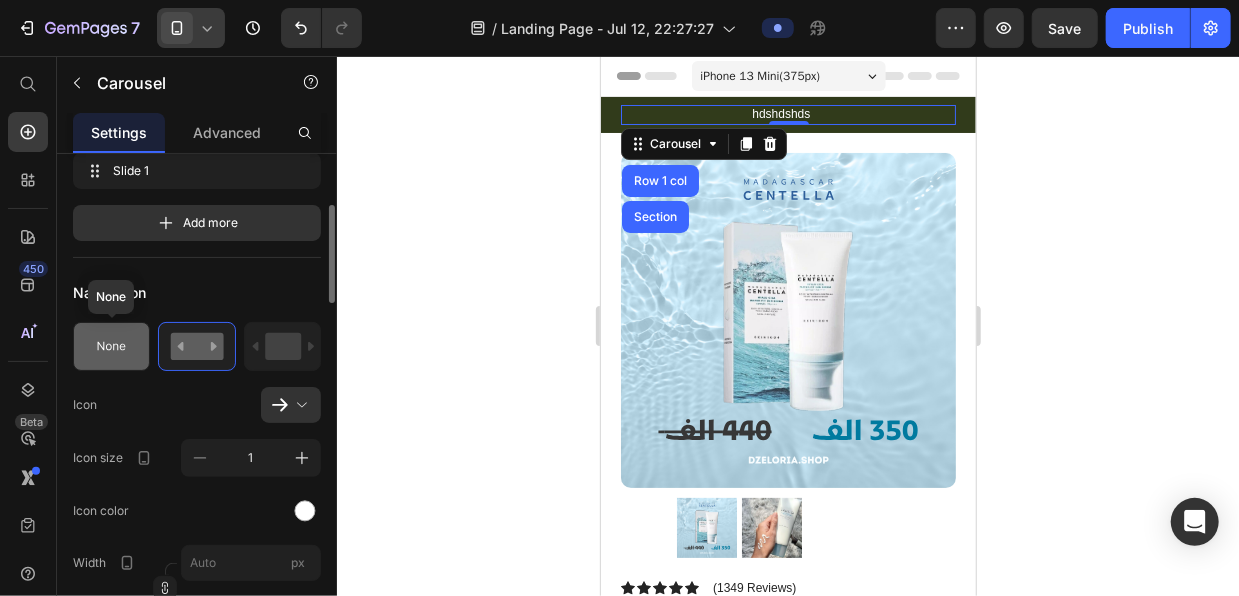 click 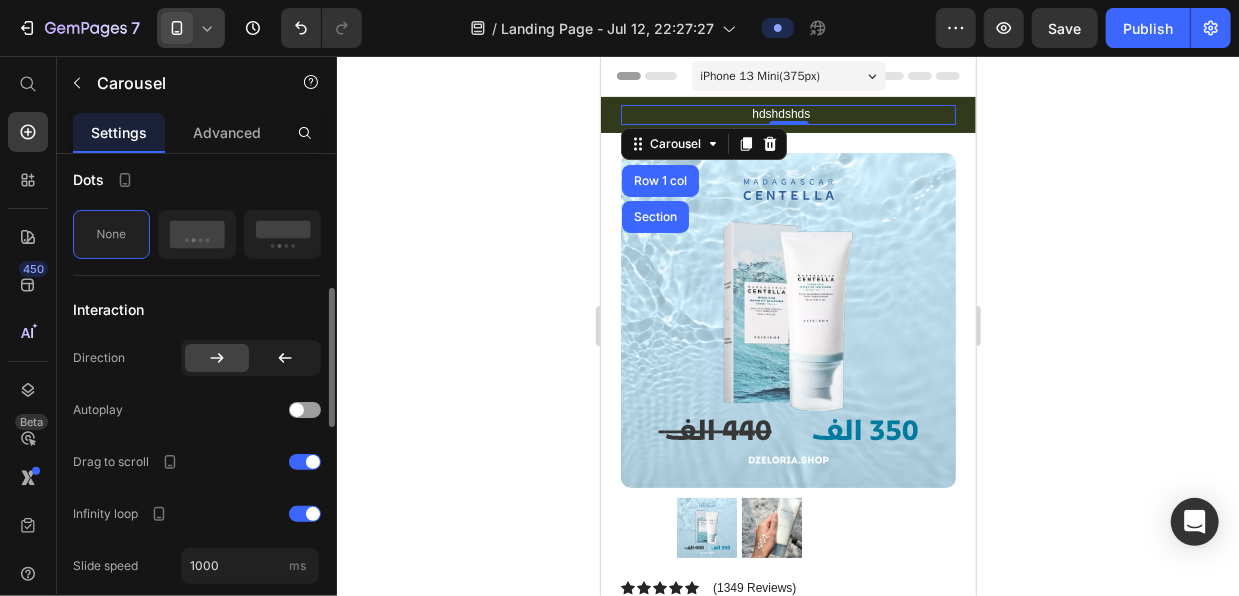 scroll, scrollTop: 500, scrollLeft: 0, axis: vertical 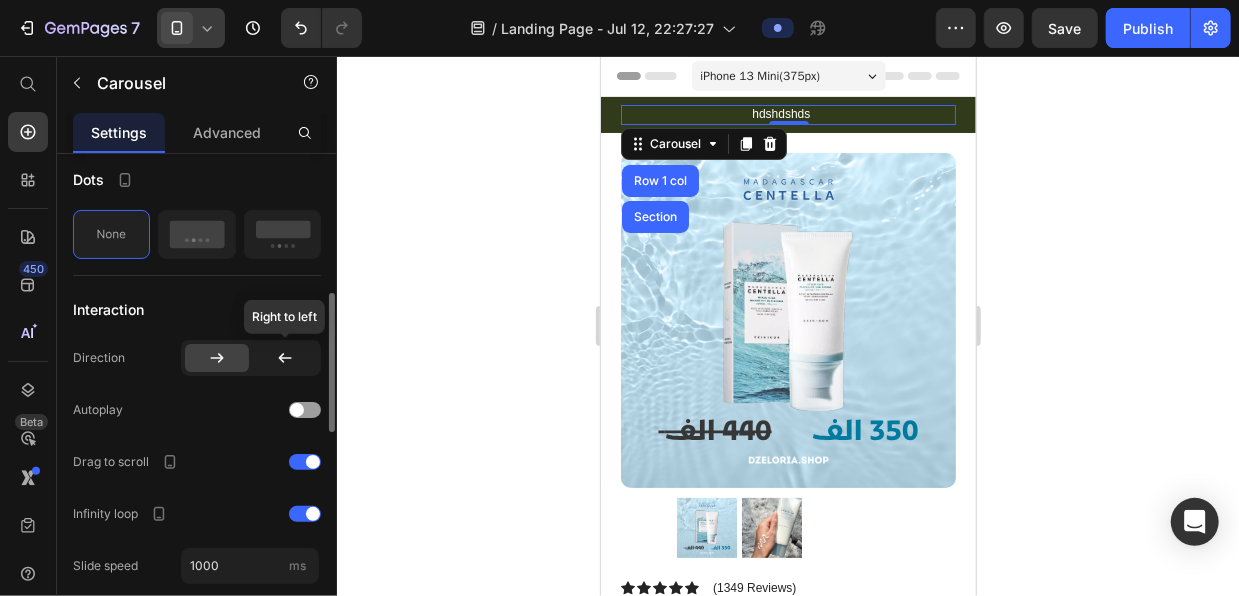 click 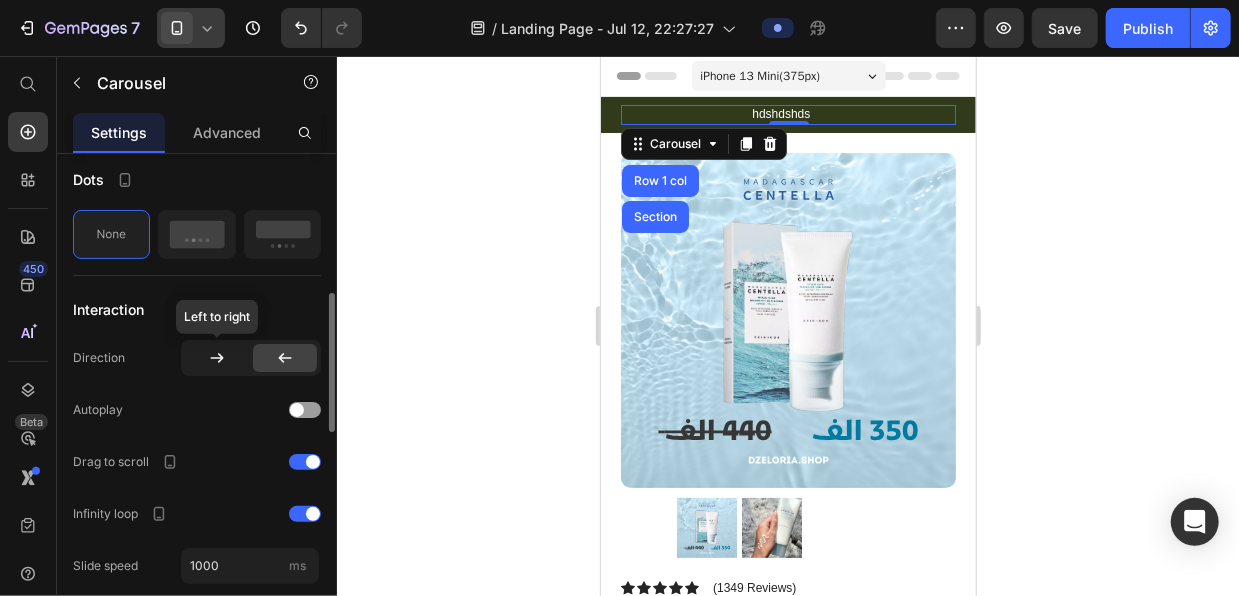 click 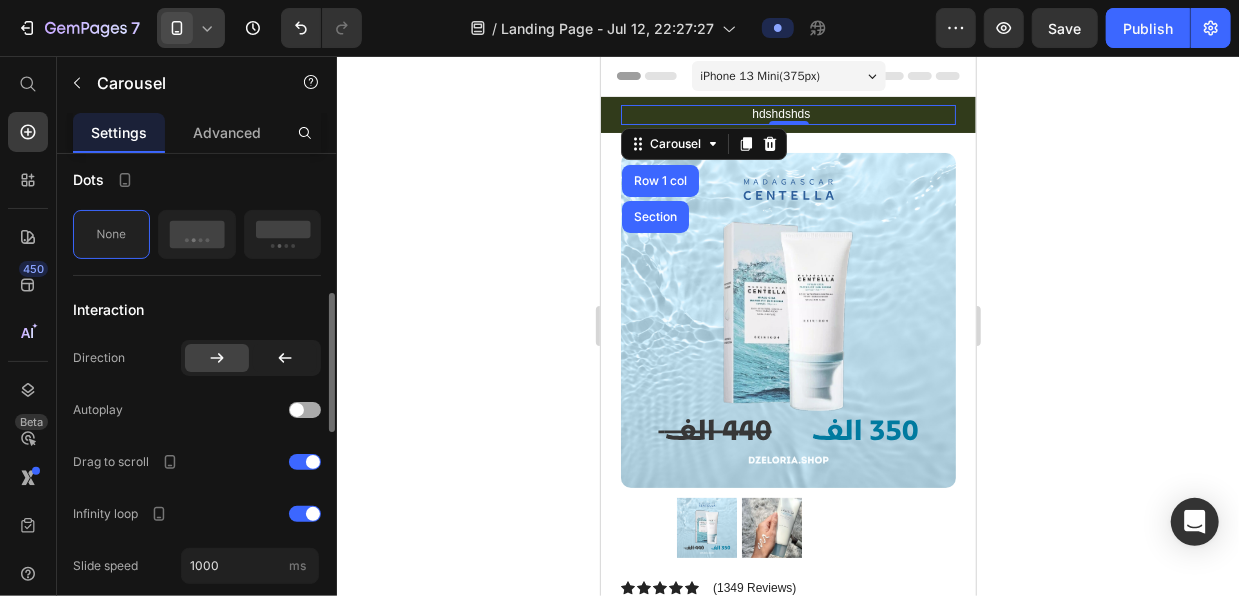 click at bounding box center [305, 410] 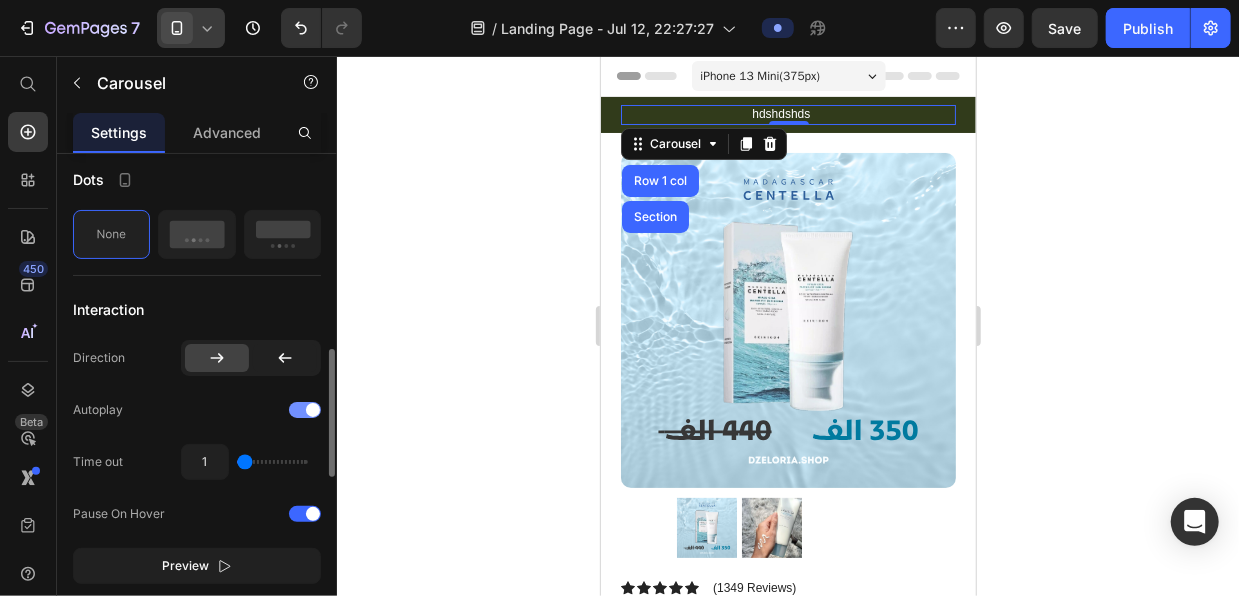 scroll, scrollTop: 591, scrollLeft: 0, axis: vertical 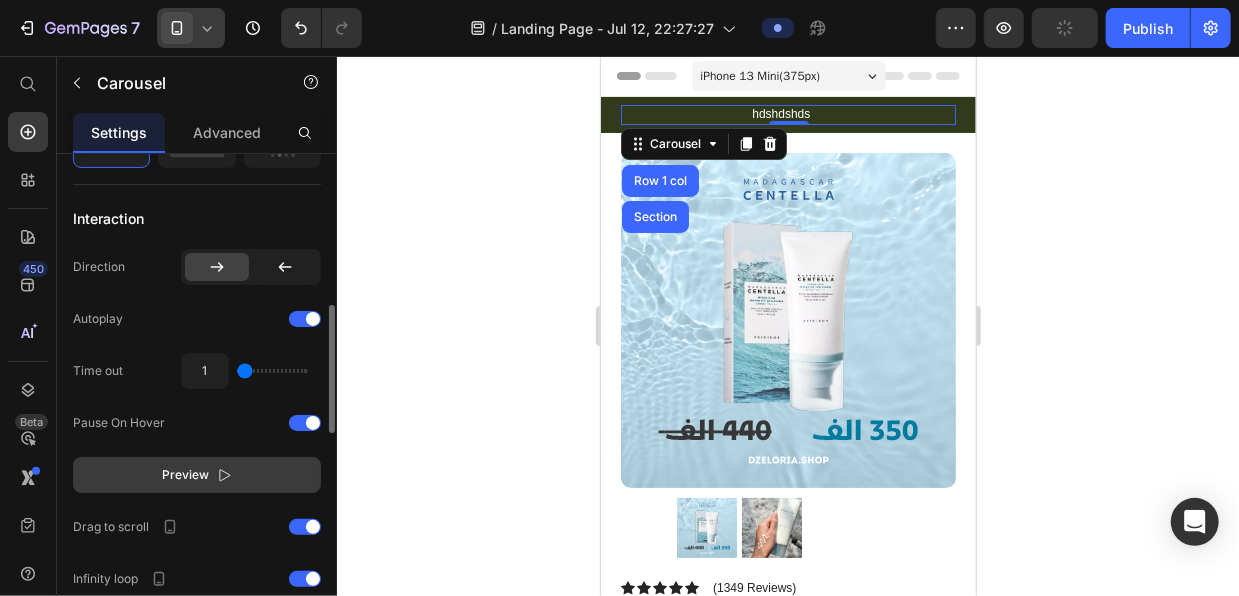 click 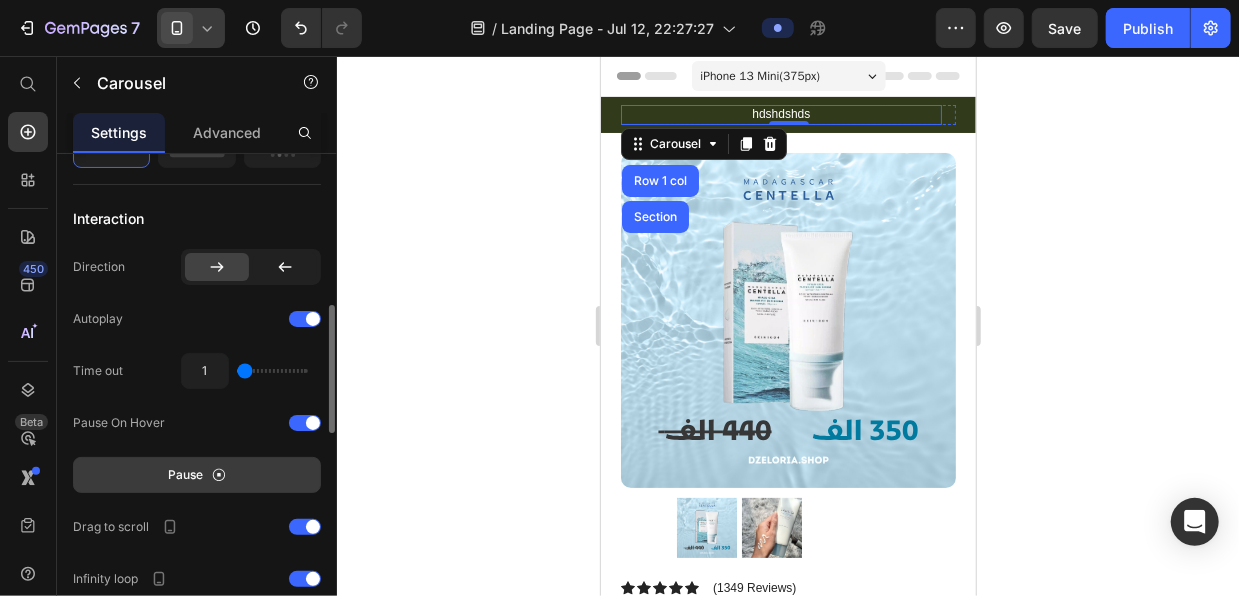 click on "hdshdshds Text Block Row" at bounding box center (780, 114) 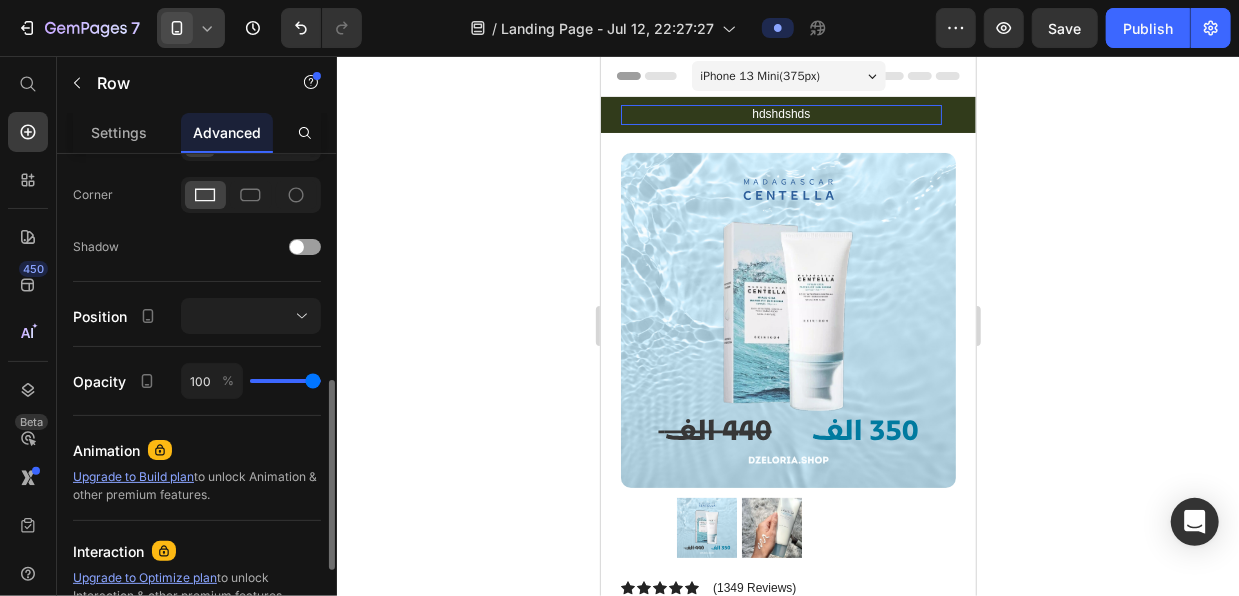 click on "hdshdshds Text Block Row   0" at bounding box center [780, 114] 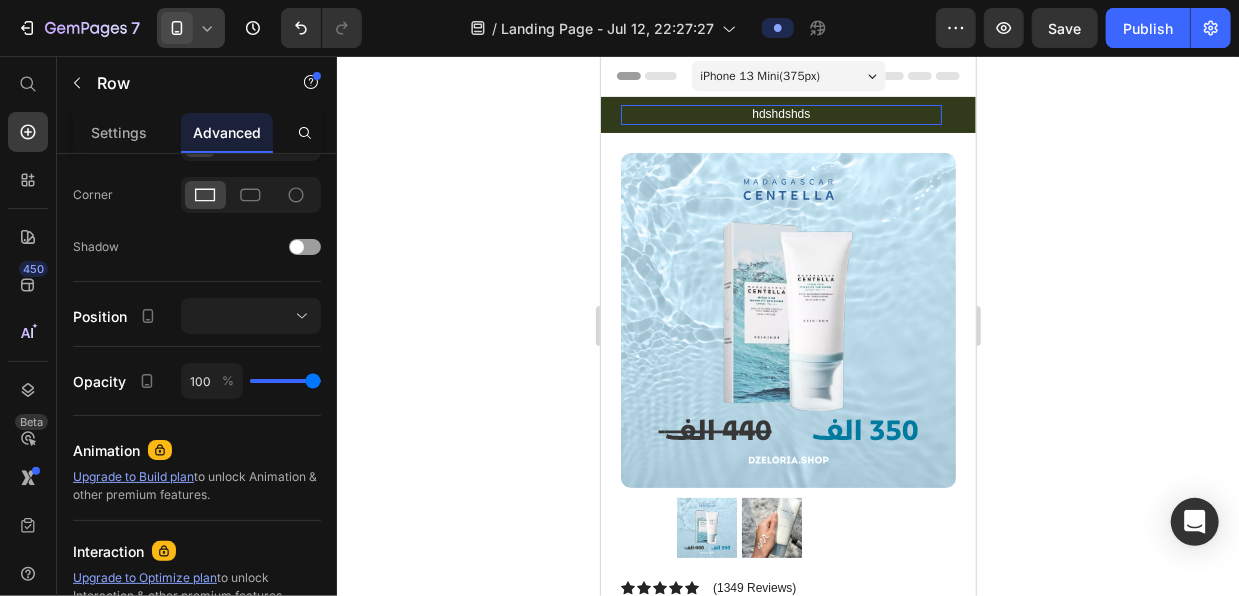 scroll, scrollTop: 0, scrollLeft: 0, axis: both 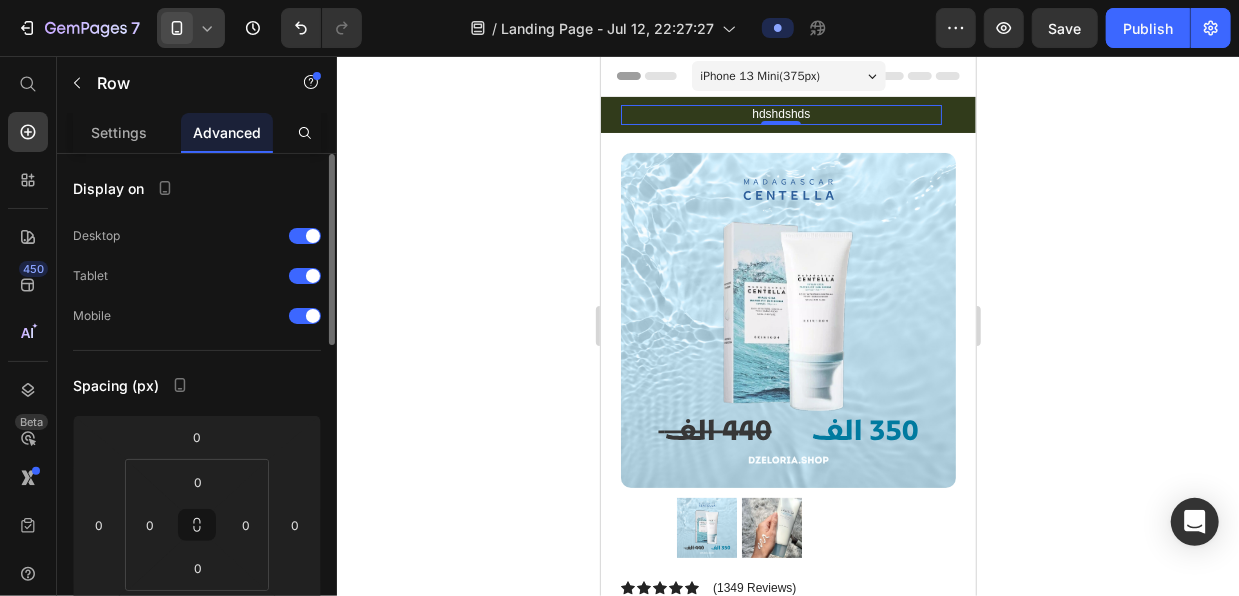 click on "hdshdshds" at bounding box center [780, 114] 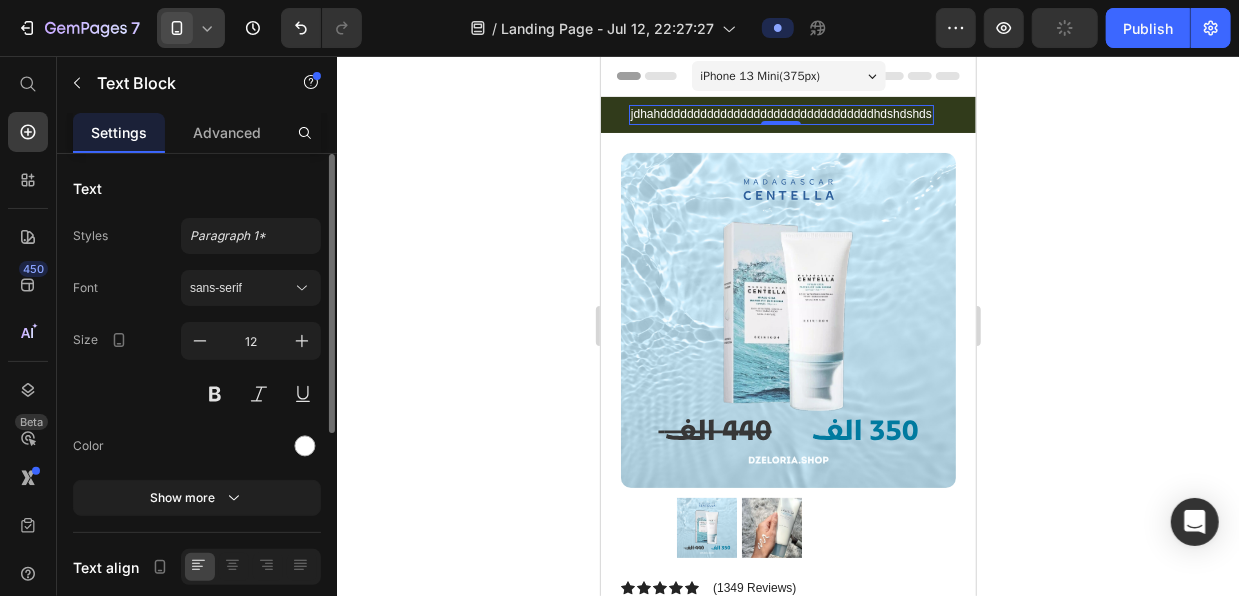 click 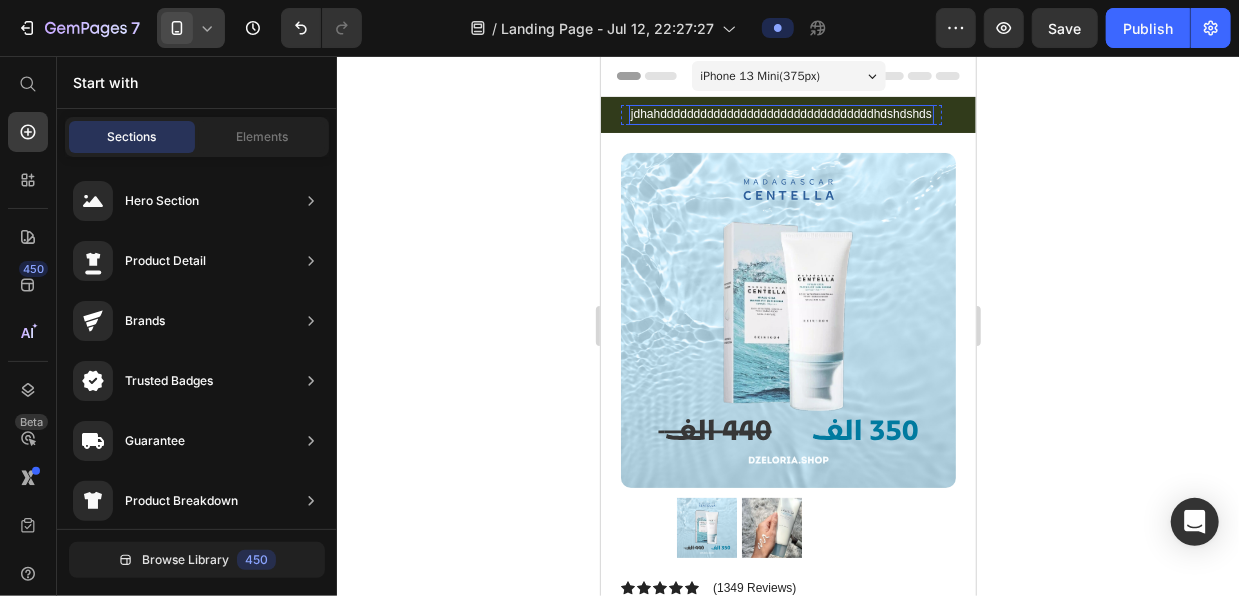click on "jdhahddddddddddddddddddddddddddddddddhdshdshds" at bounding box center (780, 114) 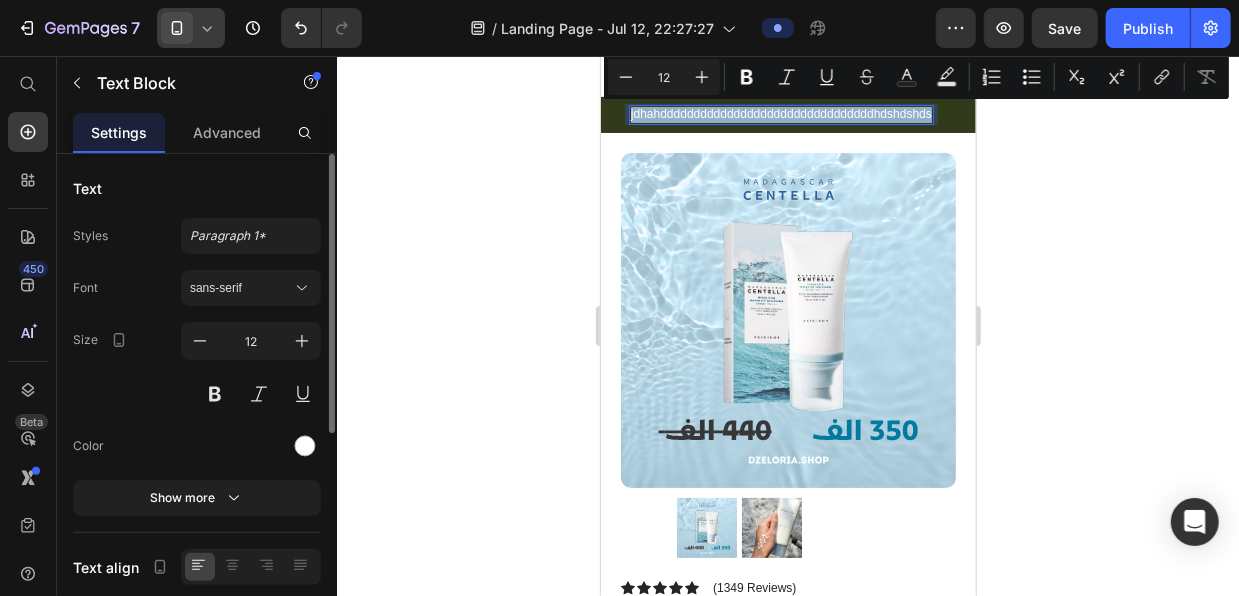 drag, startPoint x: 861, startPoint y: 106, endPoint x: 825, endPoint y: 120, distance: 38.626415 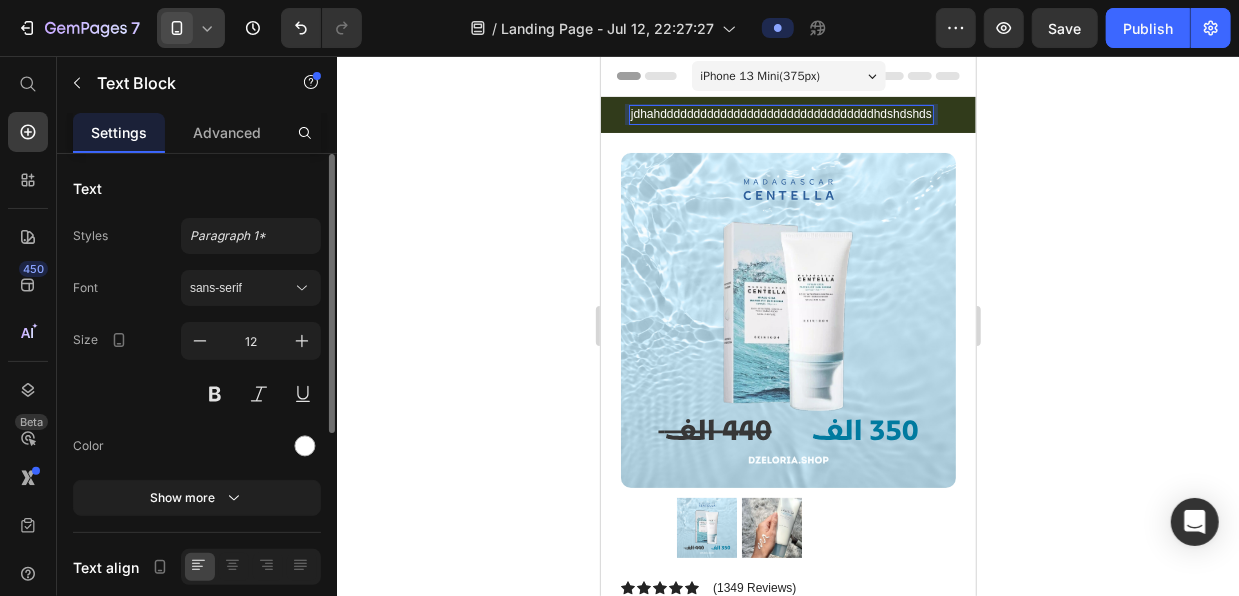 click on "jdhahddddddddddddddddddddddddddddddddhdshdshds" at bounding box center (780, 114) 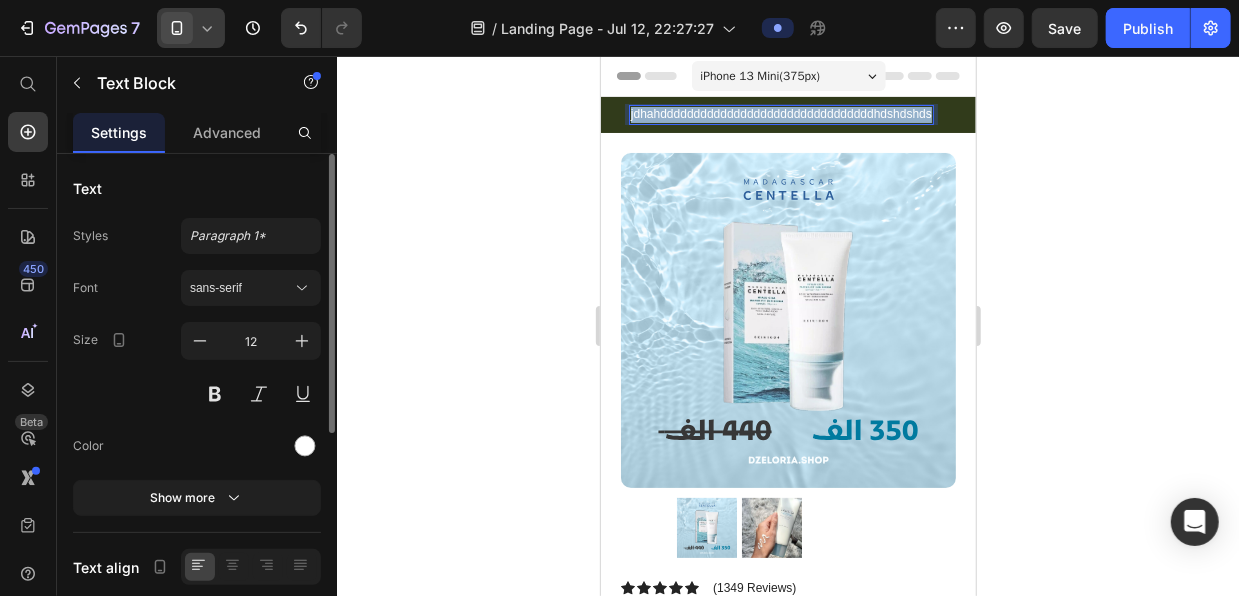 click on "jdhahddddddddddddddddddddddddddddddddhdshdshds" at bounding box center [780, 114] 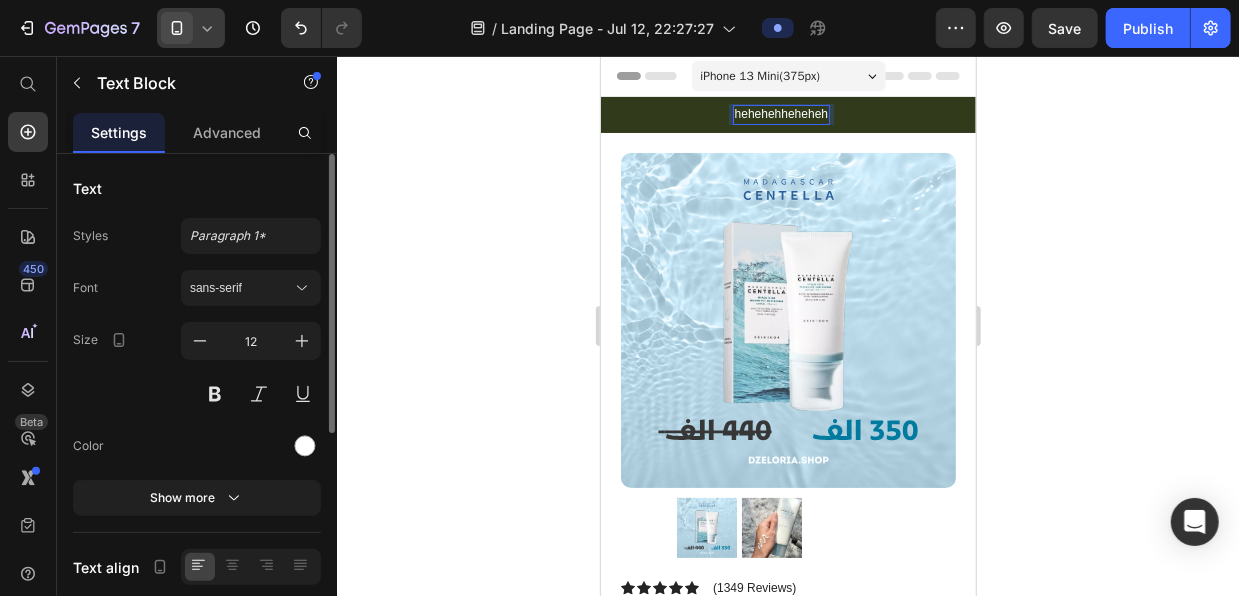 click 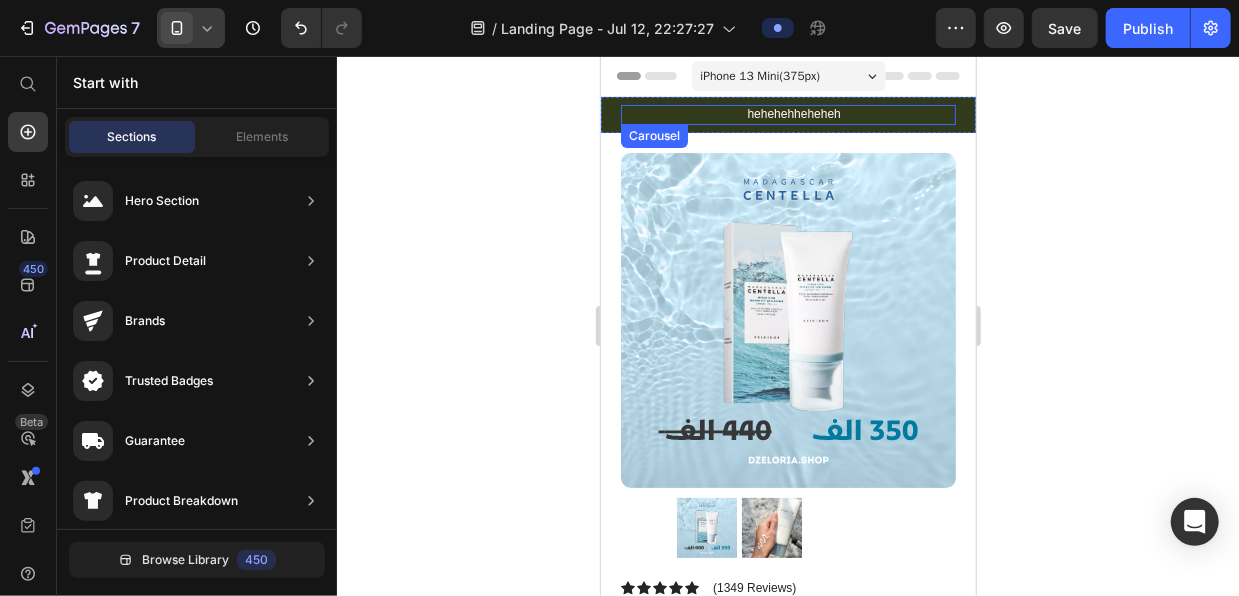 click on "hehehehheheheh" at bounding box center (792, 114) 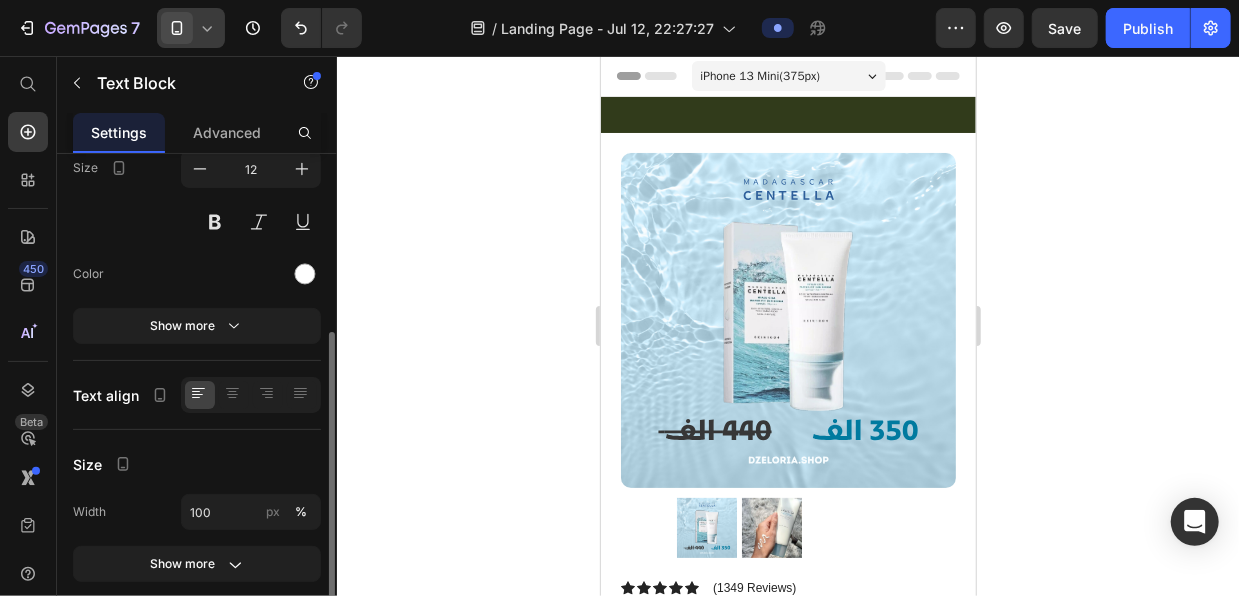 scroll, scrollTop: 229, scrollLeft: 0, axis: vertical 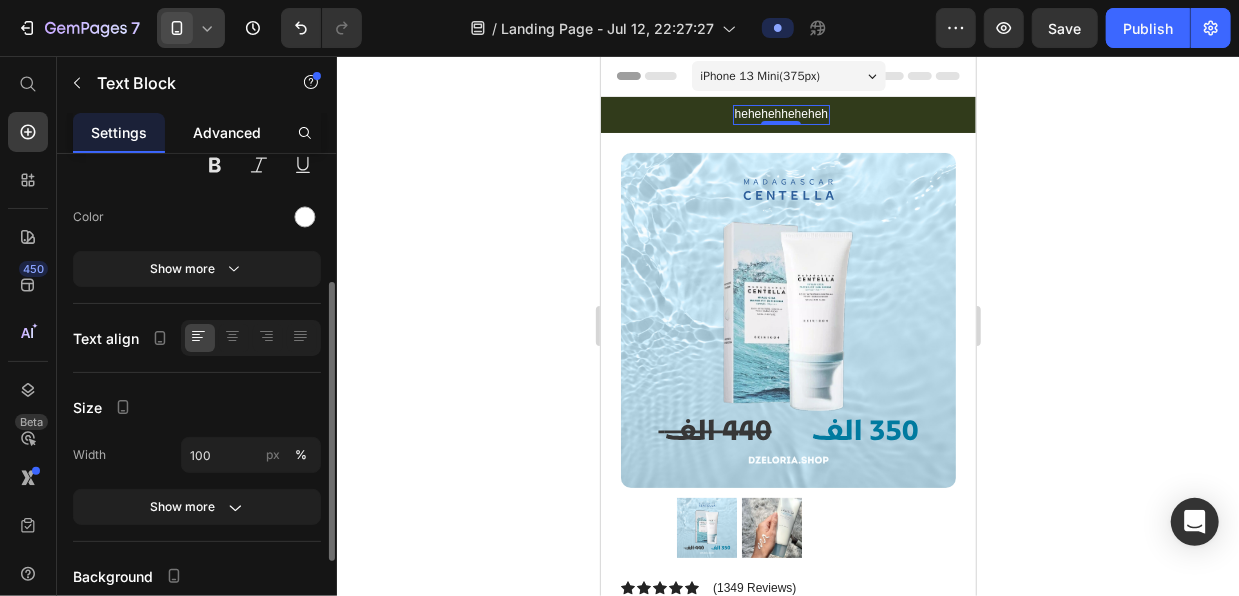 click on "Advanced" at bounding box center [227, 132] 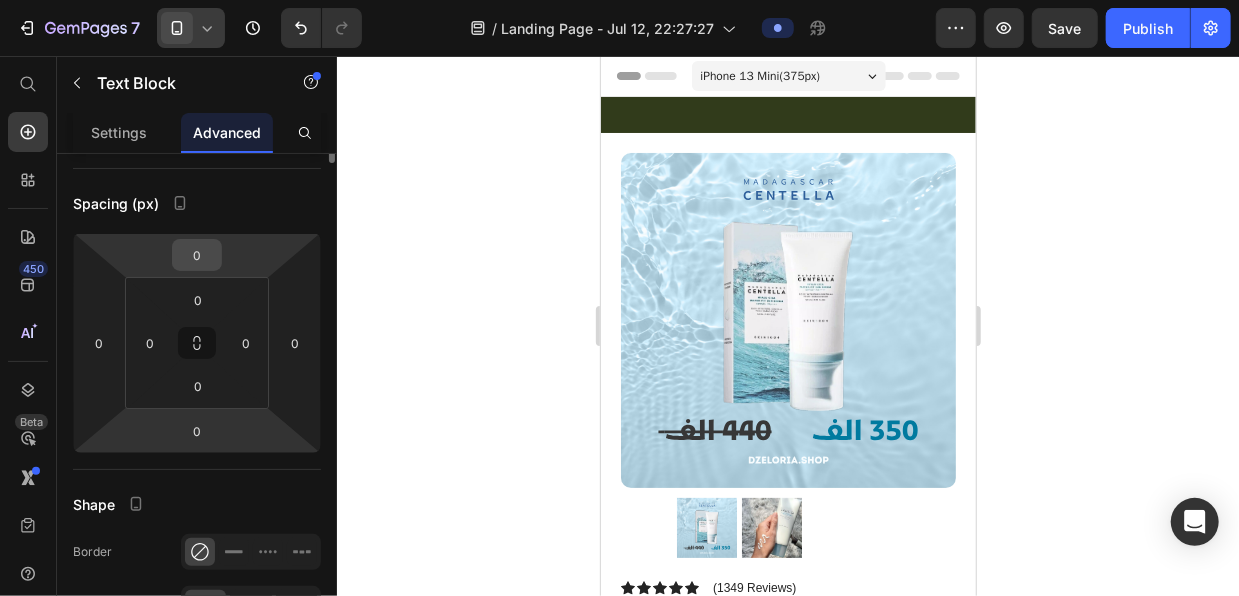 scroll, scrollTop: 0, scrollLeft: 0, axis: both 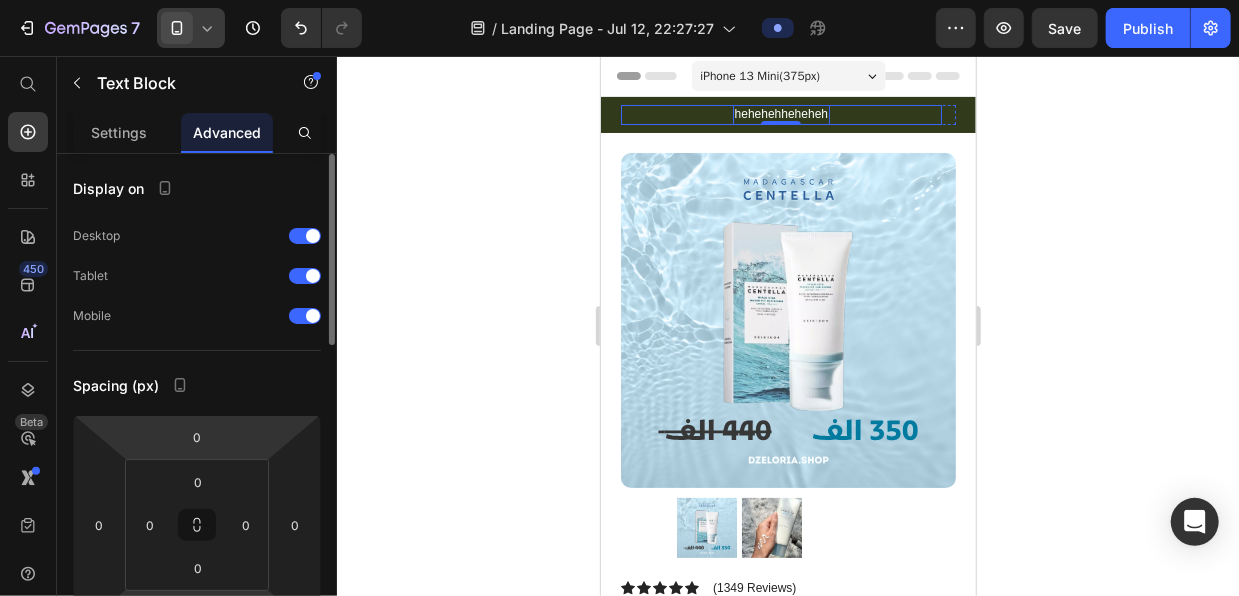 click on "hehehehheheheh Text Block   0 Row" at bounding box center (780, 114) 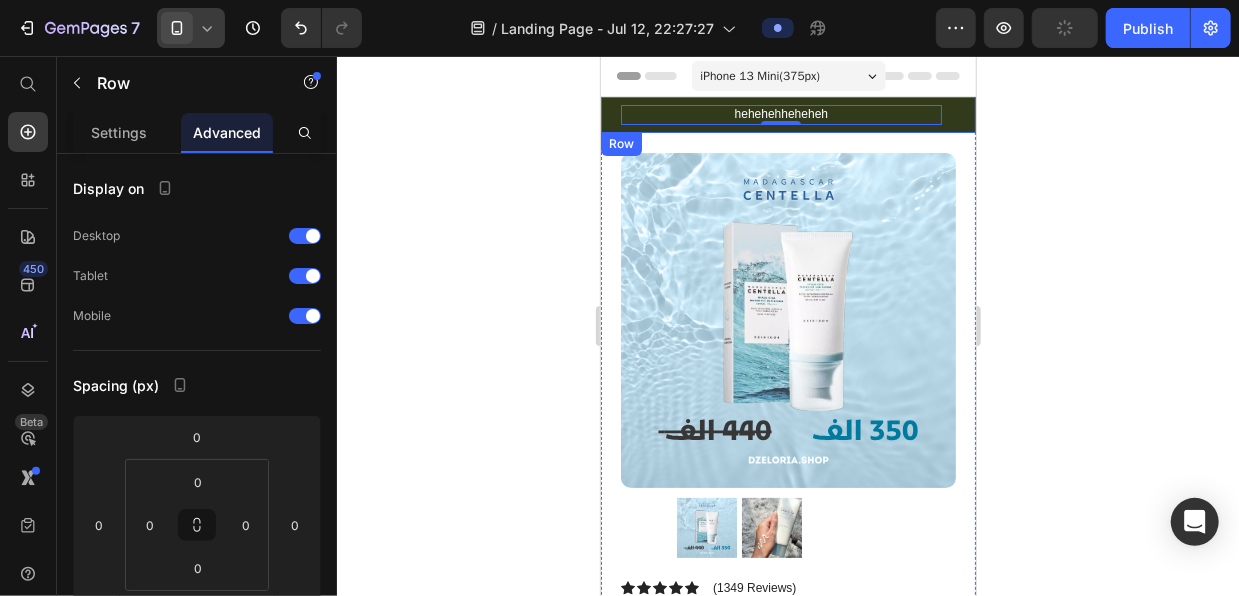 click on "hehehehheheheh Text Block Row   0" at bounding box center [780, 114] 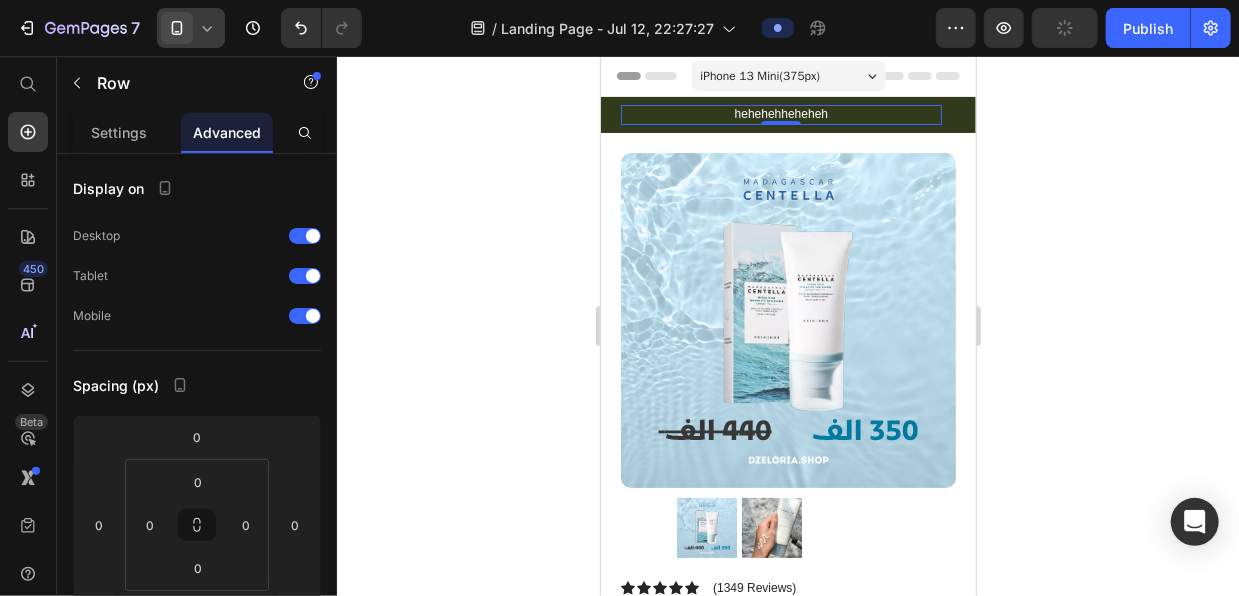 click on "hehehehheheheh Text Block Row   0" at bounding box center (780, 114) 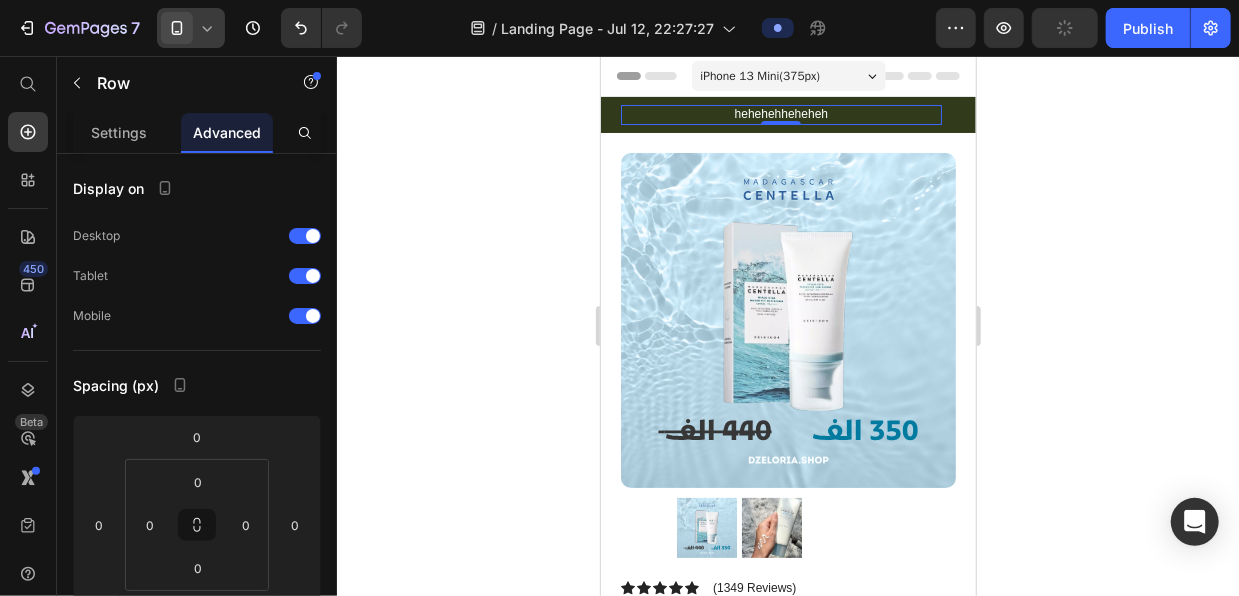 click 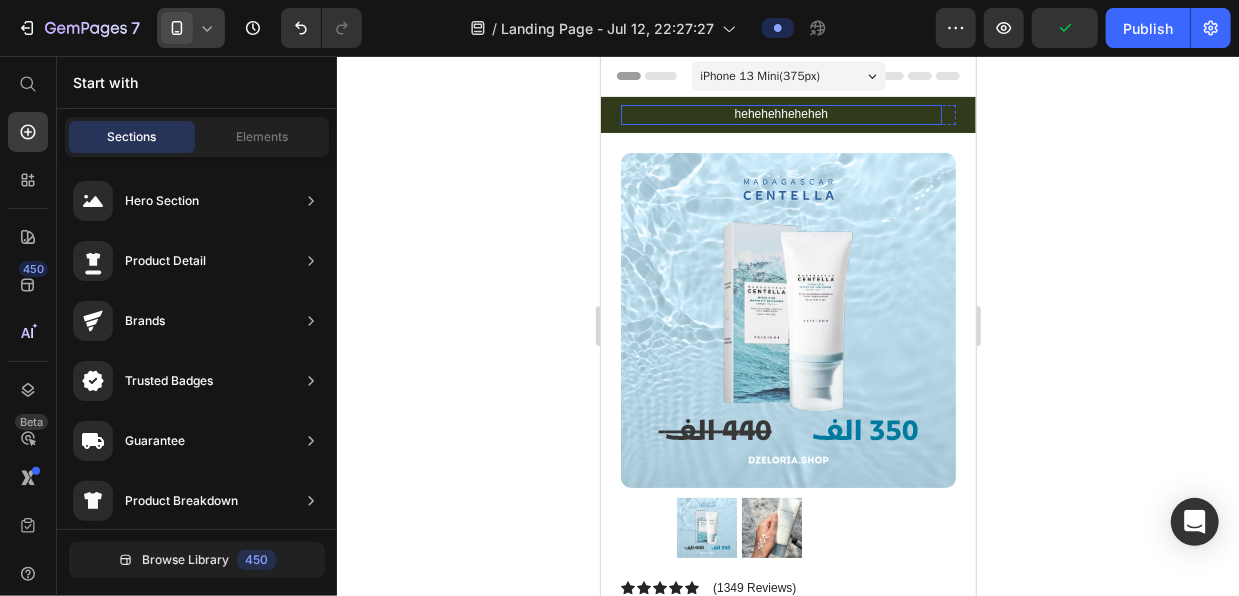 click on "hehehehheheheh Text Block Row" at bounding box center (780, 114) 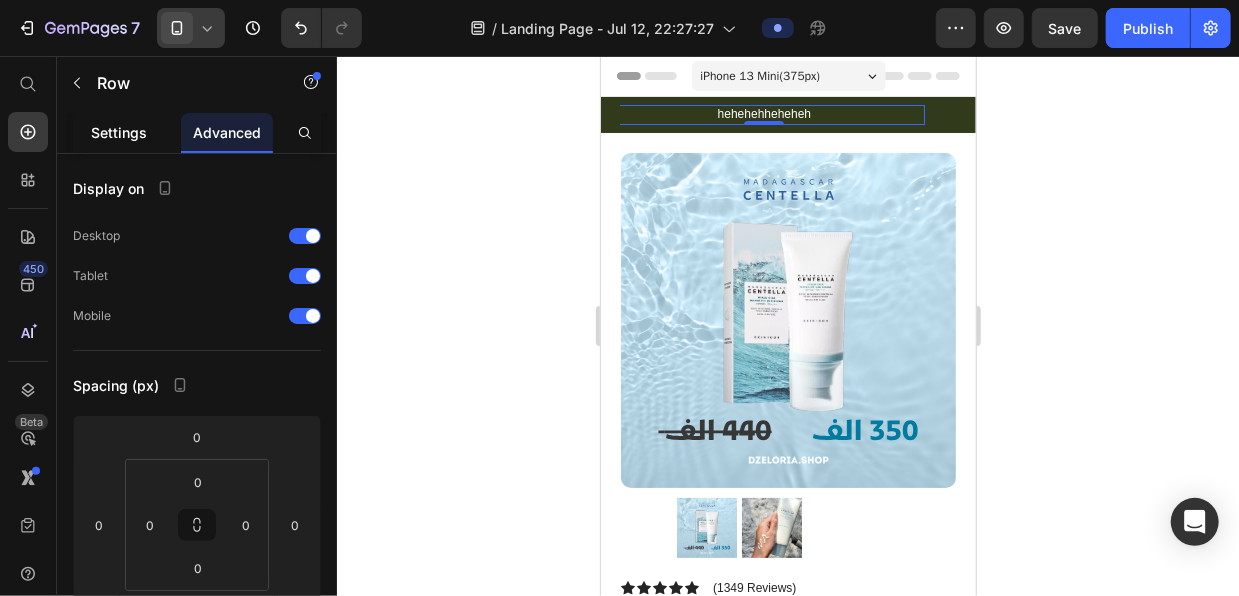 click on "Settings" 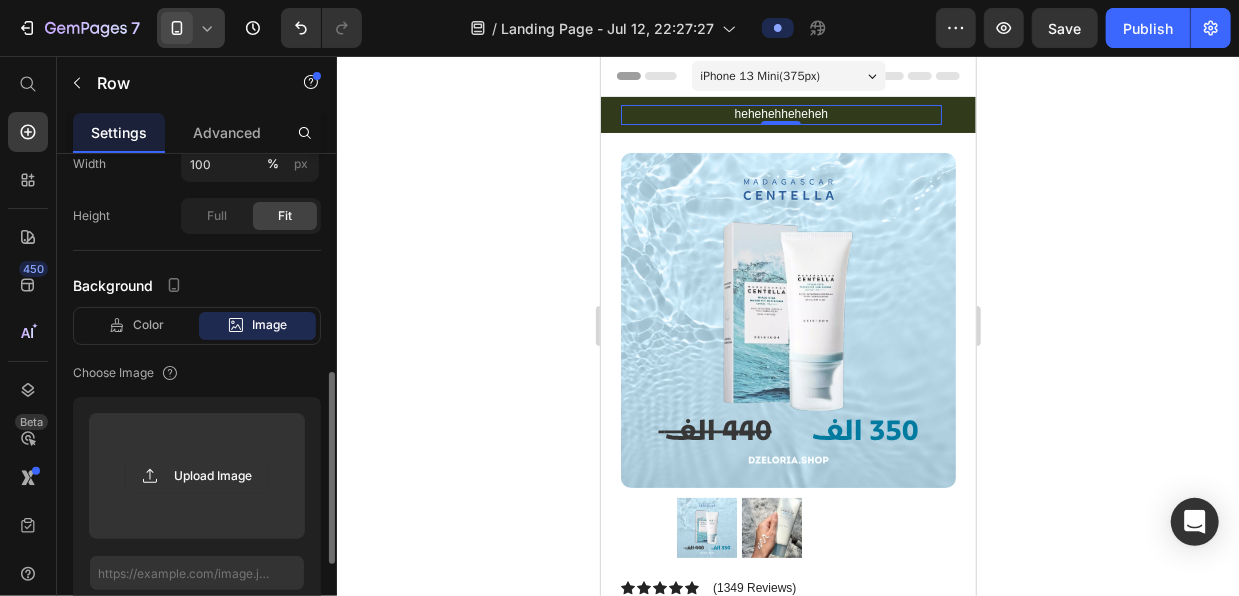 scroll, scrollTop: 796, scrollLeft: 0, axis: vertical 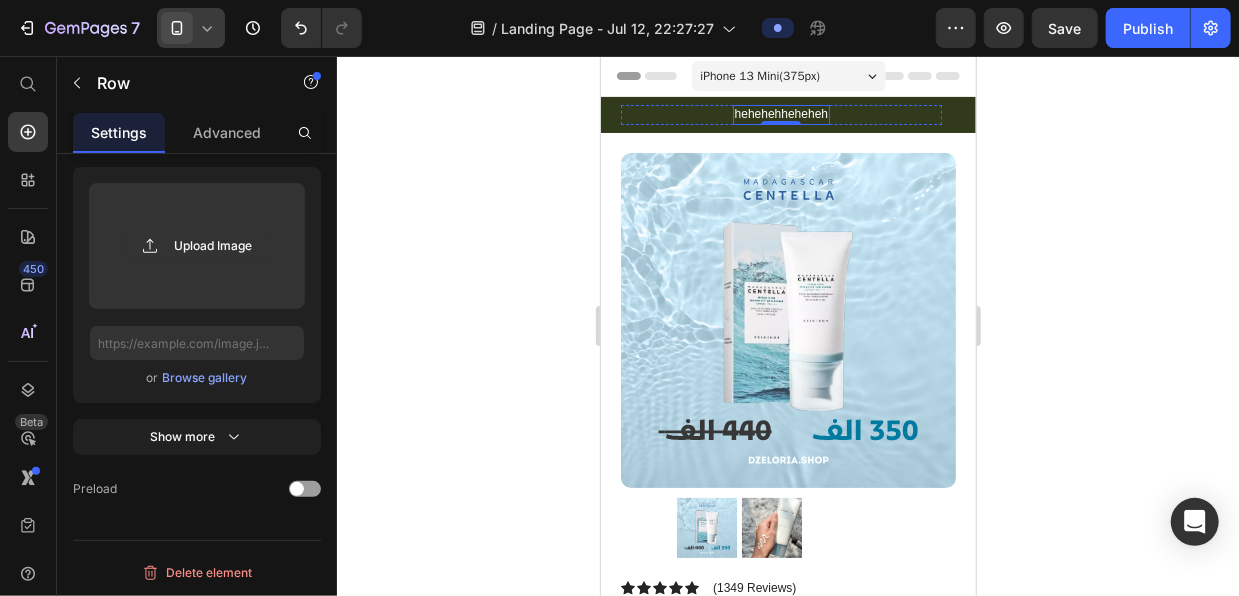 click on "hehehehheheheh" at bounding box center (780, 114) 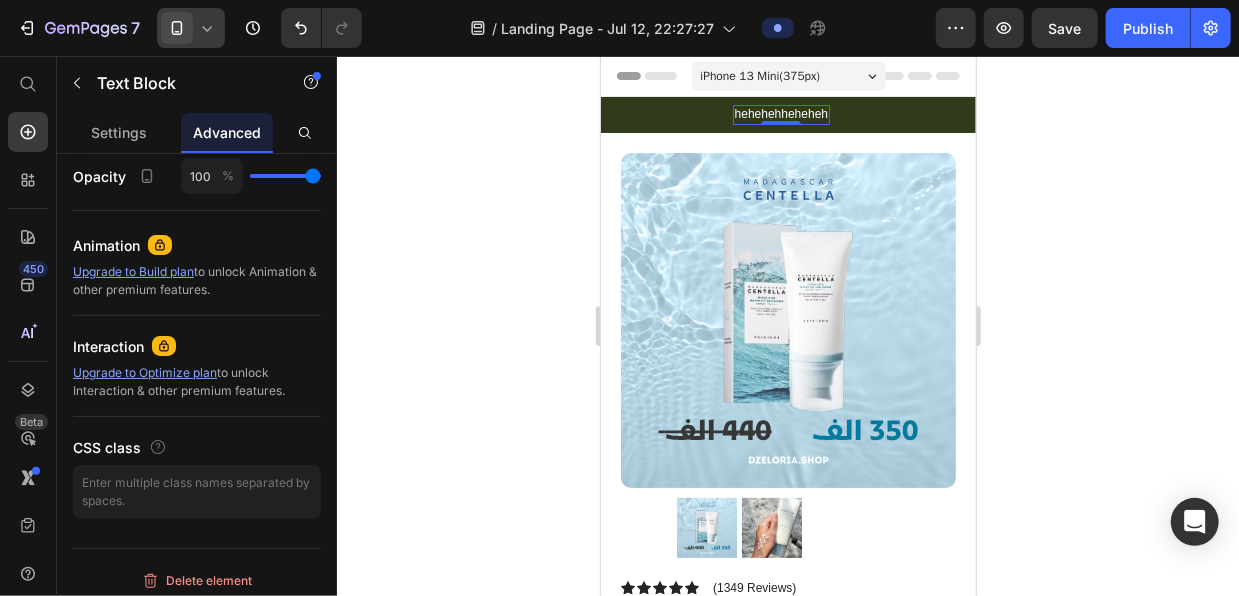 scroll, scrollTop: 0, scrollLeft: 0, axis: both 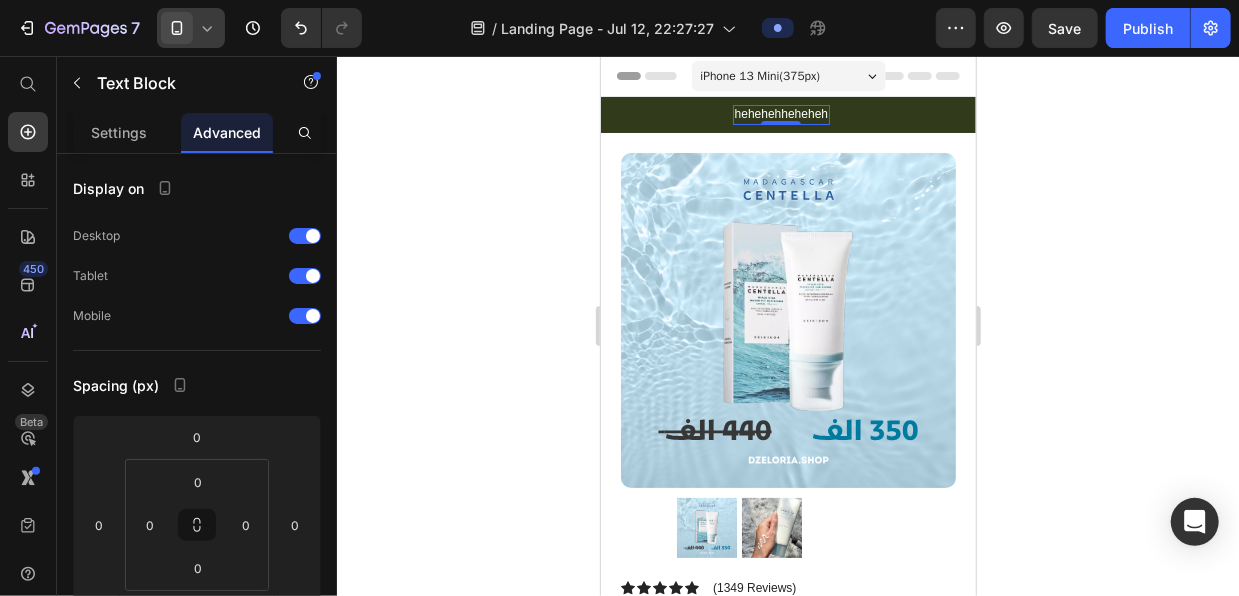 click 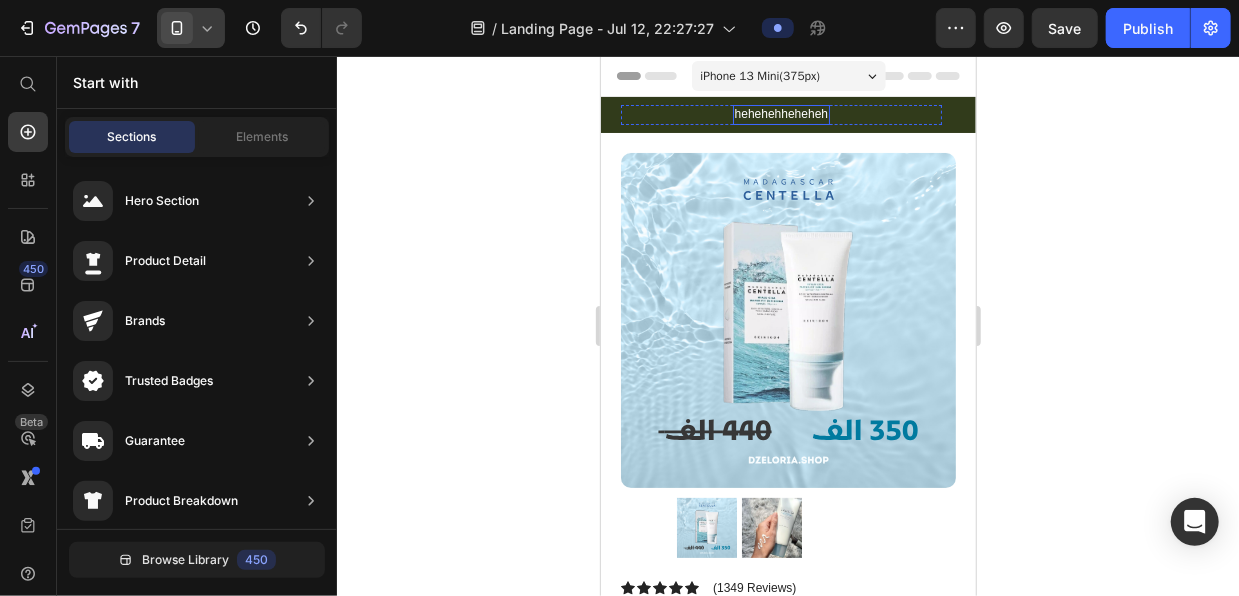 click on "hehehehheheheh" at bounding box center [780, 114] 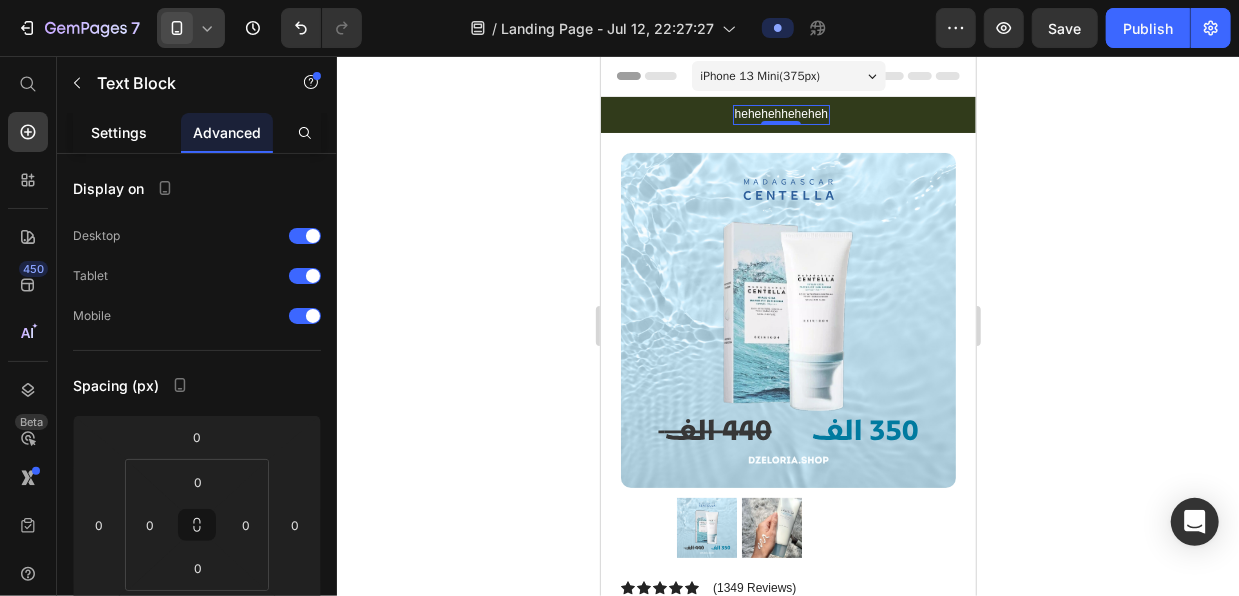 click on "Settings" at bounding box center (119, 132) 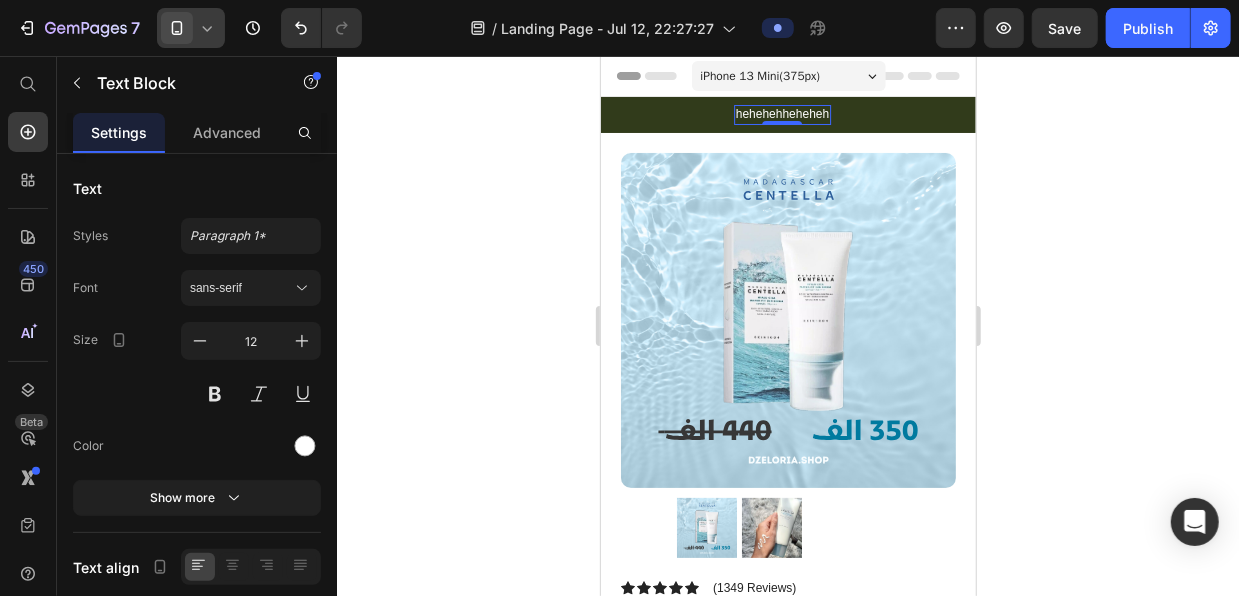 click on "iPhone 13 Mini  ( 375 px)" at bounding box center (788, 75) 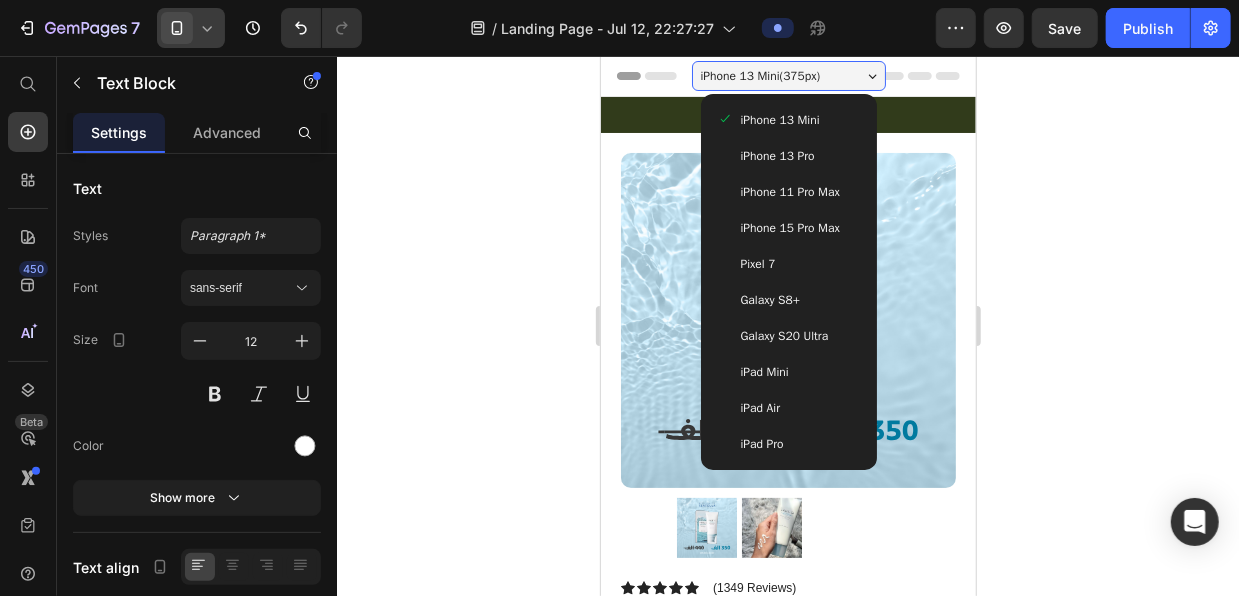click on "iPhone 13 Mini  ( 375 px)" at bounding box center (788, 75) 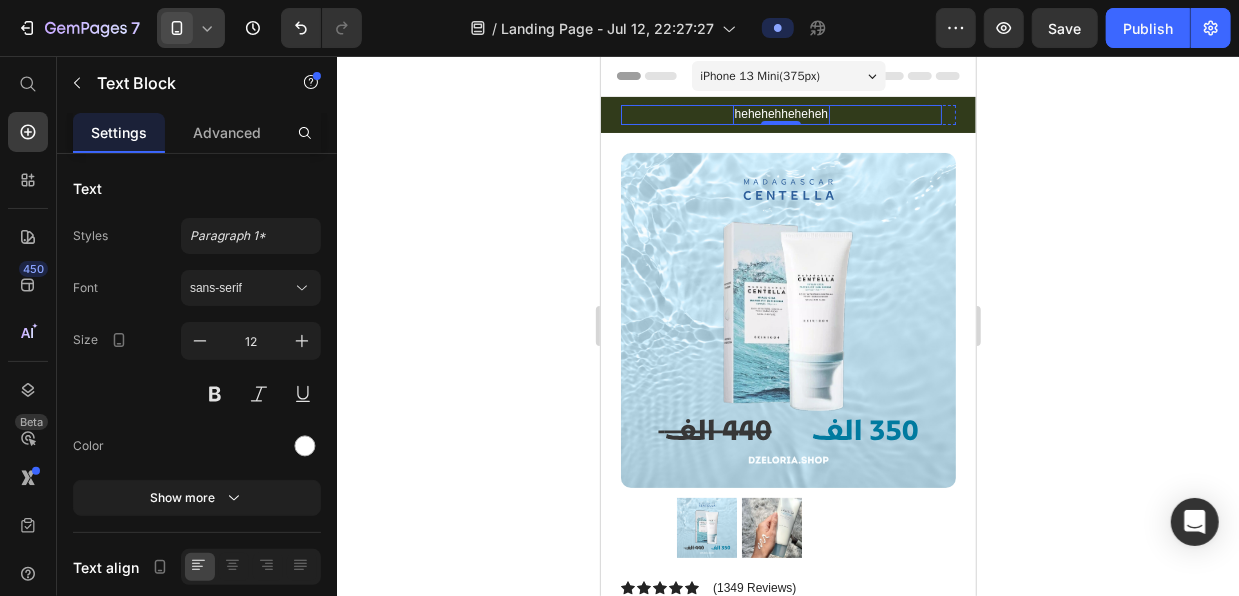 click on "hehehehheheheh Text Block   0 Row" at bounding box center [780, 114] 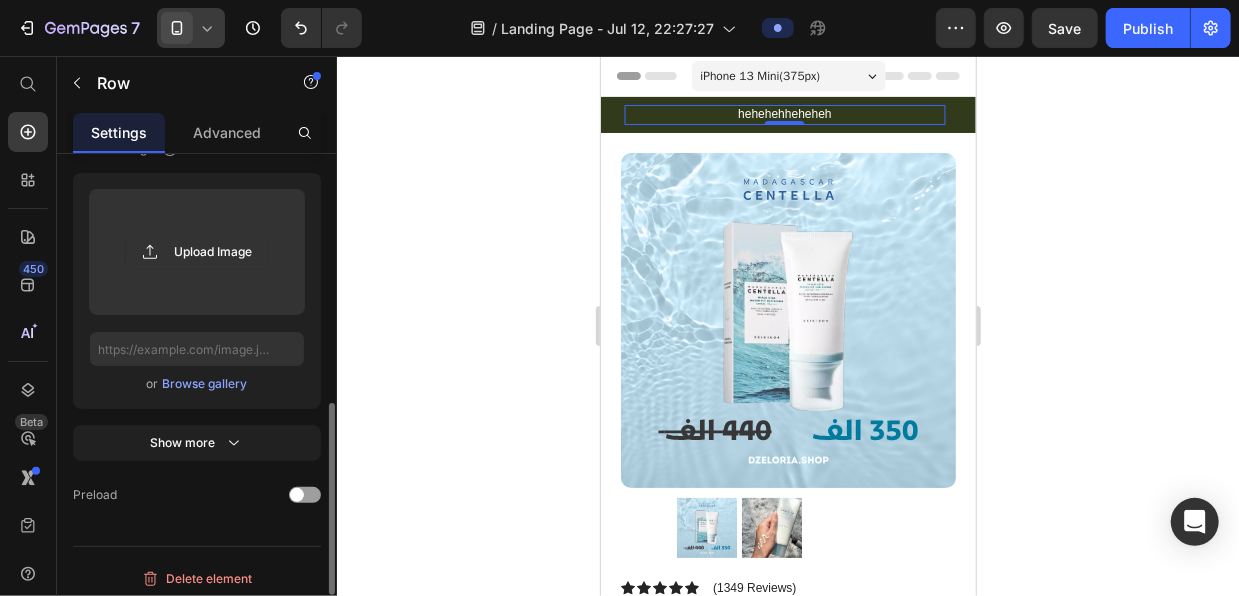 scroll, scrollTop: 793, scrollLeft: 0, axis: vertical 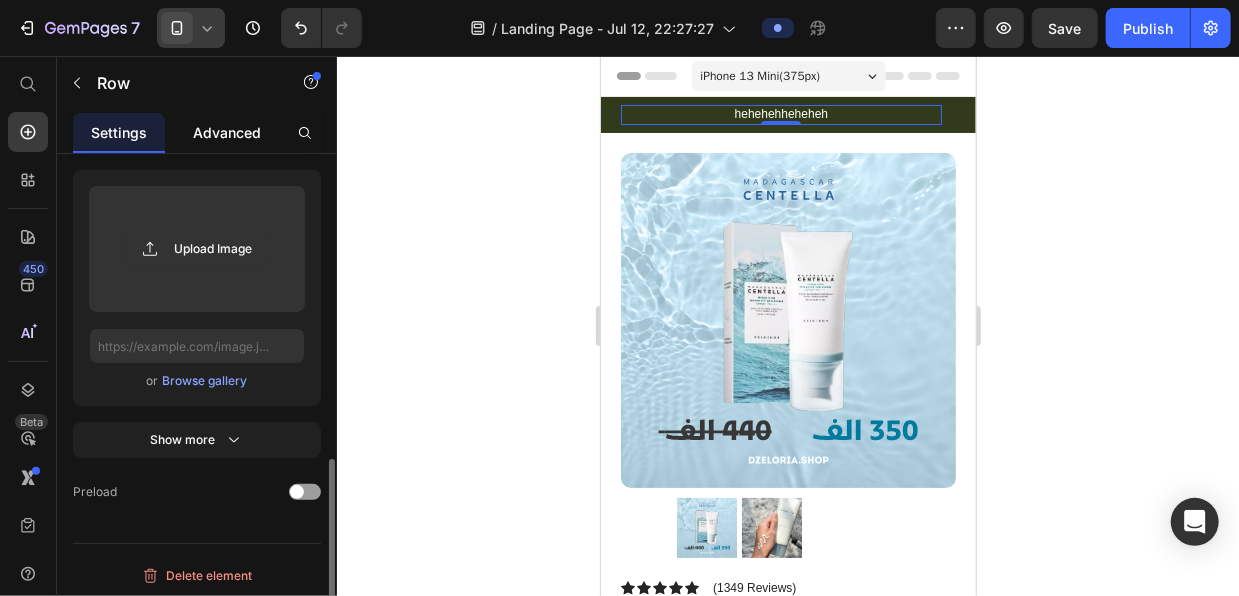 click on "Advanced" 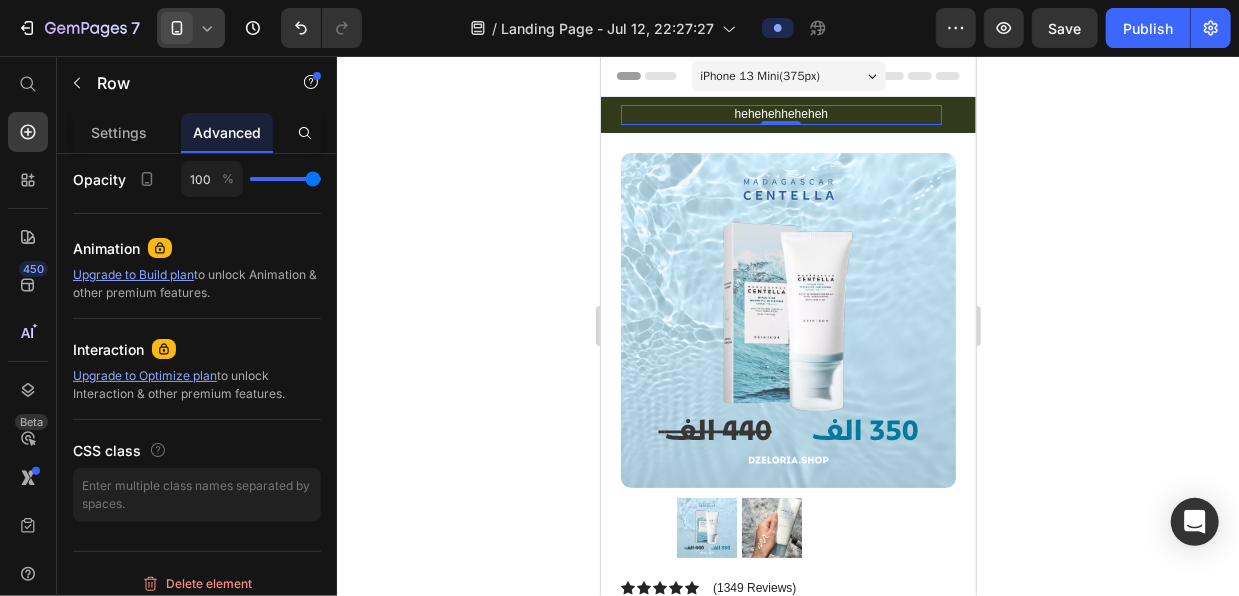 scroll, scrollTop: 0, scrollLeft: 0, axis: both 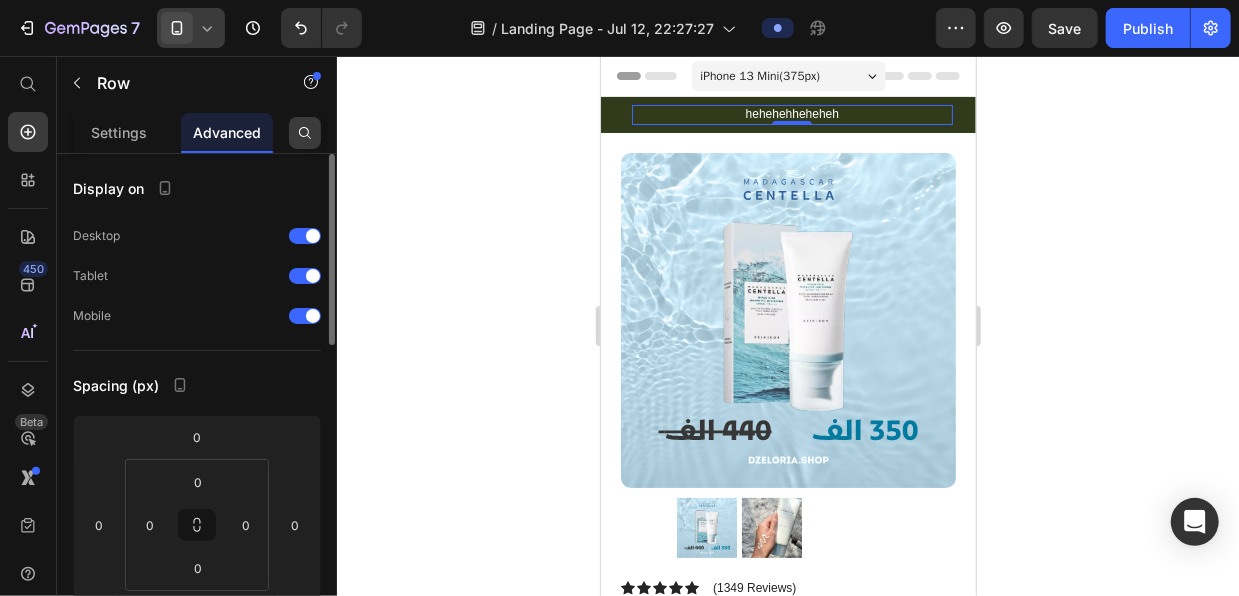click at bounding box center [305, 133] 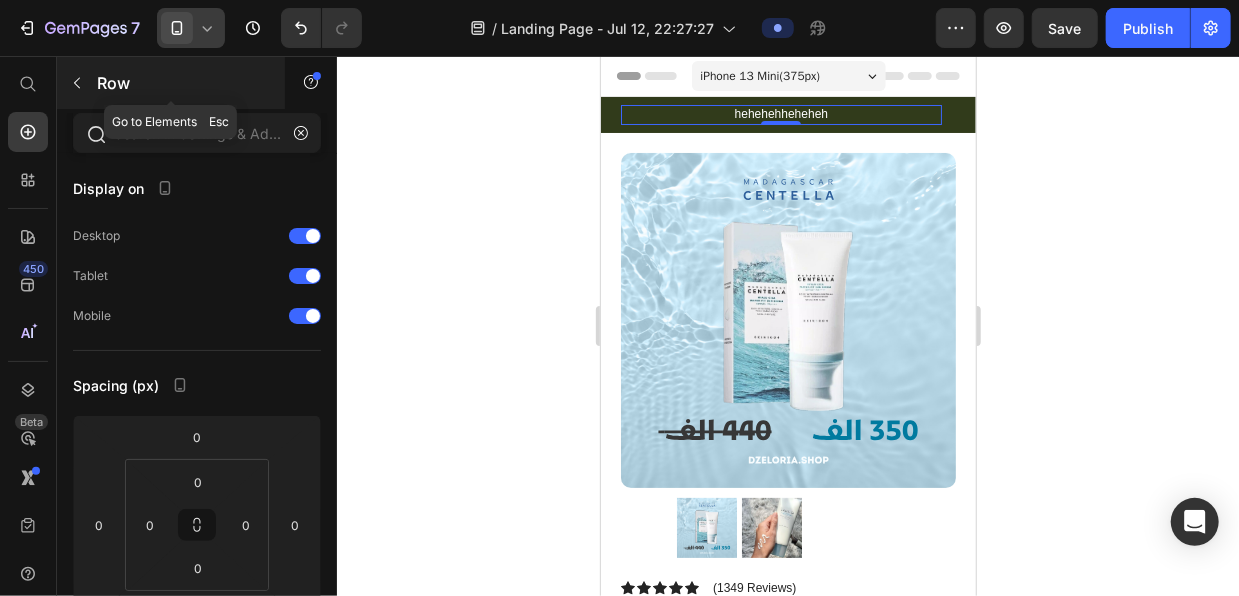 click 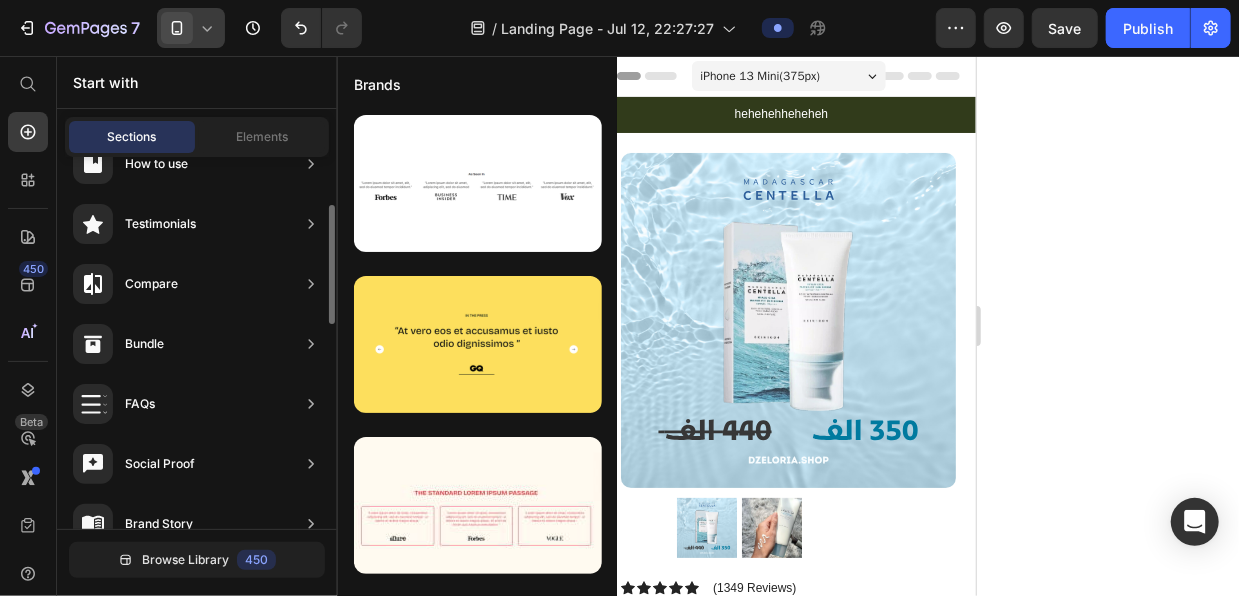 scroll, scrollTop: 788, scrollLeft: 0, axis: vertical 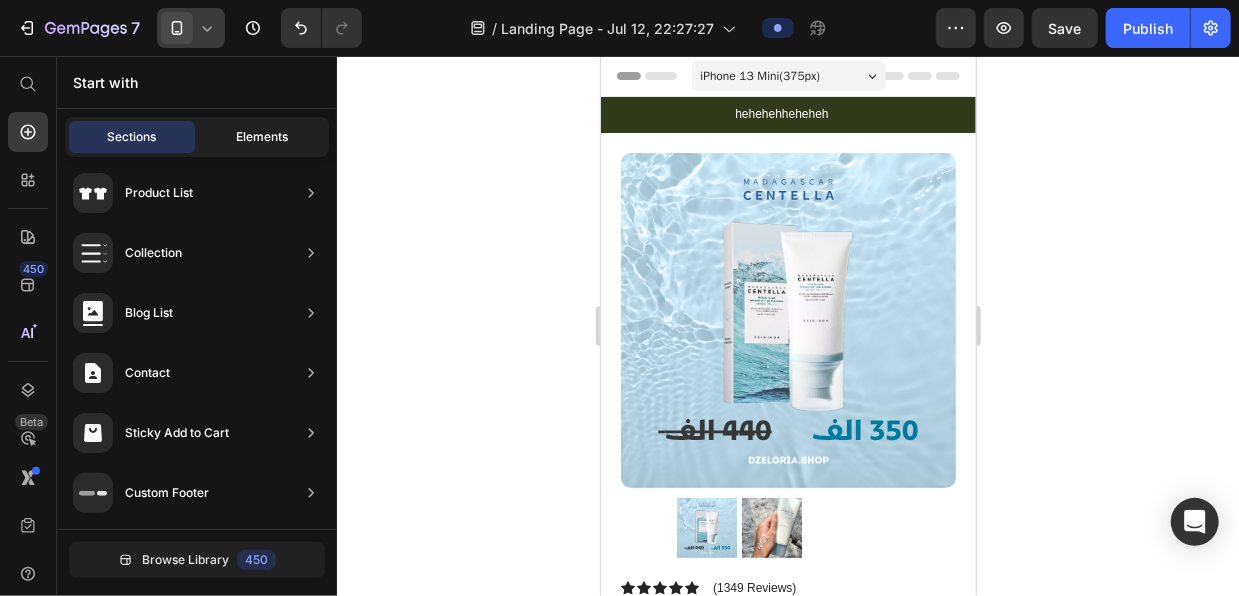 click on "Elements" 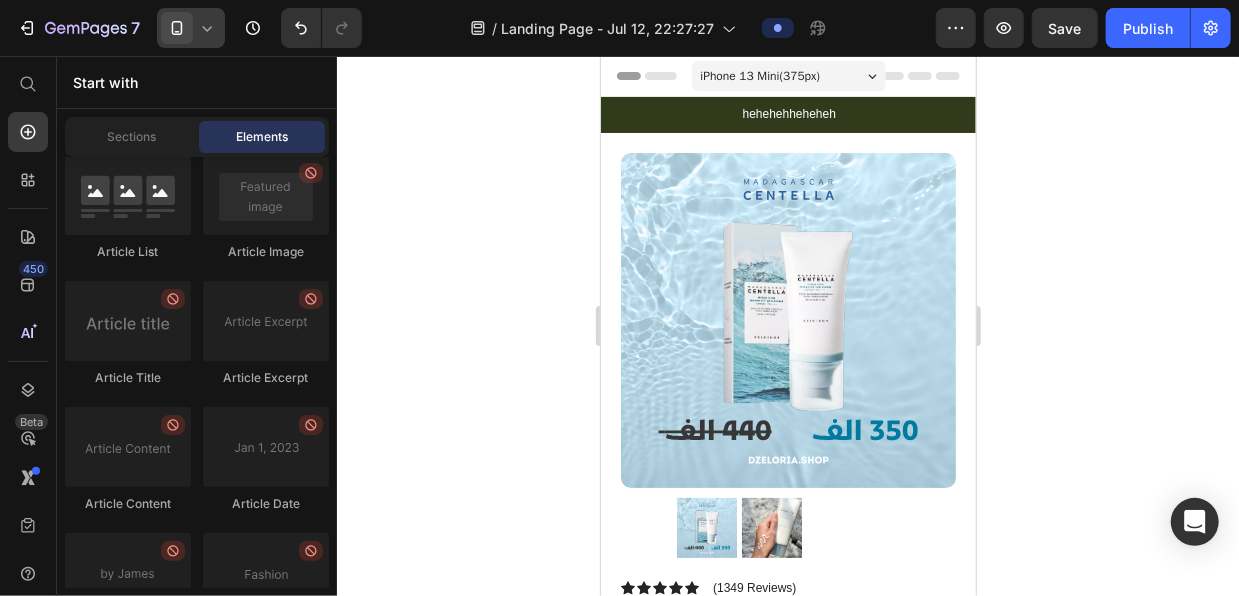 scroll, scrollTop: 5748, scrollLeft: 0, axis: vertical 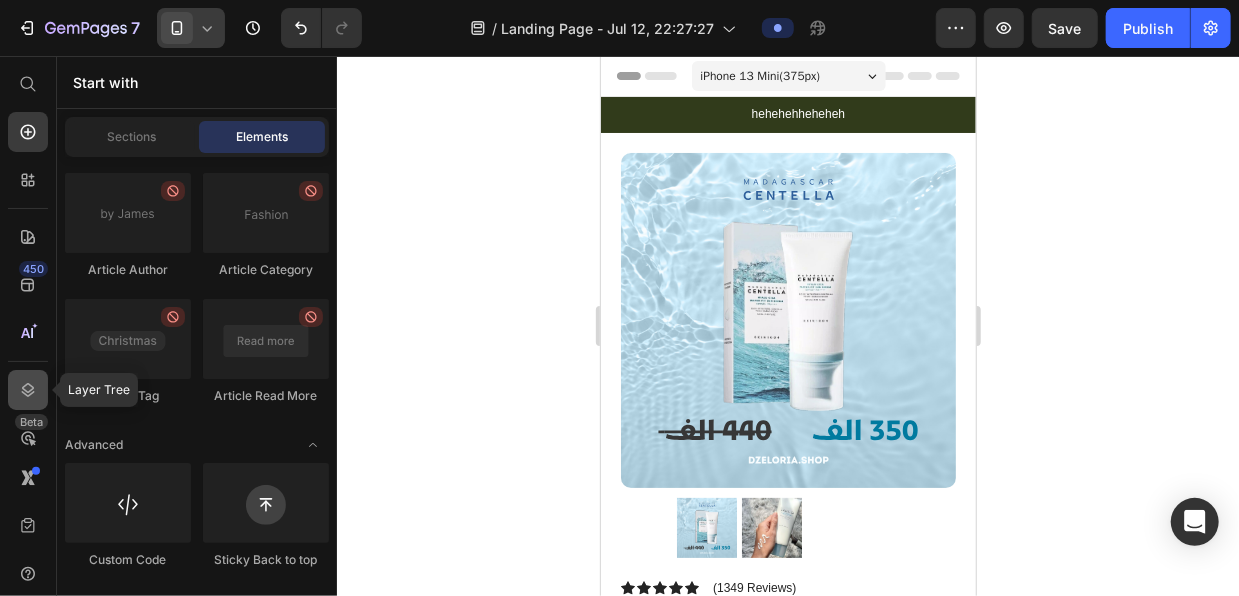 click 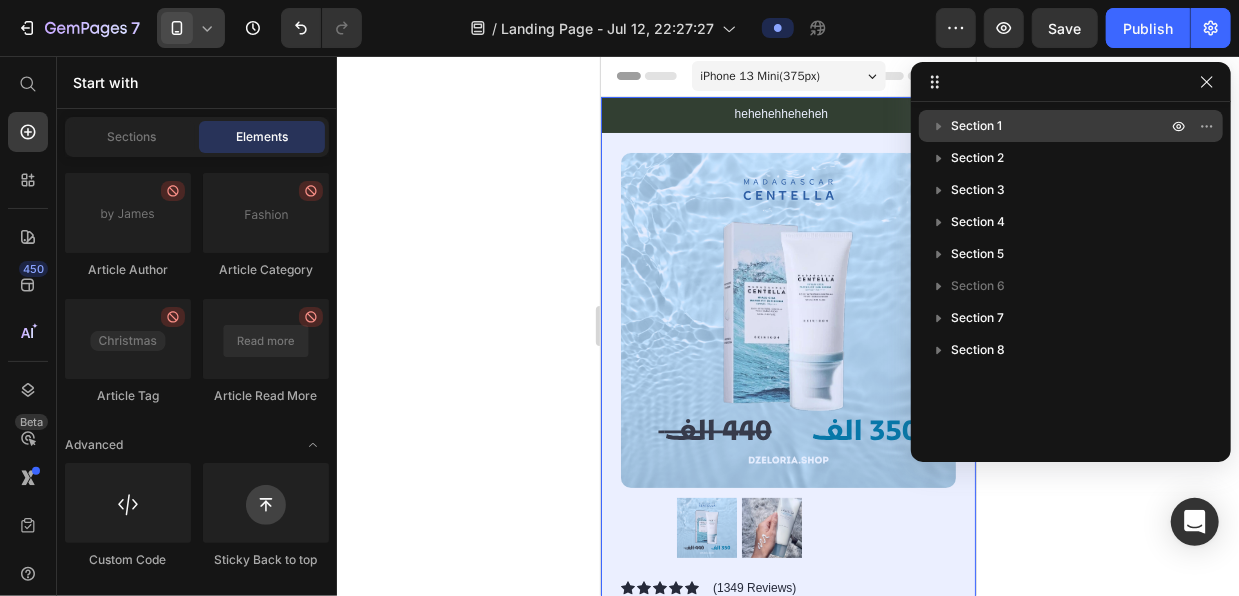 click 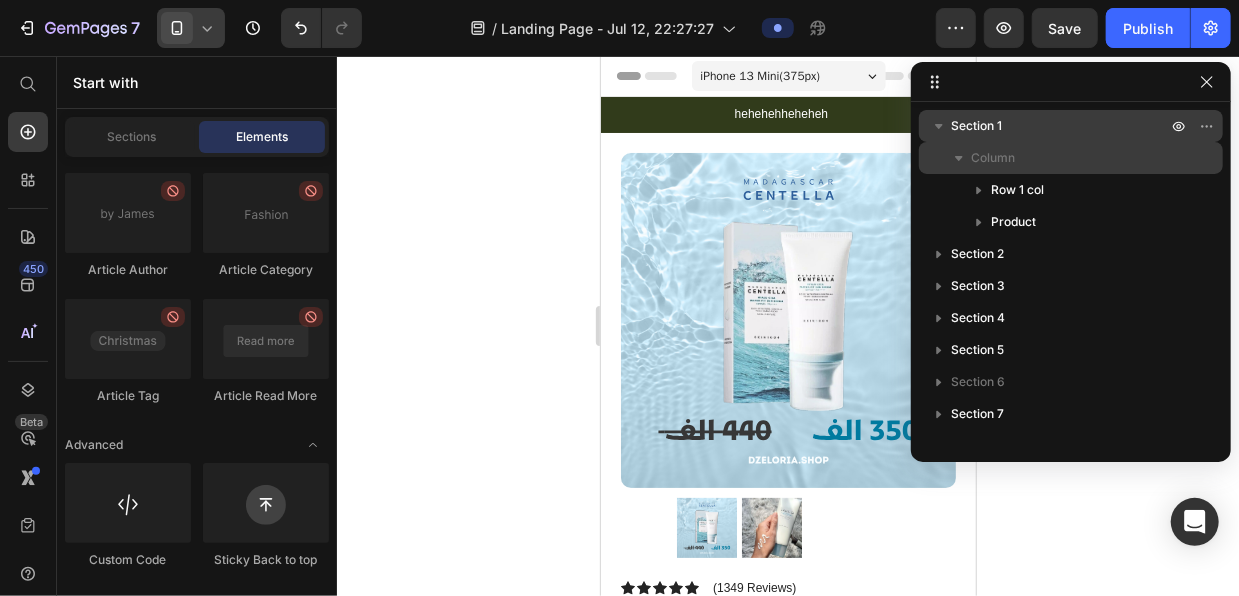 click 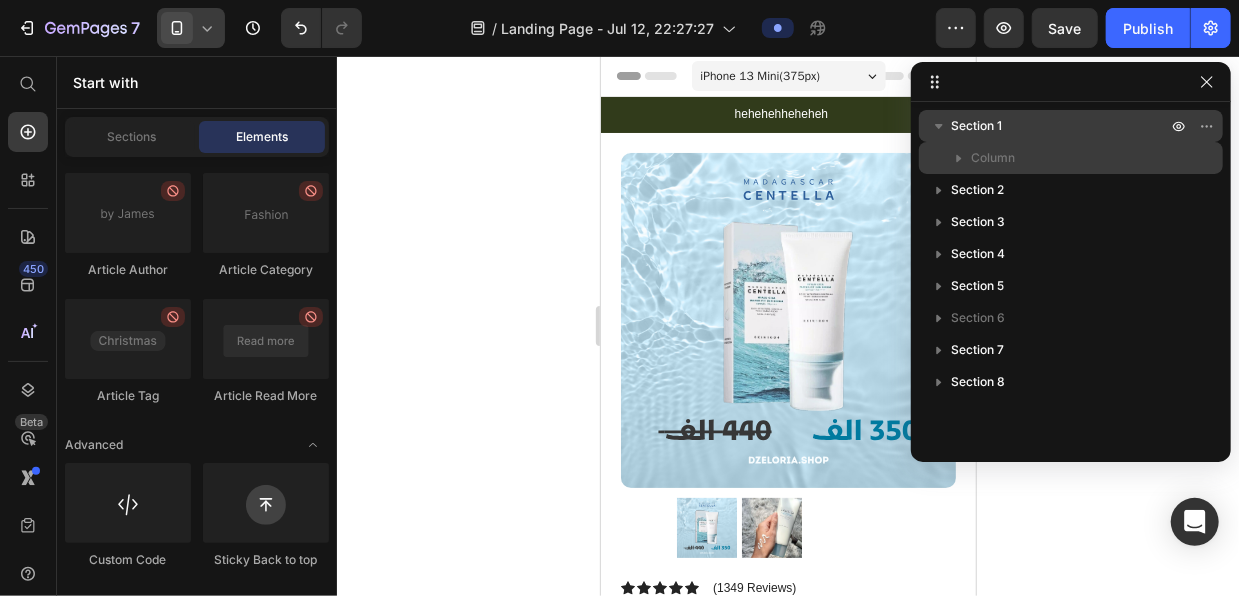 click 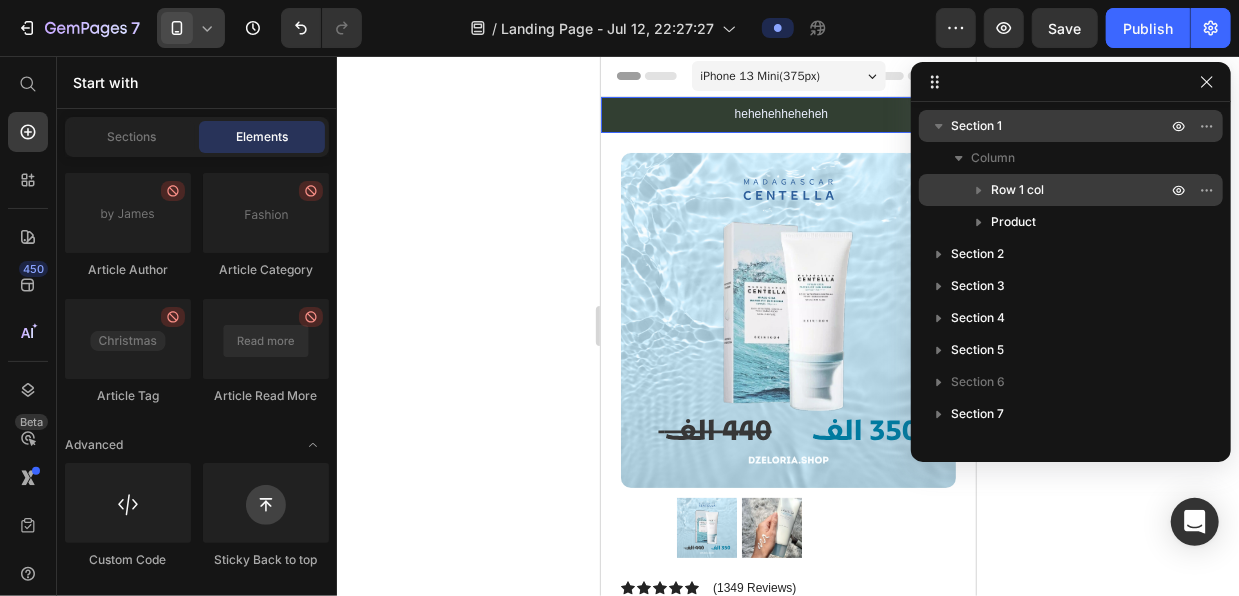 click at bounding box center (979, 190) 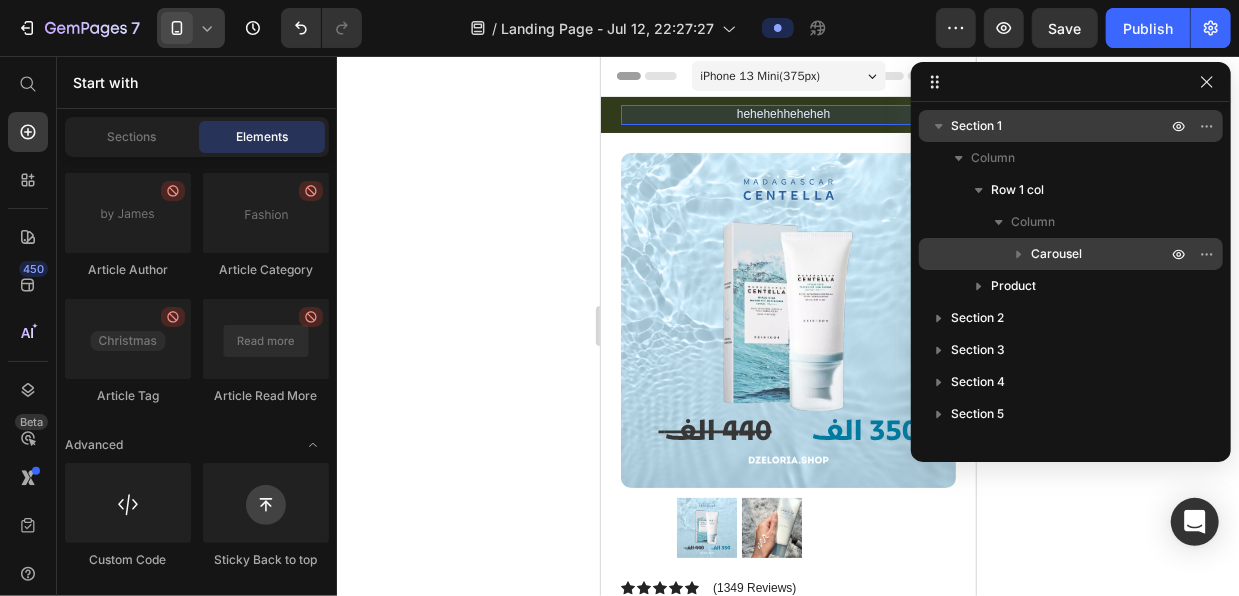 click on "Carousel" at bounding box center (1056, 254) 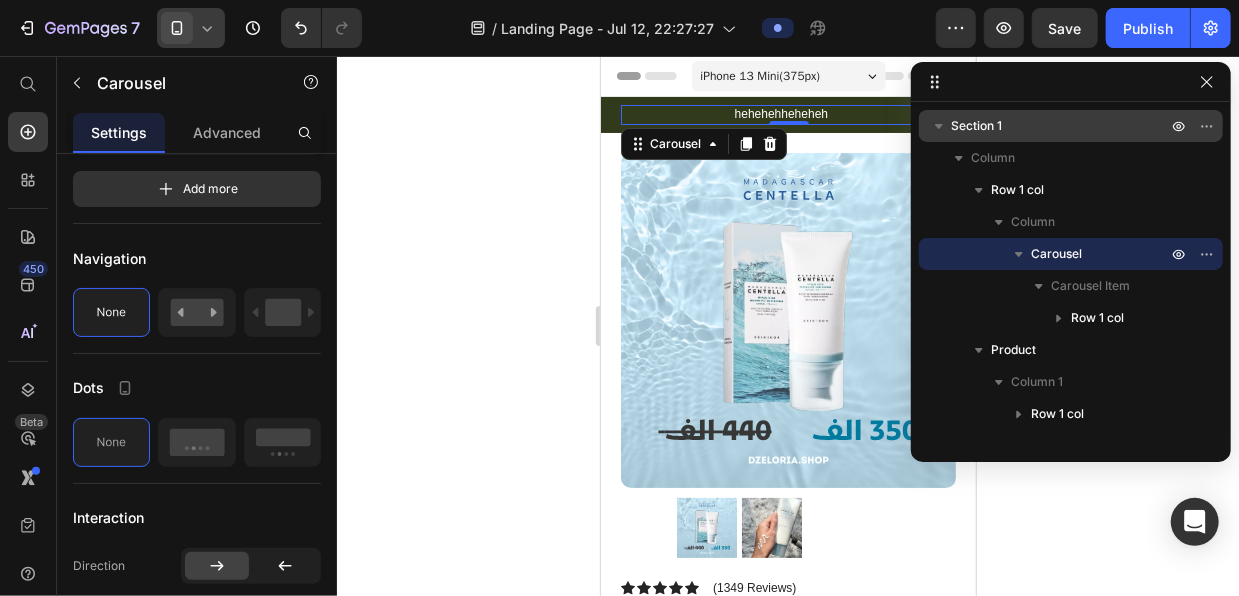scroll, scrollTop: 0, scrollLeft: 0, axis: both 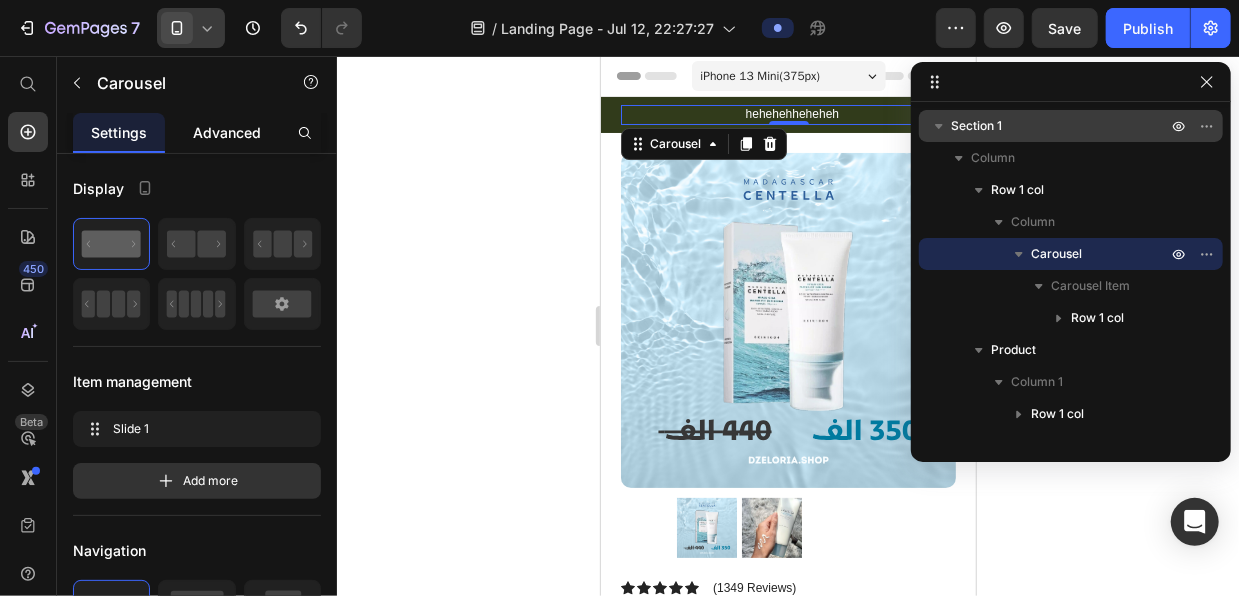 click on "Advanced" at bounding box center [227, 132] 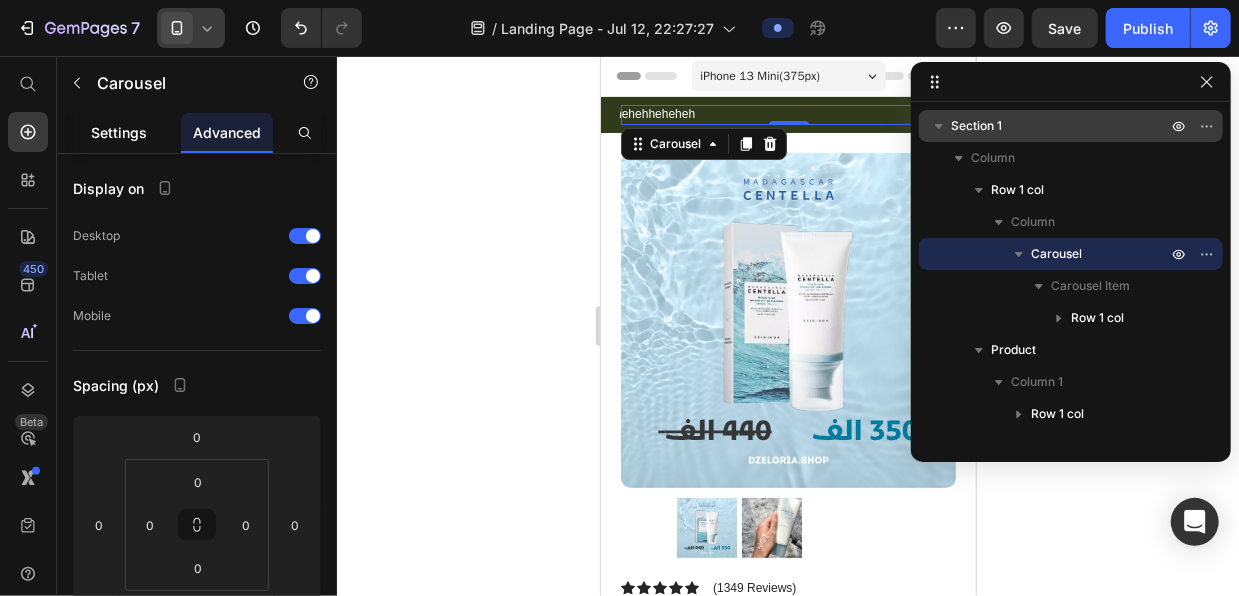 click on "Settings" at bounding box center [119, 132] 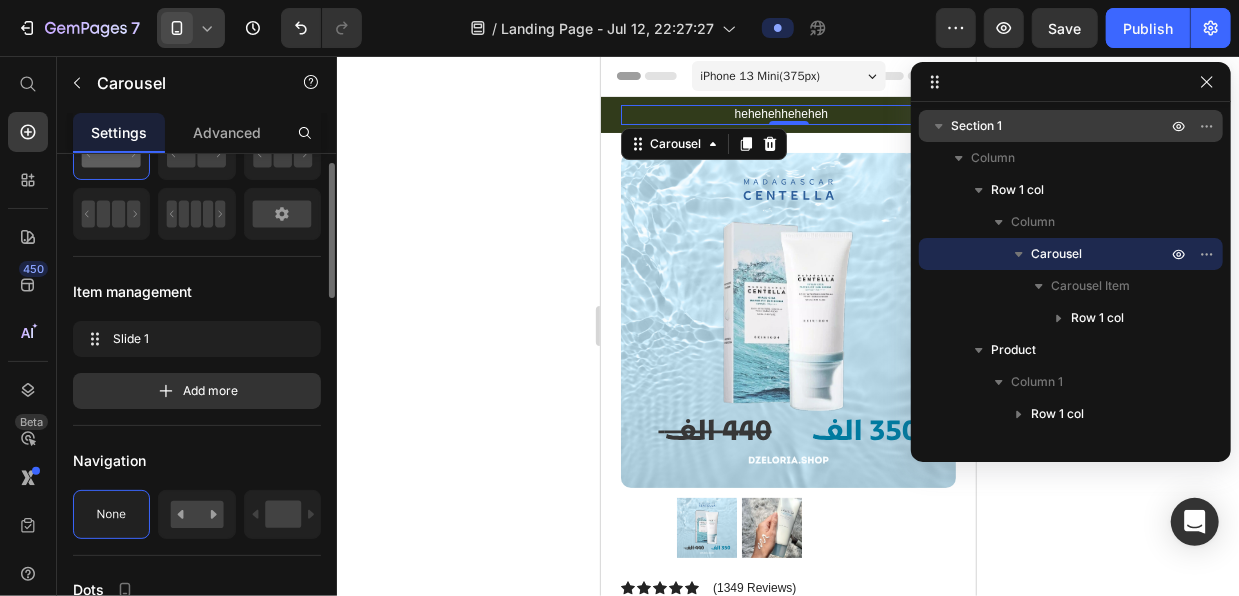 scroll, scrollTop: 68, scrollLeft: 0, axis: vertical 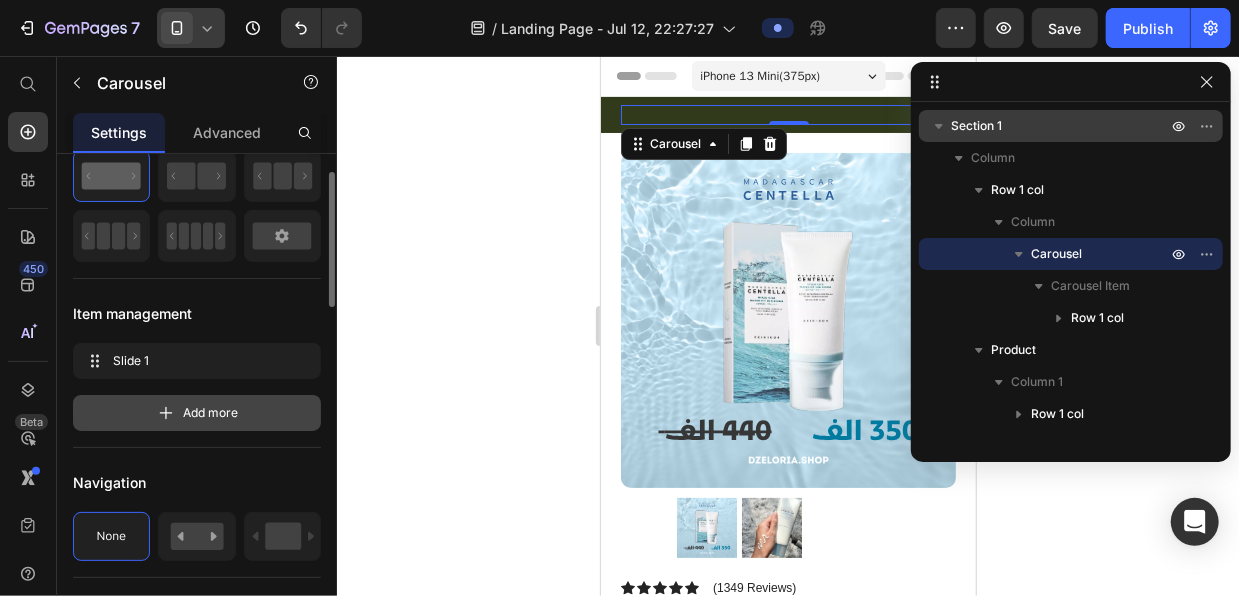 click on "Add more" at bounding box center (197, 413) 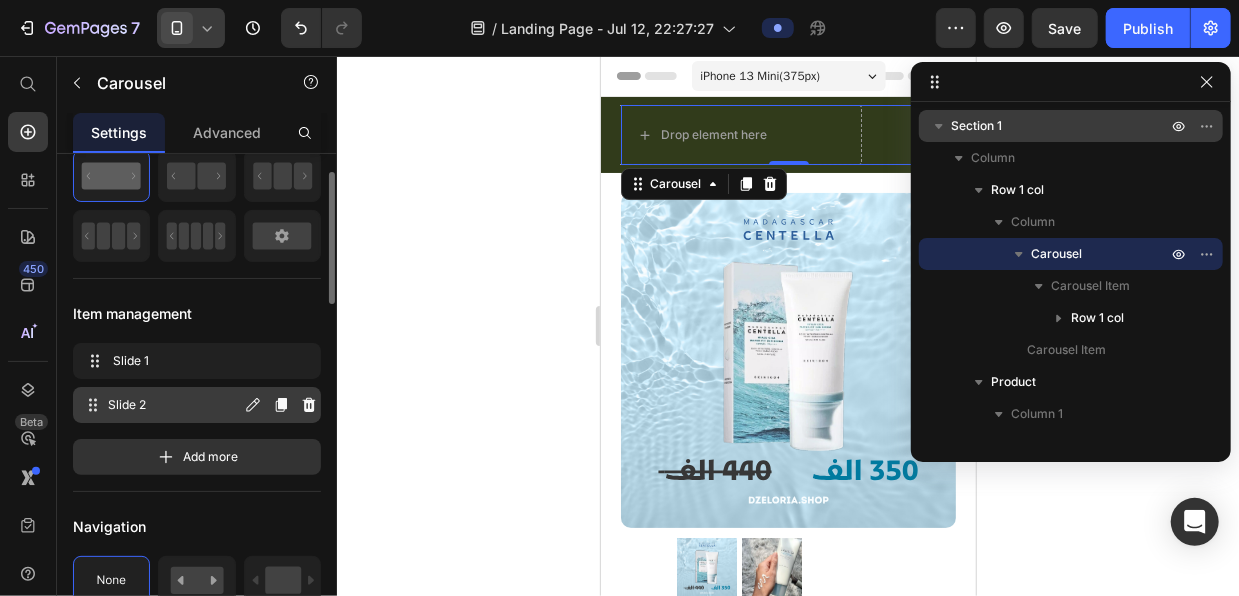 click on "Slide 2" at bounding box center (174, 405) 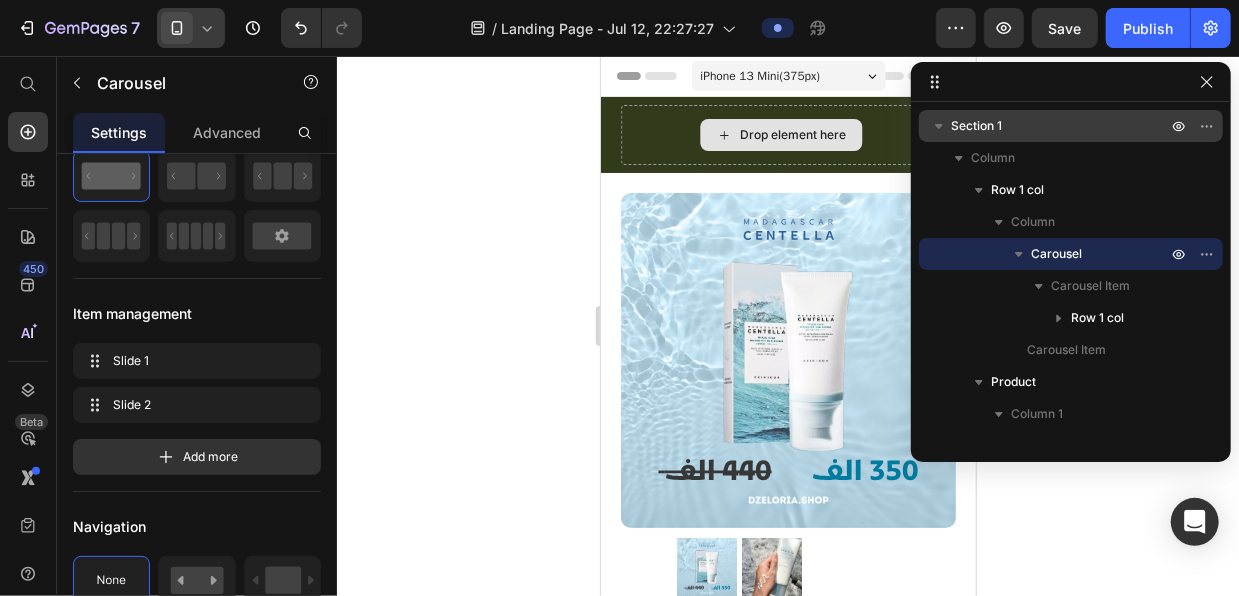 click on "Drop element here" at bounding box center [780, 134] 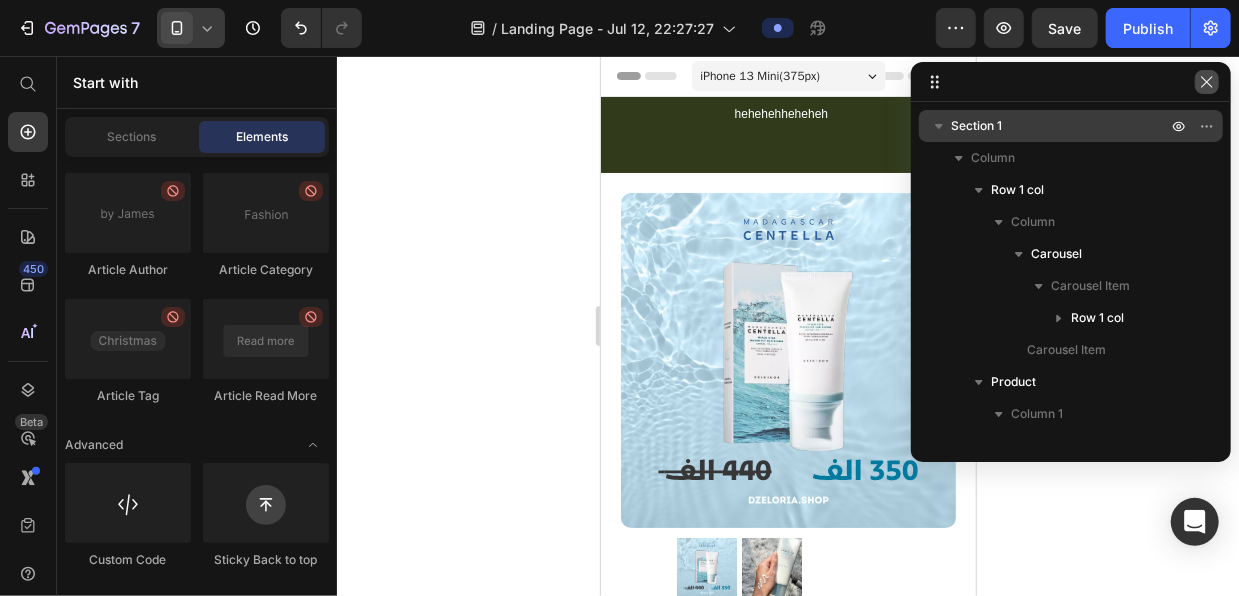 click 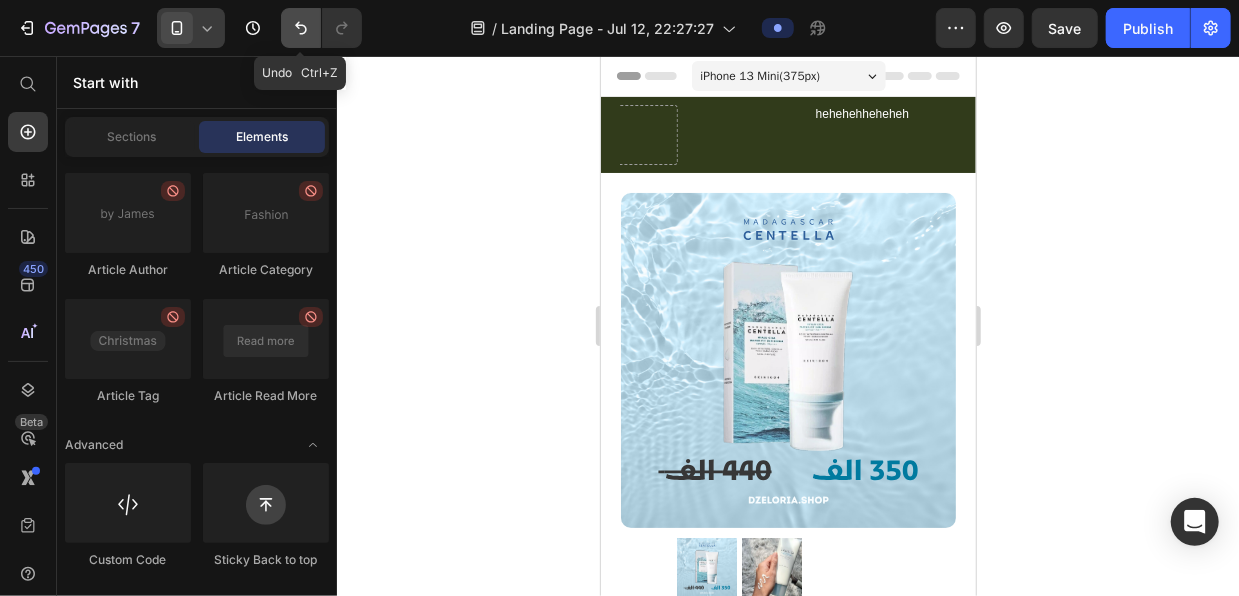 click 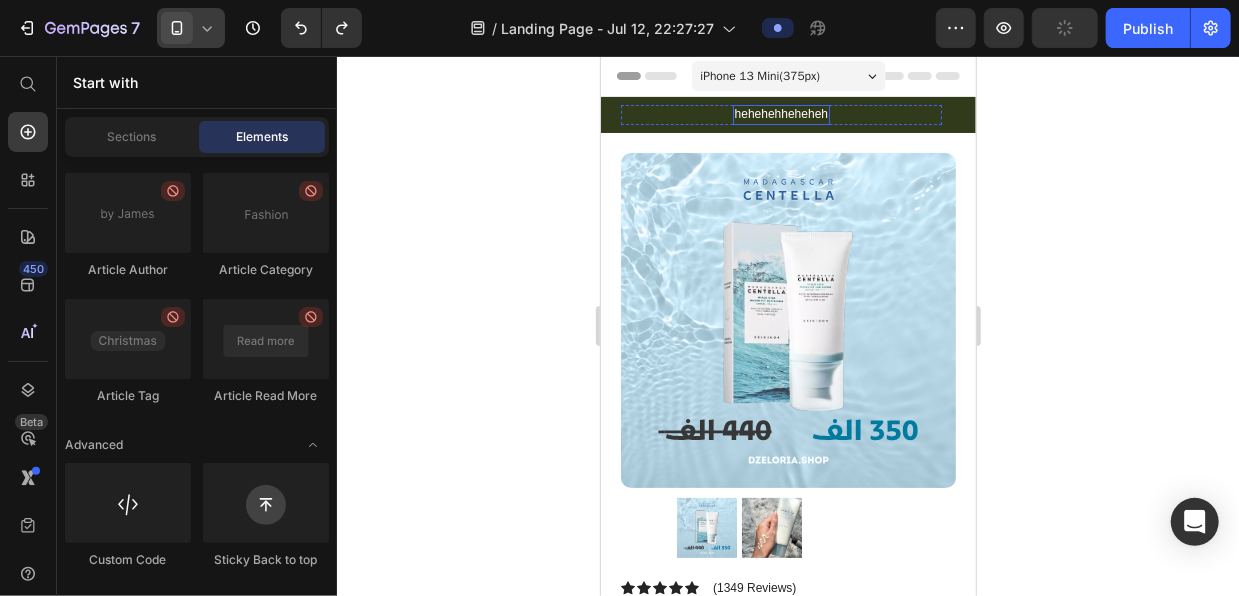 click on "hehehehheheheh" at bounding box center [780, 114] 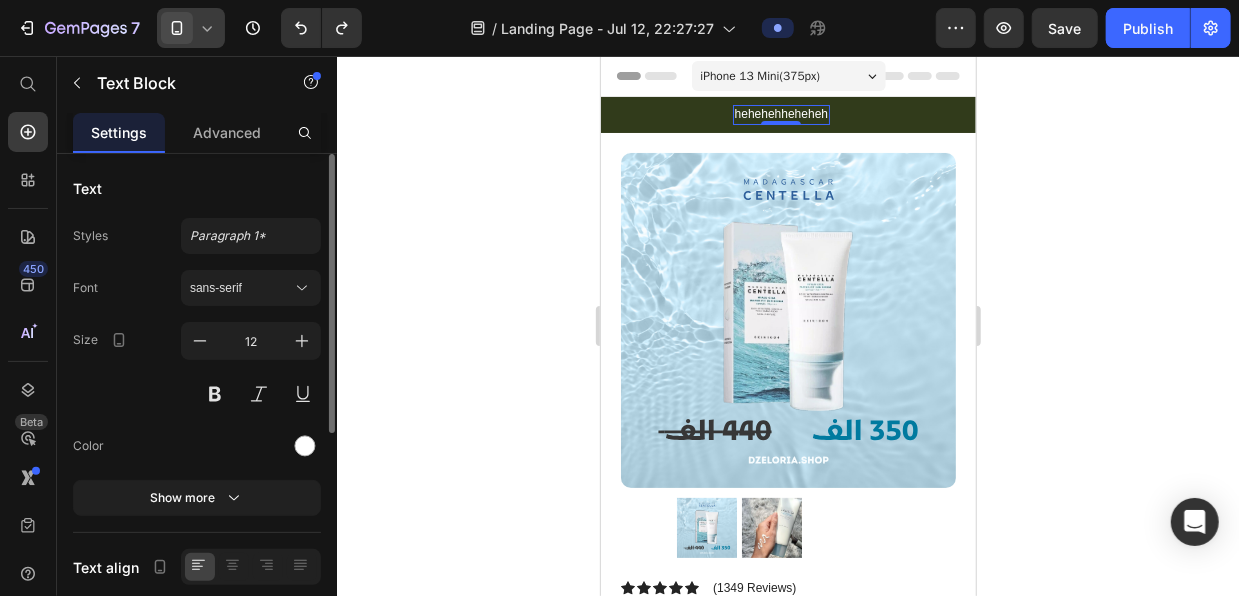 scroll, scrollTop: 393, scrollLeft: 0, axis: vertical 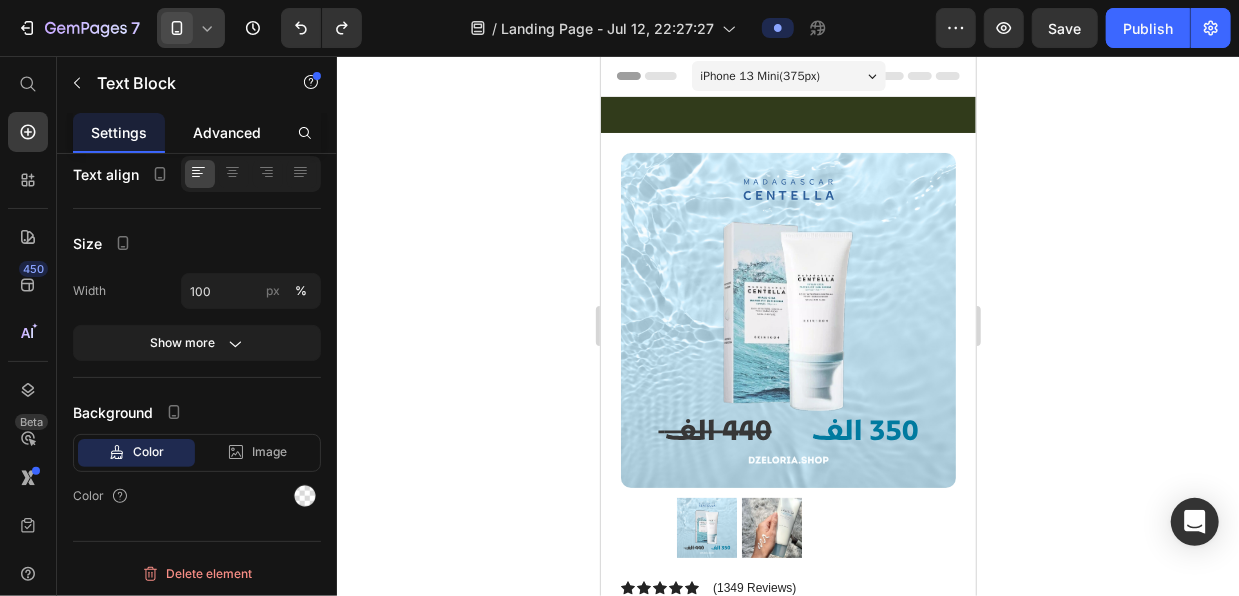 click on "Advanced" 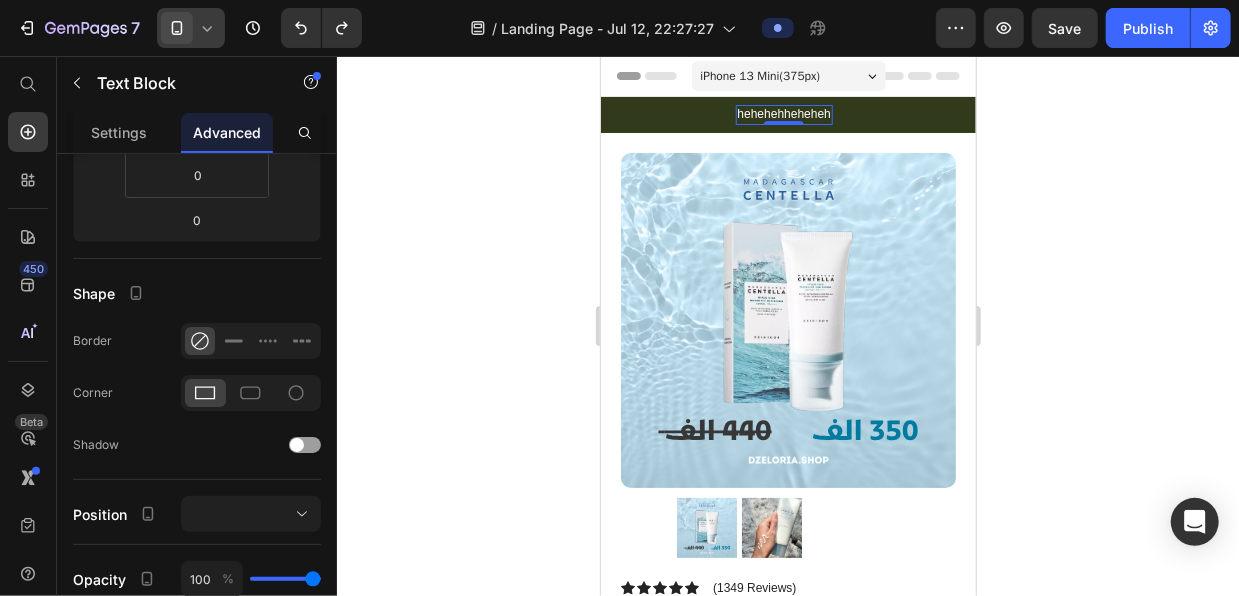 scroll, scrollTop: 0, scrollLeft: 0, axis: both 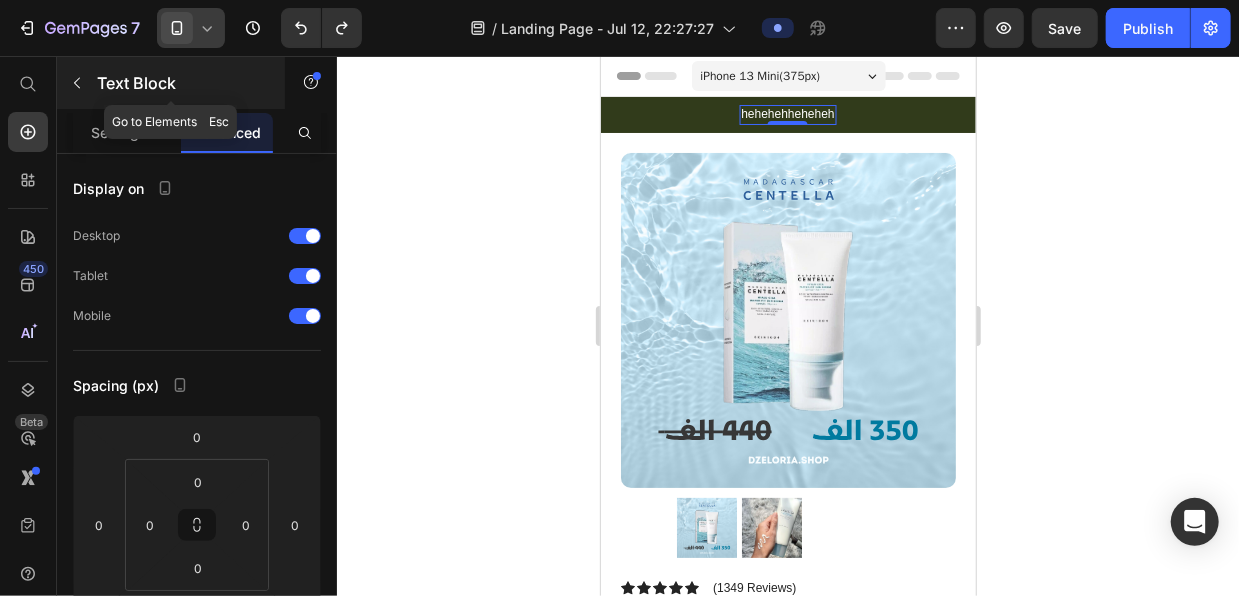 click 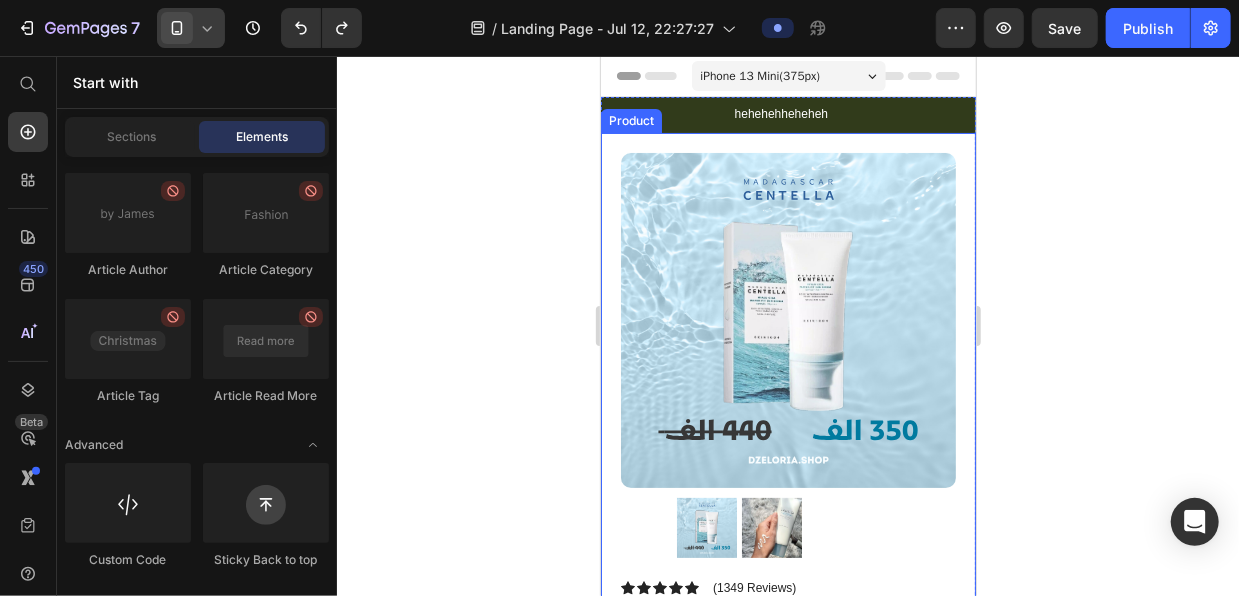 click on "Product Images Image Icon Icon Icon Icon Icon Icon List “This skin cream is a game-changer! It has transformed my dry, lackluster skin into a hydrated and radiant complexion. I love how it absorbs quickly and leaves no greasy residue. Highly recommend” Text Block
Icon [FIRST] [LAST]. ([CITY]) Text Block Row Row Row Icon Icon Icon Icon Icon Icon List (1349 Reviews) Text Block Row Madagascar Centella Hyalu cica water fit sun serum Product Title The 2023 Rated Innovation in Cosmetics Text Block Hydrate, rejuvenate, and glow with our revolutionary cream. Unleash your skin's potential today. Text Block
Intense Hydration
Environmentally Friendly
Made in Germany Item List Kaching Bundles Kaching Bundles
Icon Sale Ends In 2 Hours | Limited Time Offer Text Block Row add to cart Add to Cart
Icon Free Shipping Text Block
Icon Money-Back Text Block
Icon Text Block" at bounding box center (787, 915) 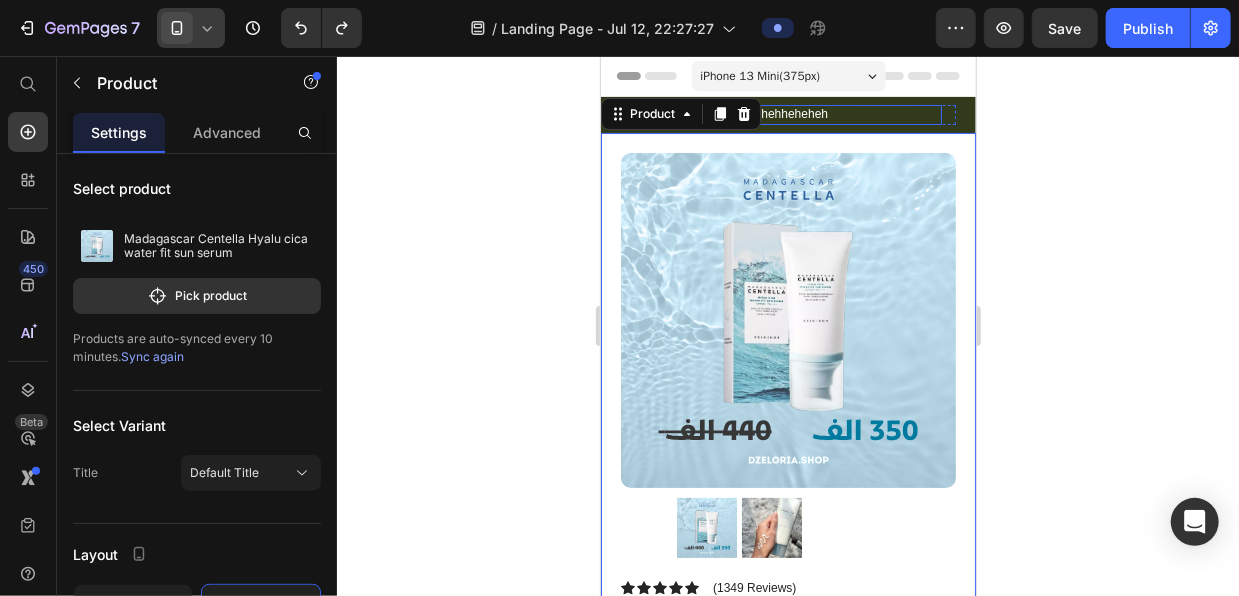 click on "hehehehheheheh Text Block Row" at bounding box center [780, 114] 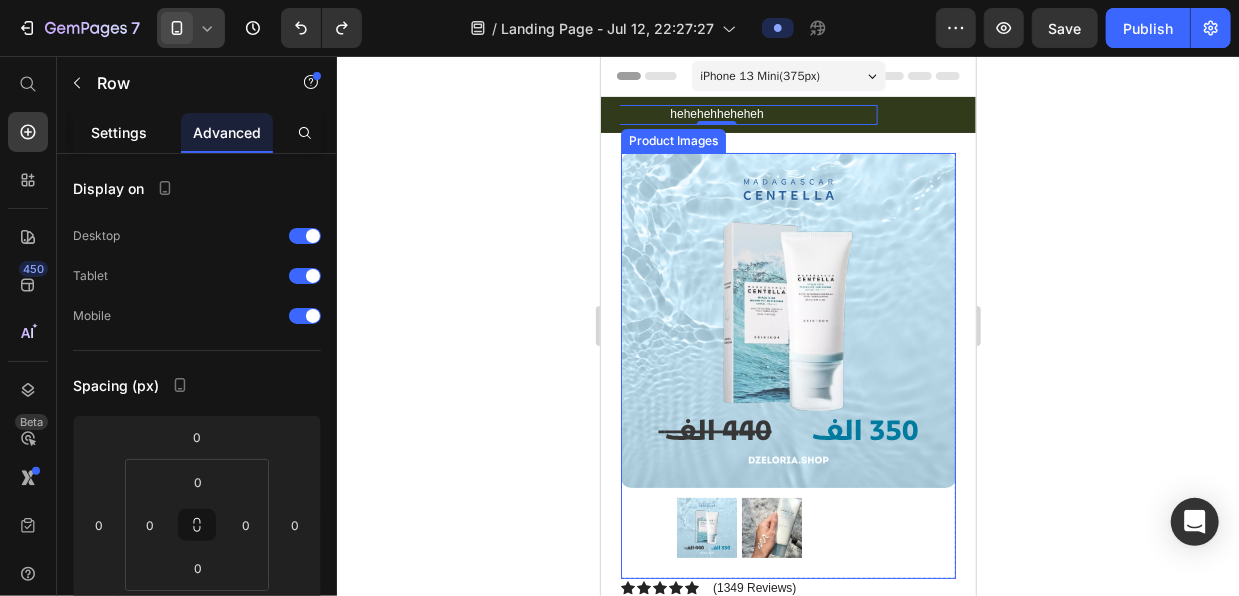 click on "Settings" 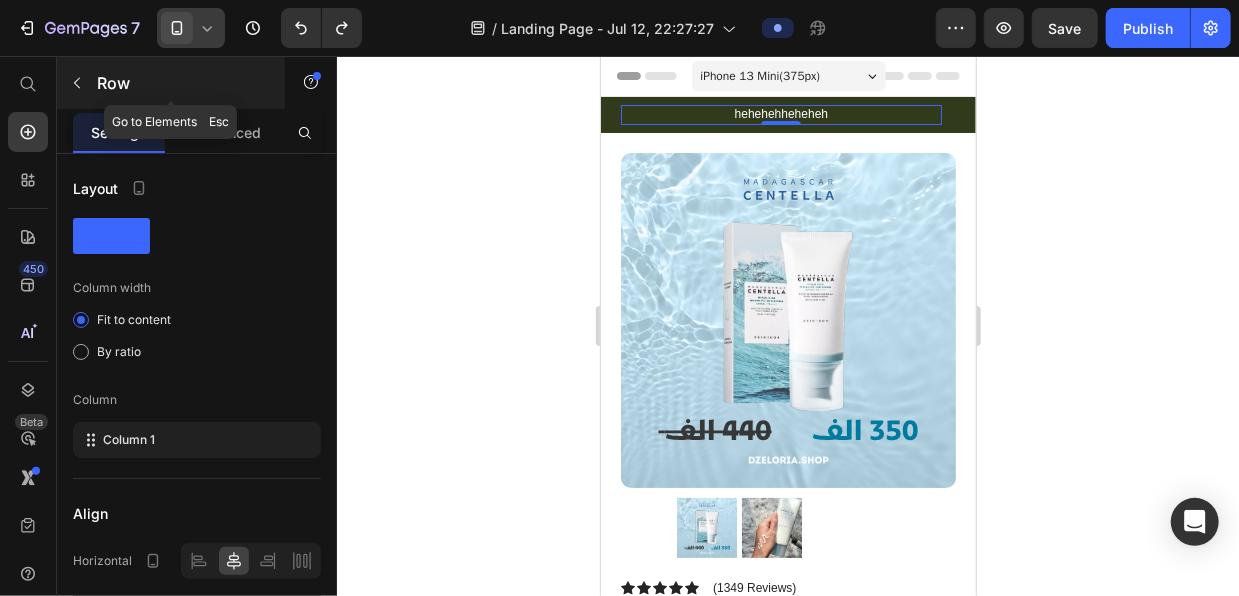 click at bounding box center (77, 83) 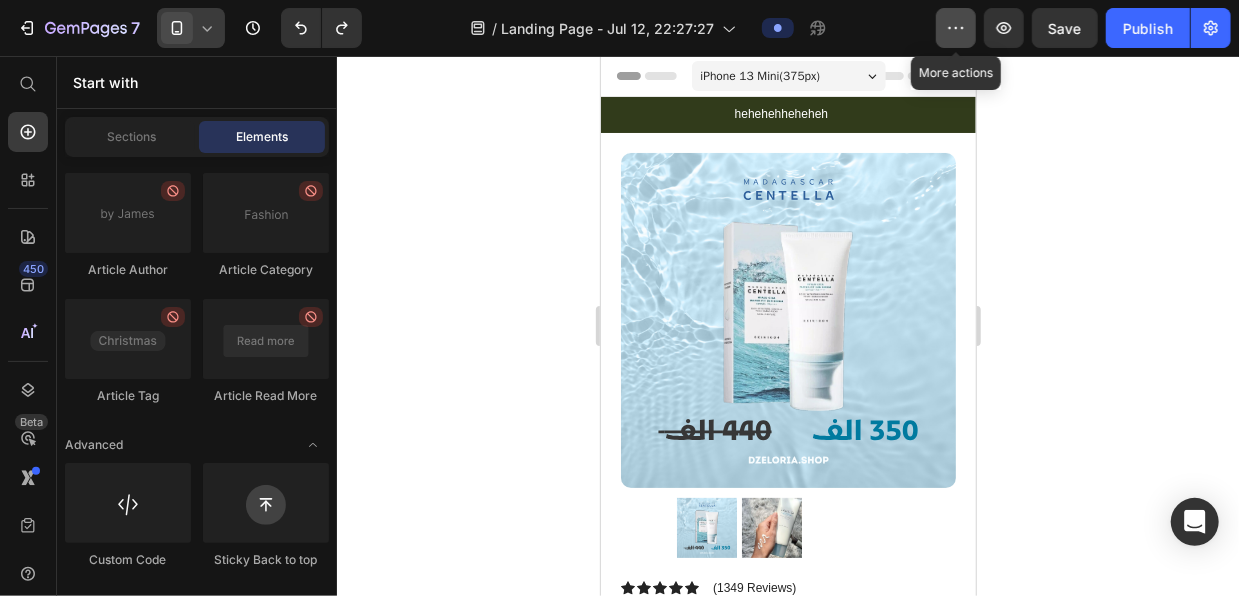 click 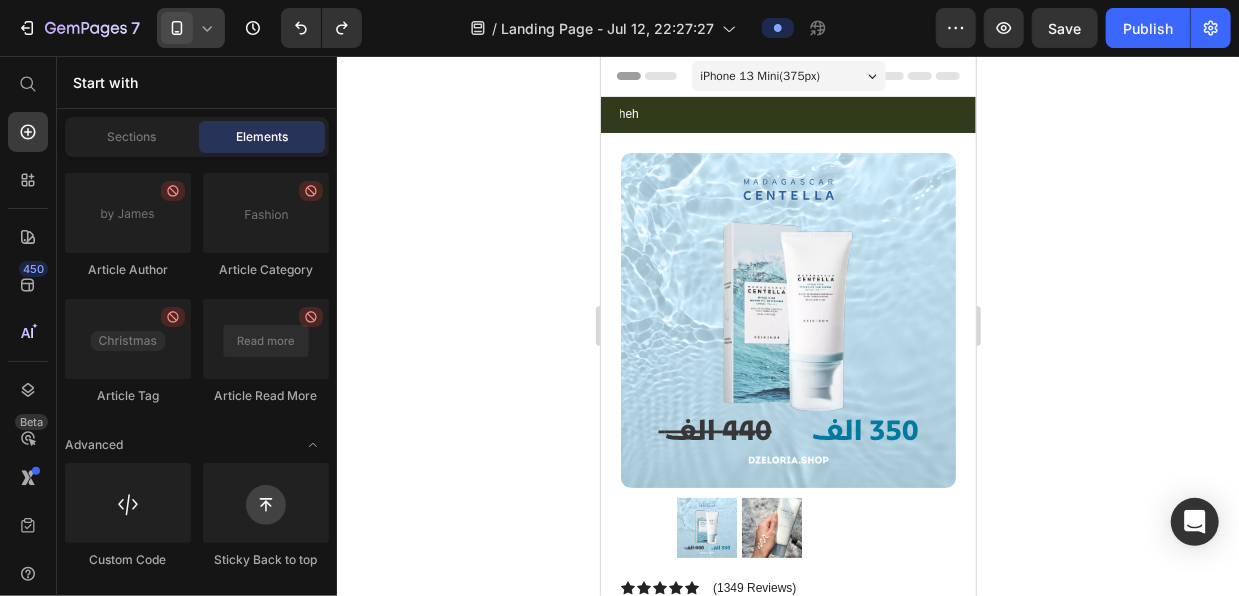 click 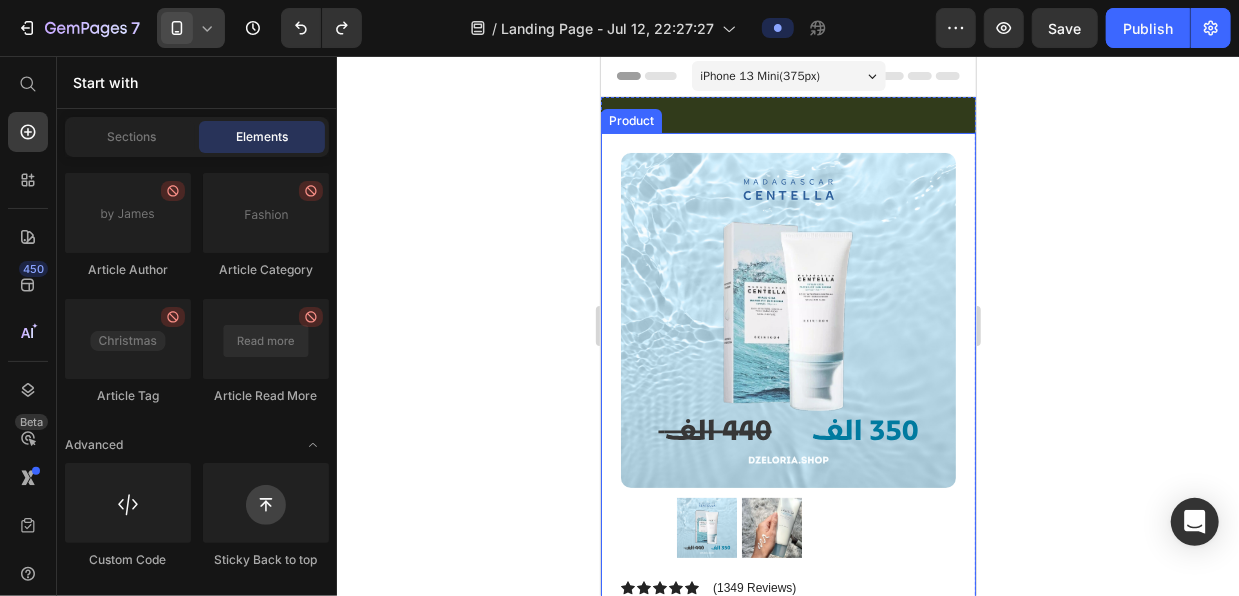 click on "Product Images Image Icon Icon Icon Icon Icon Icon List “This skin cream is a game-changer! It has transformed my dry, lackluster skin into a hydrated and radiant complexion. I love how it absorbs quickly and leaves no greasy residue. Highly recommend” Text Block
Icon [FIRST] [LAST]. ([CITY]) Text Block Row Row Row Icon Icon Icon Icon Icon Icon List (1349 Reviews) Text Block Row Madagascar Centella Hyalu cica water fit sun serum Product Title The 2023 Rated Innovation in Cosmetics Text Block Hydrate, rejuvenate, and glow with our revolutionary cream. Unleash your skin's potential today. Text Block
Intense Hydration
Environmentally Friendly
Made in Germany Item List Kaching Bundles Kaching Bundles
Icon Sale Ends In 2 Hours | Limited Time Offer Text Block Row add to cart Add to Cart
Icon Free Shipping Text Block
Icon Money-Back Text Block
Icon Text Block" at bounding box center (787, 915) 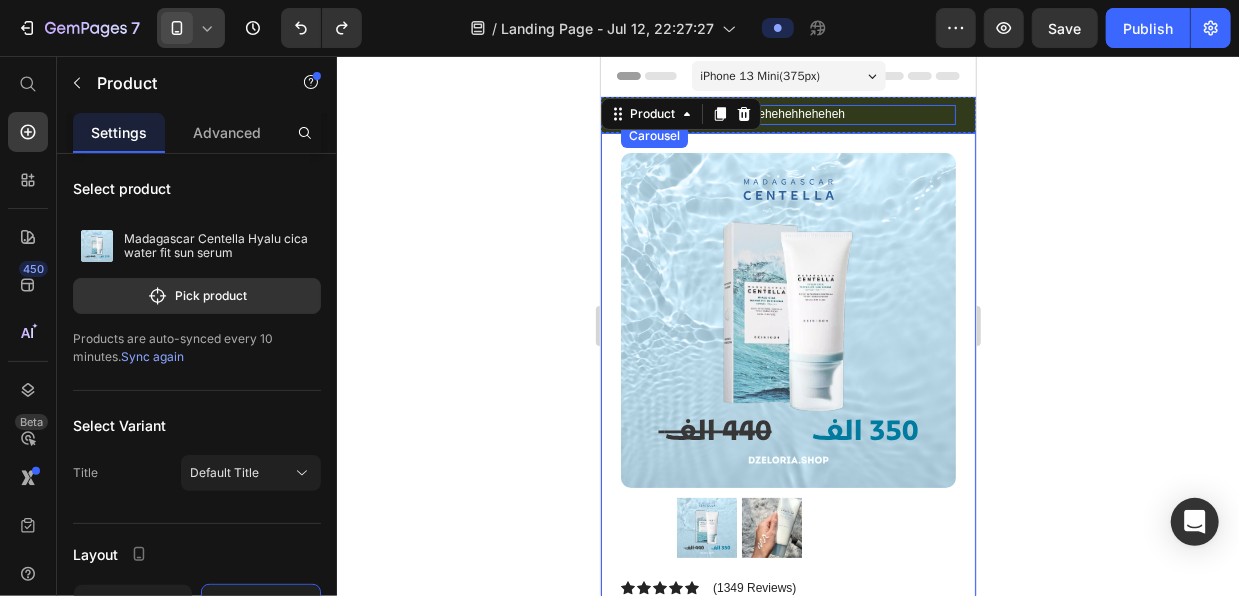 click on "hehehehheheheh Text Block Row" at bounding box center (797, 114) 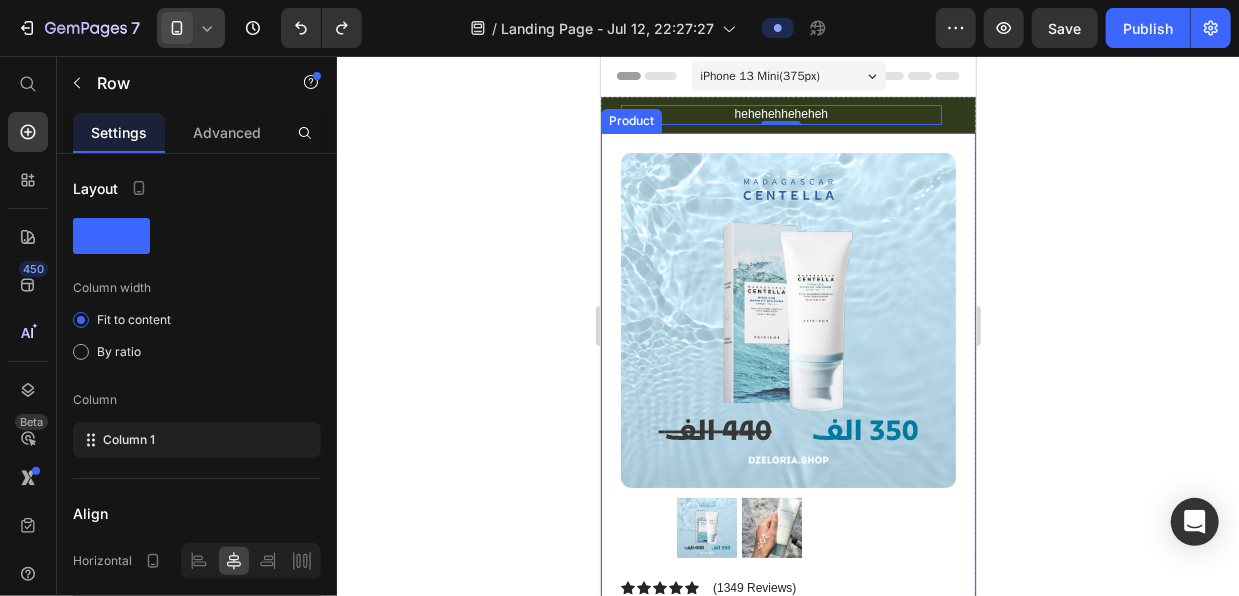 click on "Product Images Image Icon Icon Icon Icon Icon Icon List “This skin cream is a game-changer! It has transformed my dry, lackluster skin into a hydrated and radiant complexion. I love how it absorbs quickly and leaves no greasy residue. Highly recommend” Text Block
Icon [FIRST] [LAST]. ([CITY]) Text Block Row Row Row Icon Icon Icon Icon Icon Icon List (1349 Reviews) Text Block Row Madagascar Centella Hyalu cica water fit sun serum Product Title The 2023 Rated Innovation in Cosmetics Text Block Hydrate, rejuvenate, and glow with our revolutionary cream. Unleash your skin's potential today. Text Block
Intense Hydration
Environmentally Friendly
Made in Germany Item List Kaching Bundles Kaching Bundles
Icon Sale Ends In 2 Hours | Limited Time Offer Text Block Row add to cart Add to Cart
Icon Free Shipping Text Block
Icon Money-Back Text Block
Icon Text Block" at bounding box center (787, 915) 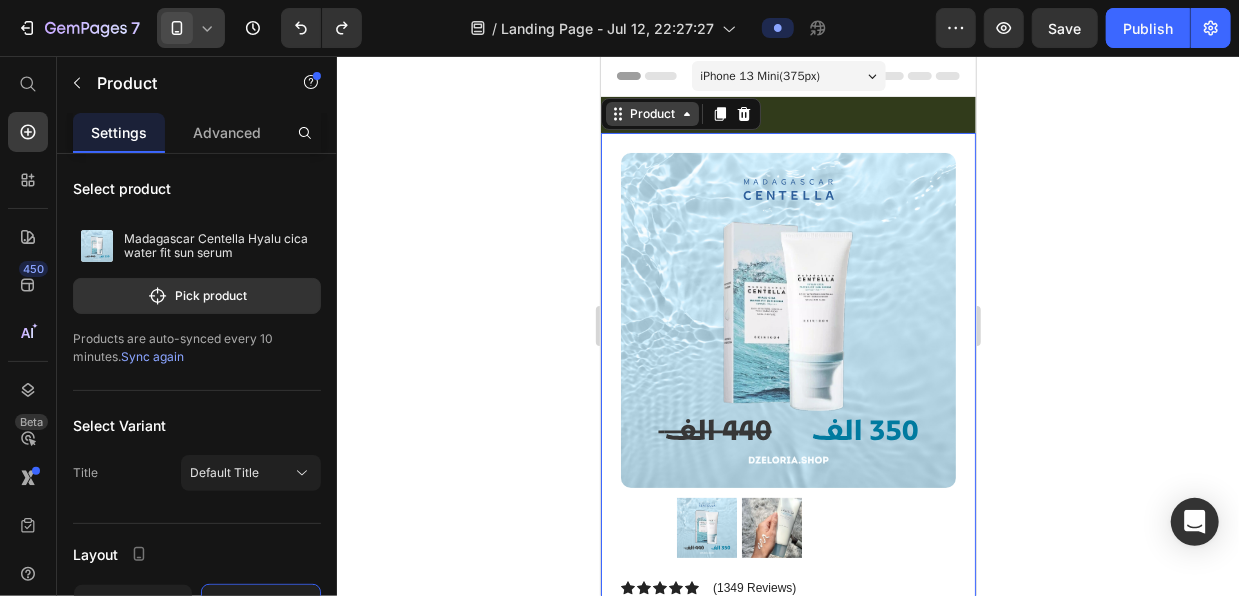 click on "Product" at bounding box center [651, 113] 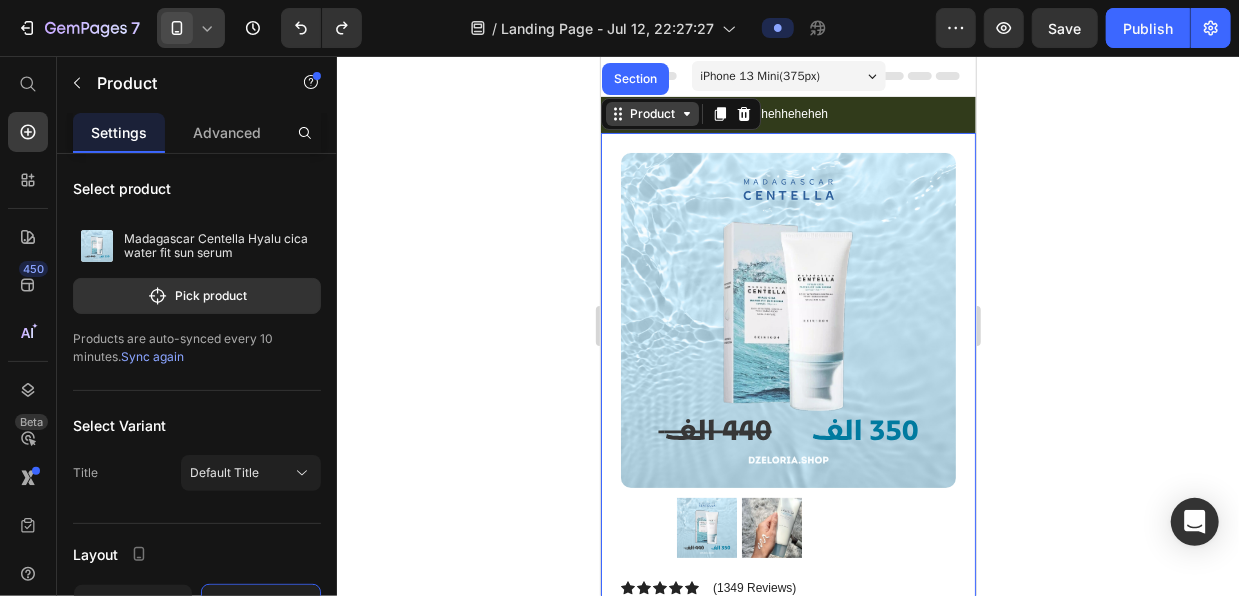 click on "Product" at bounding box center (651, 113) 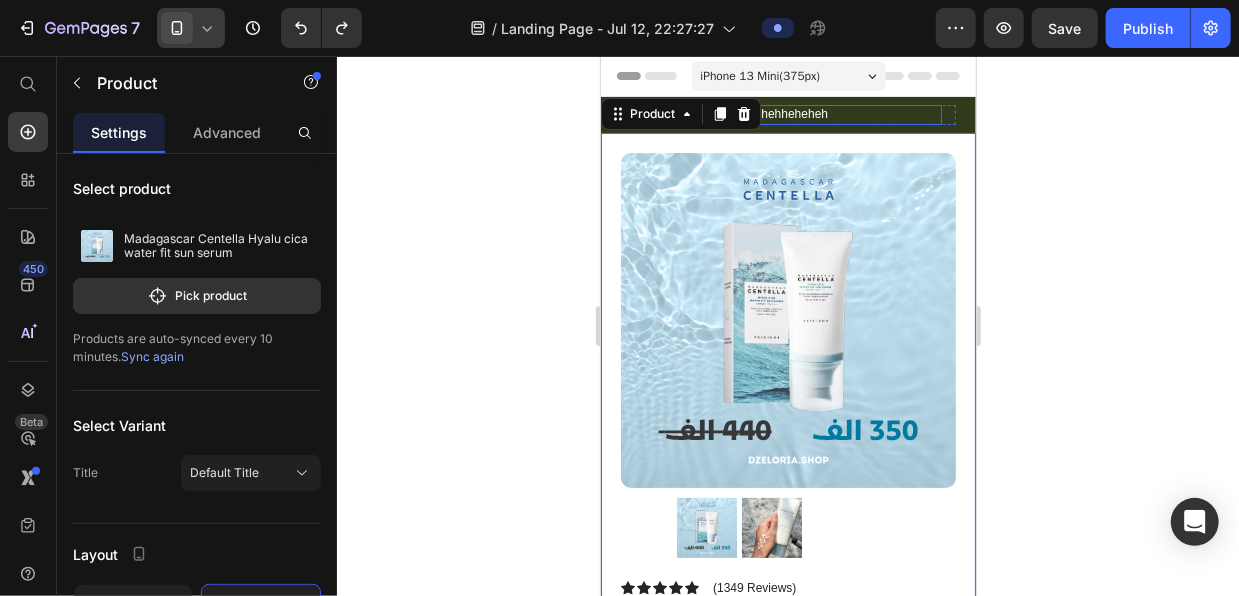click on "hehehehheheheh Text Block Row" at bounding box center (780, 114) 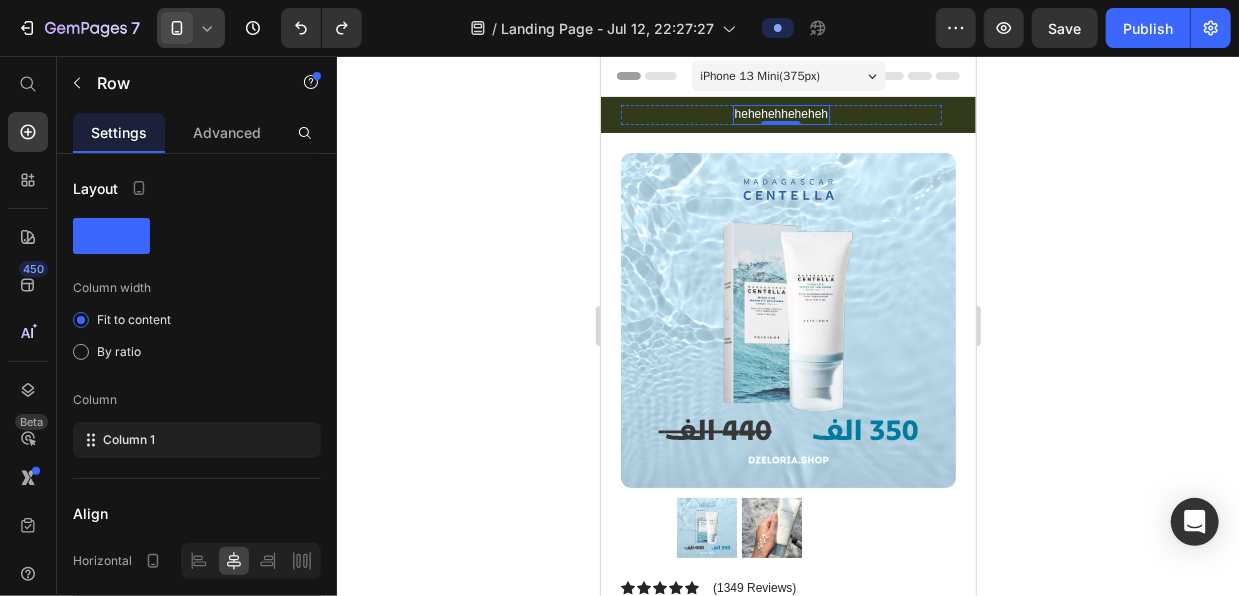 click on "hehehehheheheh" at bounding box center (780, 114) 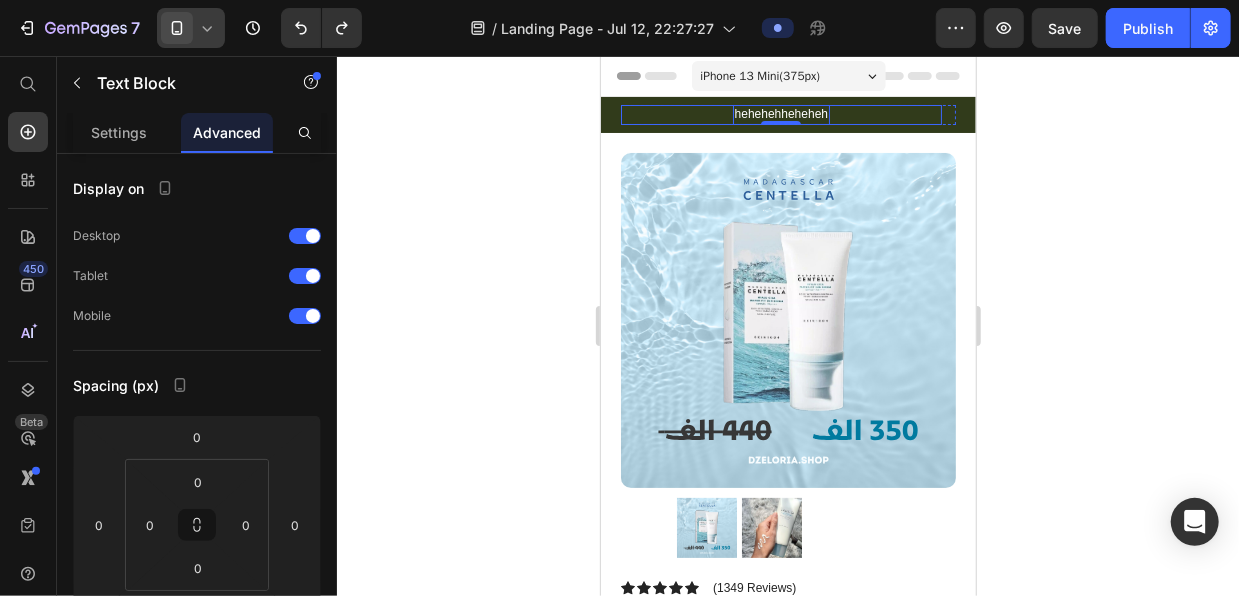 click on "hehehehheheheh Text Block   0 Row" at bounding box center (780, 114) 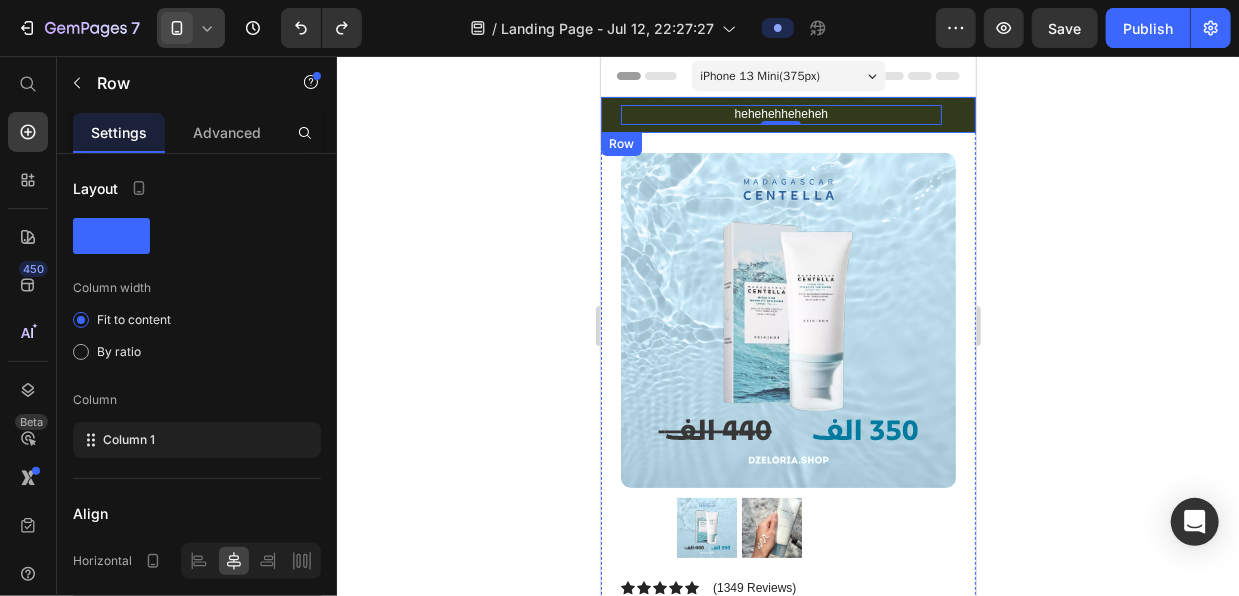 click on "hehehehheheheh Text Block Row   0 Carousel Row" at bounding box center (787, 114) 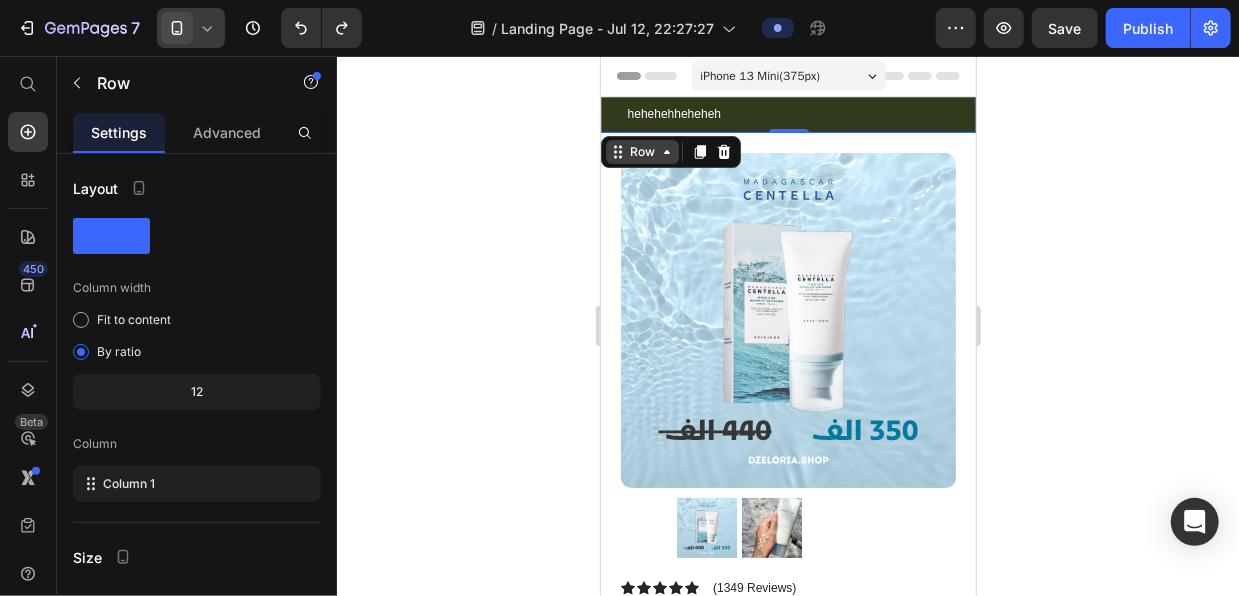 click 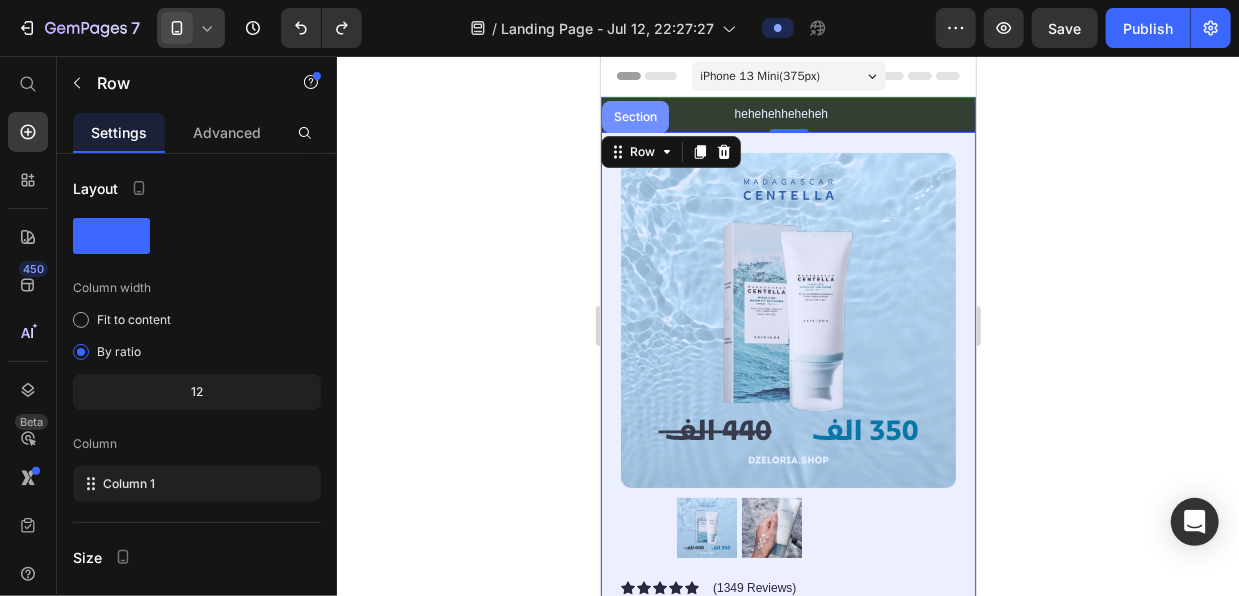 click on "Section" at bounding box center (634, 116) 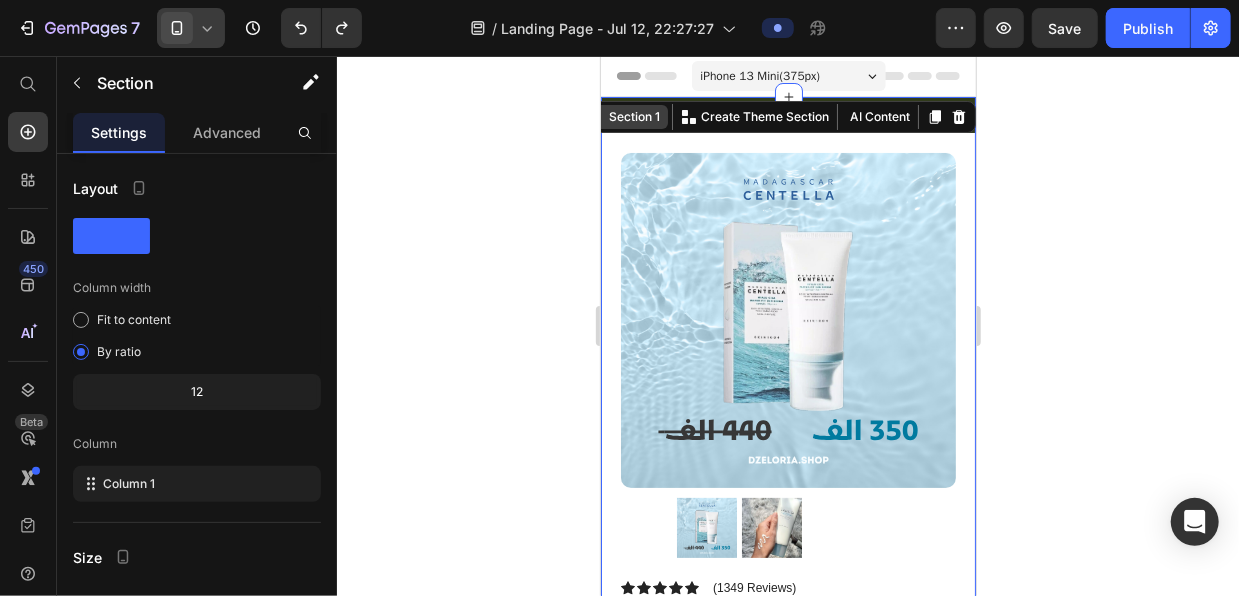 click on "Section 1" at bounding box center (633, 116) 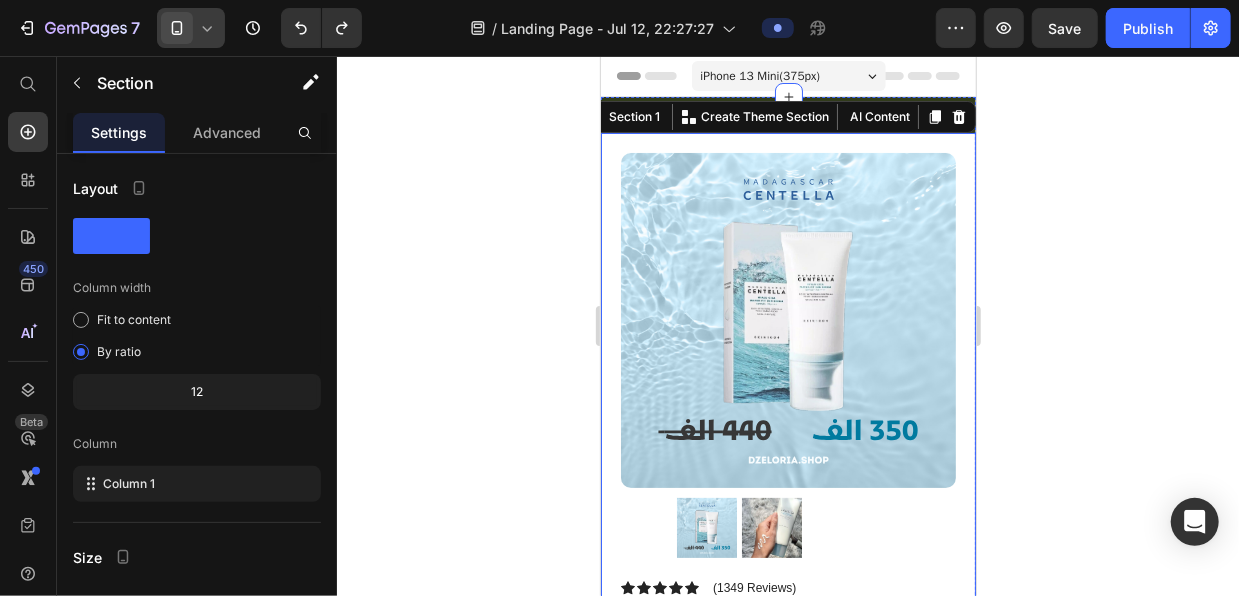 click 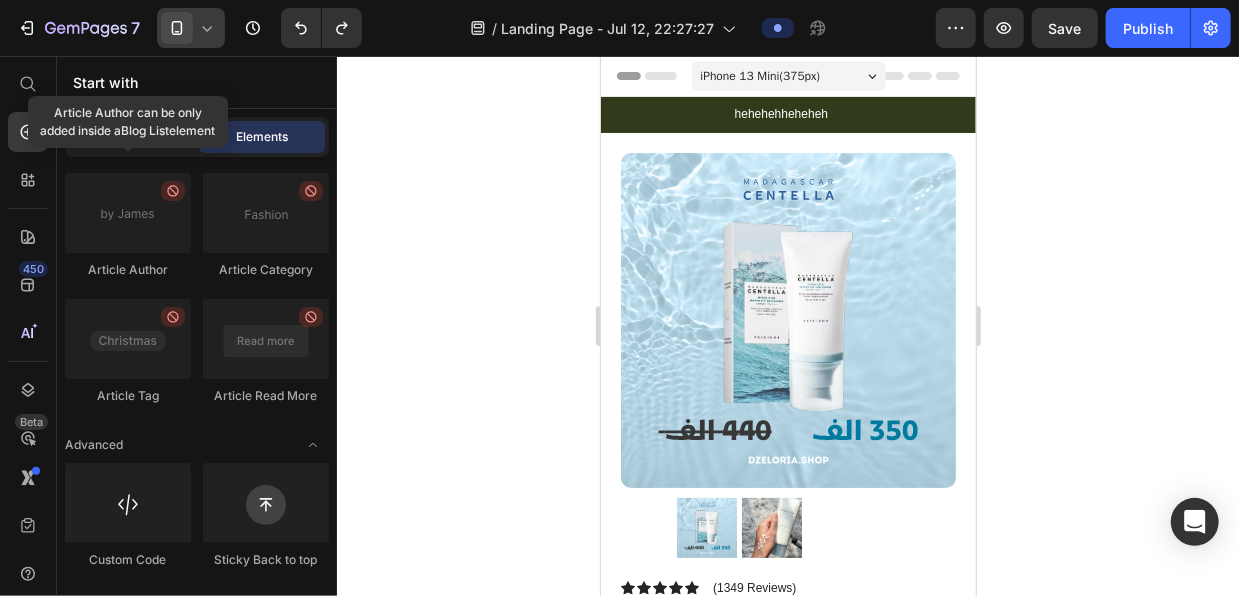 click 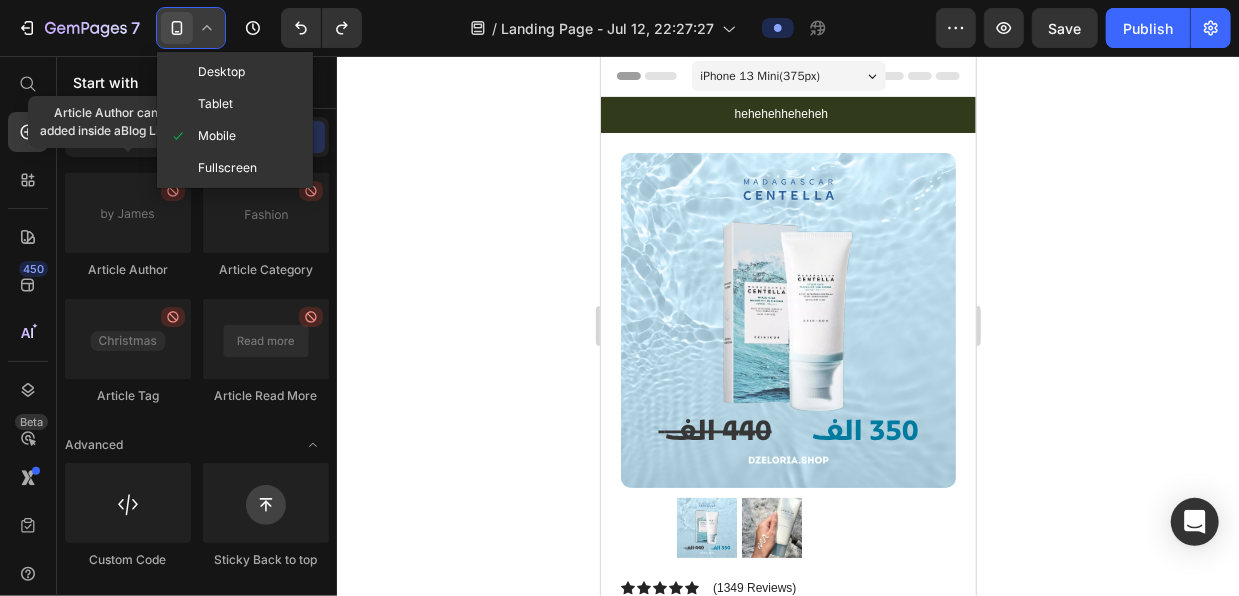 click 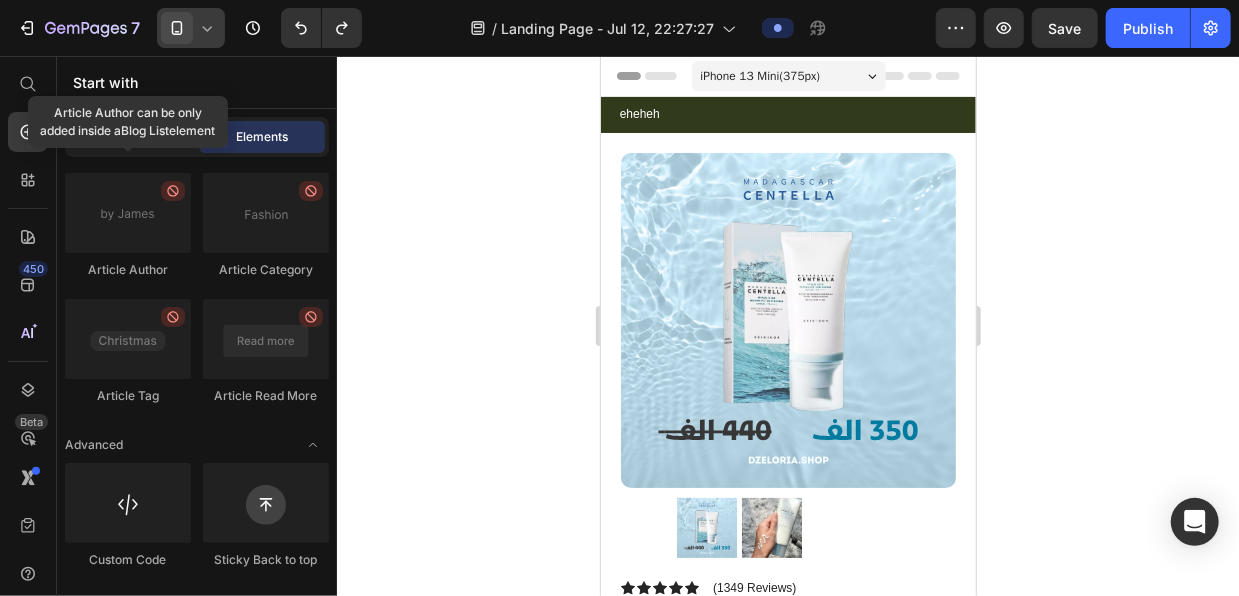 click 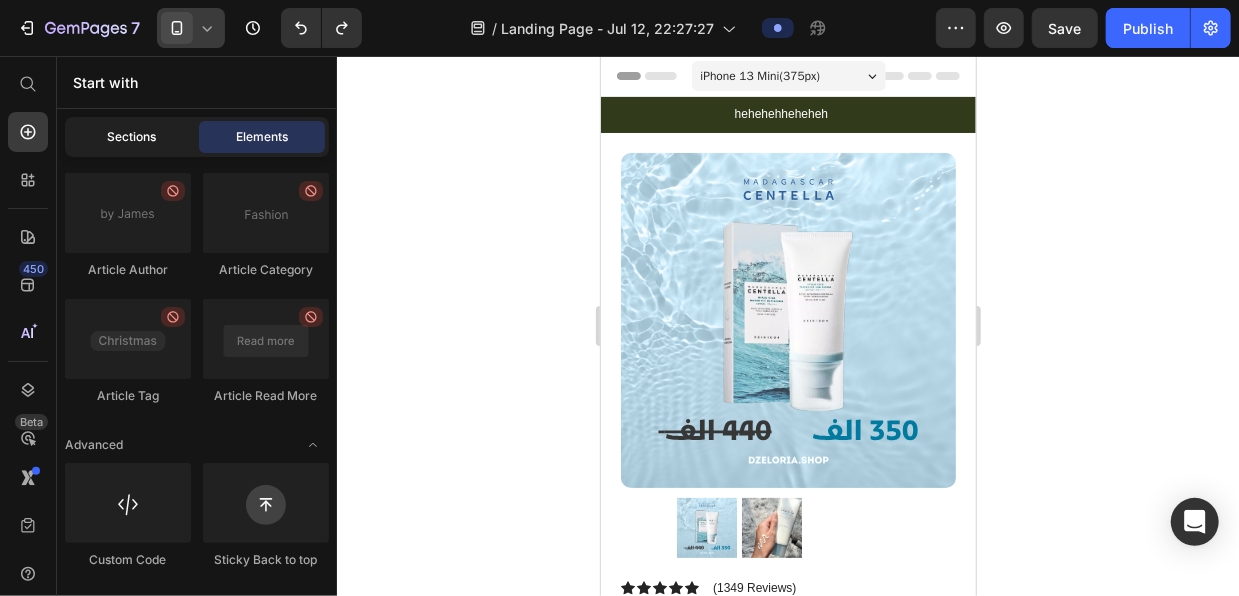 click on "Sections" at bounding box center [132, 137] 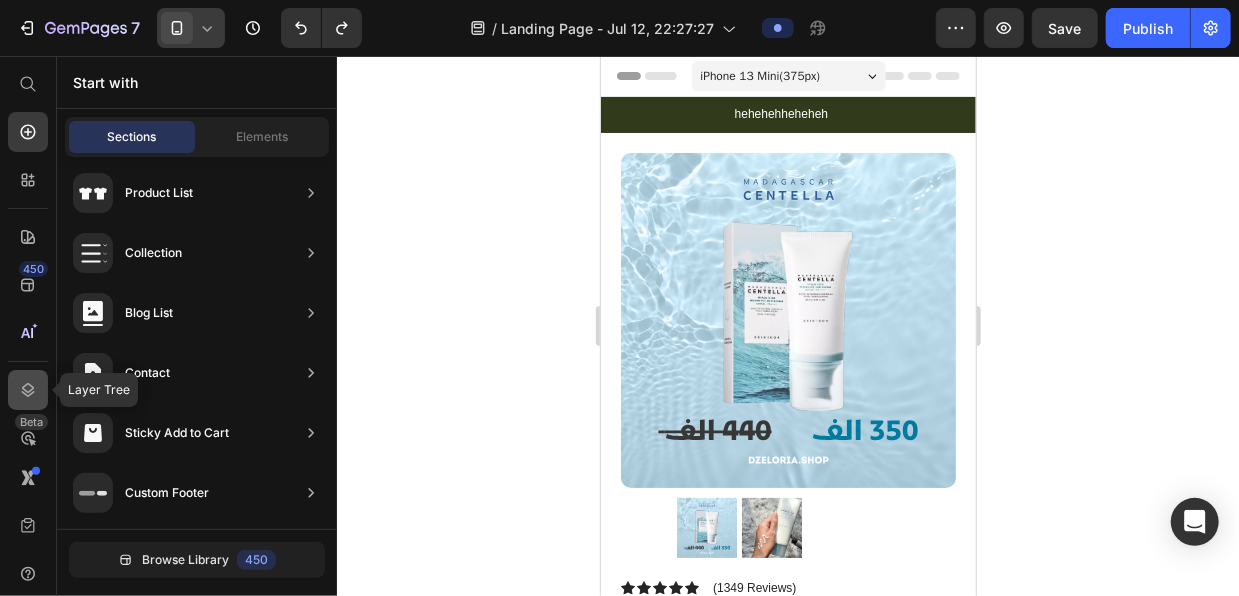 click 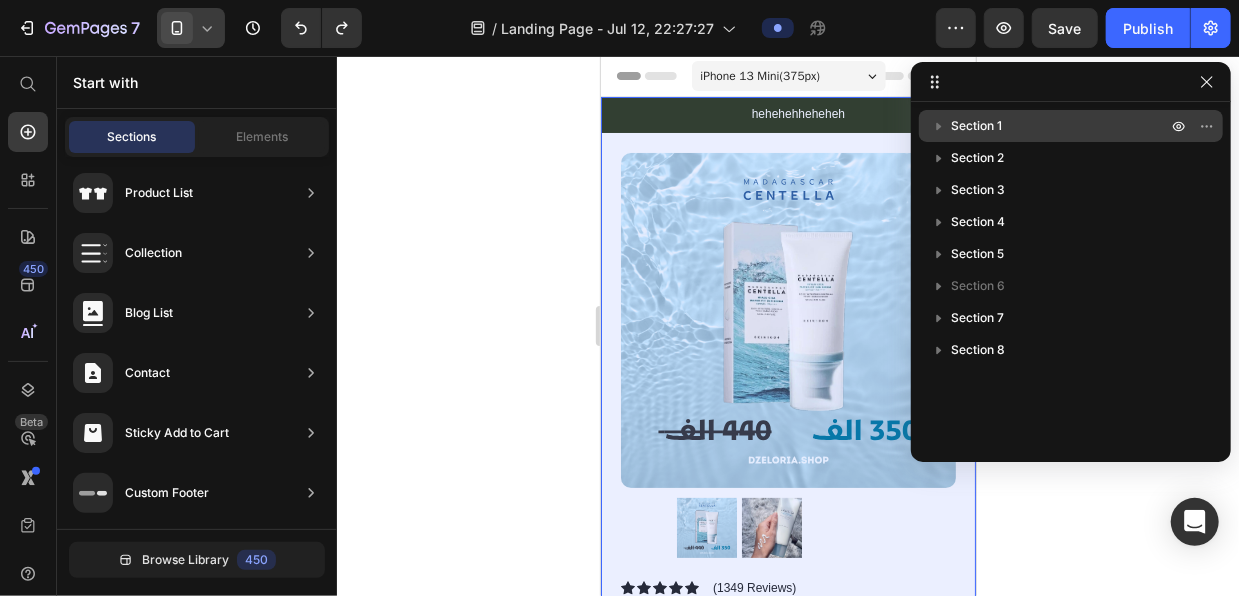 click 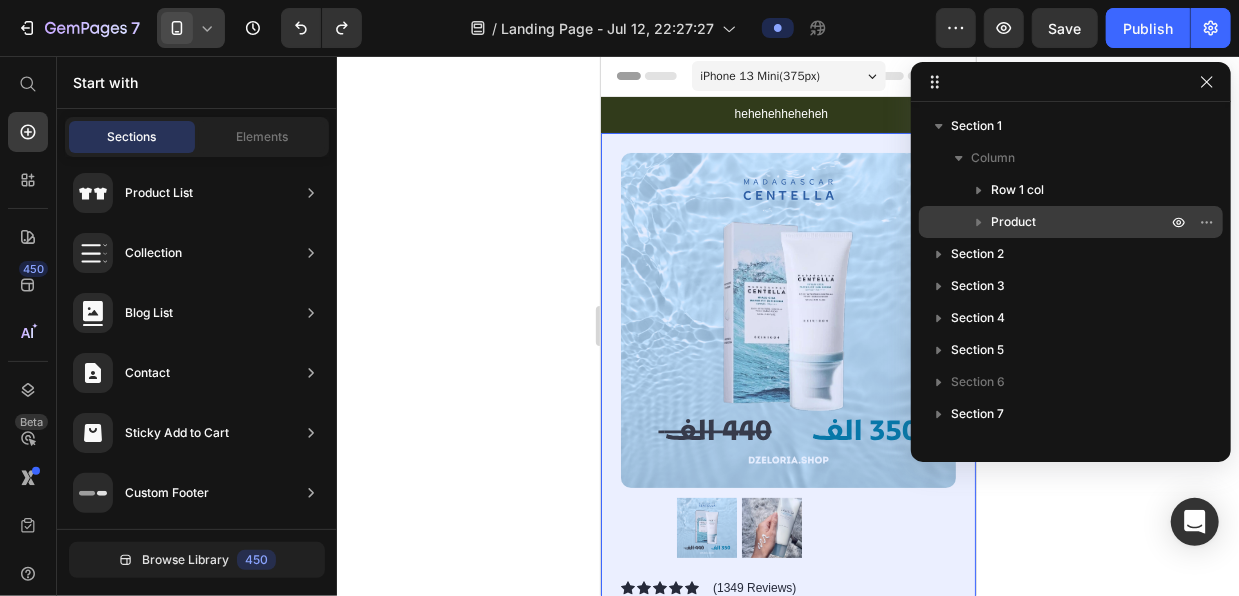 click 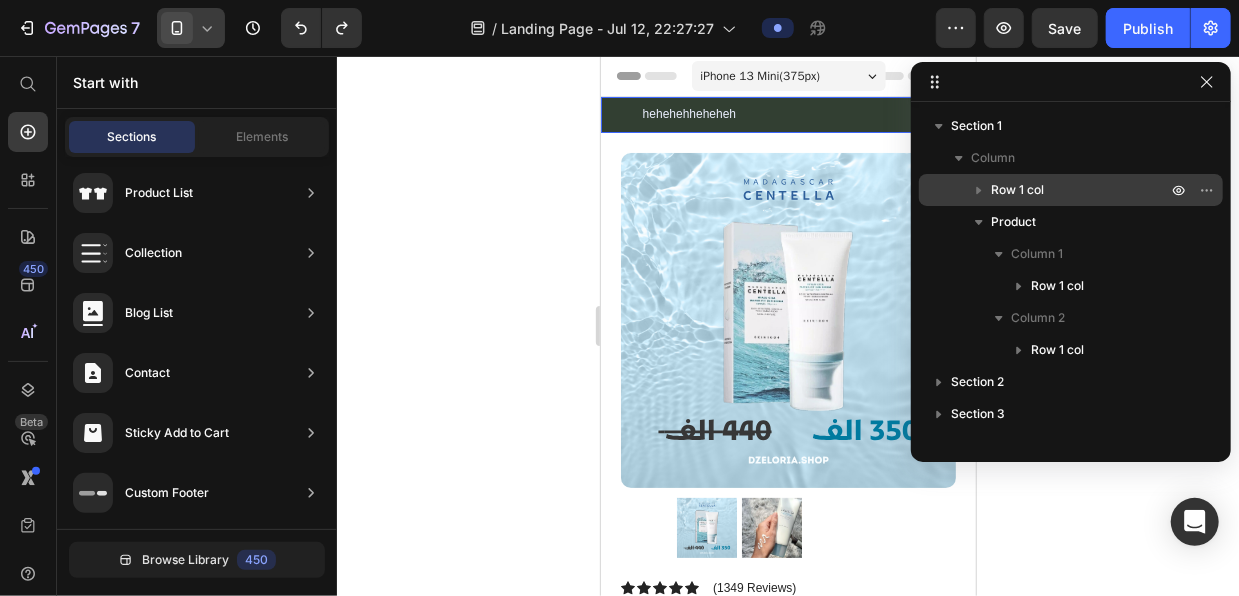click 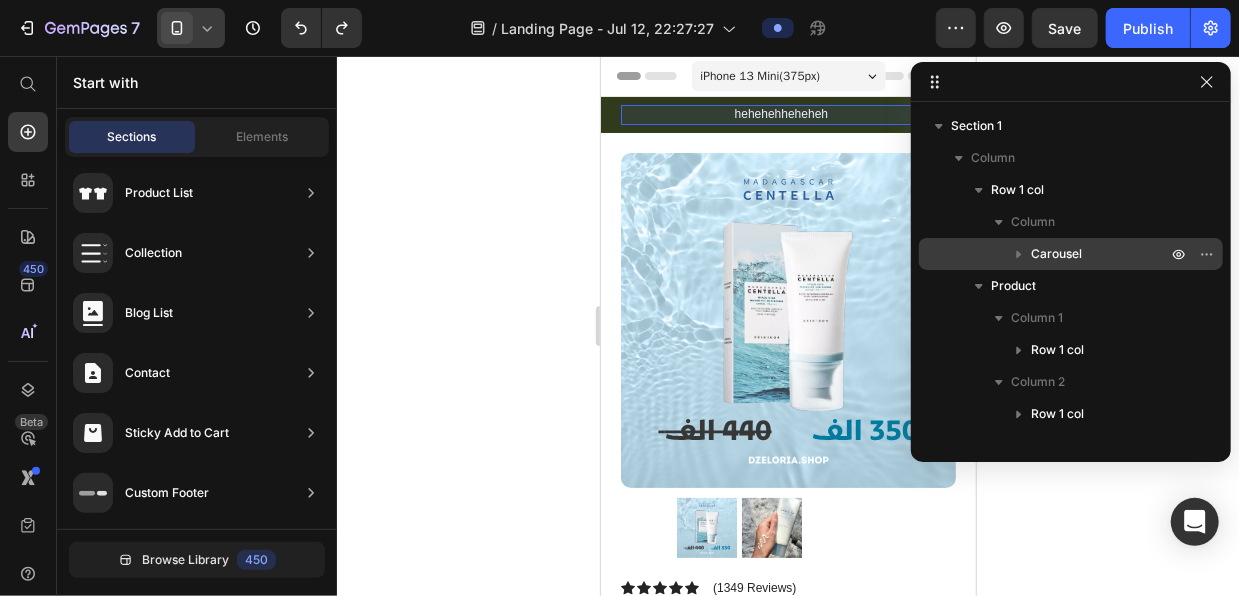 click on "Carousel" at bounding box center [1056, 254] 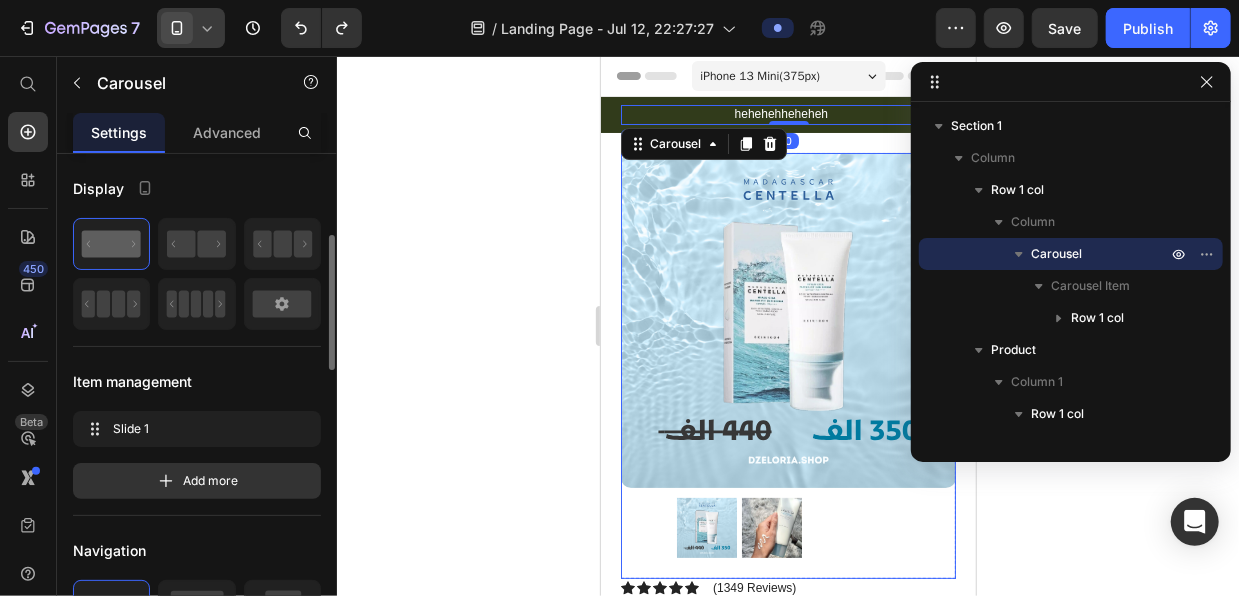 scroll, scrollTop: 66, scrollLeft: 0, axis: vertical 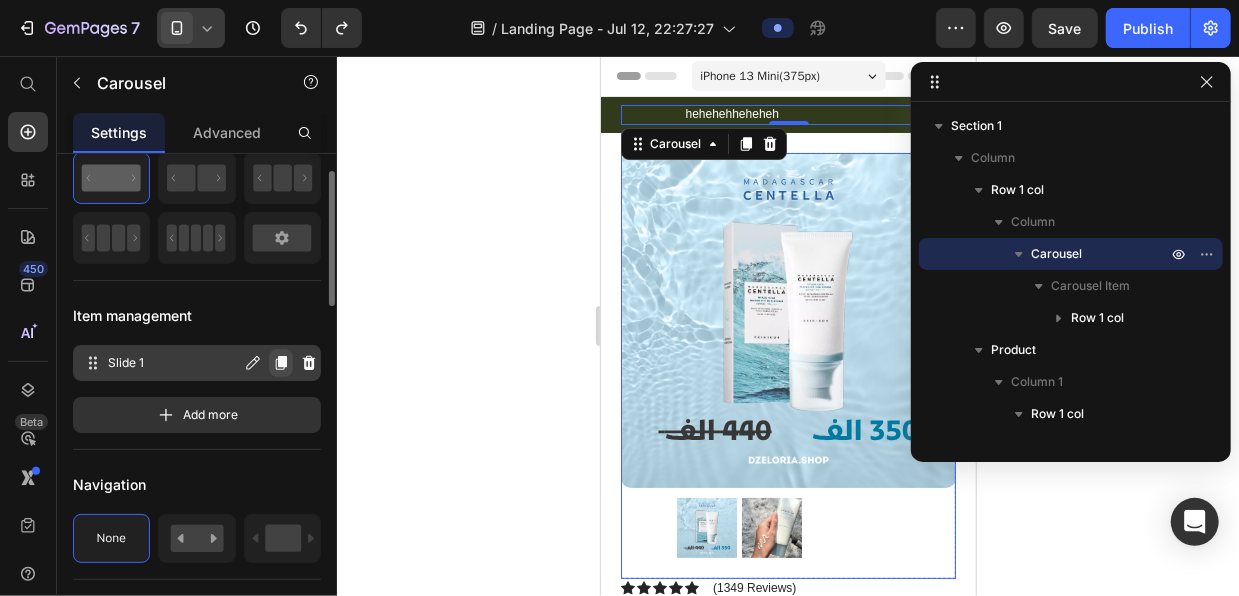 click 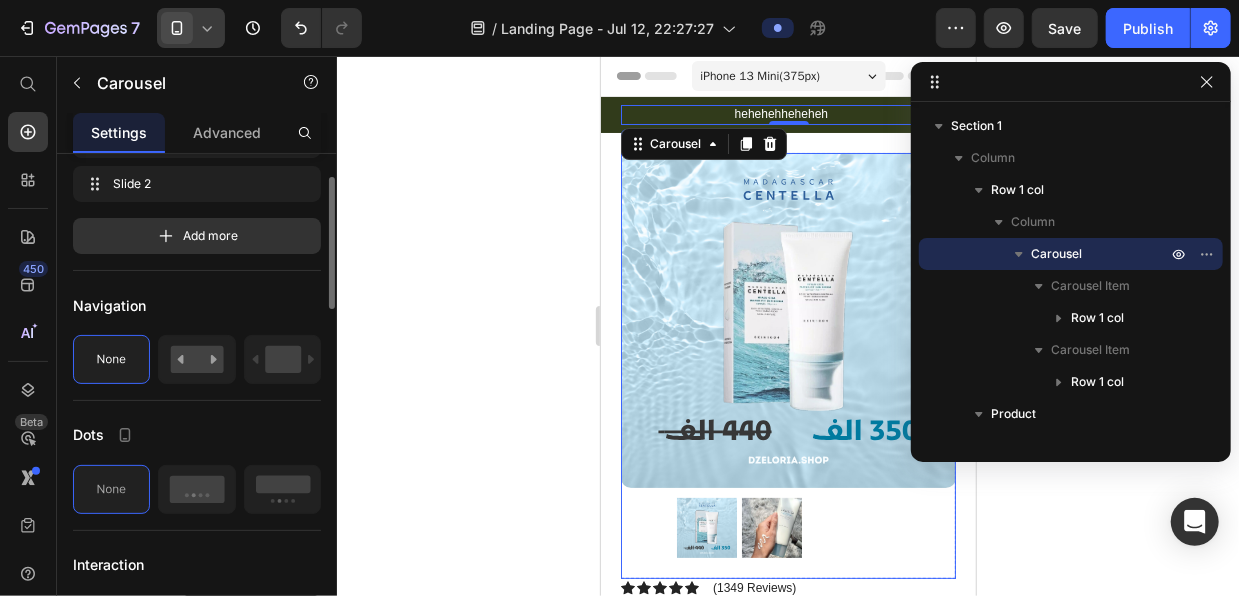 scroll, scrollTop: 293, scrollLeft: 0, axis: vertical 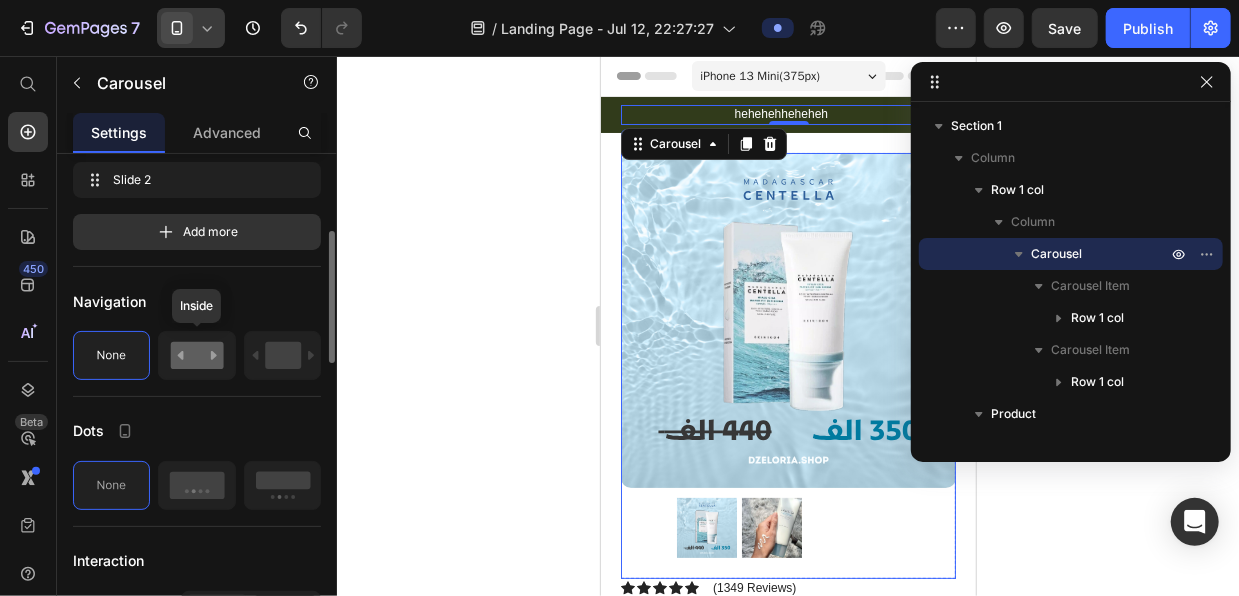 click 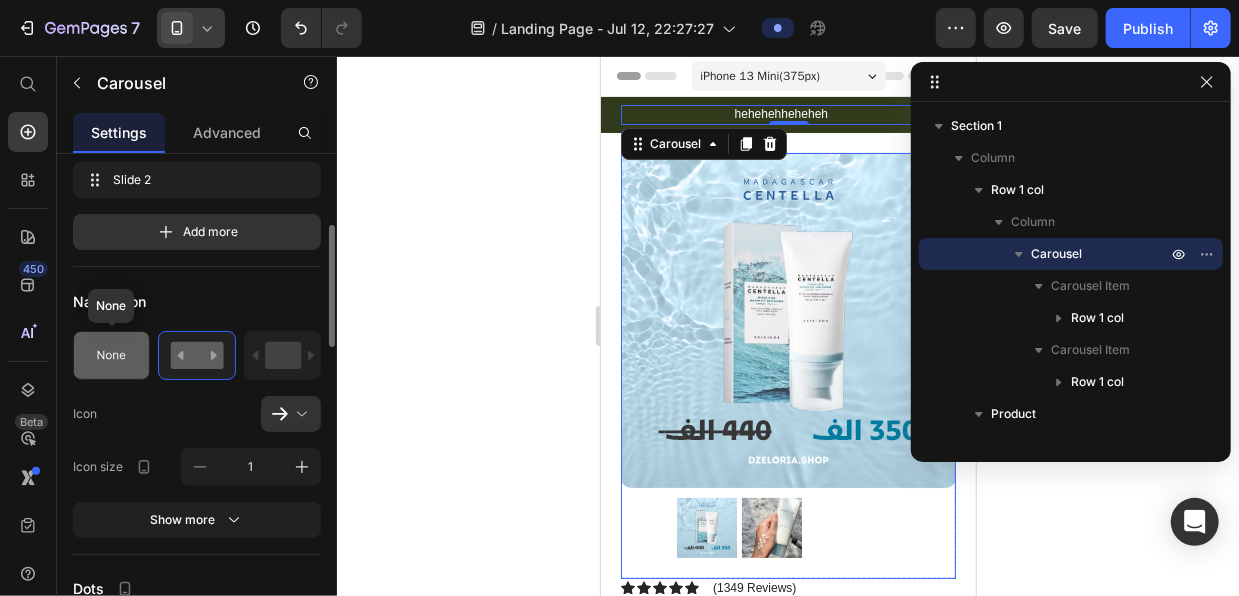 click 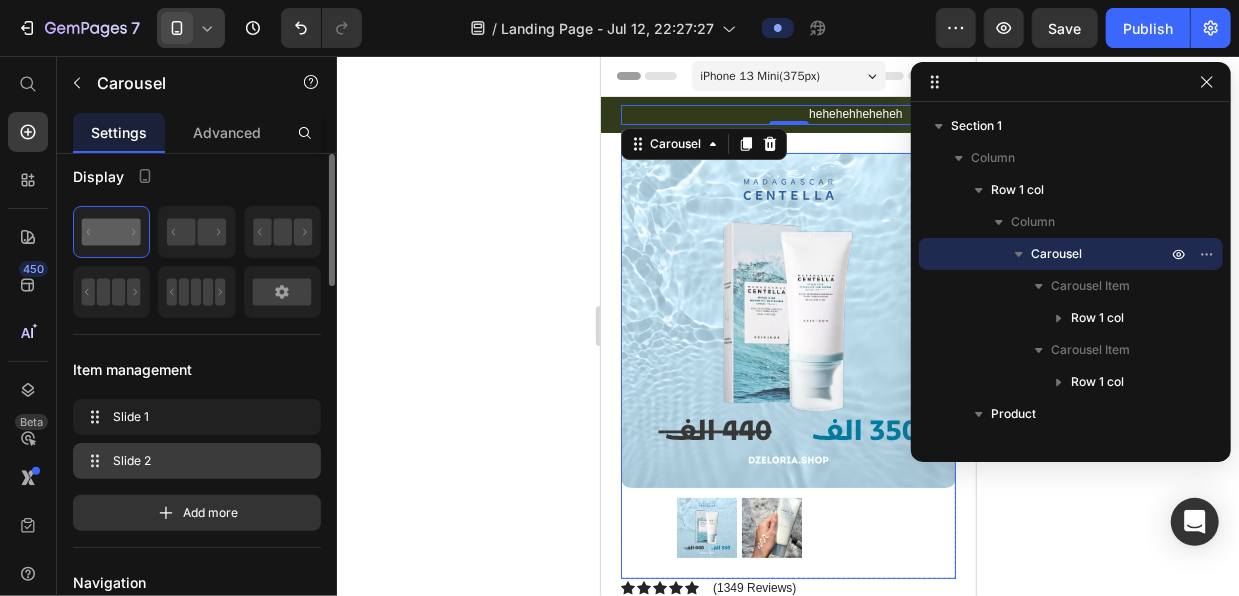 scroll, scrollTop: 10, scrollLeft: 0, axis: vertical 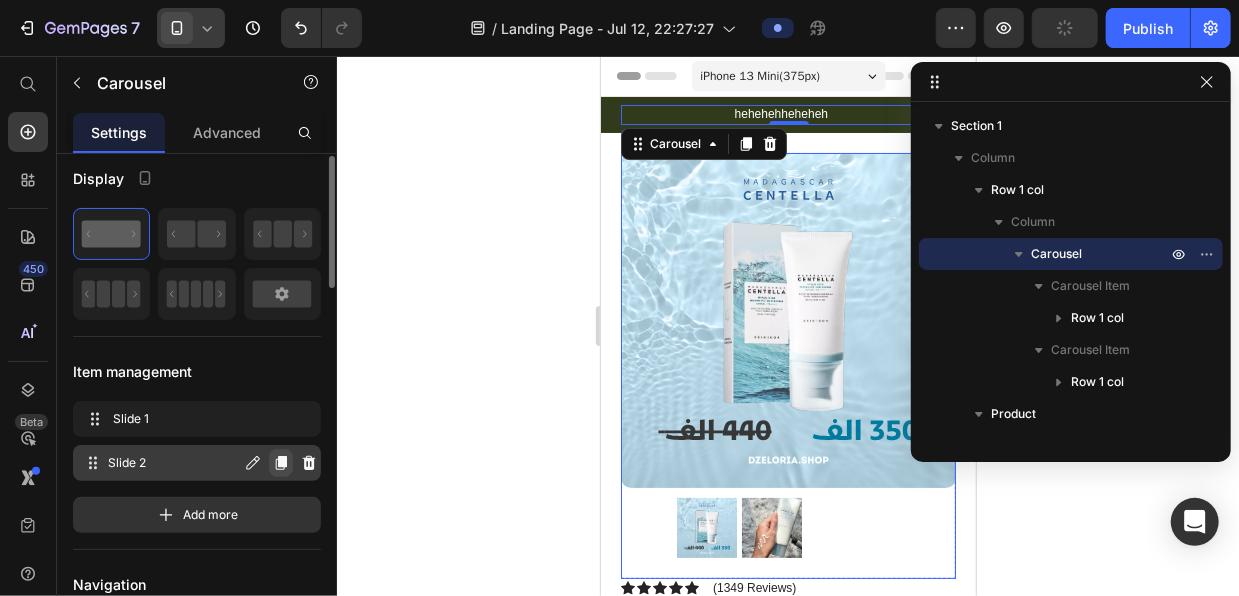 click 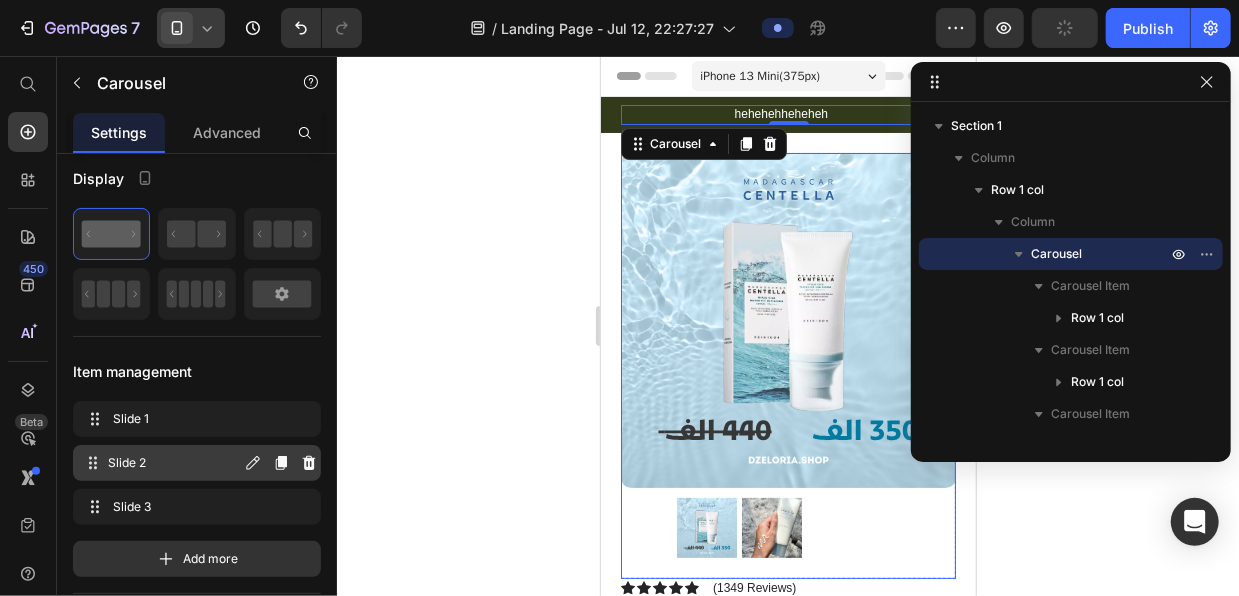 click on "Slide 2" at bounding box center (174, 463) 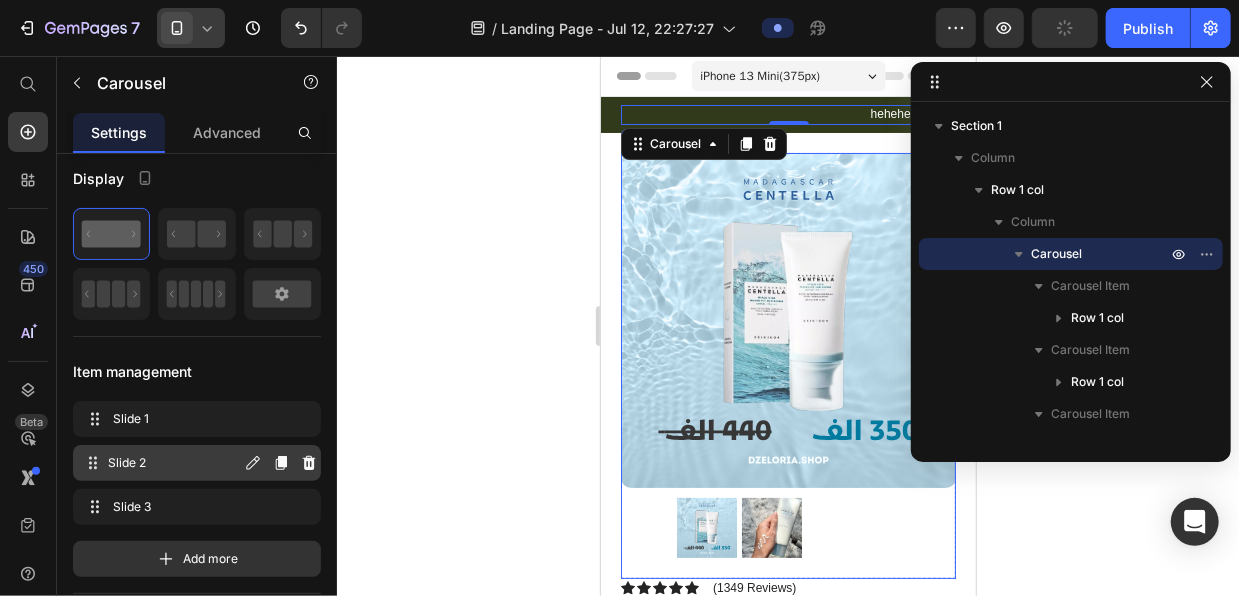 click on "Slide 2" at bounding box center (174, 463) 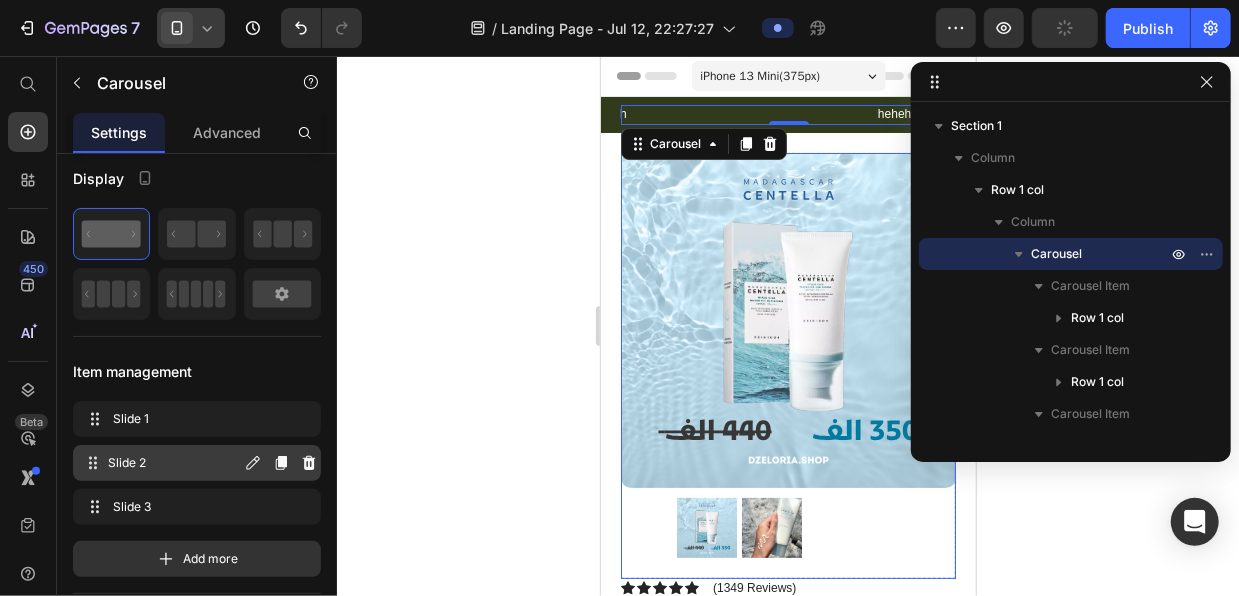 click on "Slide 2" at bounding box center (174, 463) 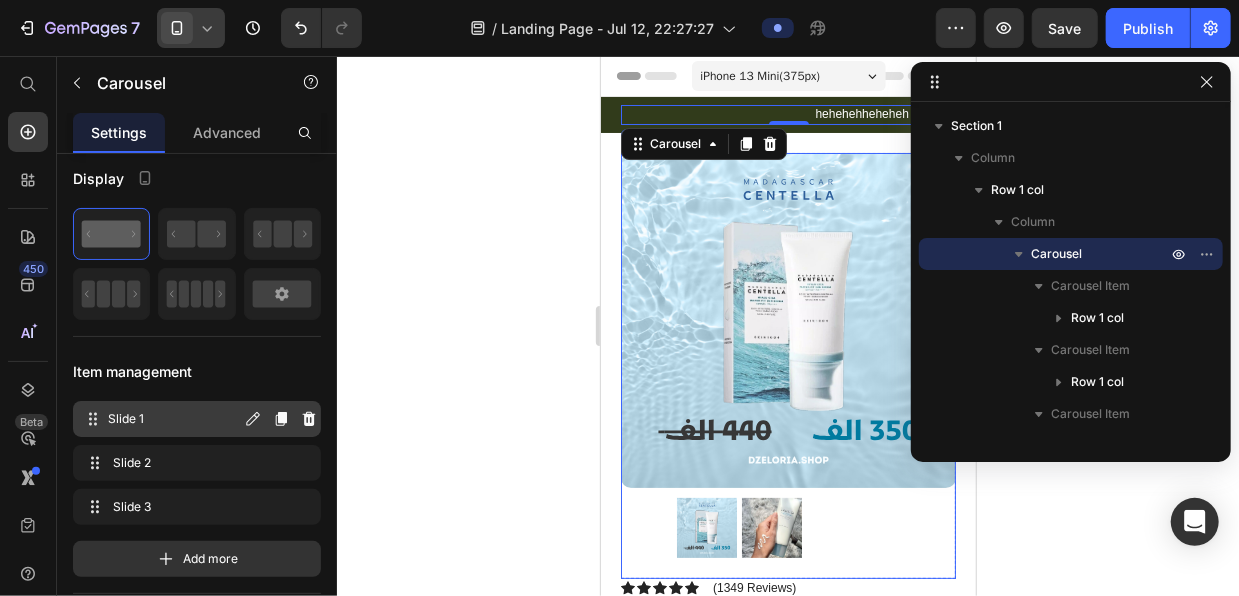 click on "Slide 1" at bounding box center [174, 419] 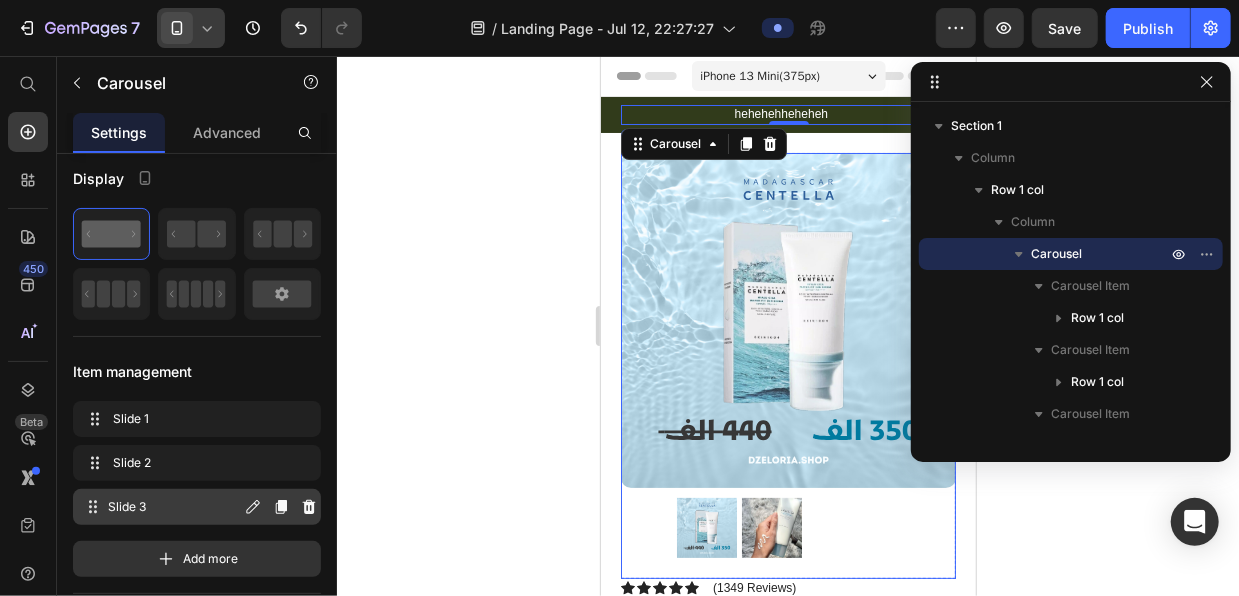 click on "Slide 3 Slide 3" at bounding box center [161, 507] 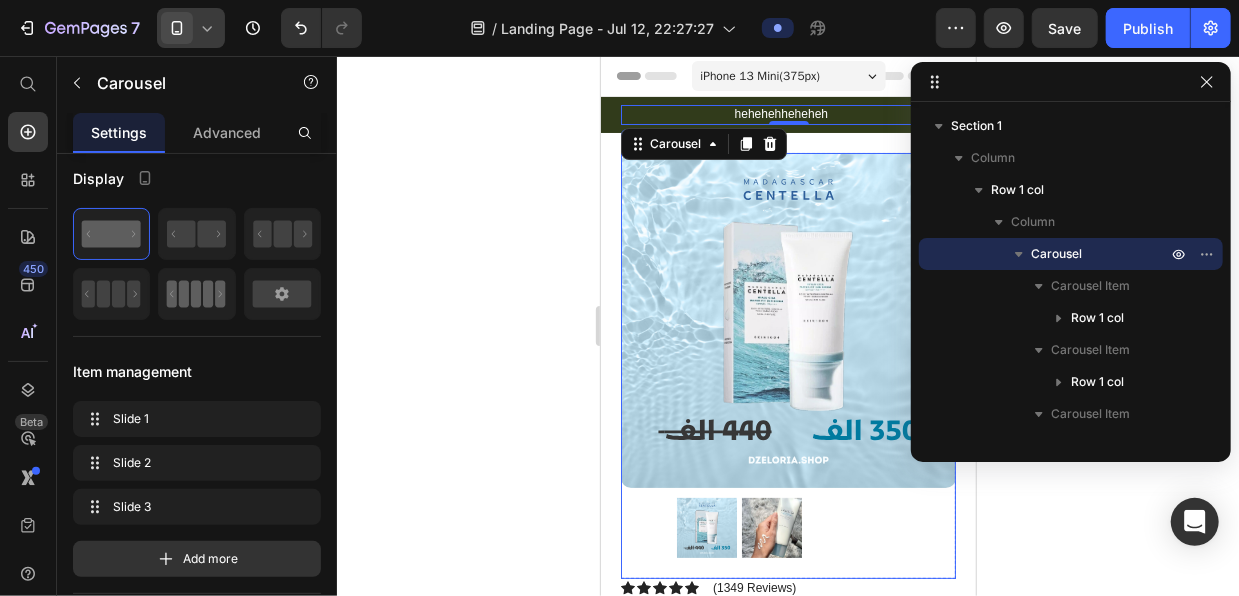 click 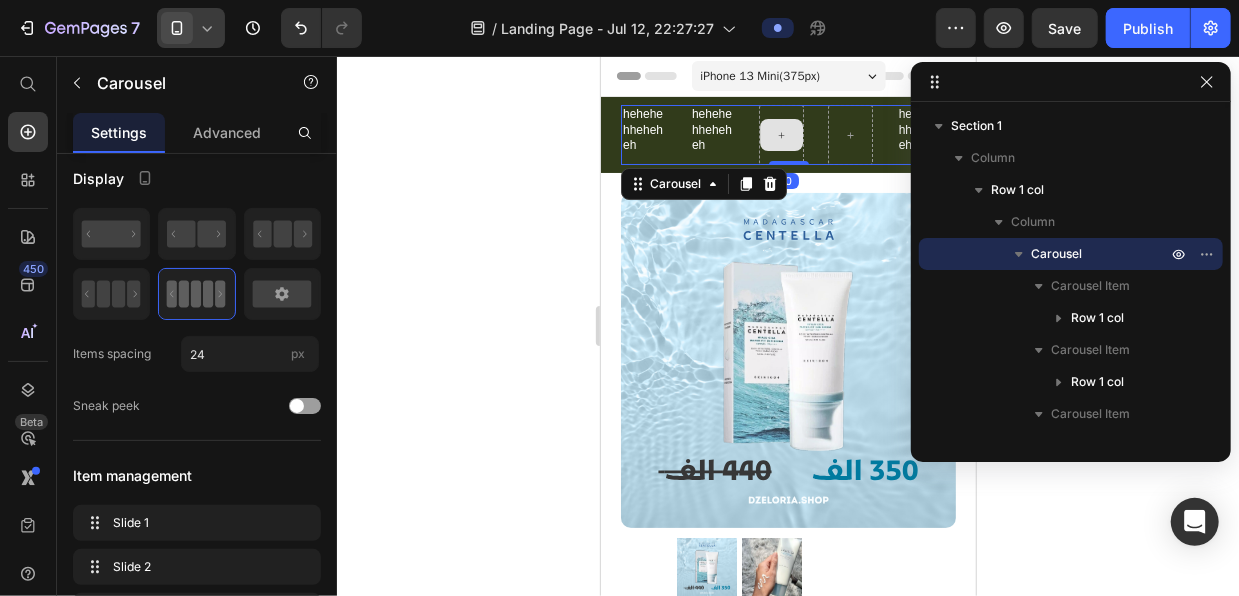 drag, startPoint x: 791, startPoint y: 157, endPoint x: 853, endPoint y: 316, distance: 170.66048 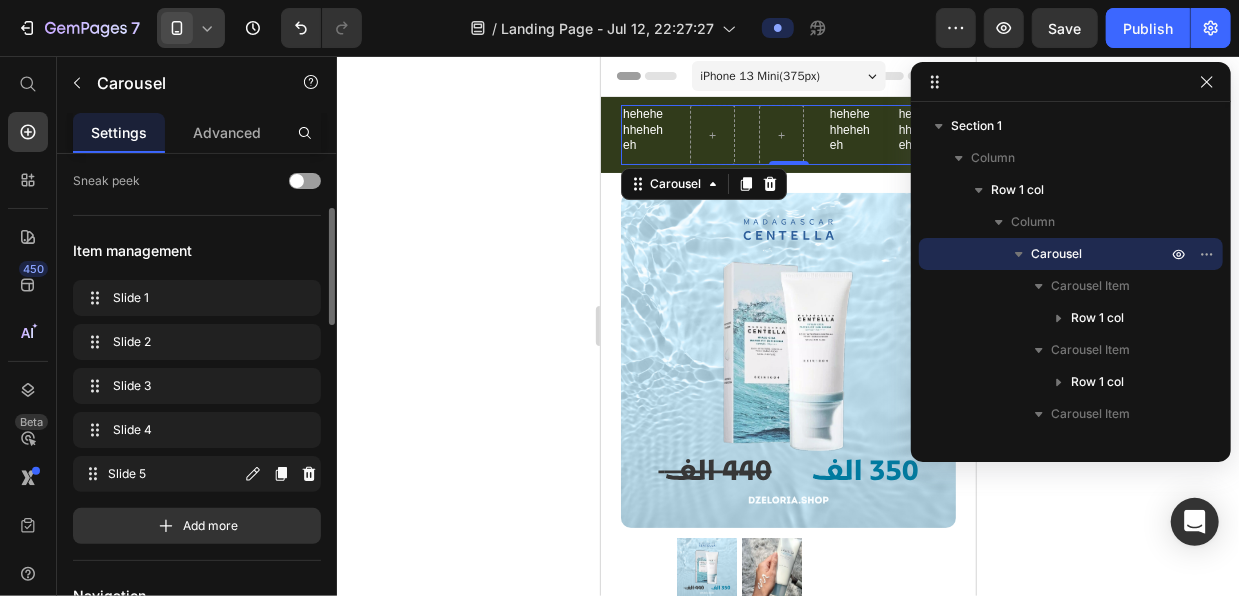 scroll, scrollTop: 242, scrollLeft: 0, axis: vertical 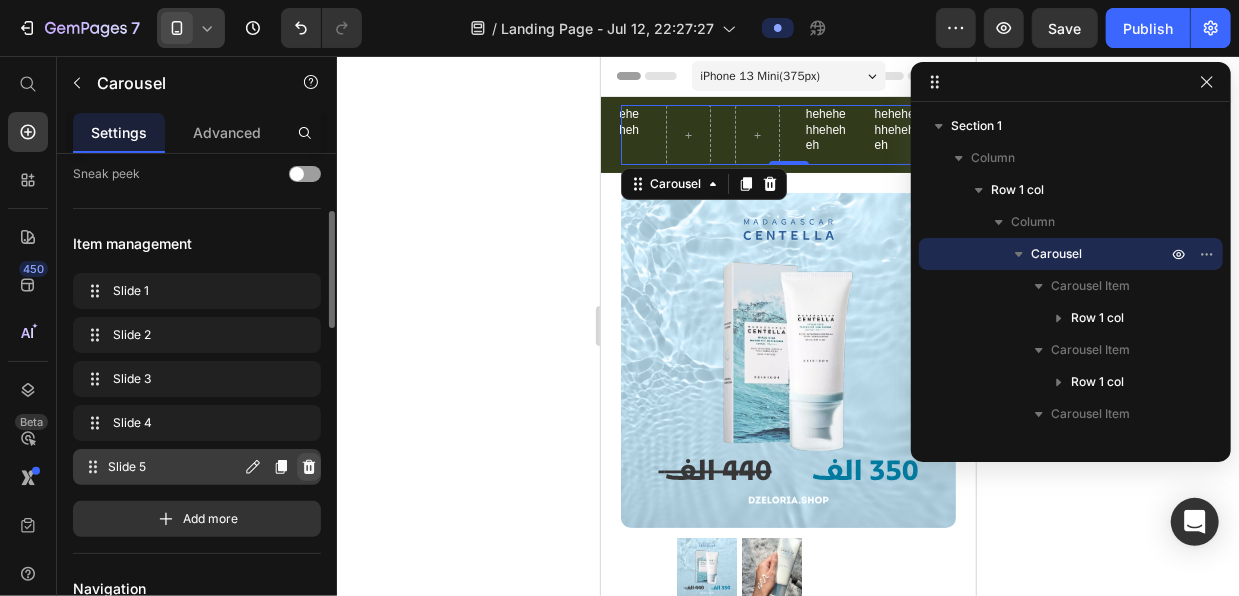 click 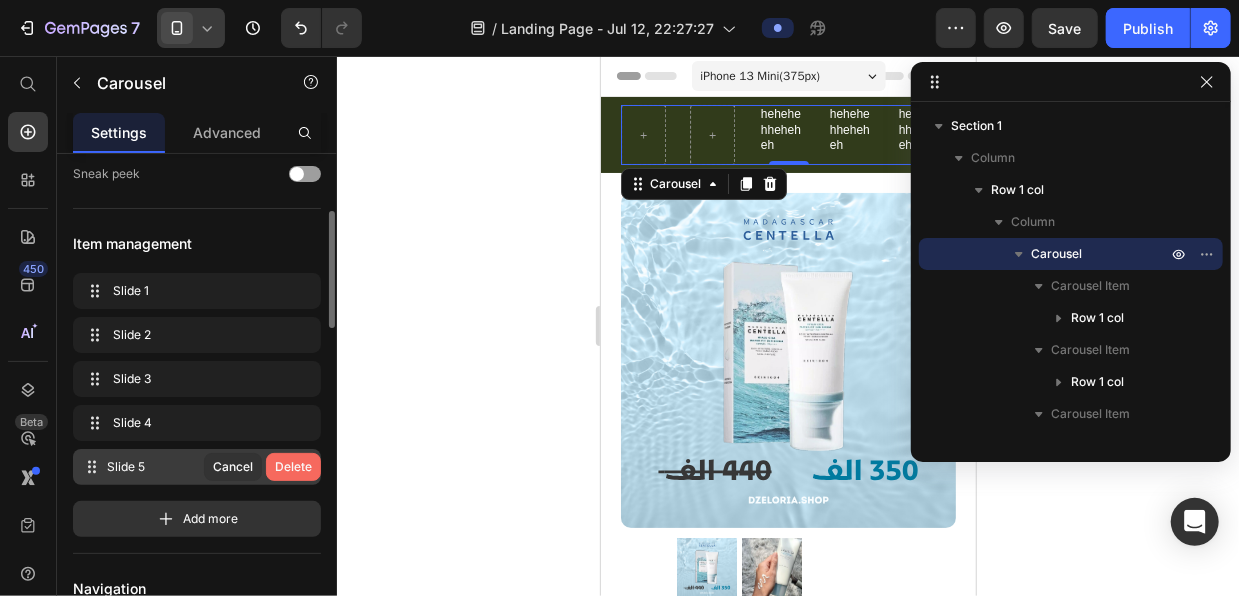 click on "Delete" at bounding box center (293, 467) 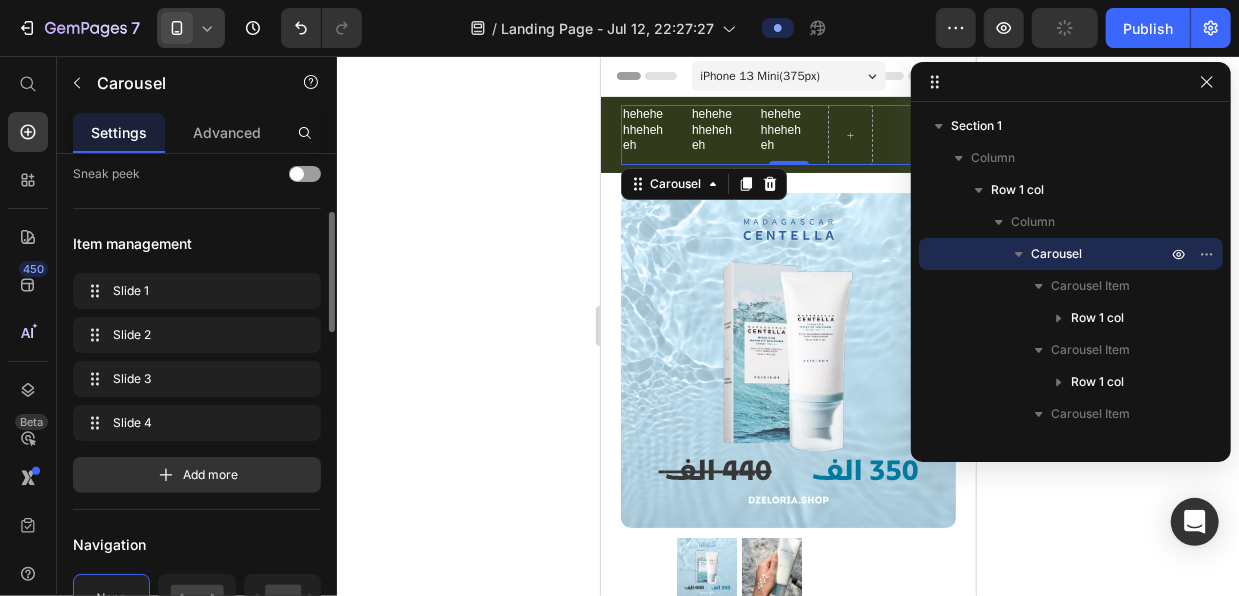 click on "Slide 1 Slide 1 Slide 2 Slide 2 Slide 3 Slide 3 Slide 4 Slide 4 Add more" 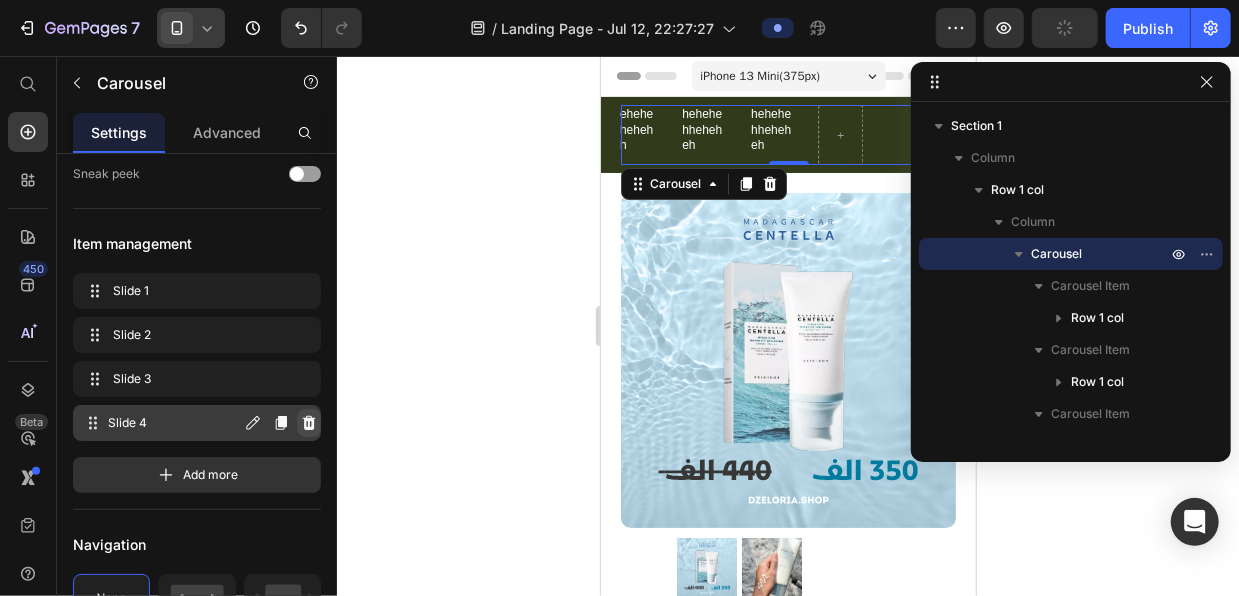 click 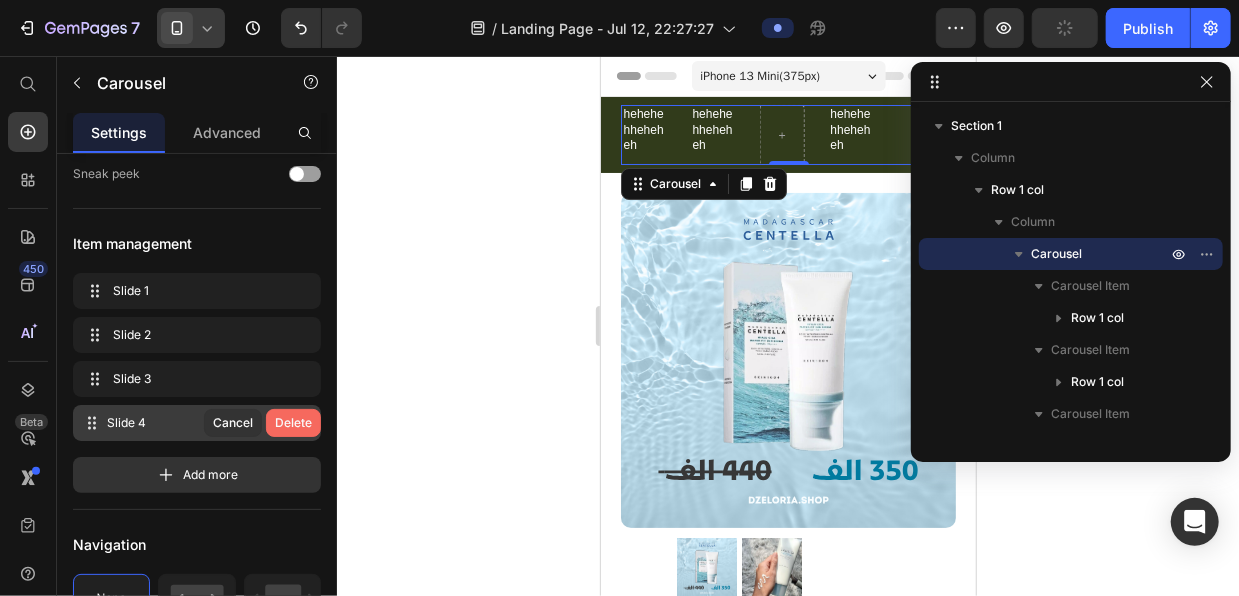 click on "Delete" at bounding box center (293, 423) 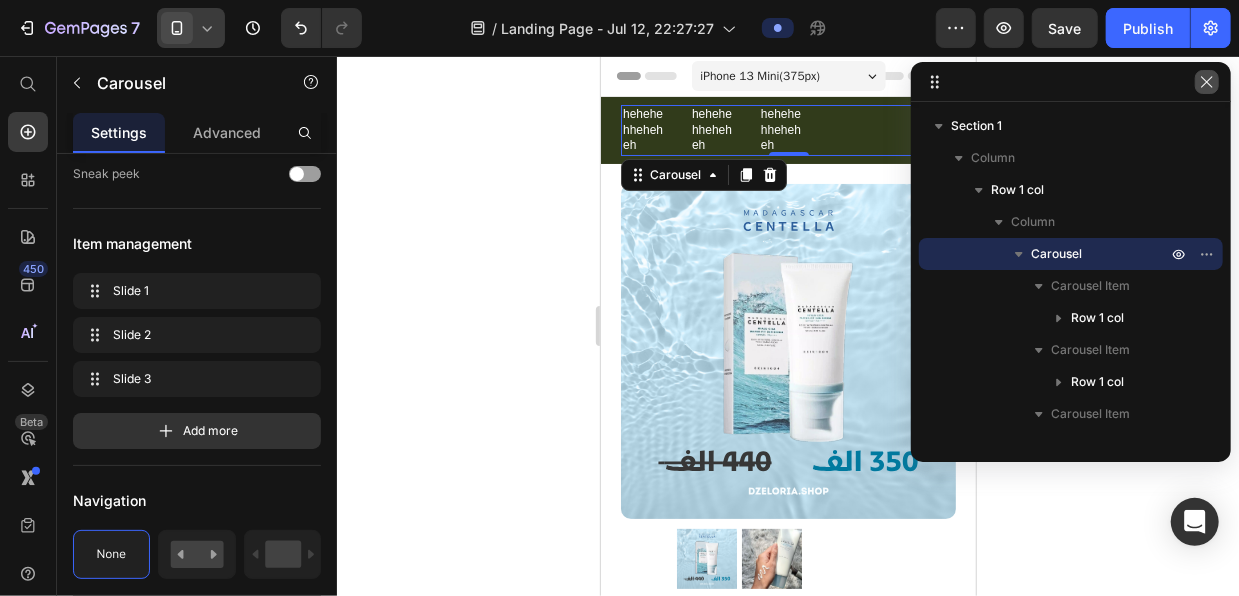 click 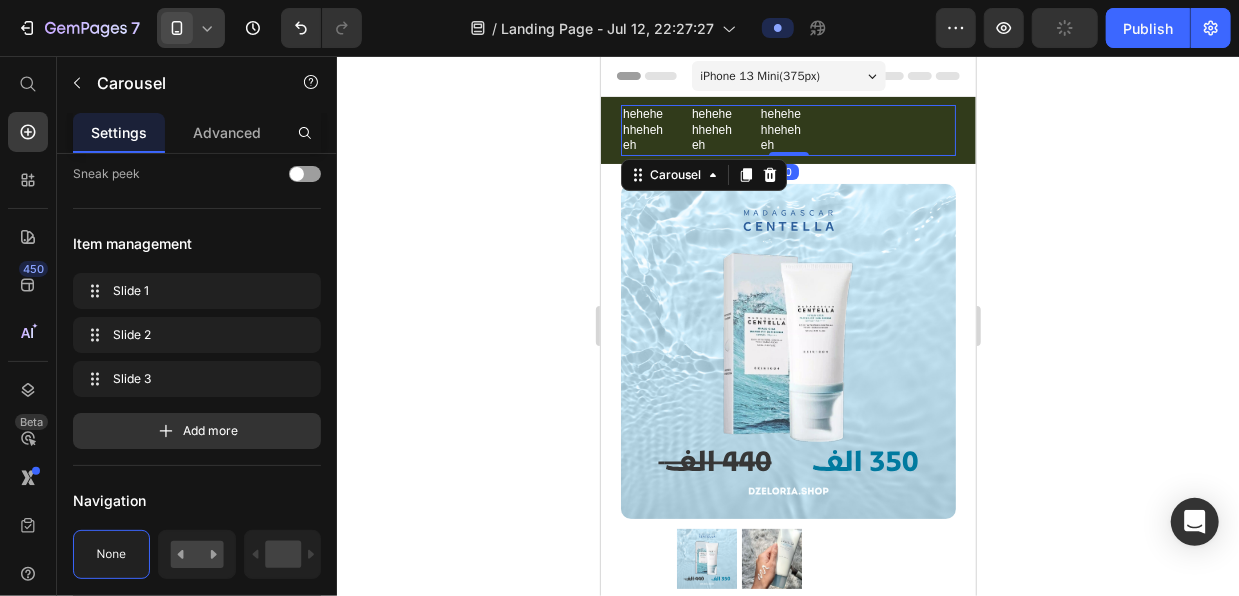 drag, startPoint x: 787, startPoint y: 154, endPoint x: 793, endPoint y: 97, distance: 57.31492 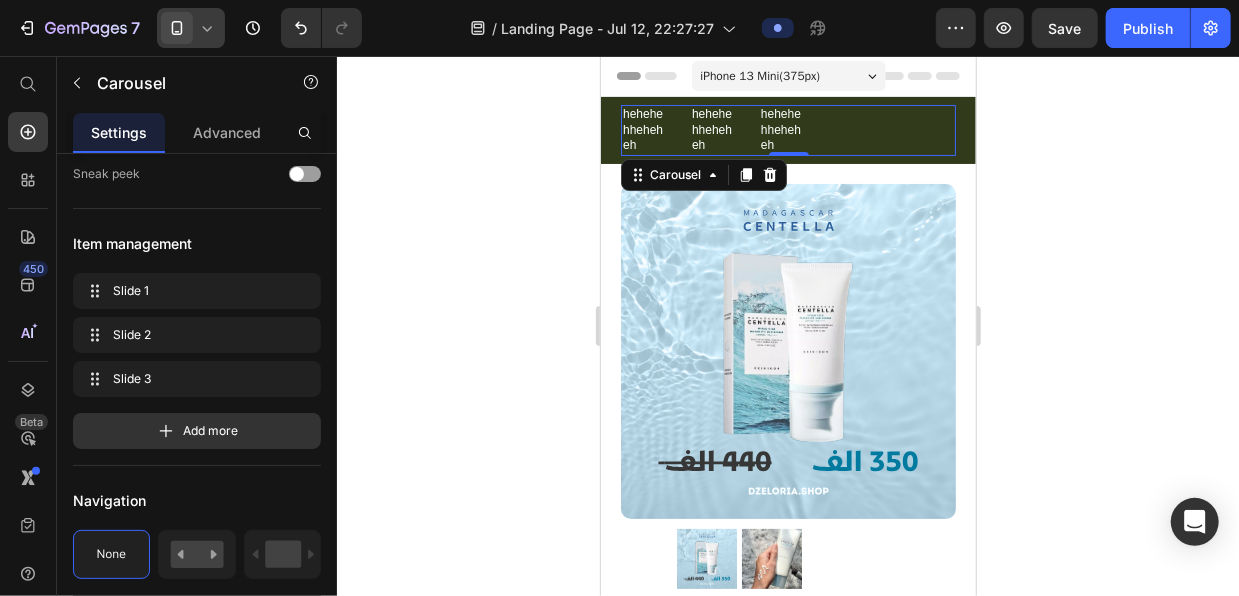 drag, startPoint x: 861, startPoint y: 150, endPoint x: 852, endPoint y: 92, distance: 58.694122 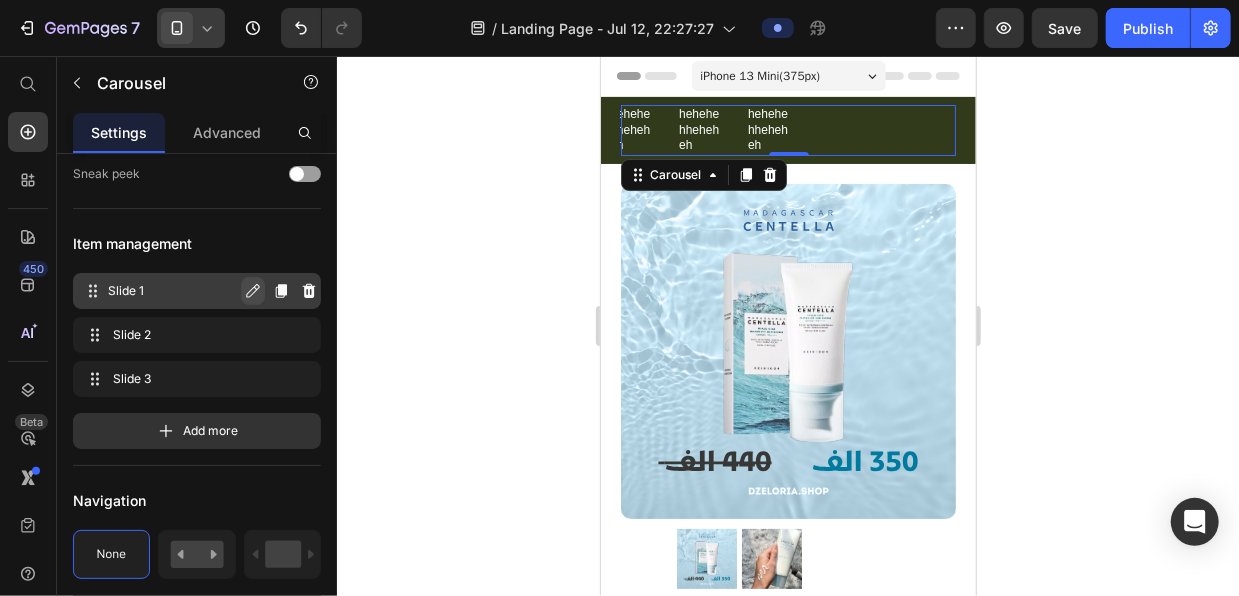 click 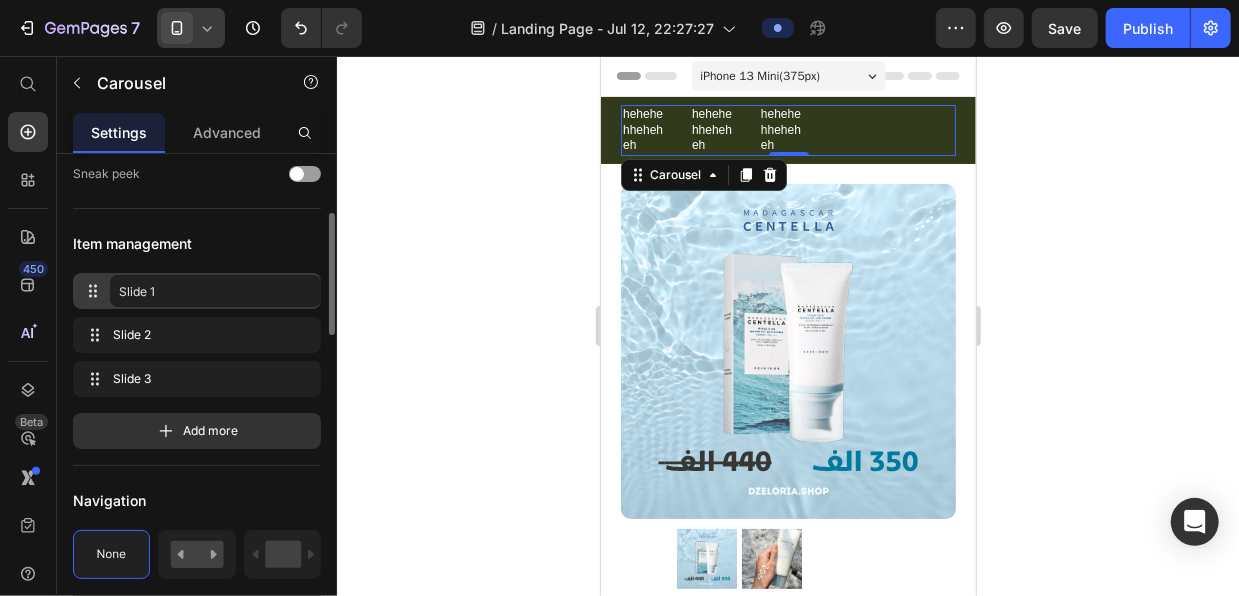 click on "Item management" at bounding box center (197, 243) 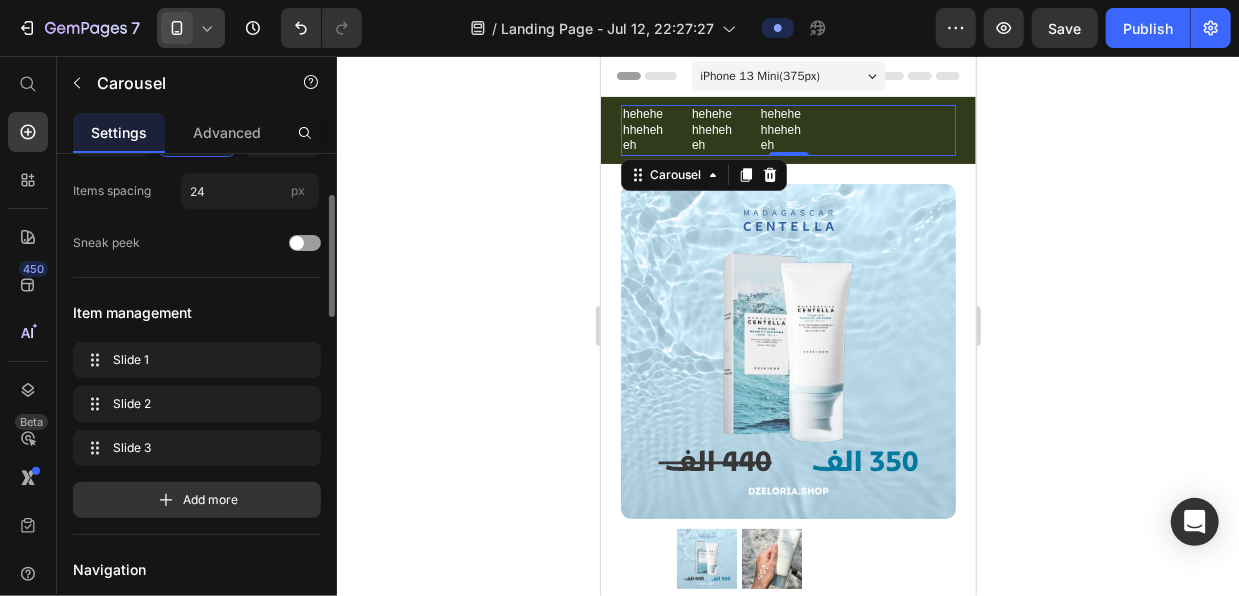scroll, scrollTop: 172, scrollLeft: 0, axis: vertical 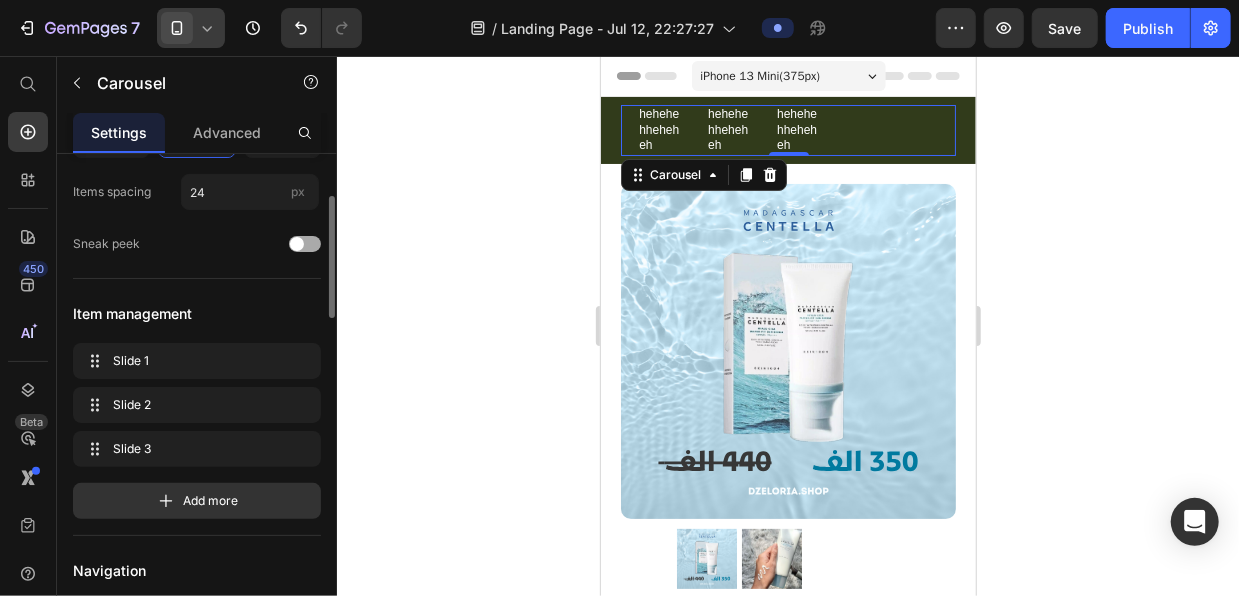 click at bounding box center (297, 244) 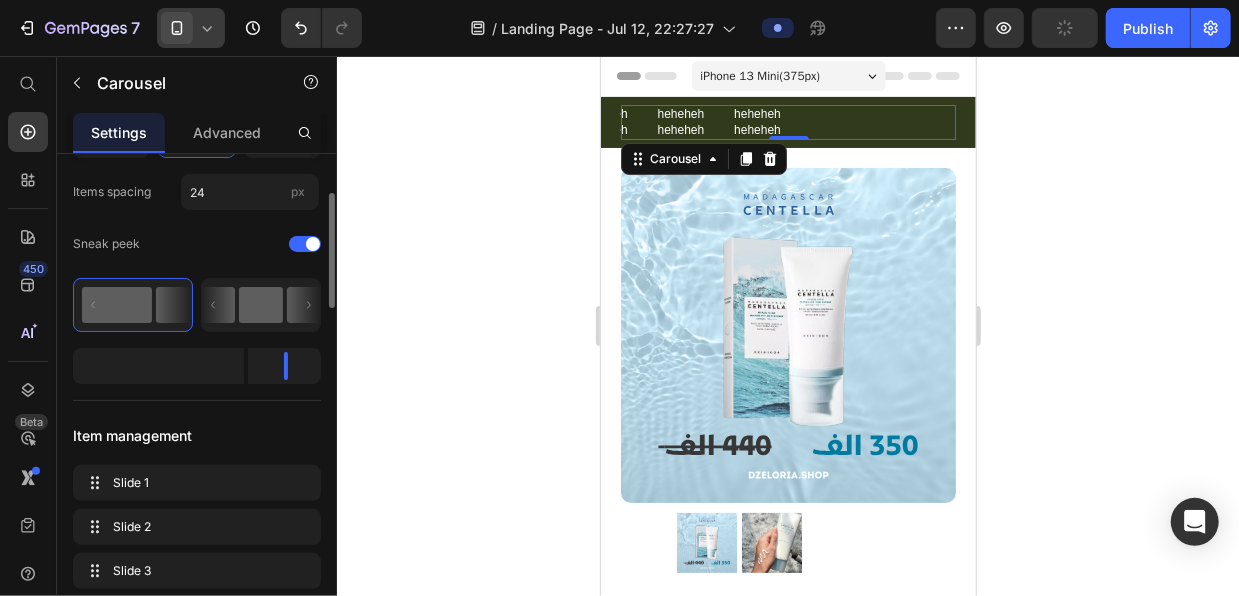 click 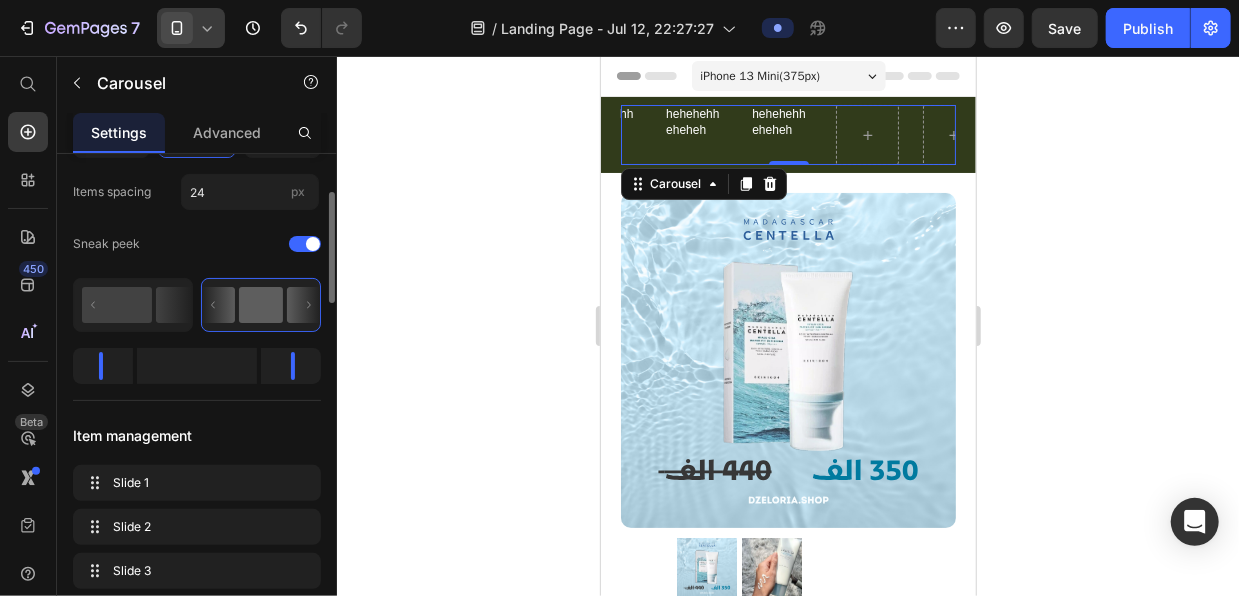 click 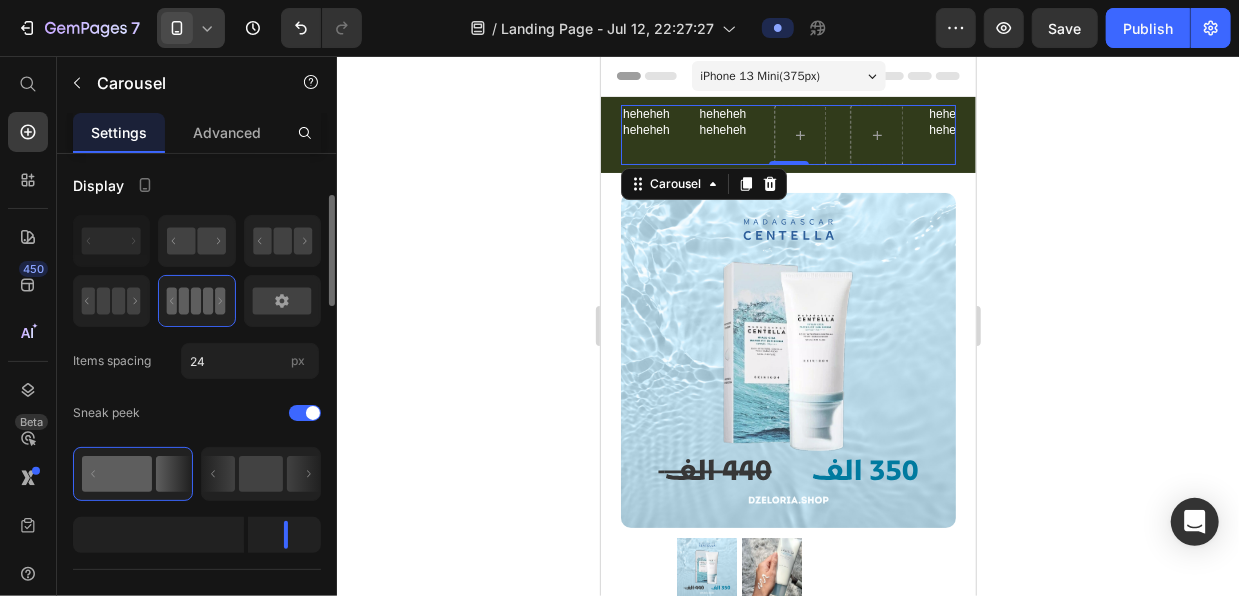 scroll, scrollTop: 0, scrollLeft: 0, axis: both 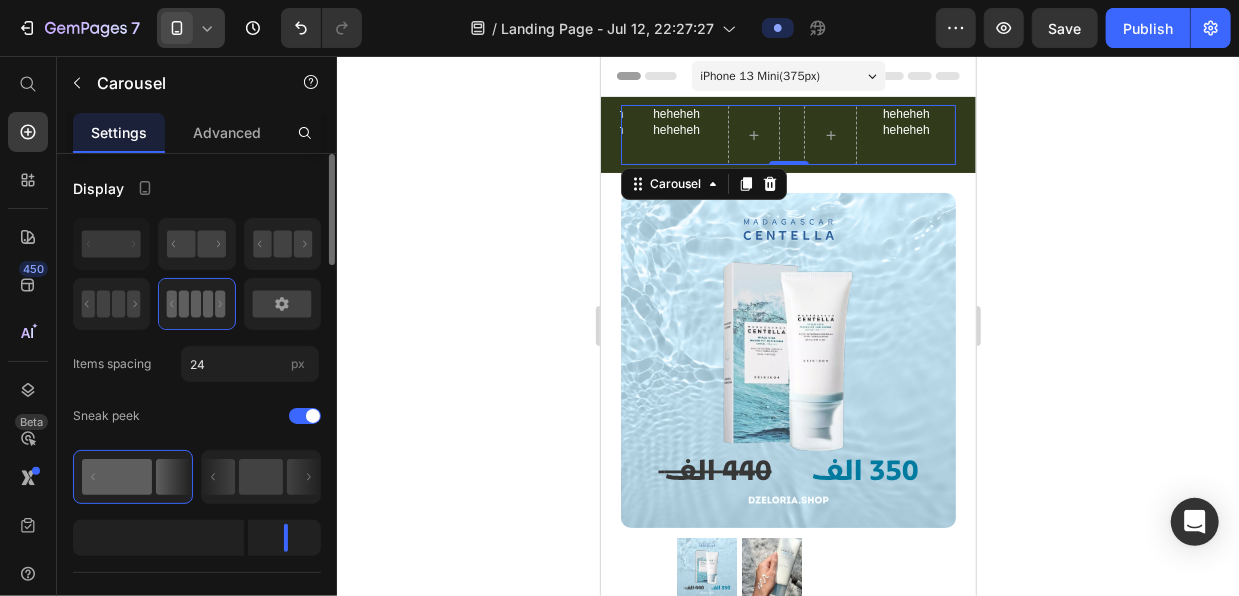 click 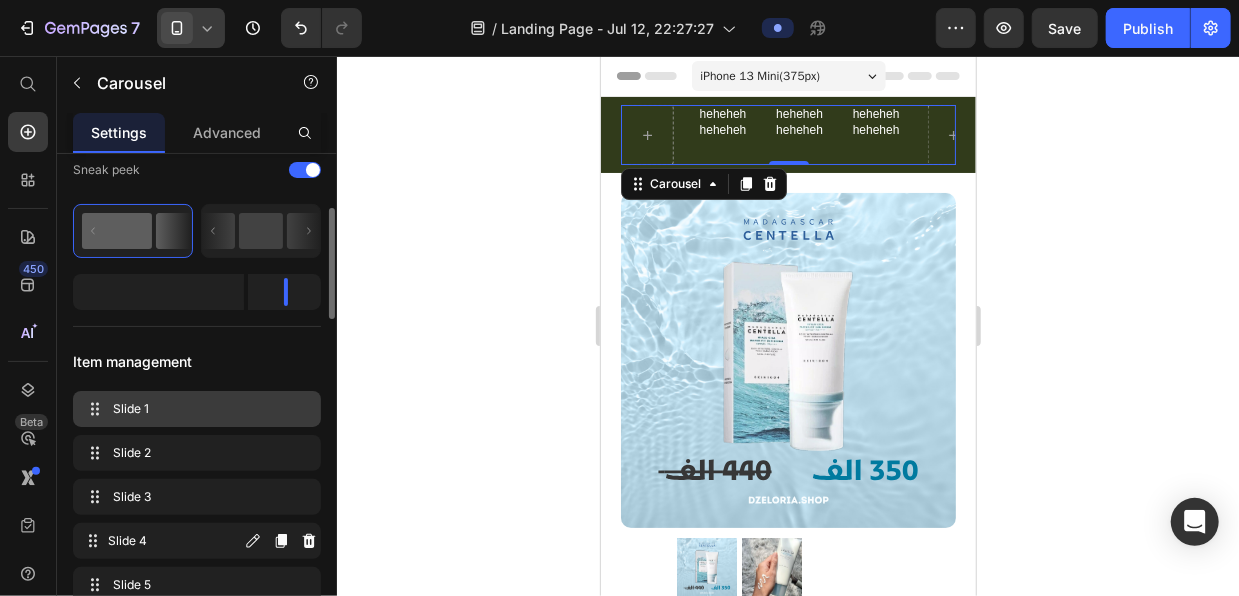 scroll, scrollTop: 248, scrollLeft: 0, axis: vertical 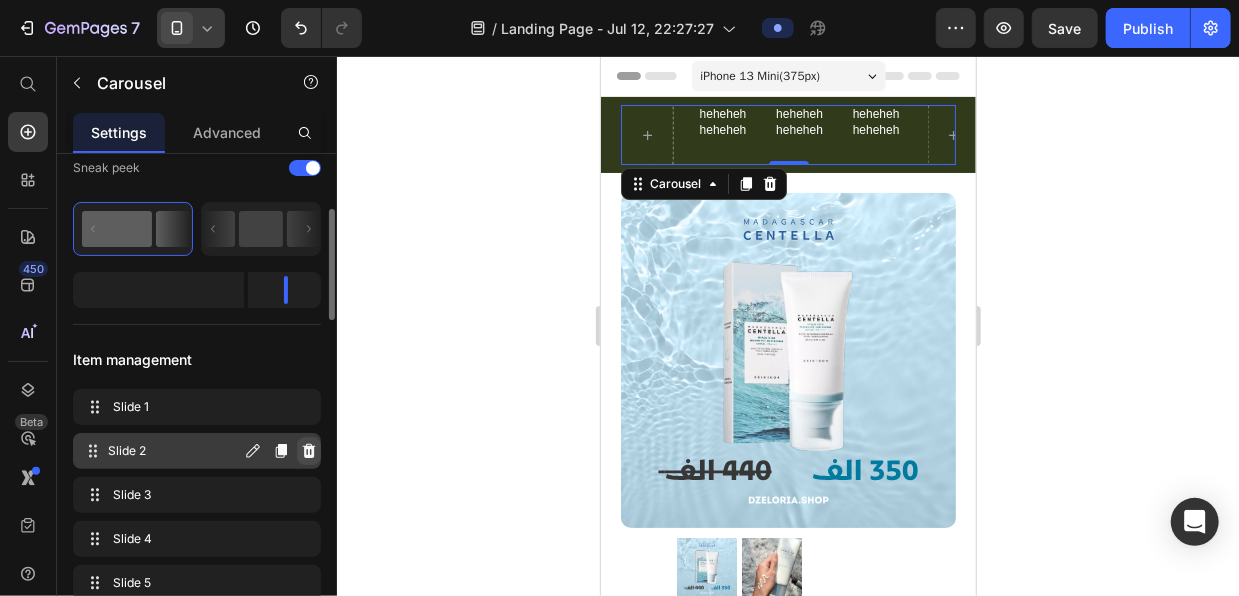click 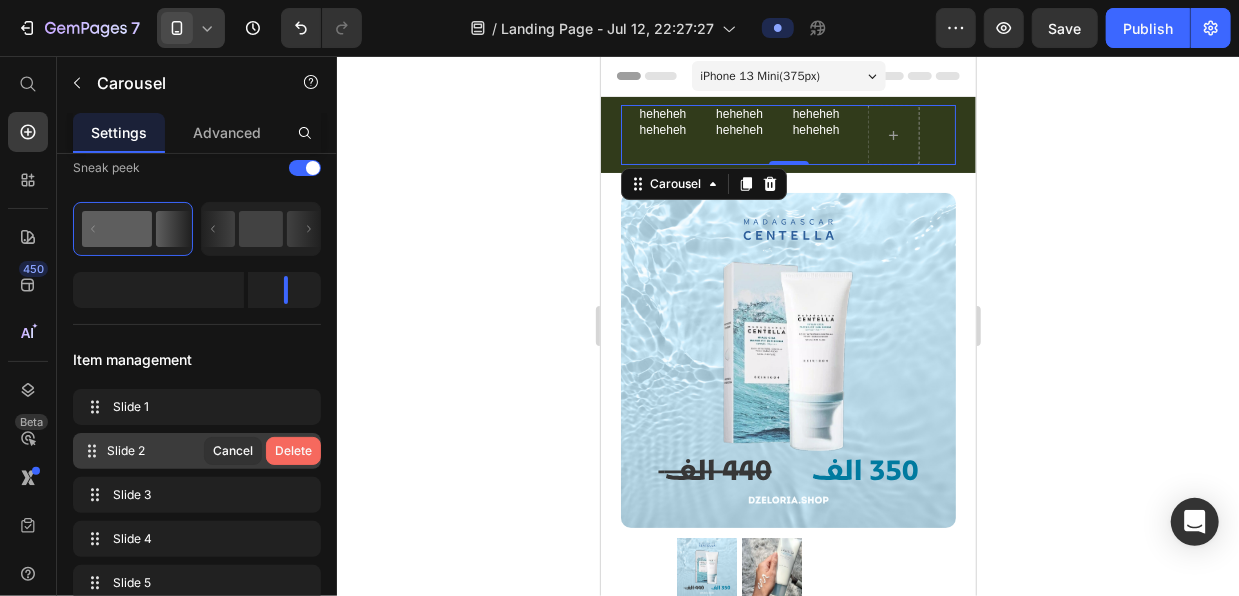 click on "Delete" at bounding box center [293, 451] 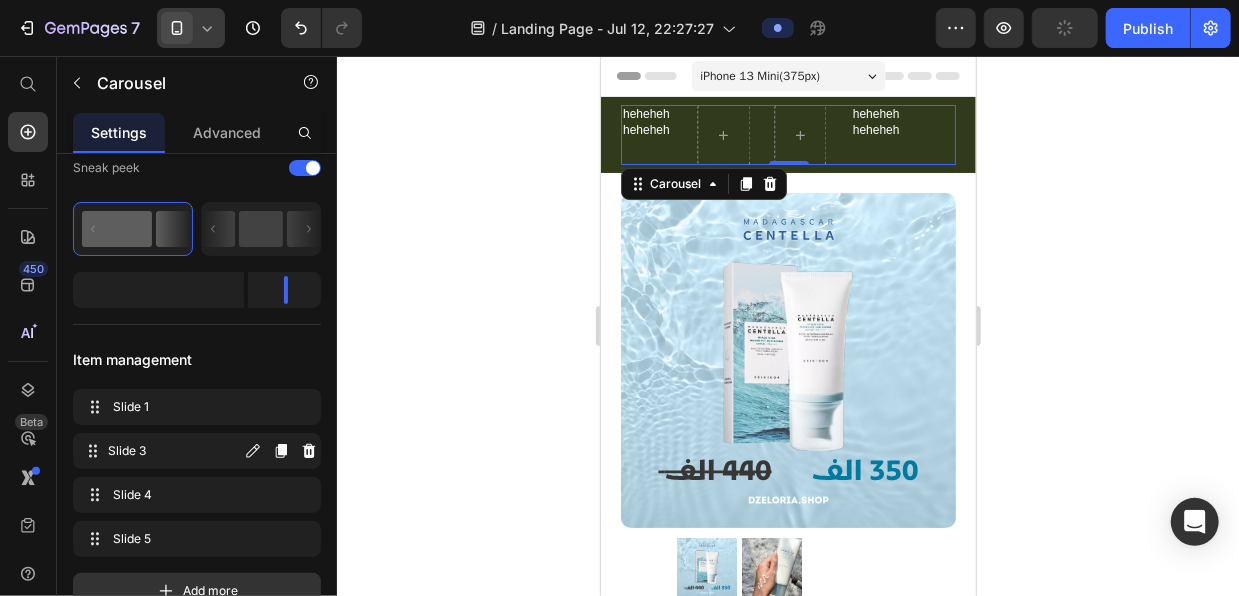 click 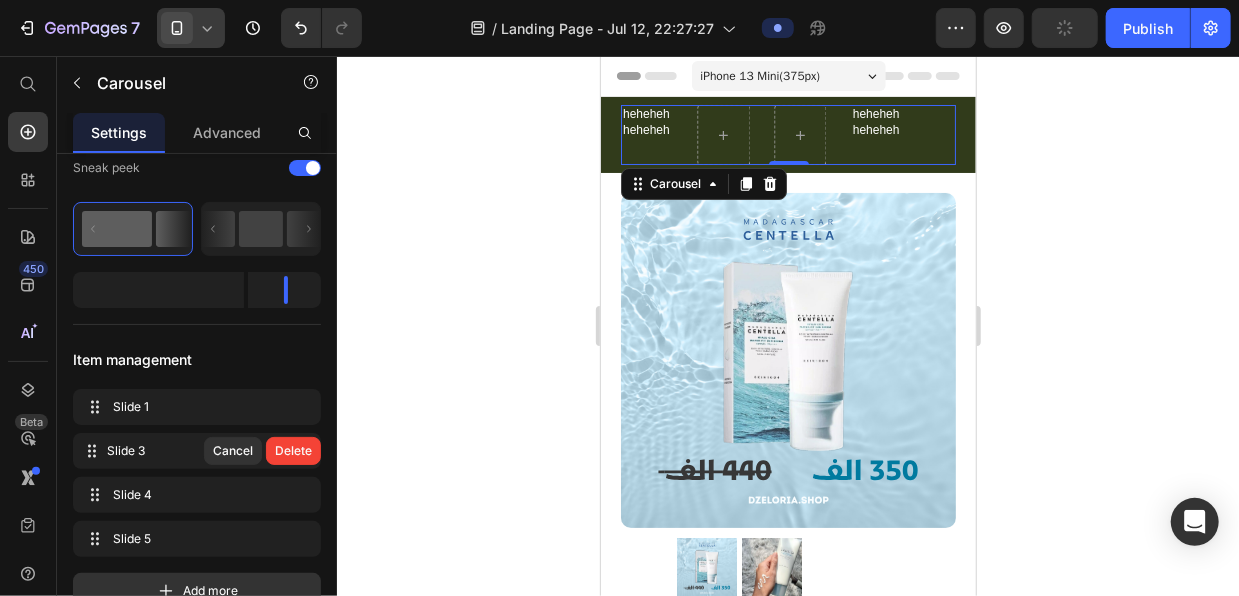click on "Delete" at bounding box center [293, 451] 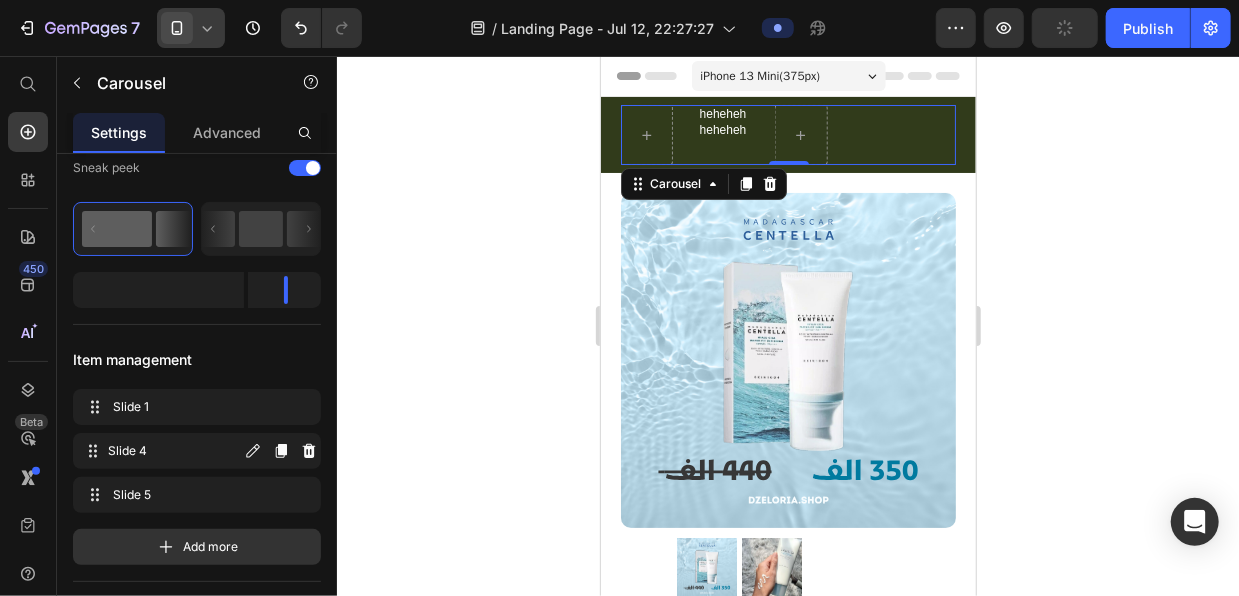 click on "Slide 4 Slide 4" at bounding box center [197, 451] 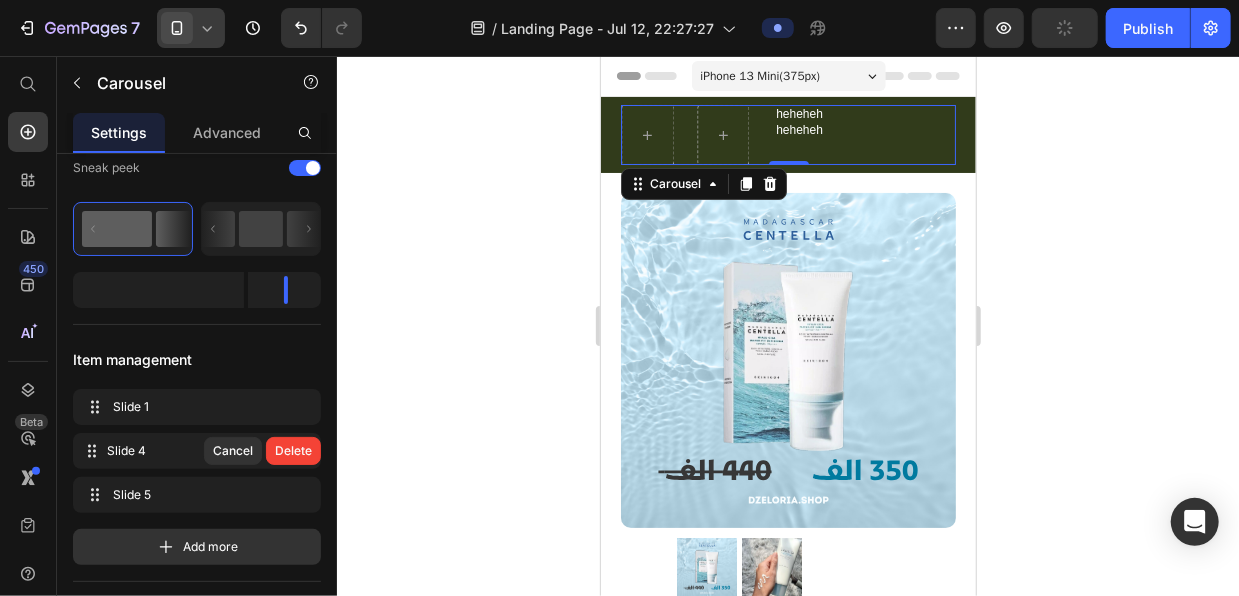 click on "Delete" at bounding box center [293, 451] 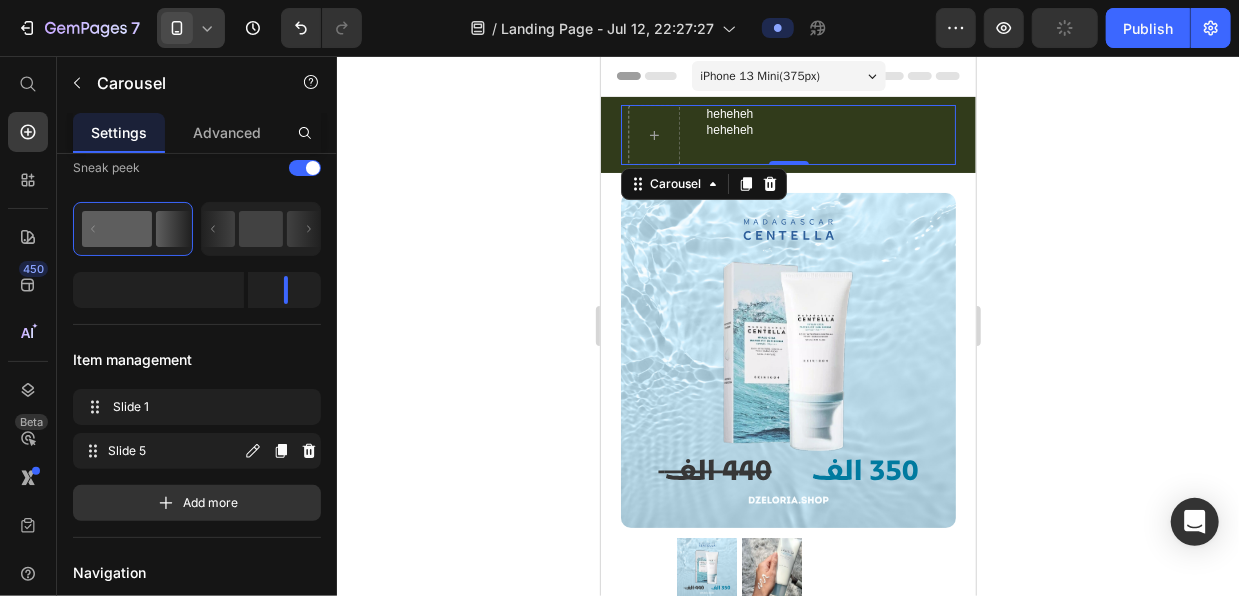 click 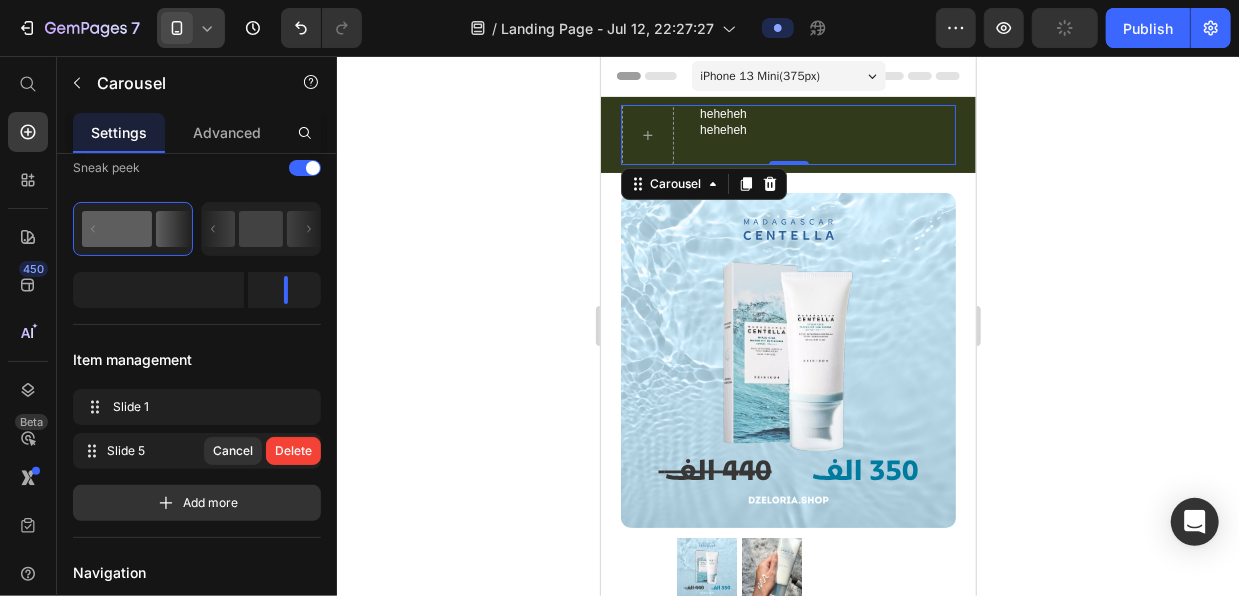 click on "Delete" at bounding box center [293, 451] 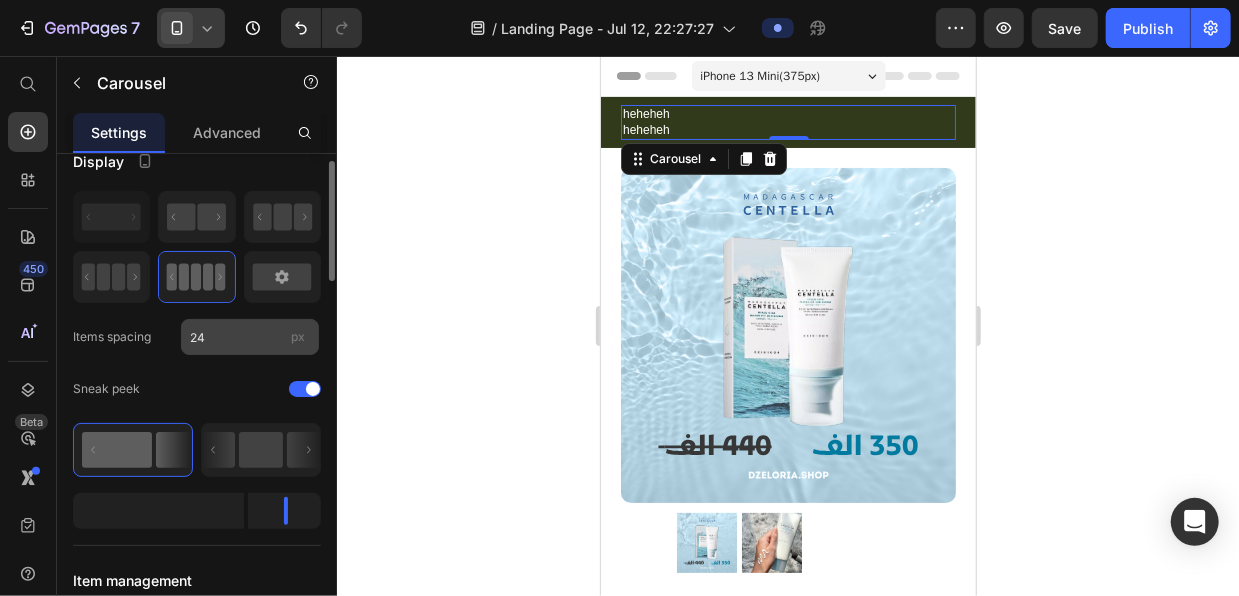 scroll, scrollTop: 28, scrollLeft: 0, axis: vertical 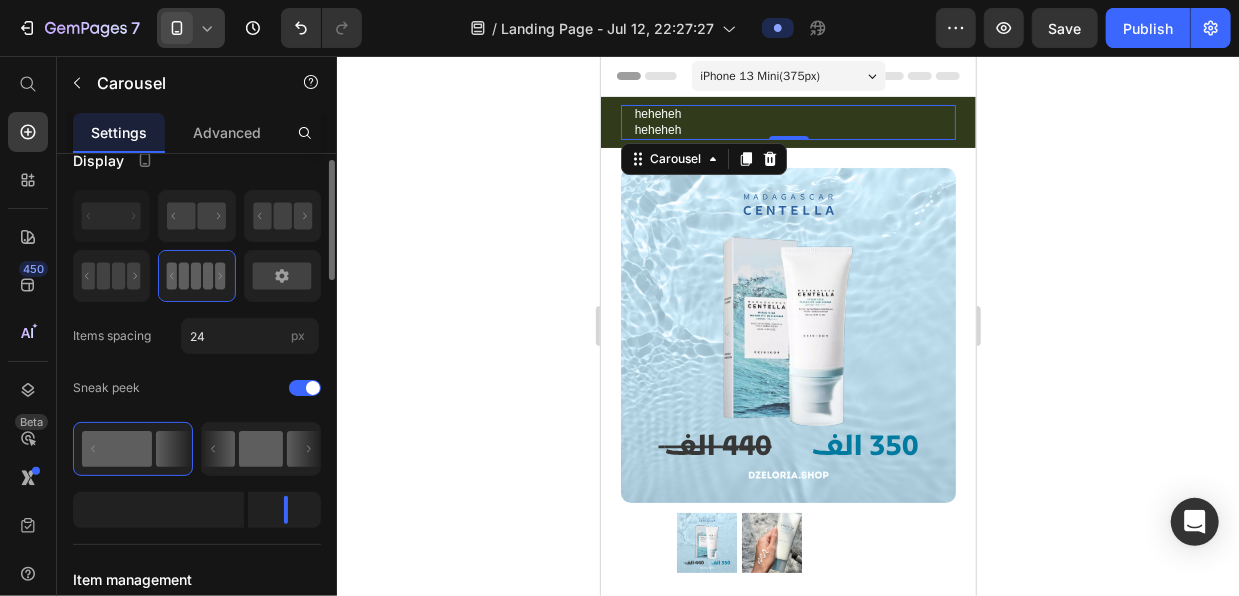 click 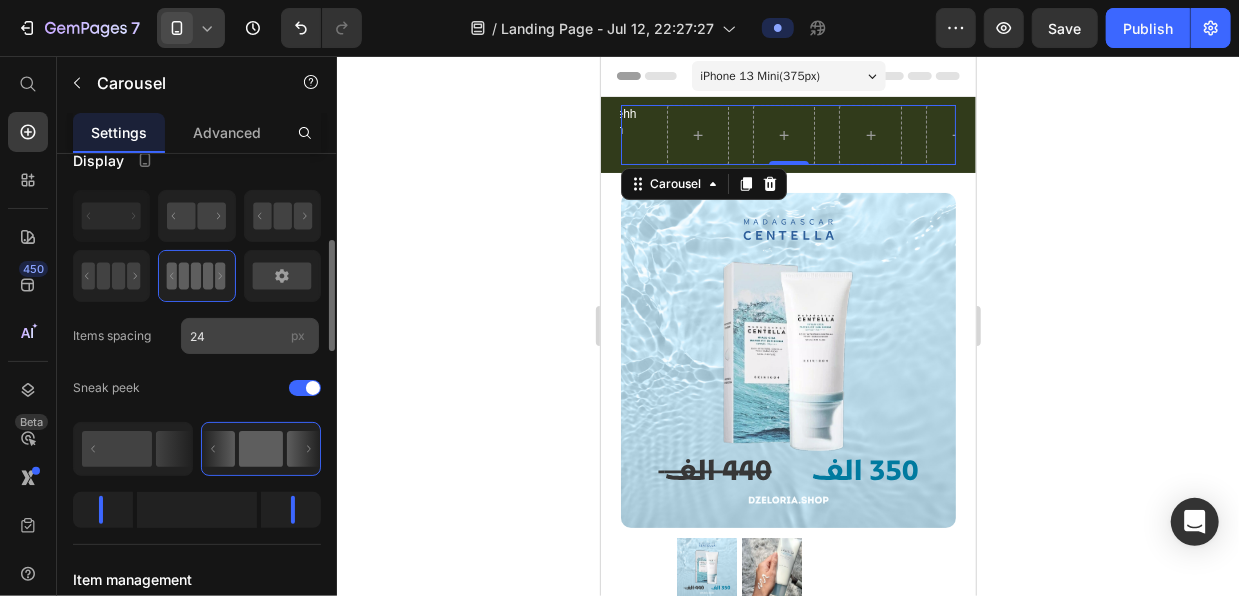 scroll, scrollTop: 100, scrollLeft: 0, axis: vertical 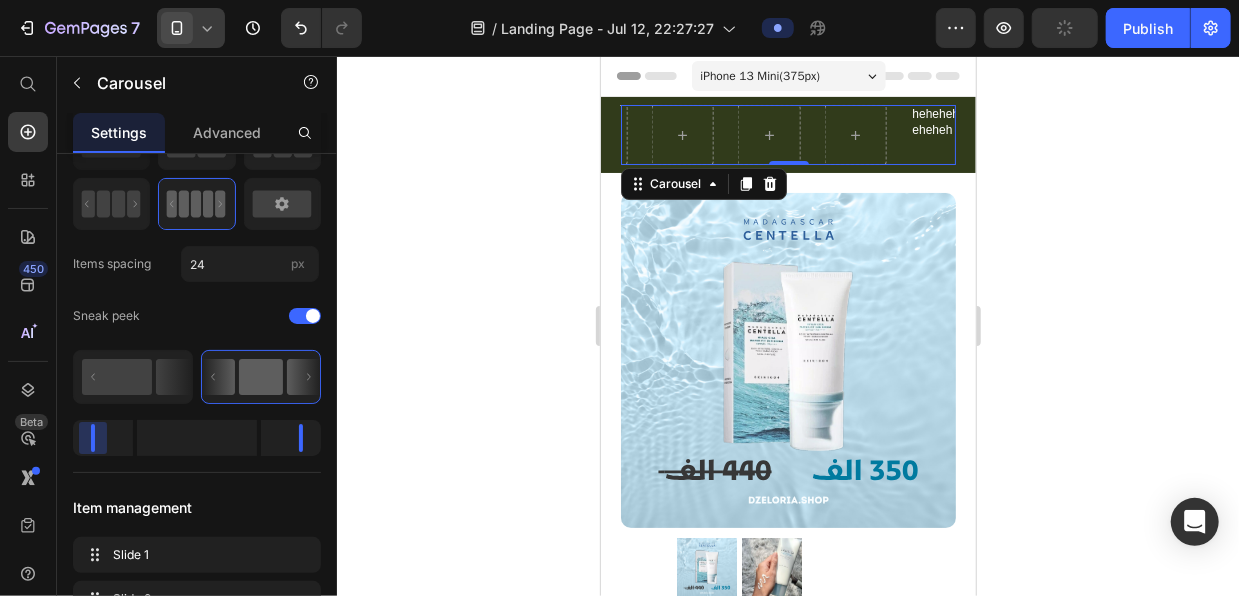 drag, startPoint x: 111, startPoint y: 439, endPoint x: 89, endPoint y: 448, distance: 23.769728 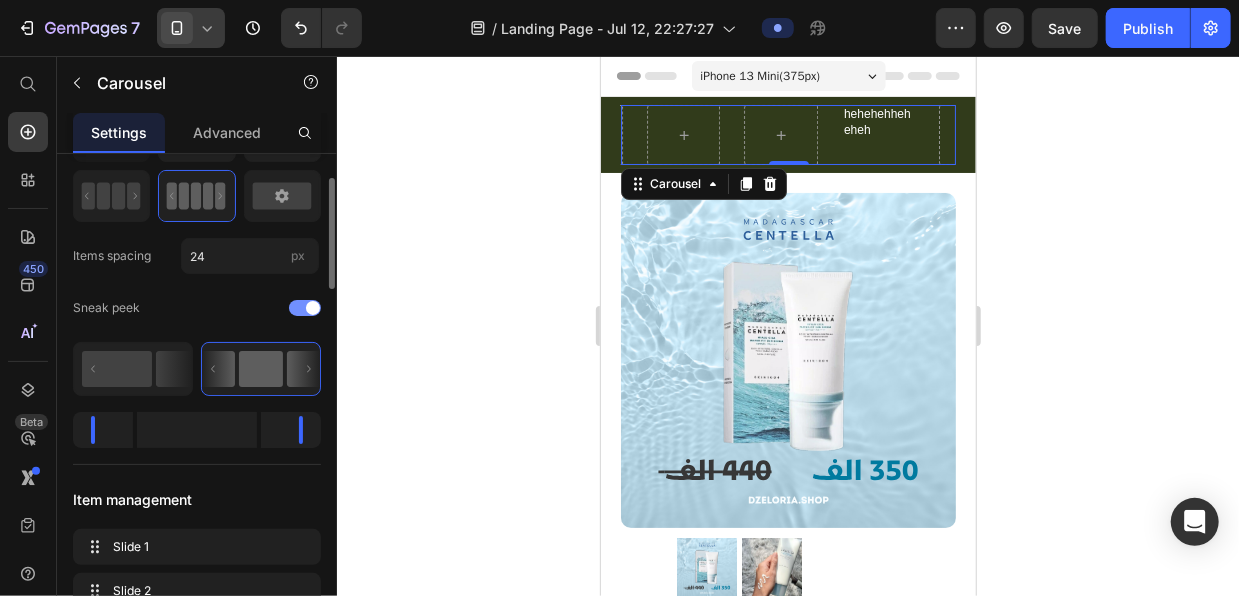 scroll, scrollTop: 0, scrollLeft: 0, axis: both 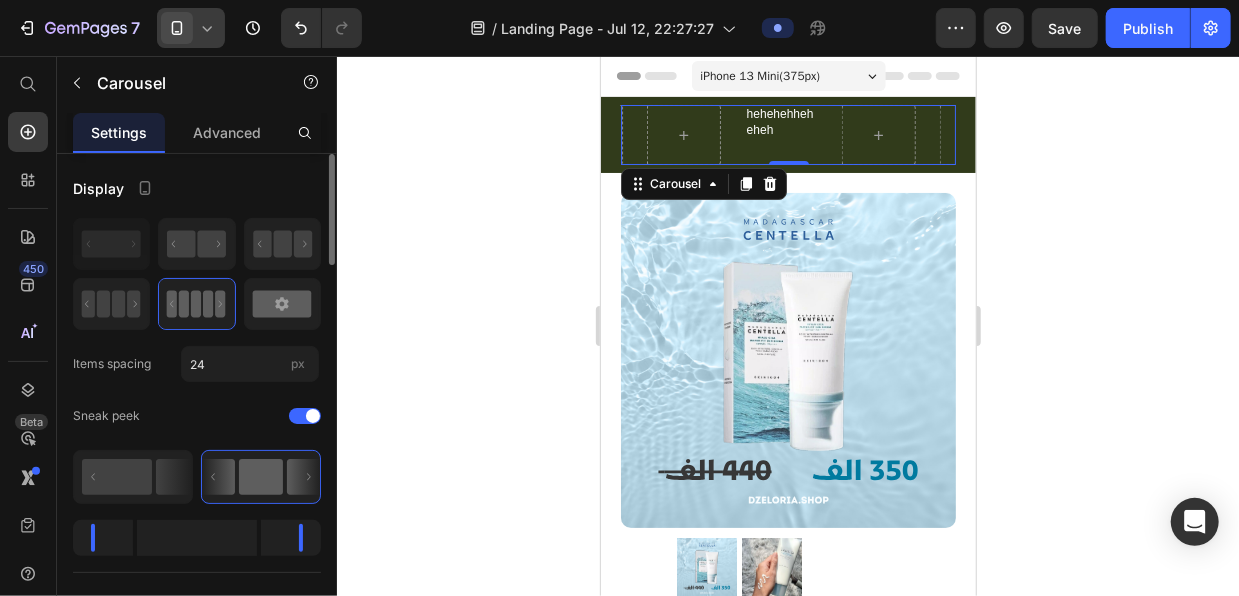 click 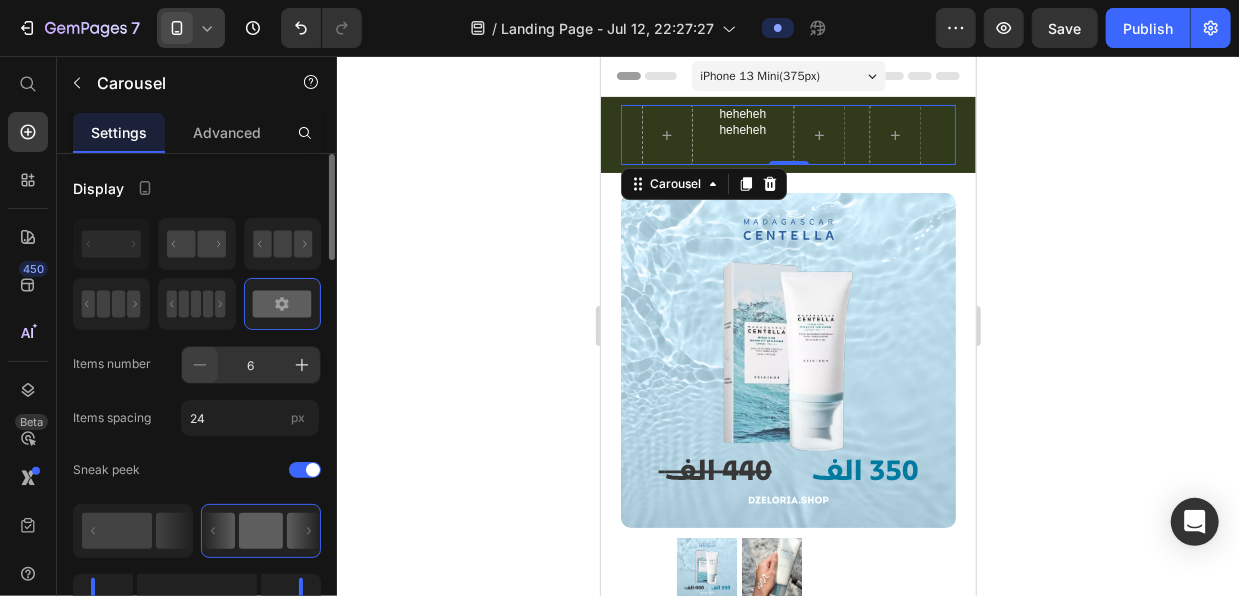 click at bounding box center (200, 365) 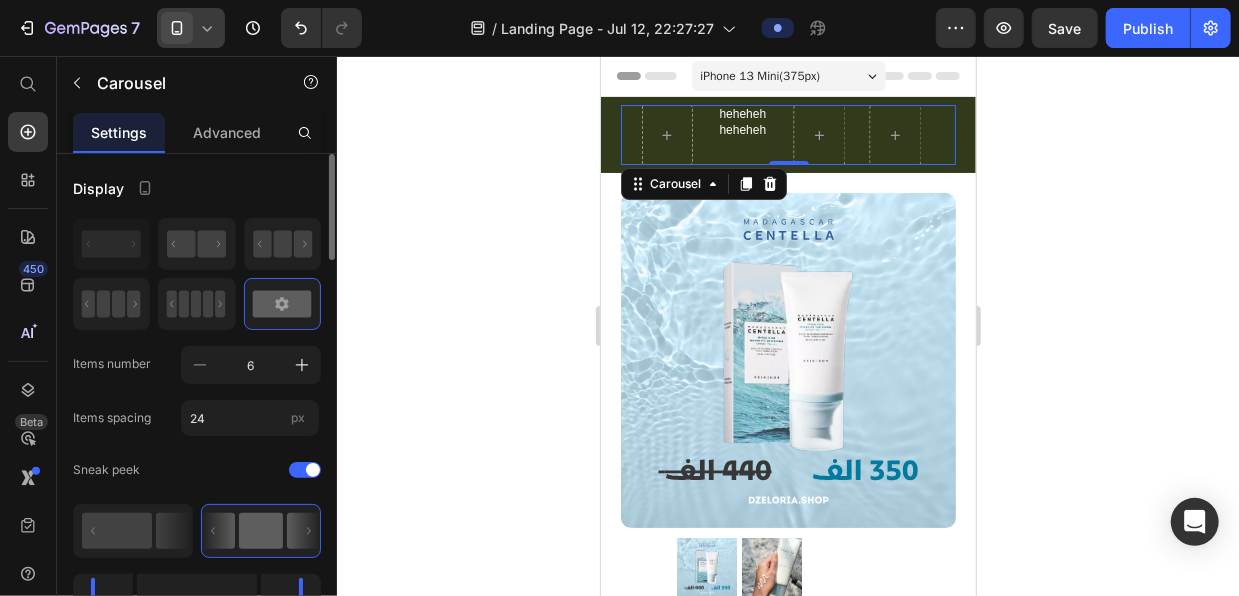click 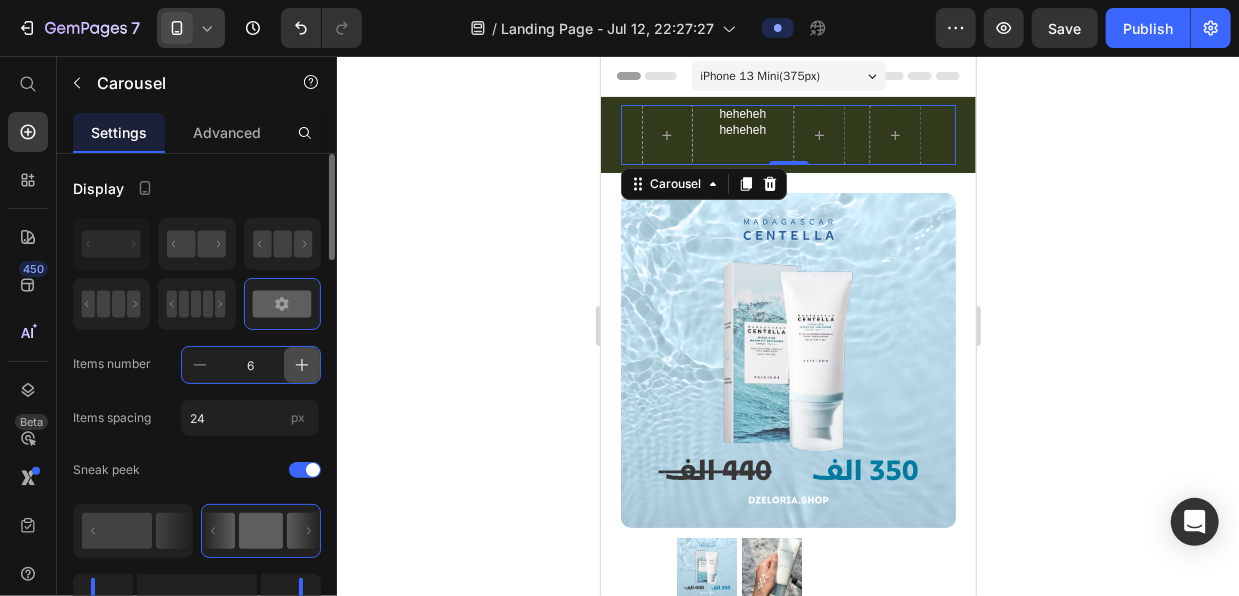 click 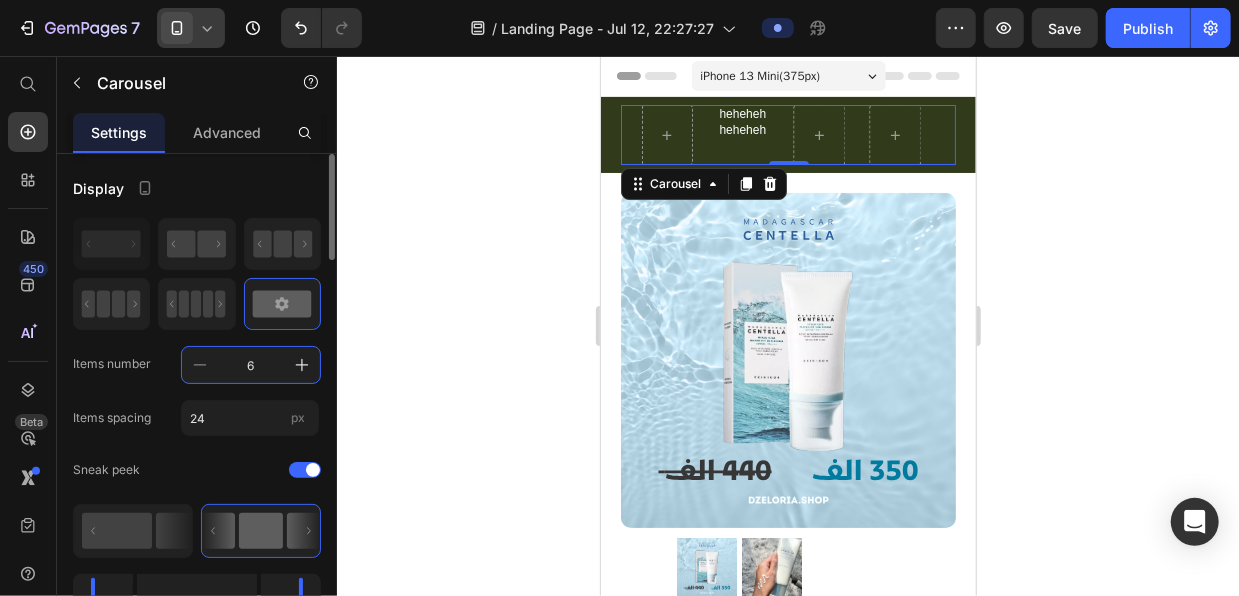 click 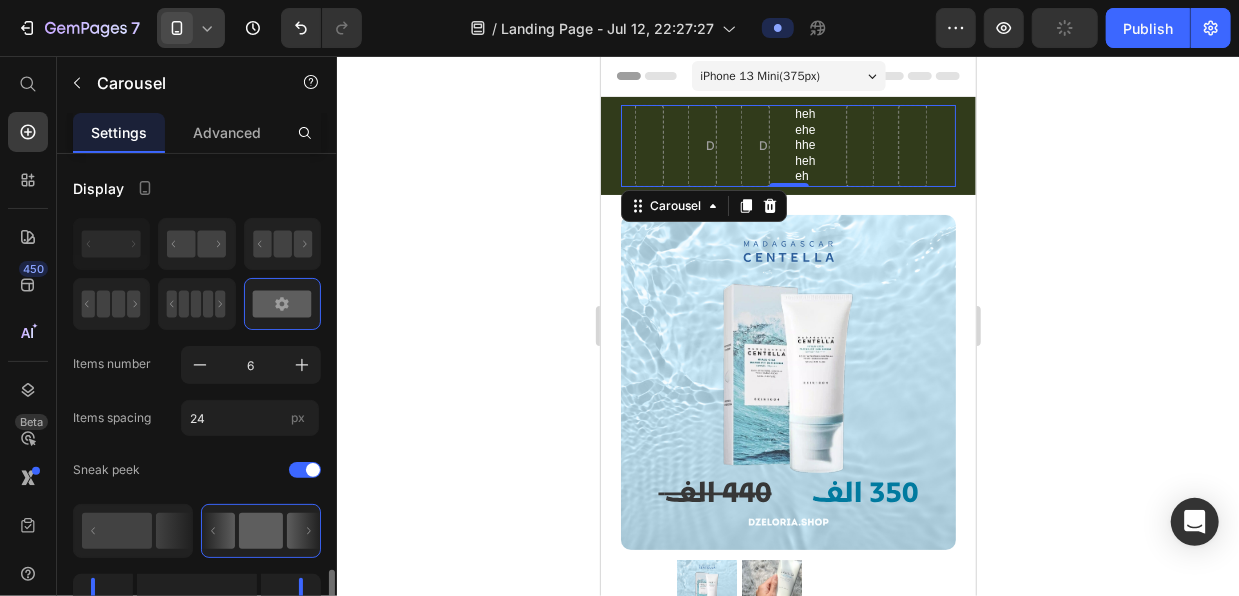 type on "8" 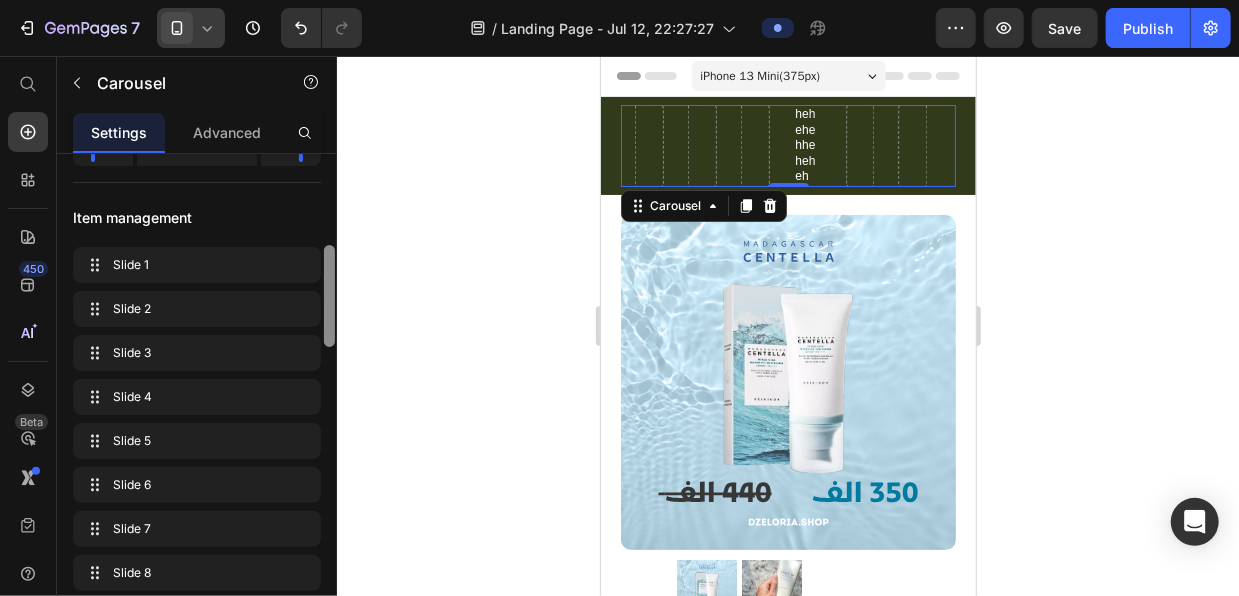 click at bounding box center [329, 403] 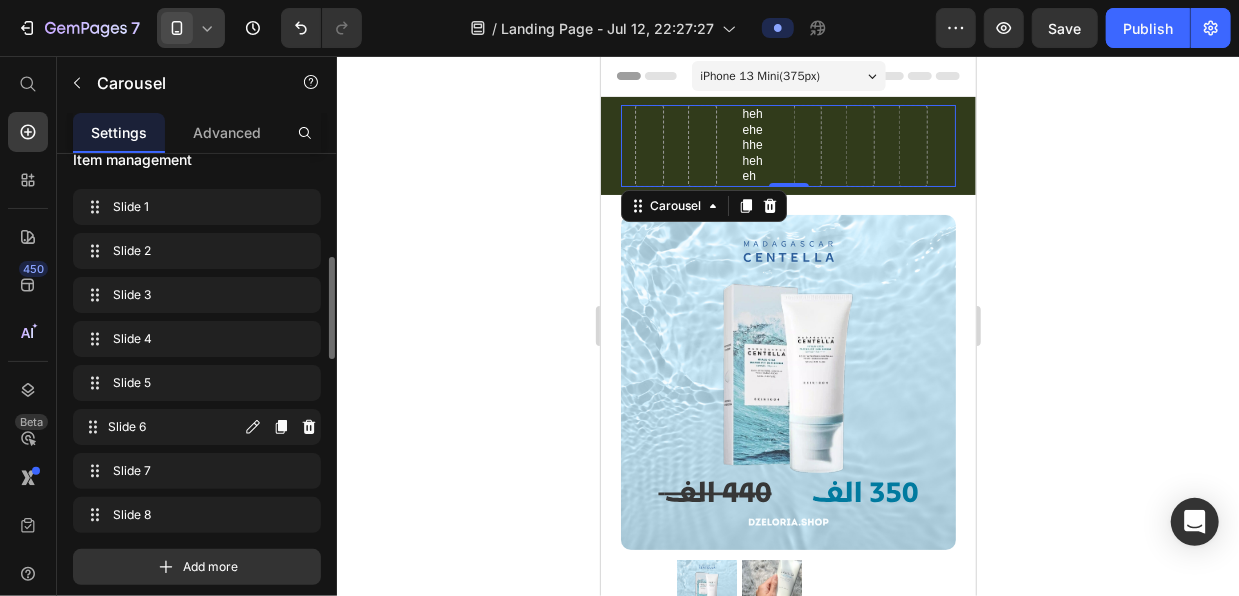 scroll, scrollTop: 502, scrollLeft: 0, axis: vertical 